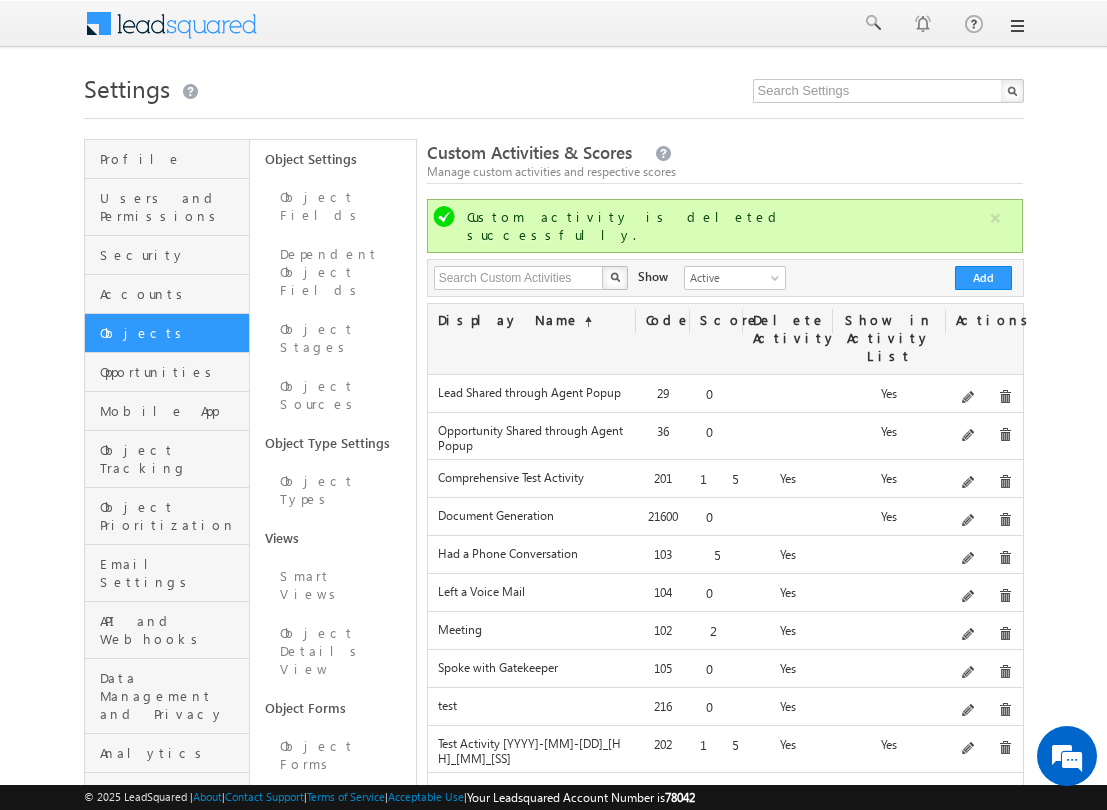 scroll, scrollTop: 276, scrollLeft: 0, axis: vertical 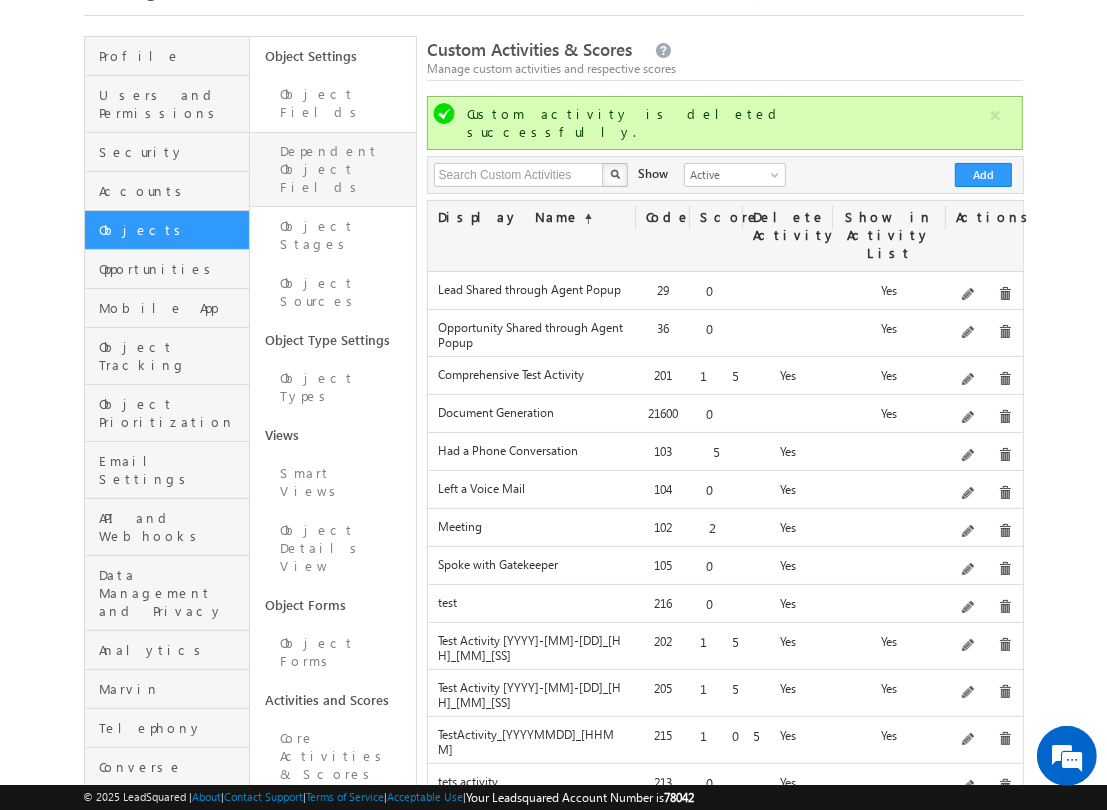 click on "Dependent Object Fields" at bounding box center [333, 169] 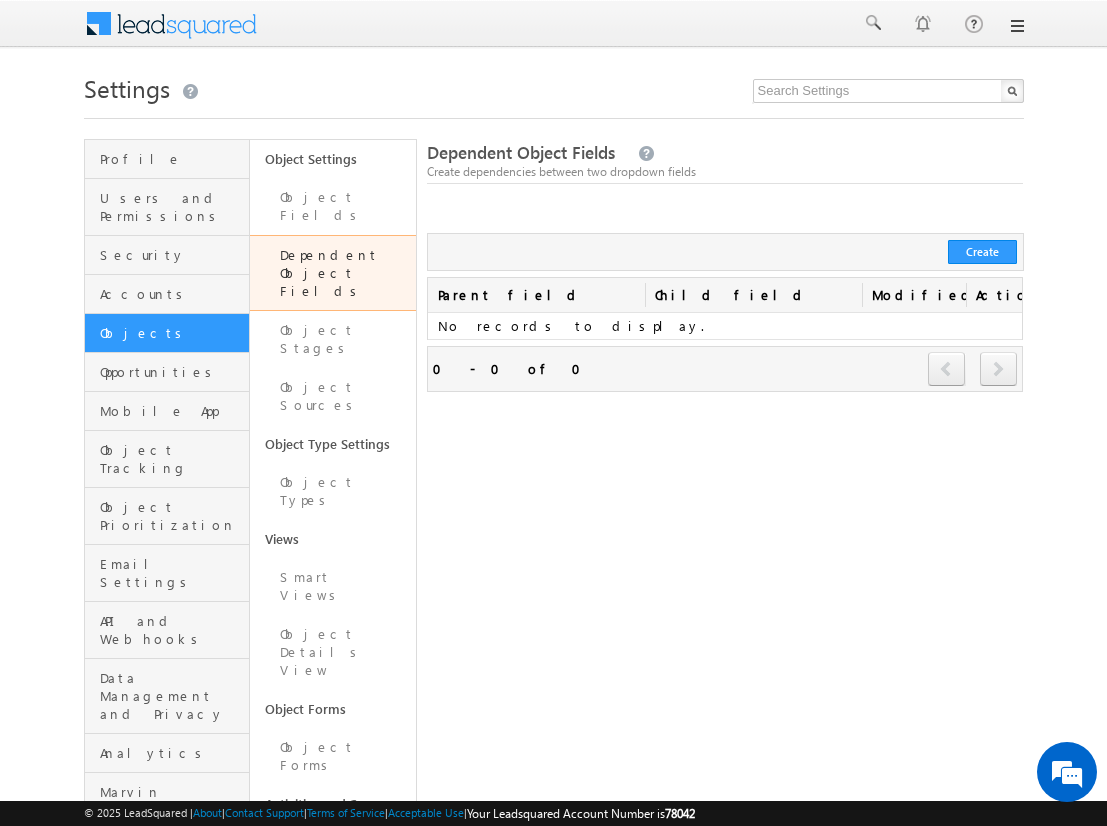 scroll, scrollTop: 0, scrollLeft: 0, axis: both 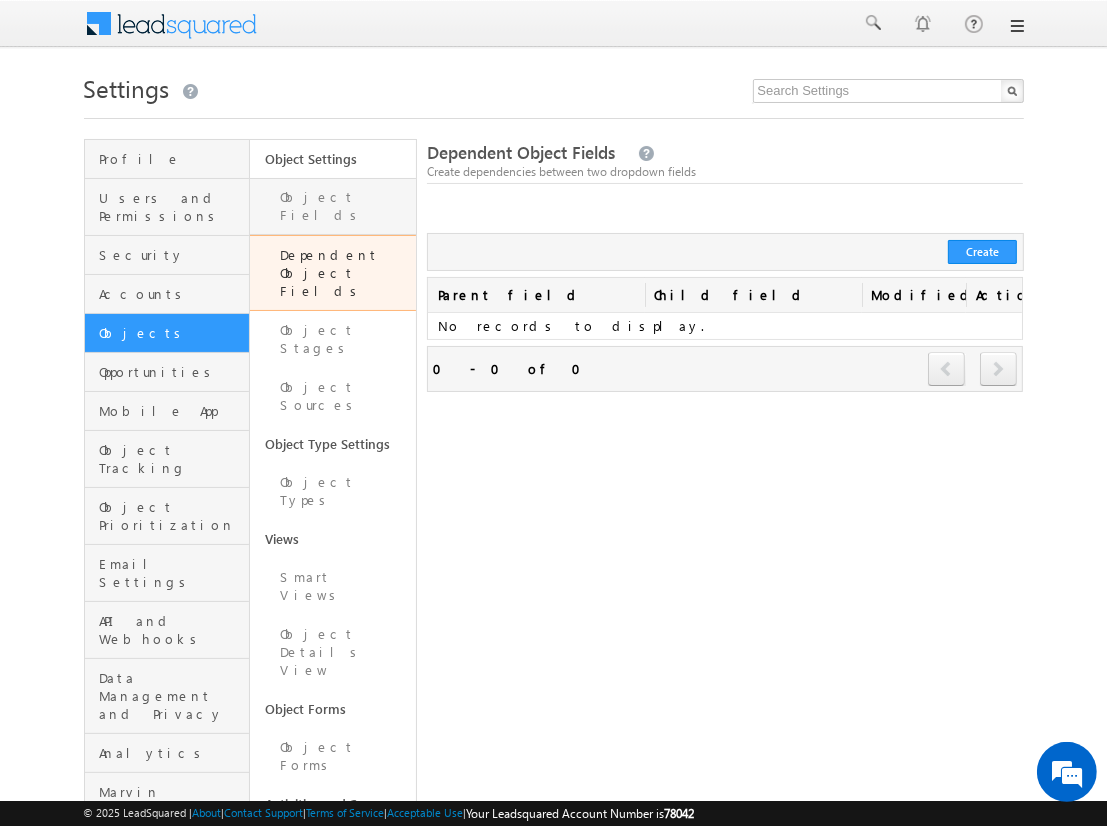 click on "Object Fields" at bounding box center [333, 206] 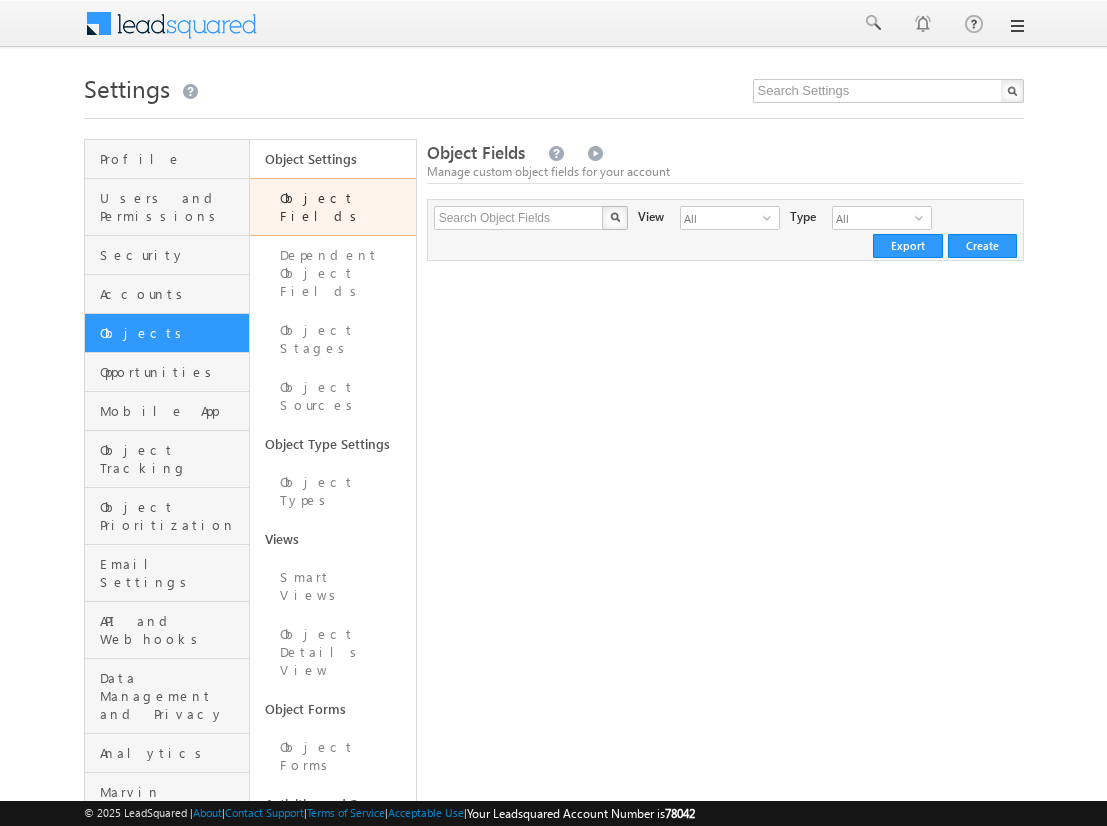 scroll, scrollTop: 0, scrollLeft: 0, axis: both 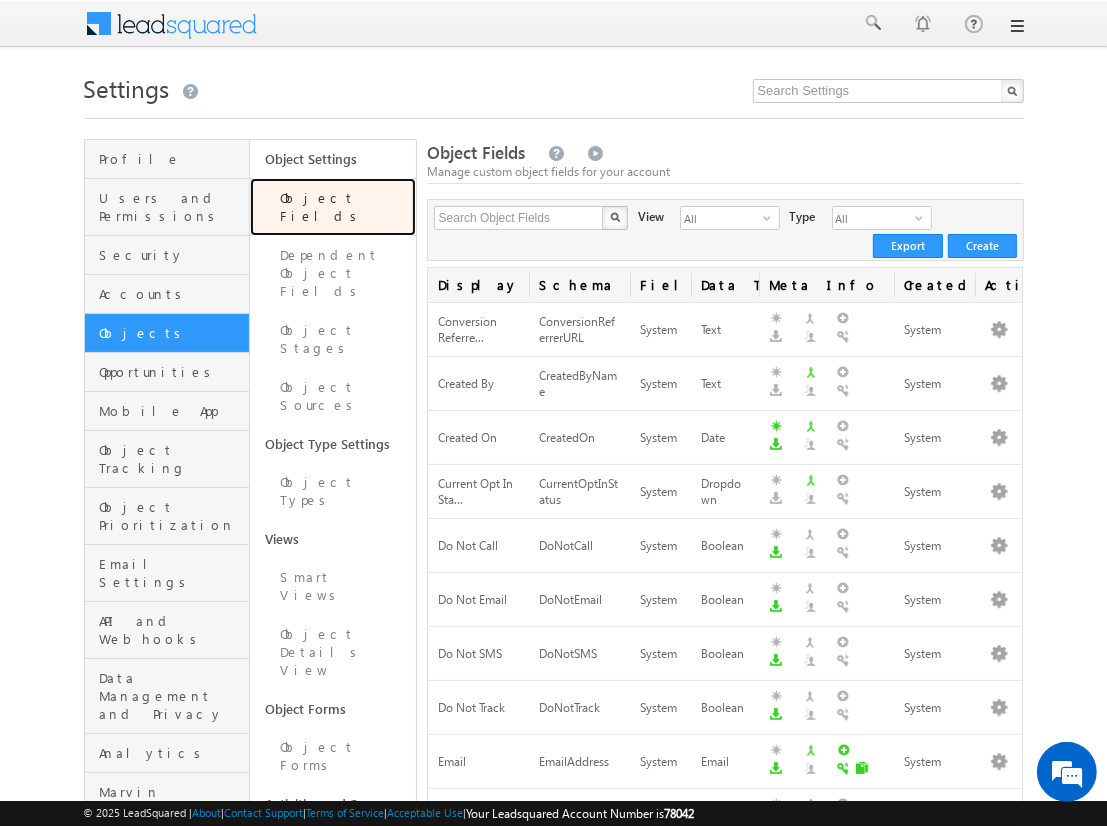 click on "Object Fields" at bounding box center (333, 207) 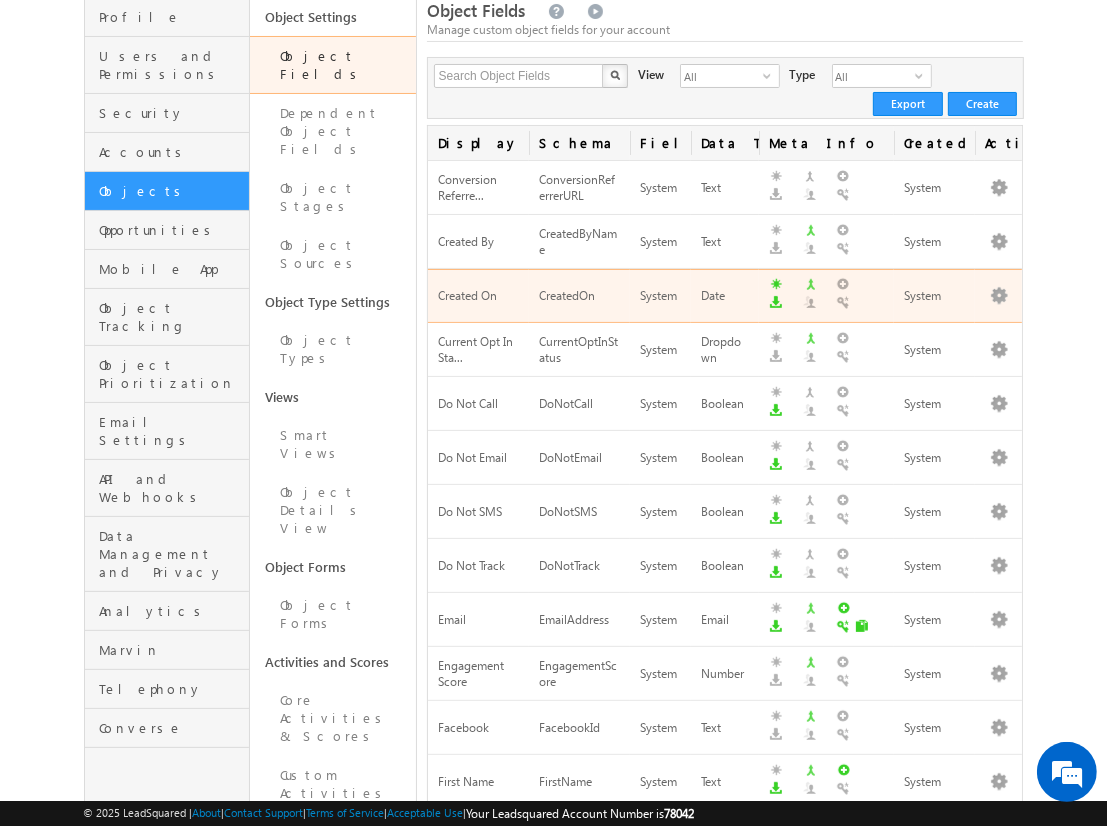 scroll, scrollTop: 0, scrollLeft: 0, axis: both 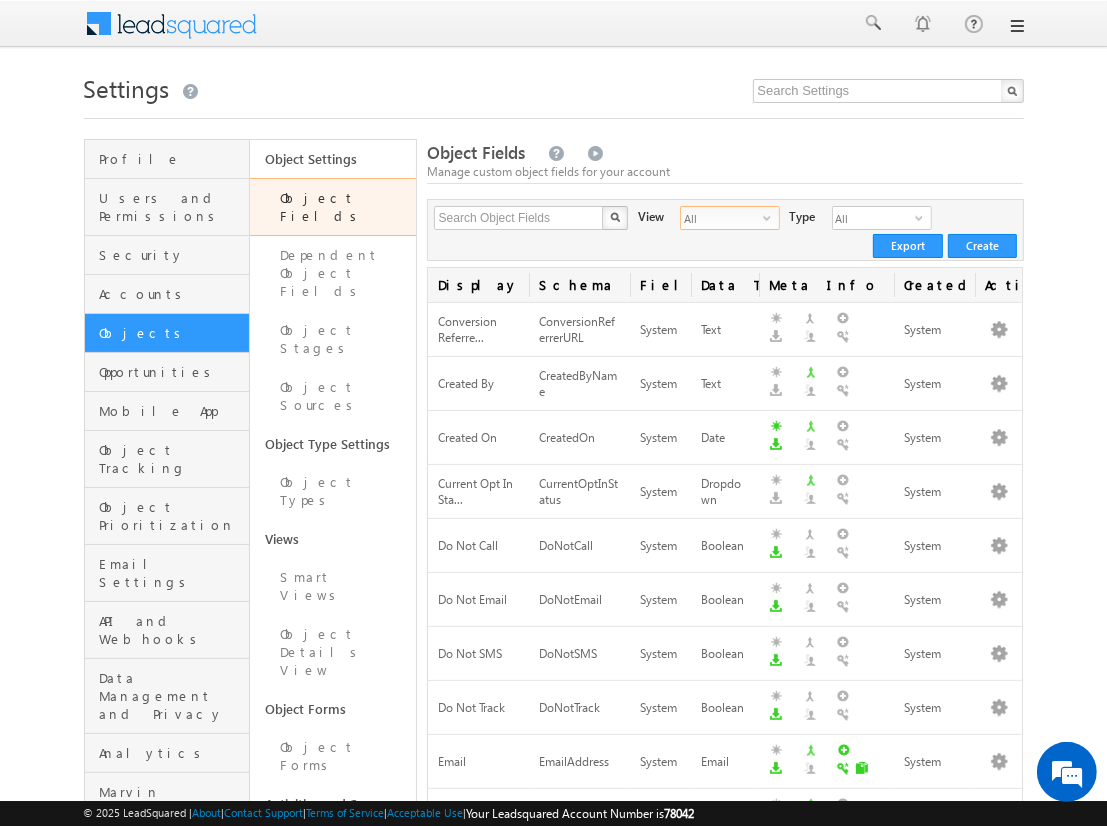 click on "All" at bounding box center (722, 218) 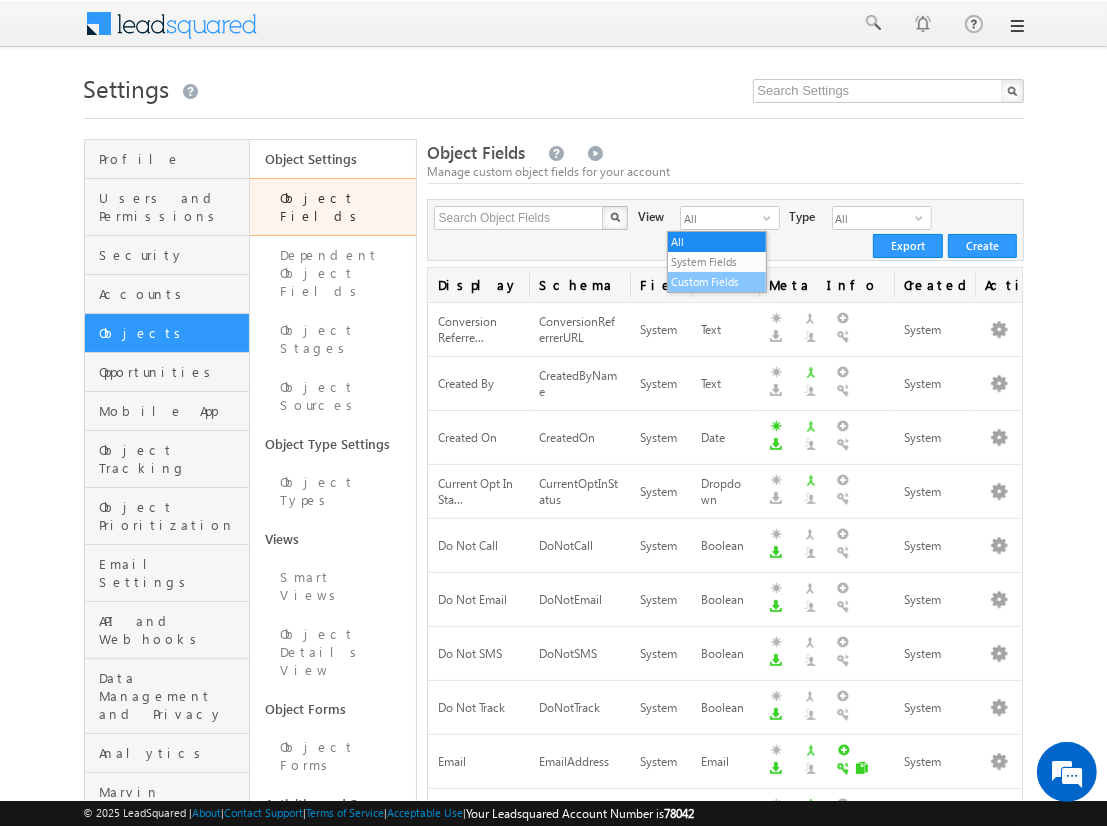click on "Custom Fields" at bounding box center (717, 282) 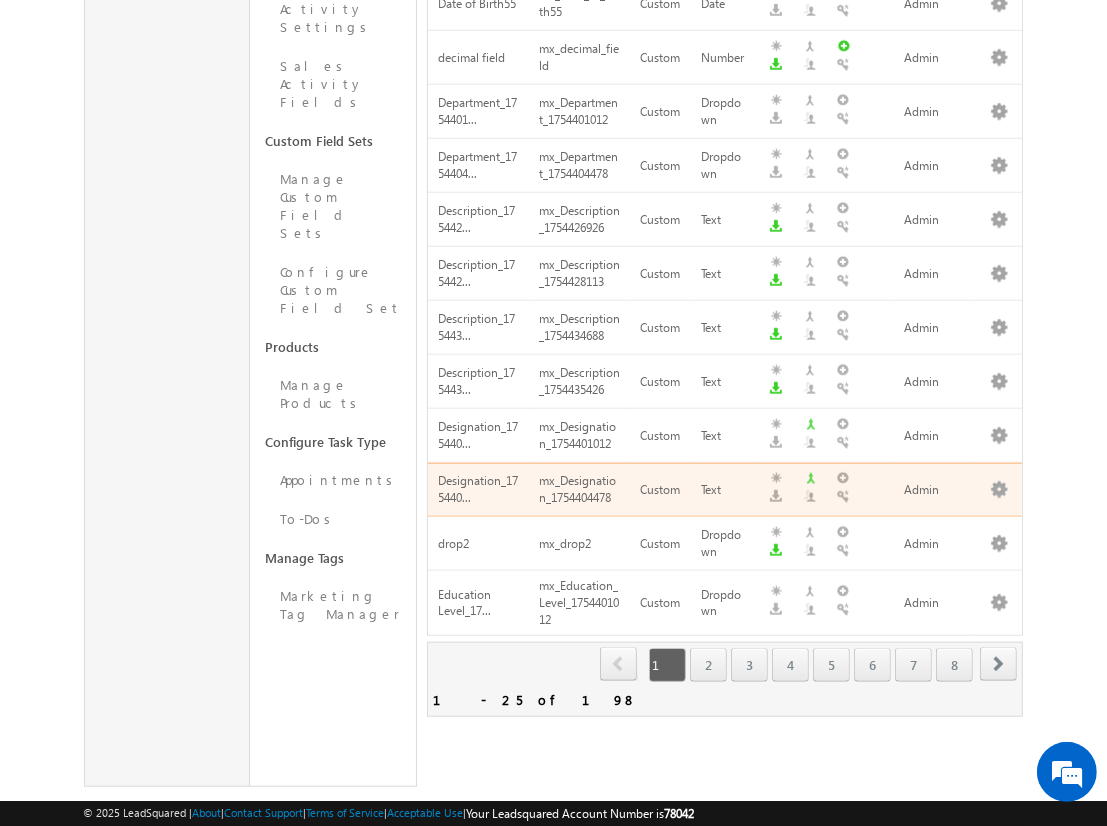 scroll, scrollTop: 1038, scrollLeft: 0, axis: vertical 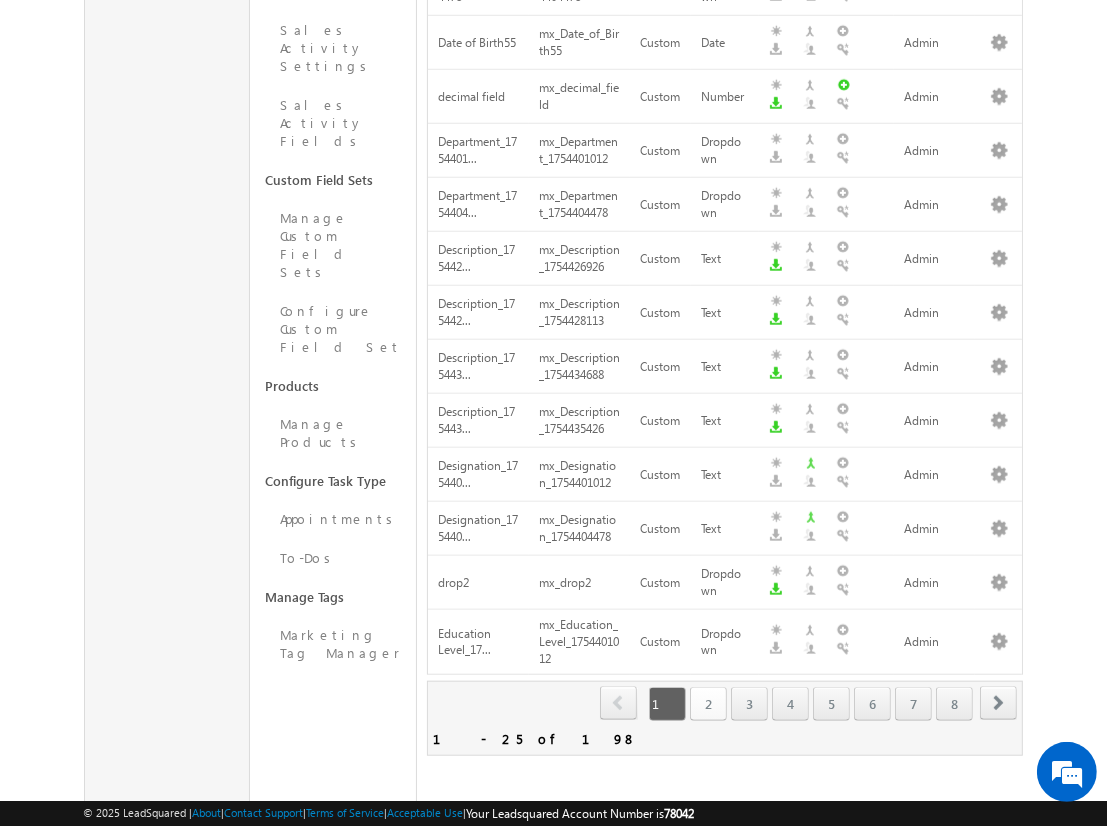 click on "2" at bounding box center (708, 704) 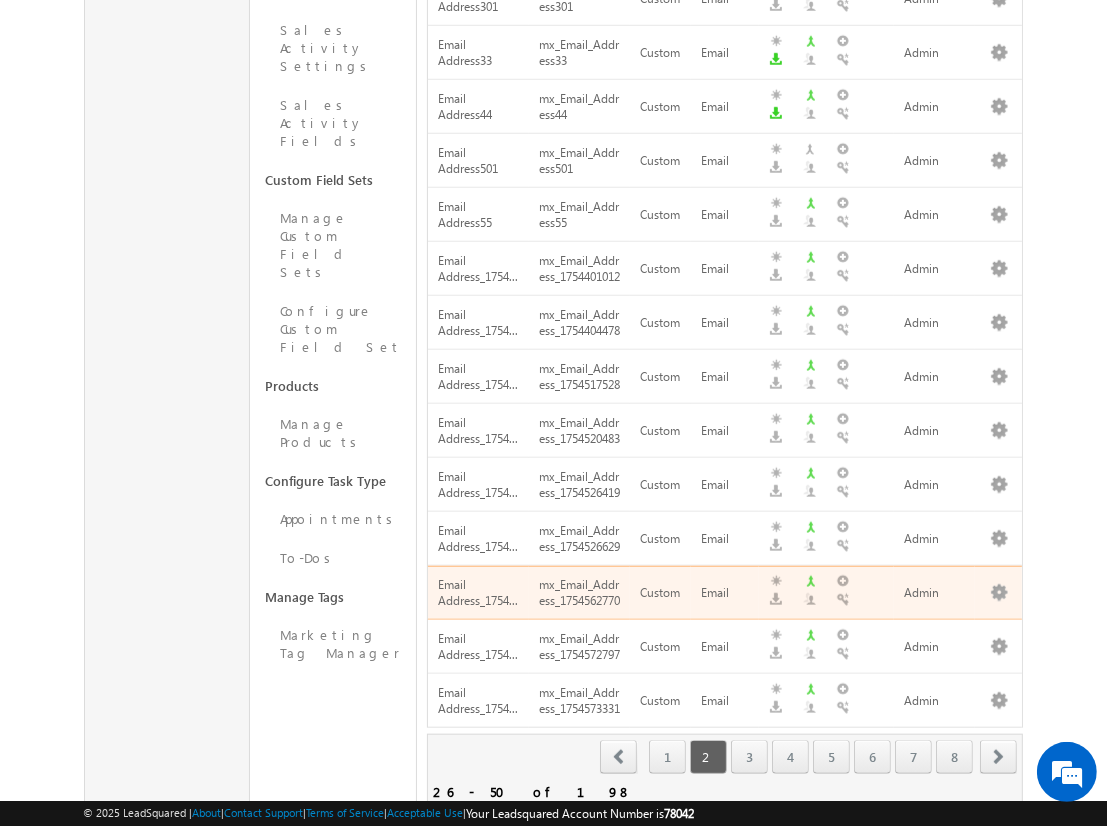 scroll, scrollTop: 1188, scrollLeft: 0, axis: vertical 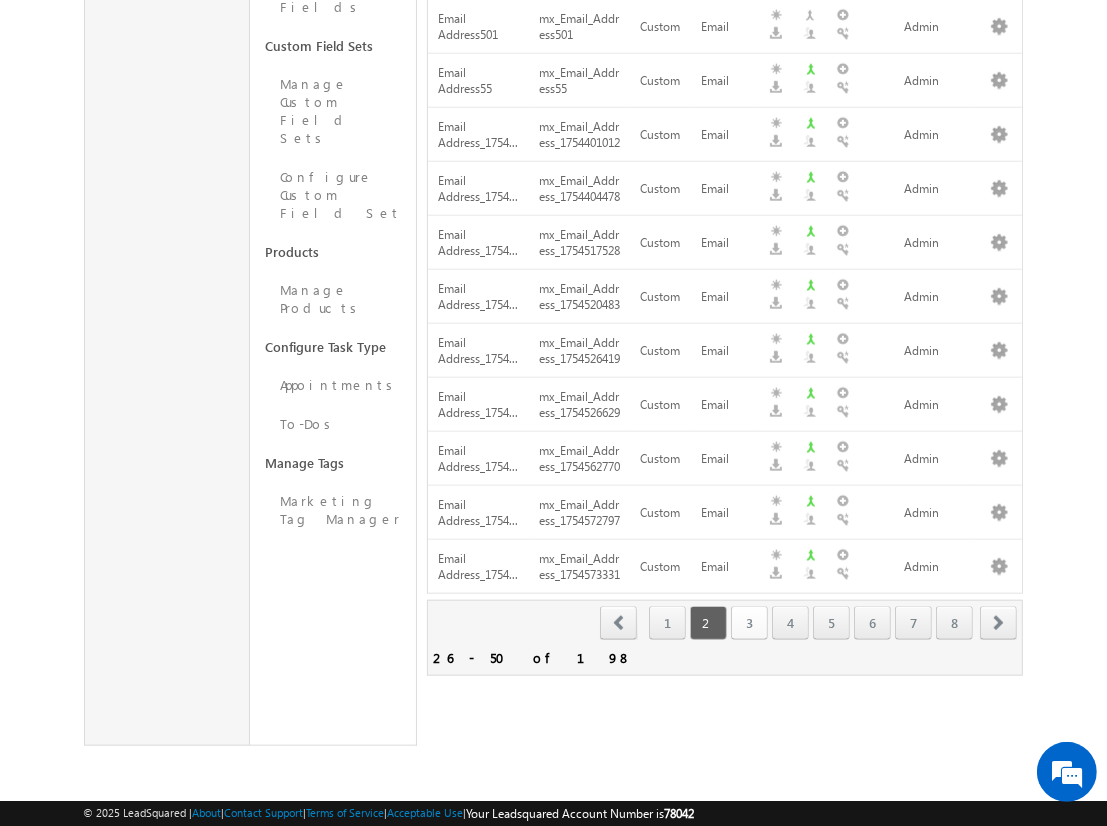 click on "3" at bounding box center [749, 623] 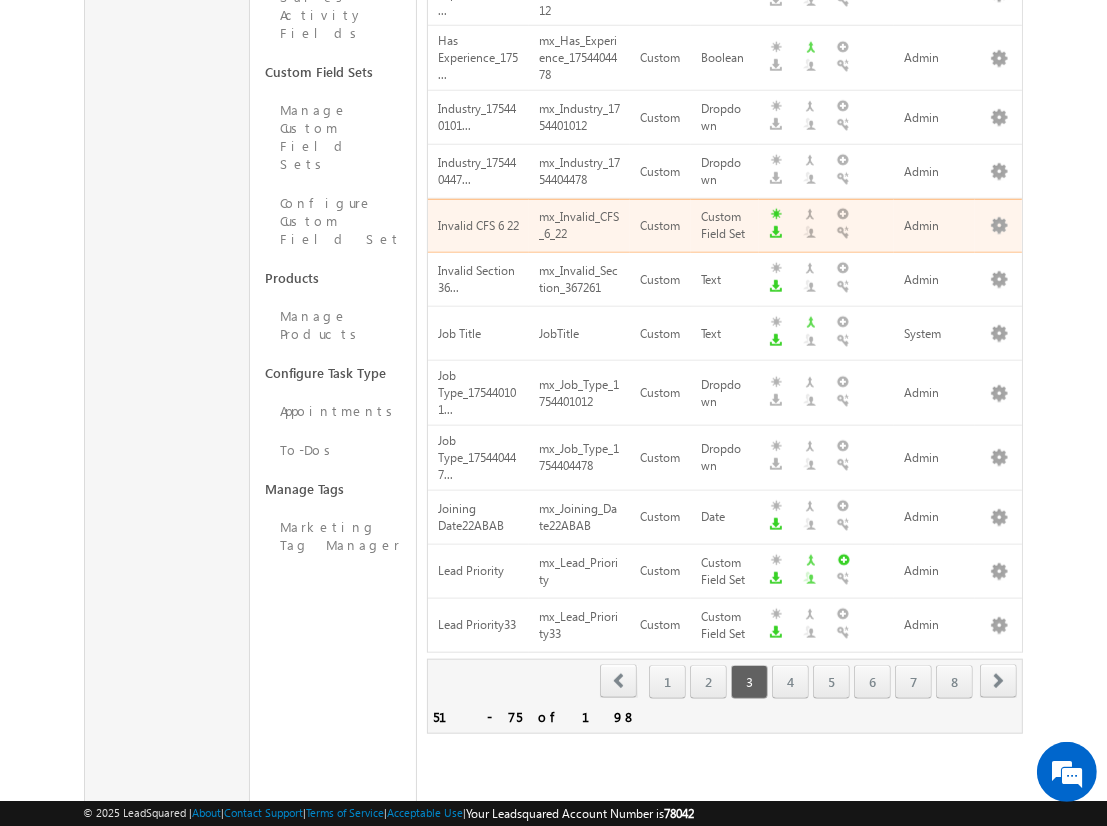scroll, scrollTop: 1124, scrollLeft: 0, axis: vertical 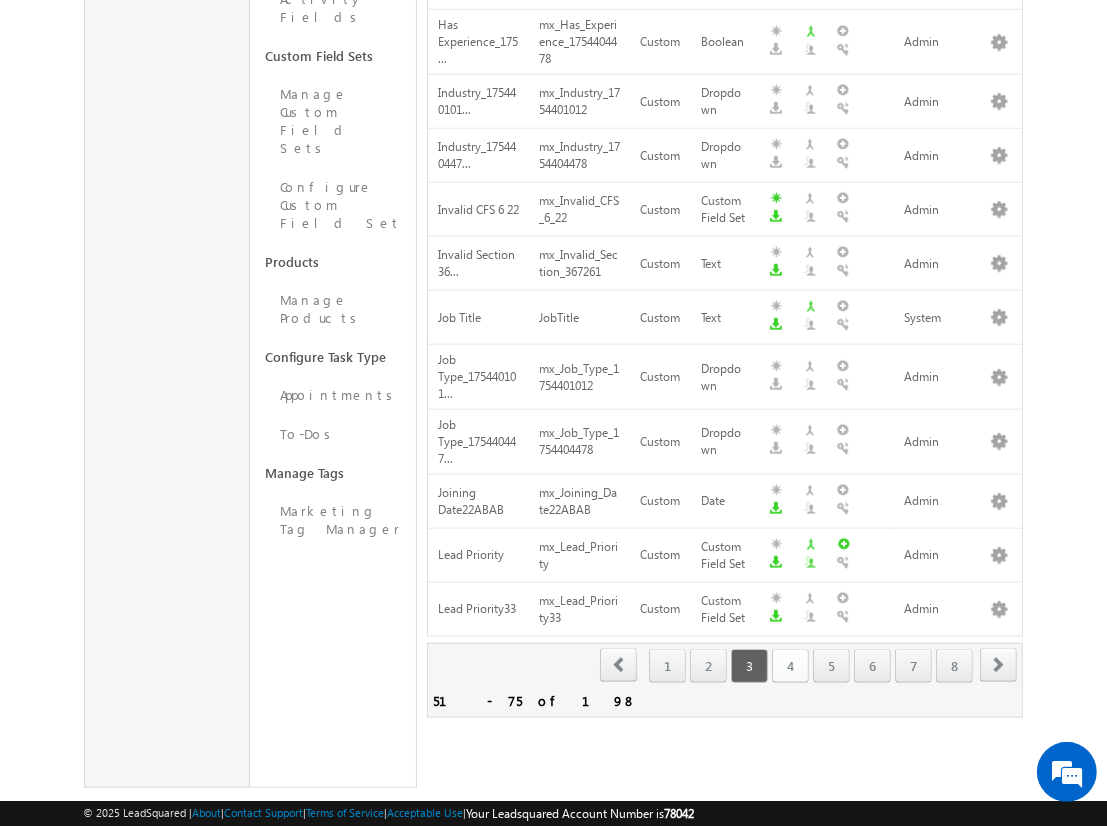 click on "4" at bounding box center (790, 666) 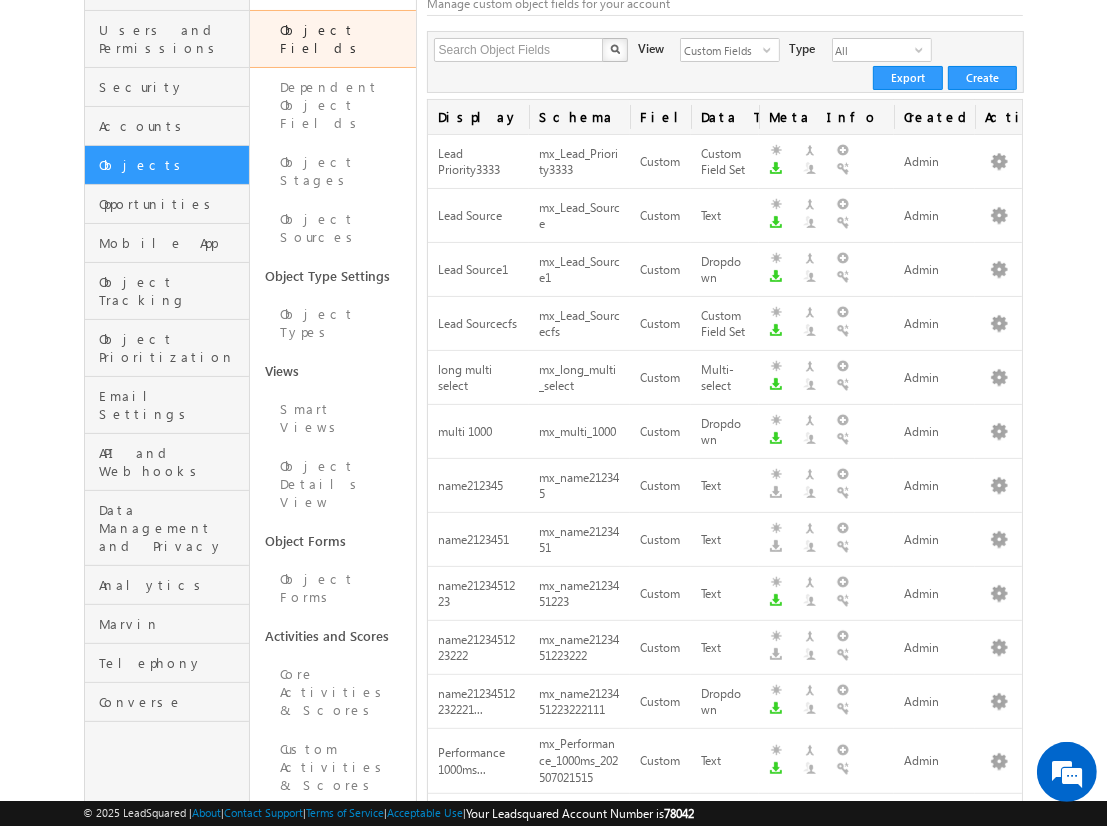 scroll, scrollTop: 153, scrollLeft: 0, axis: vertical 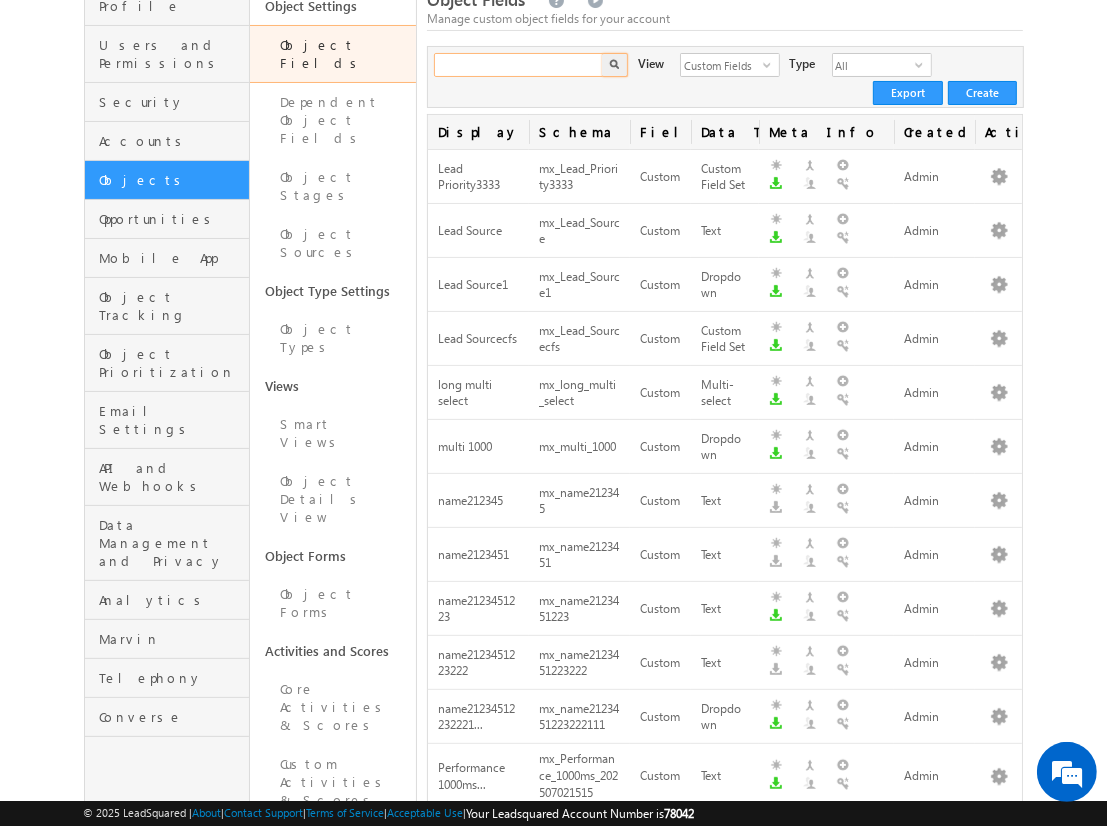 click at bounding box center [519, 65] 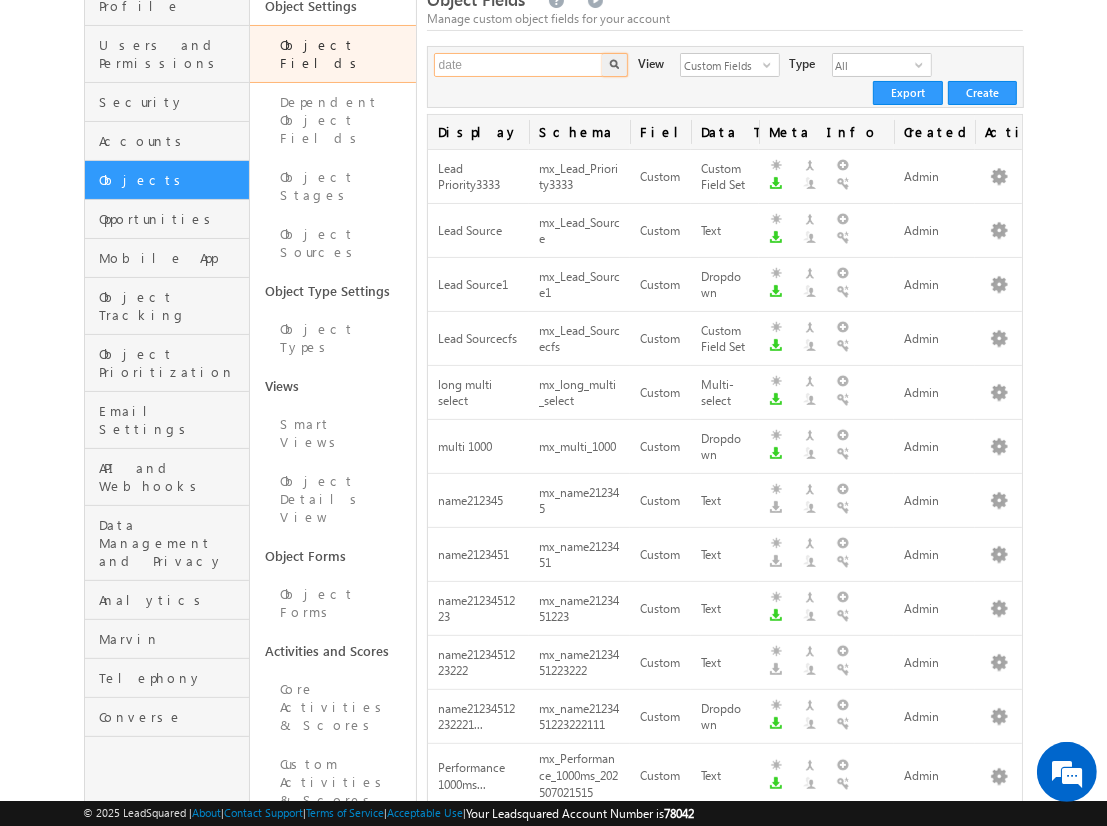 type on "date" 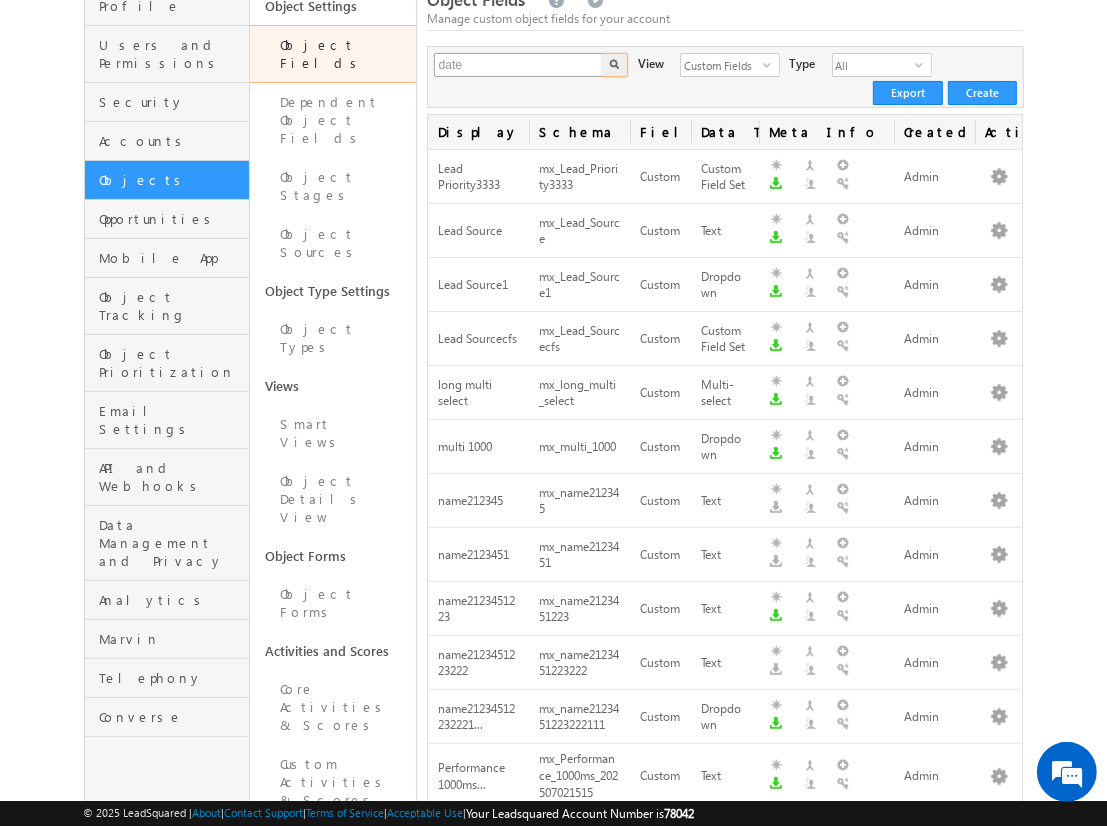 click at bounding box center [615, 65] 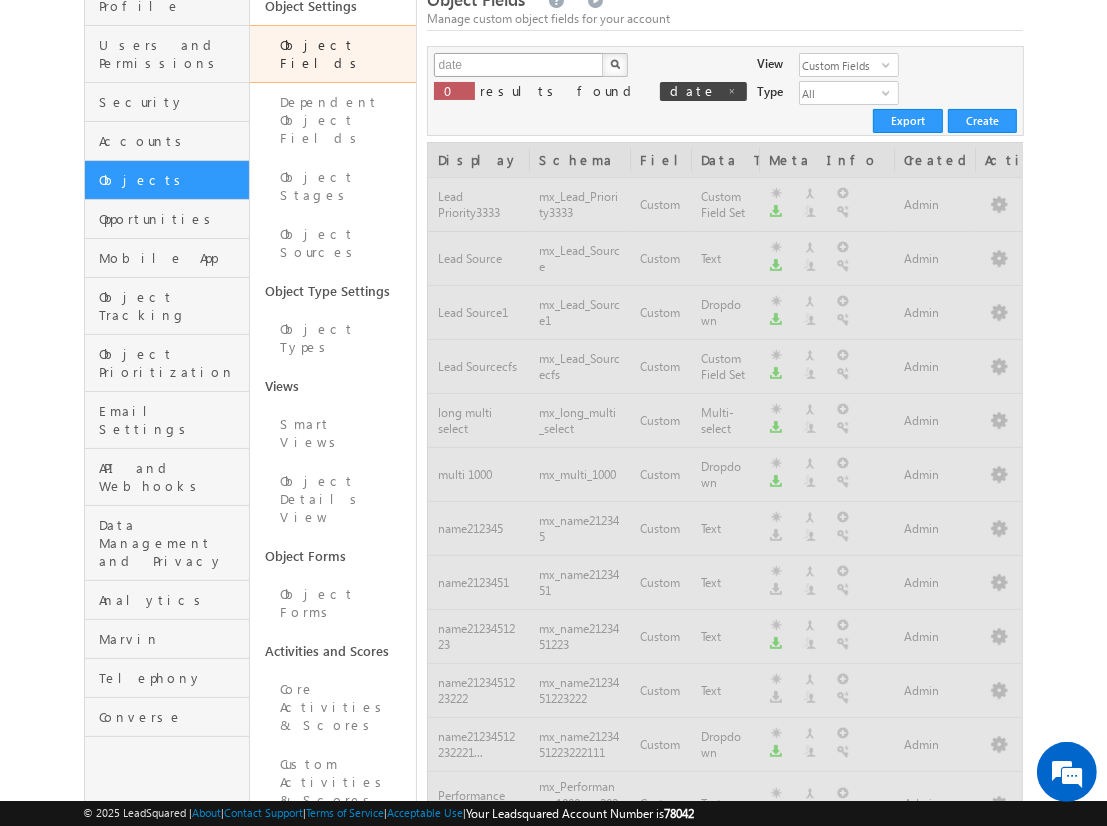 type 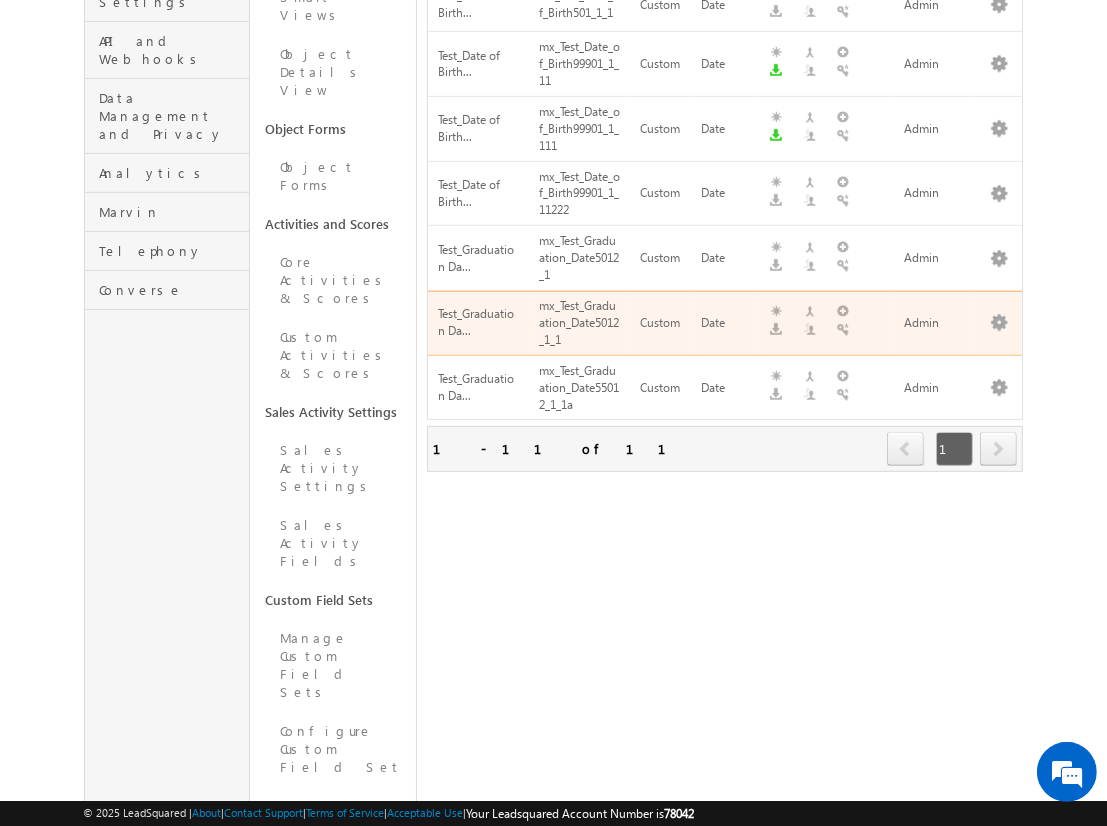 scroll, scrollTop: 0, scrollLeft: 0, axis: both 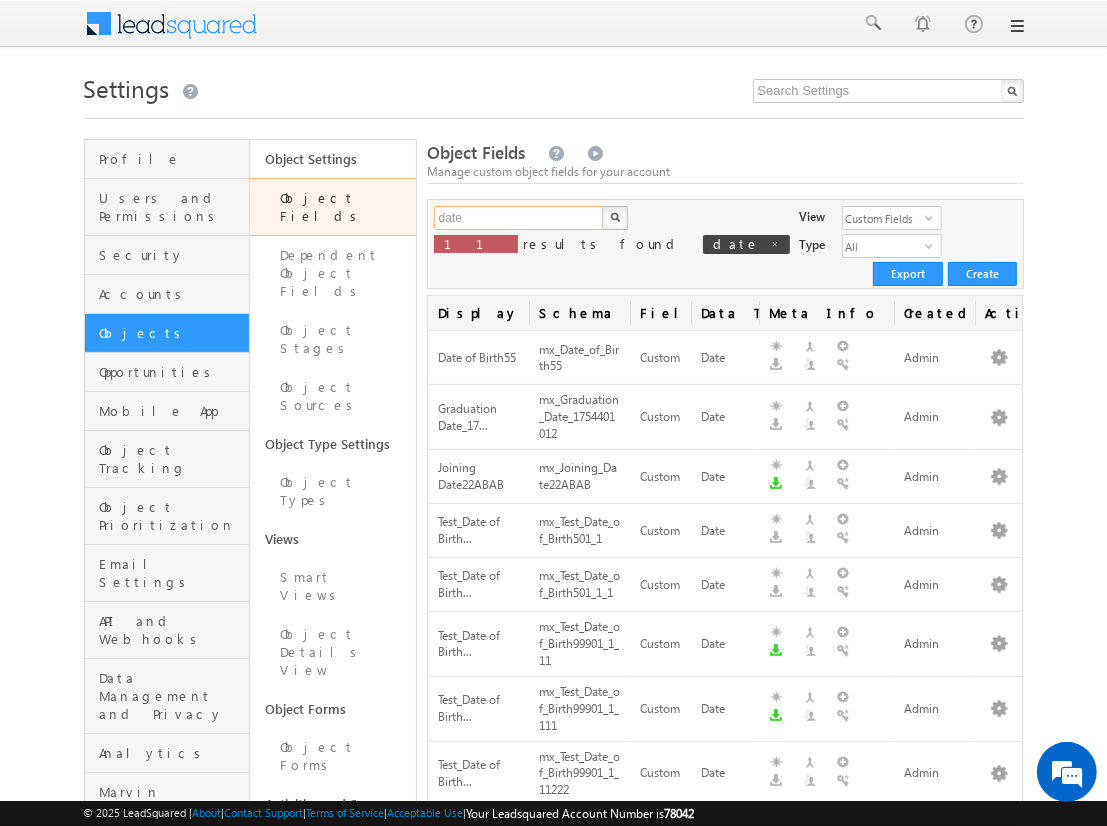 click on "date" at bounding box center [519, 218] 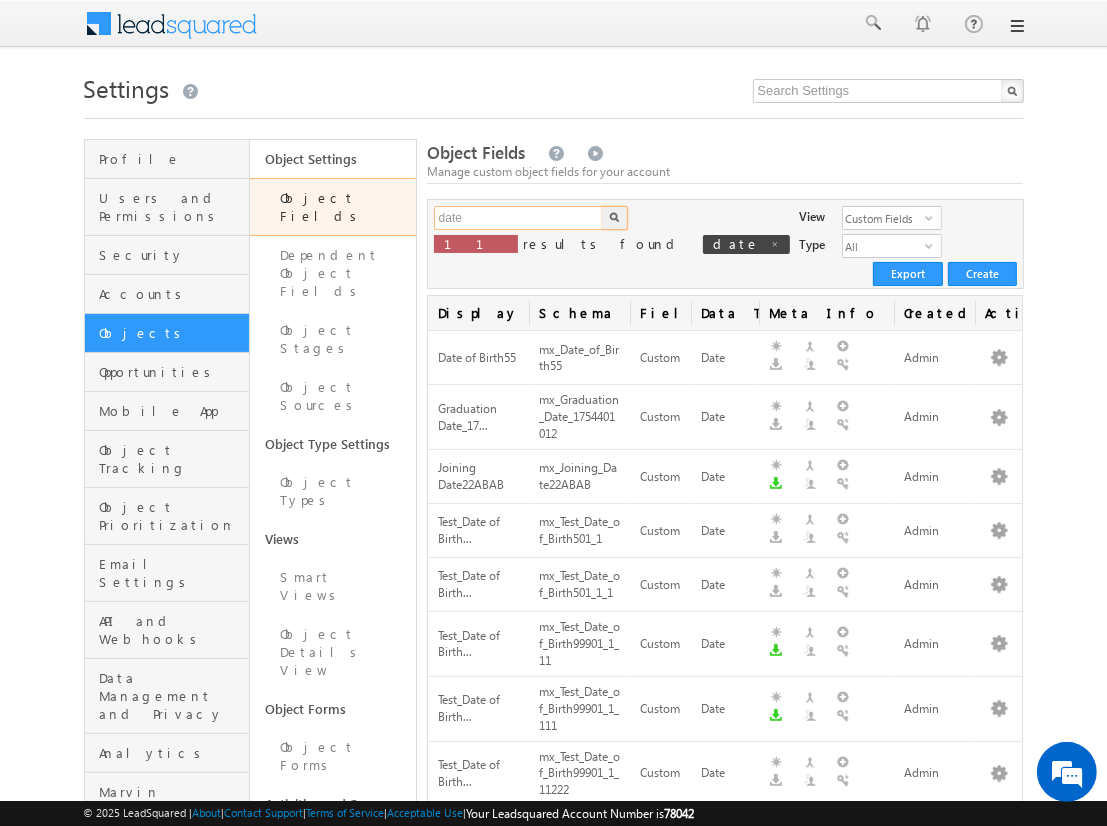 click on "date" at bounding box center [519, 218] 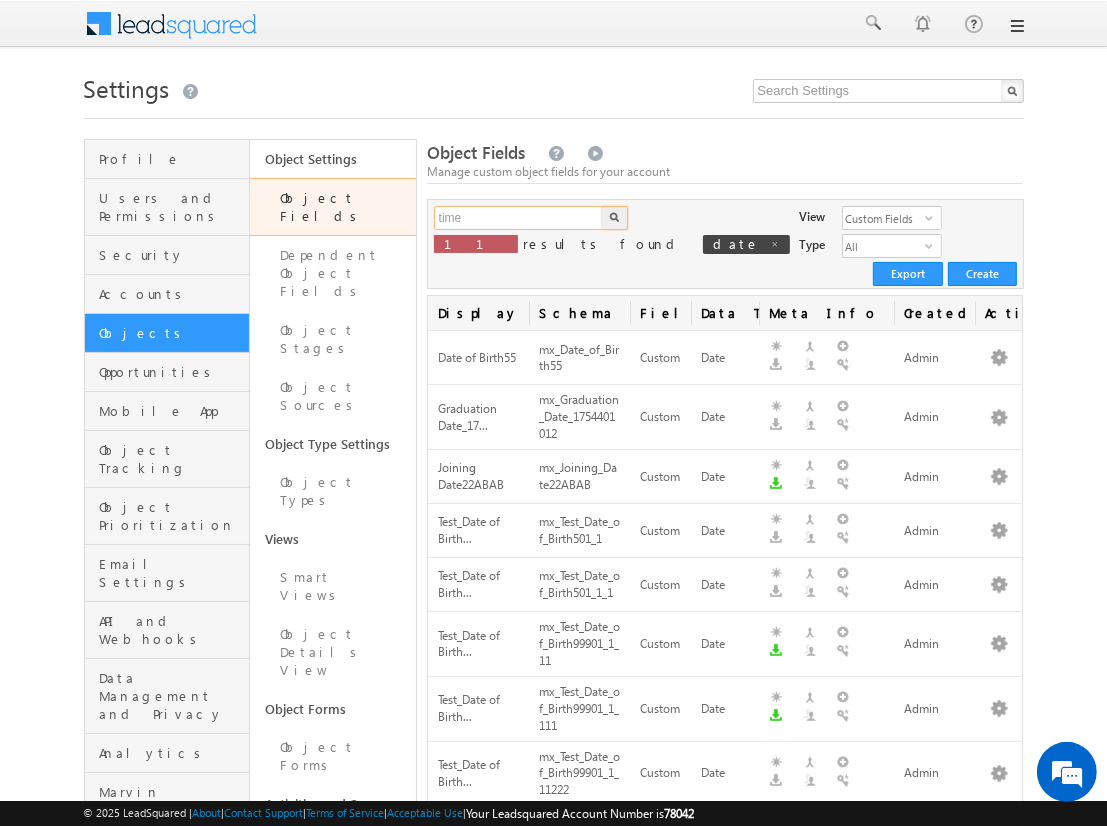 type on "time" 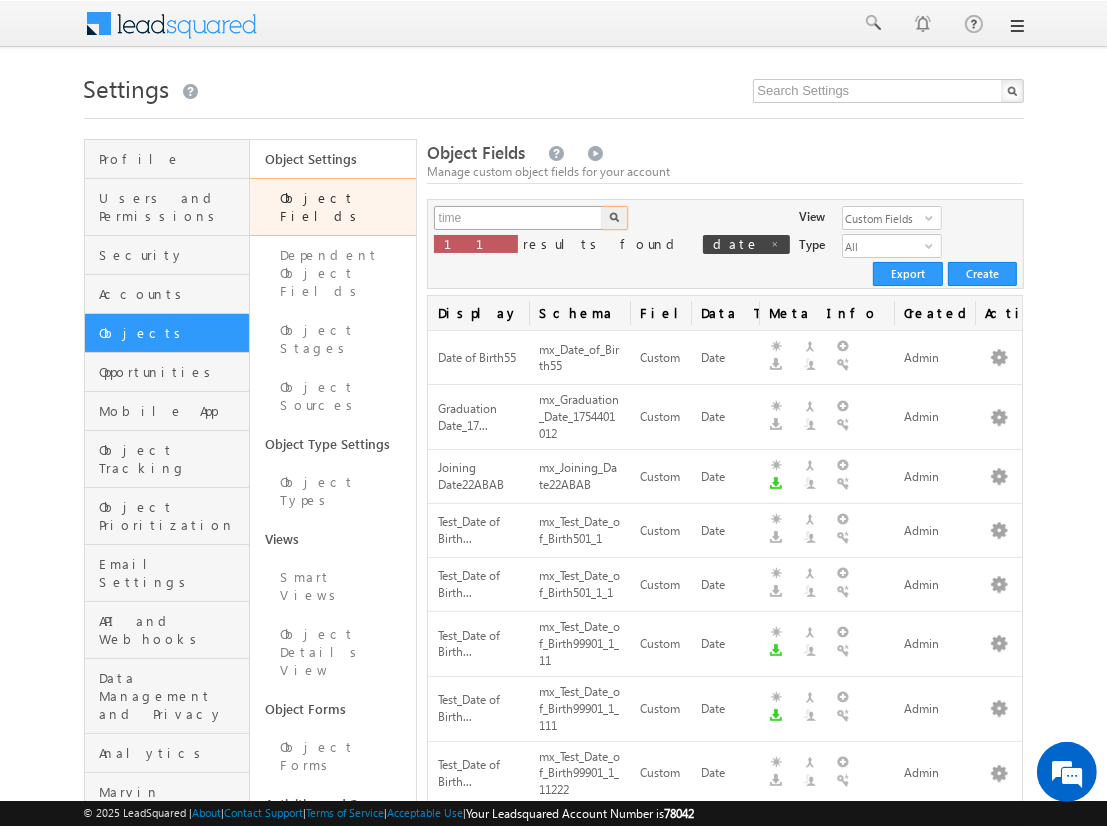 click at bounding box center [615, 218] 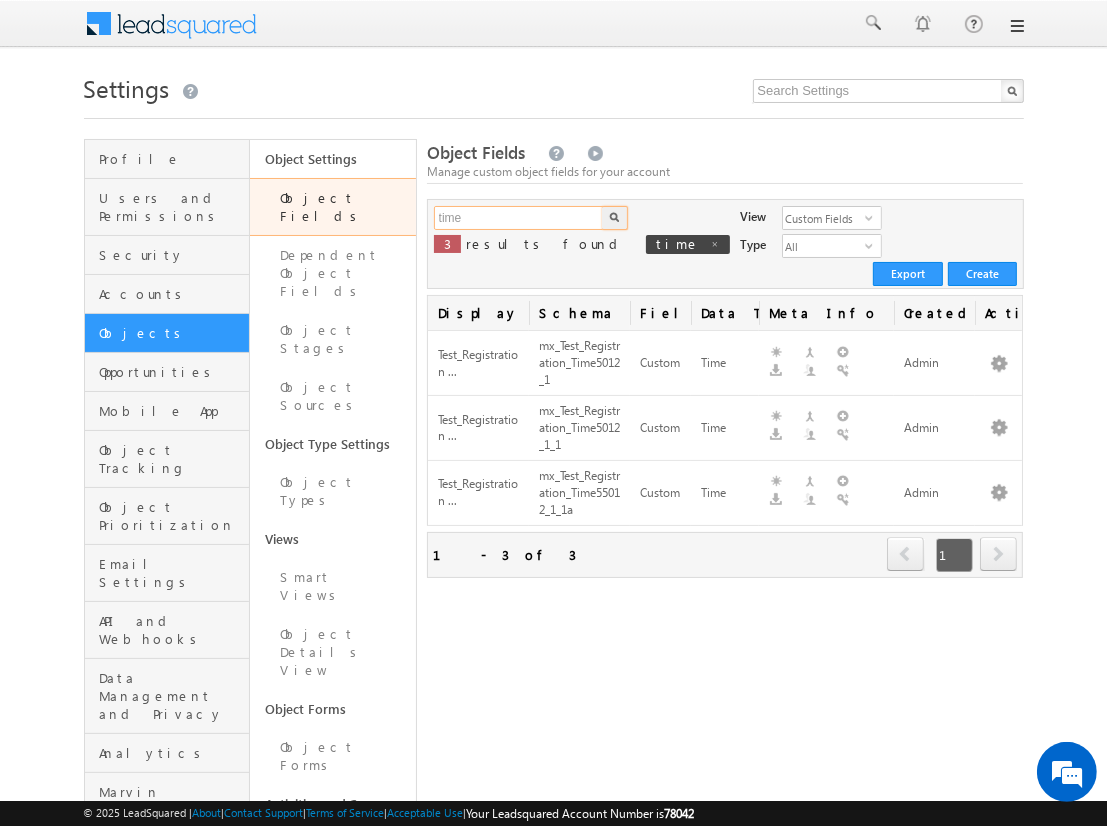 click on "time" at bounding box center (519, 218) 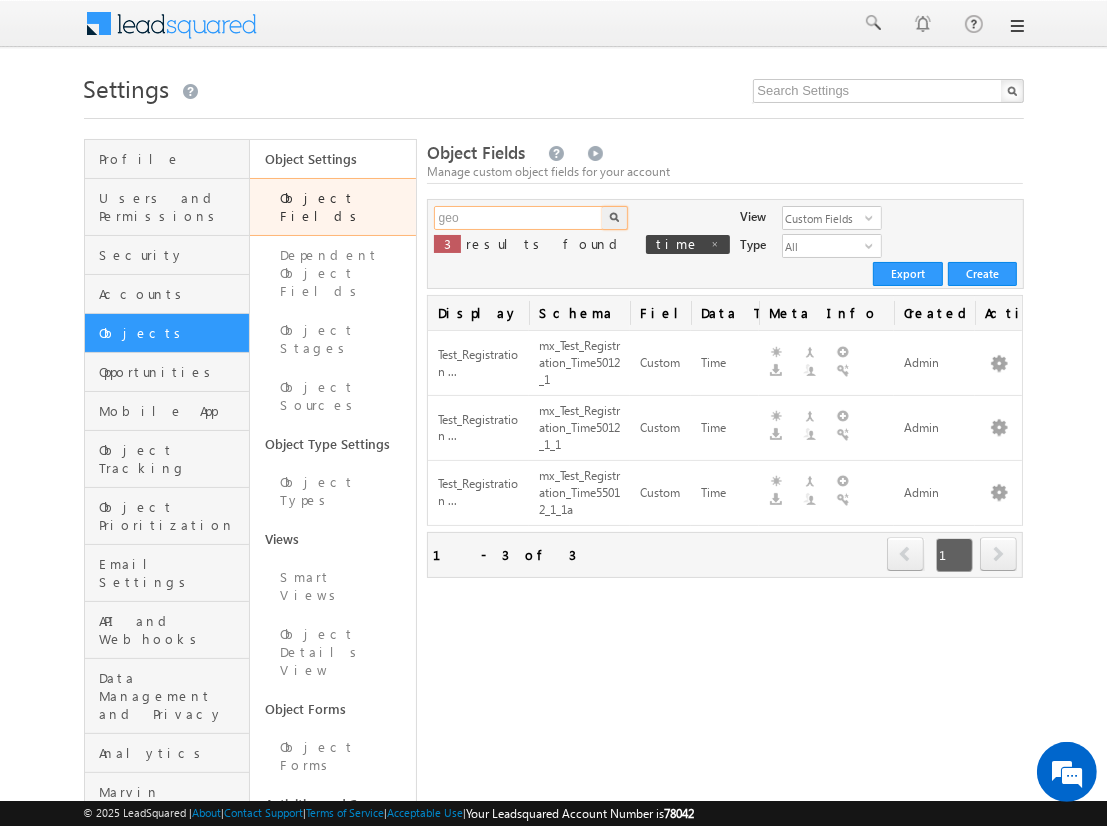 type on "geo" 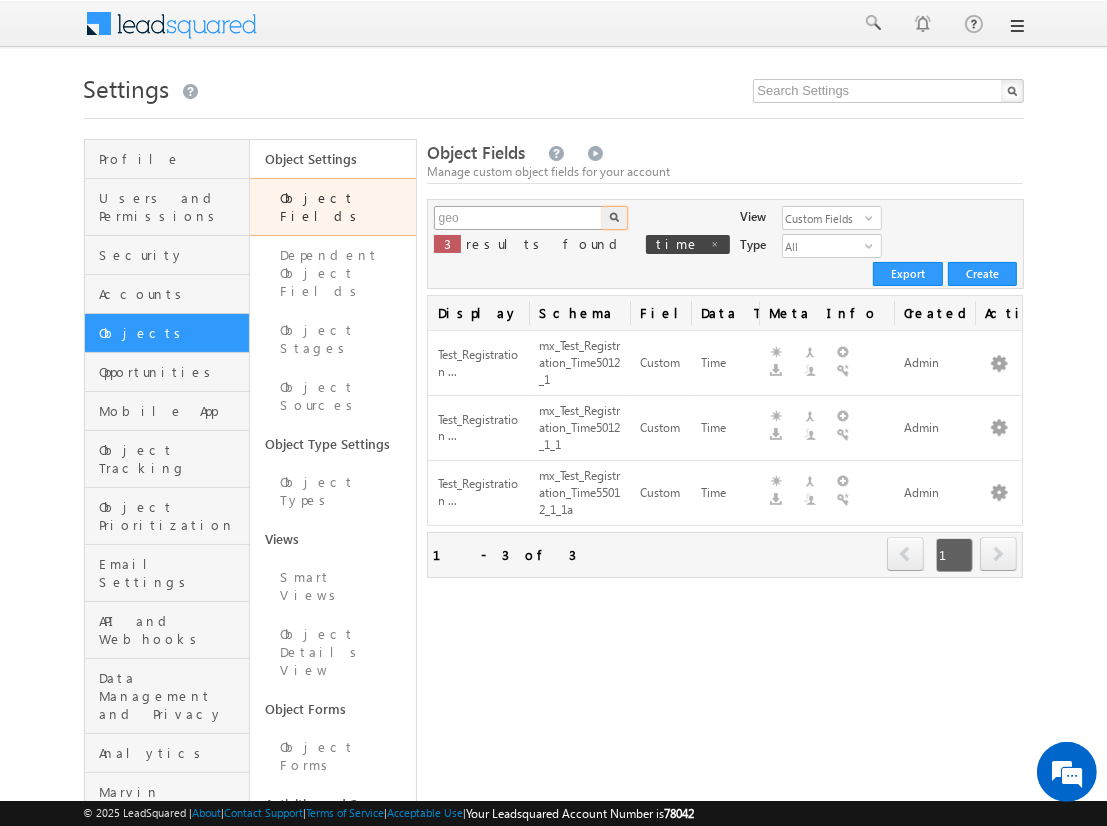 click at bounding box center (615, 218) 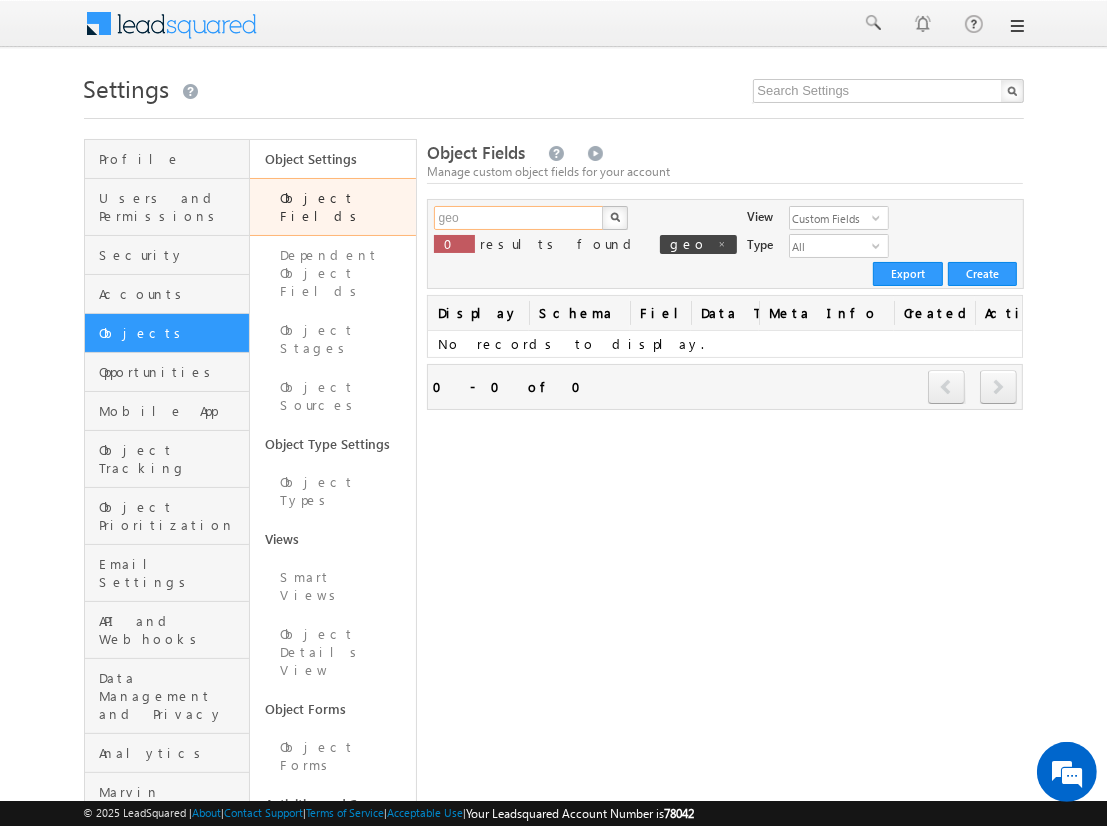 click on "geo" at bounding box center (519, 218) 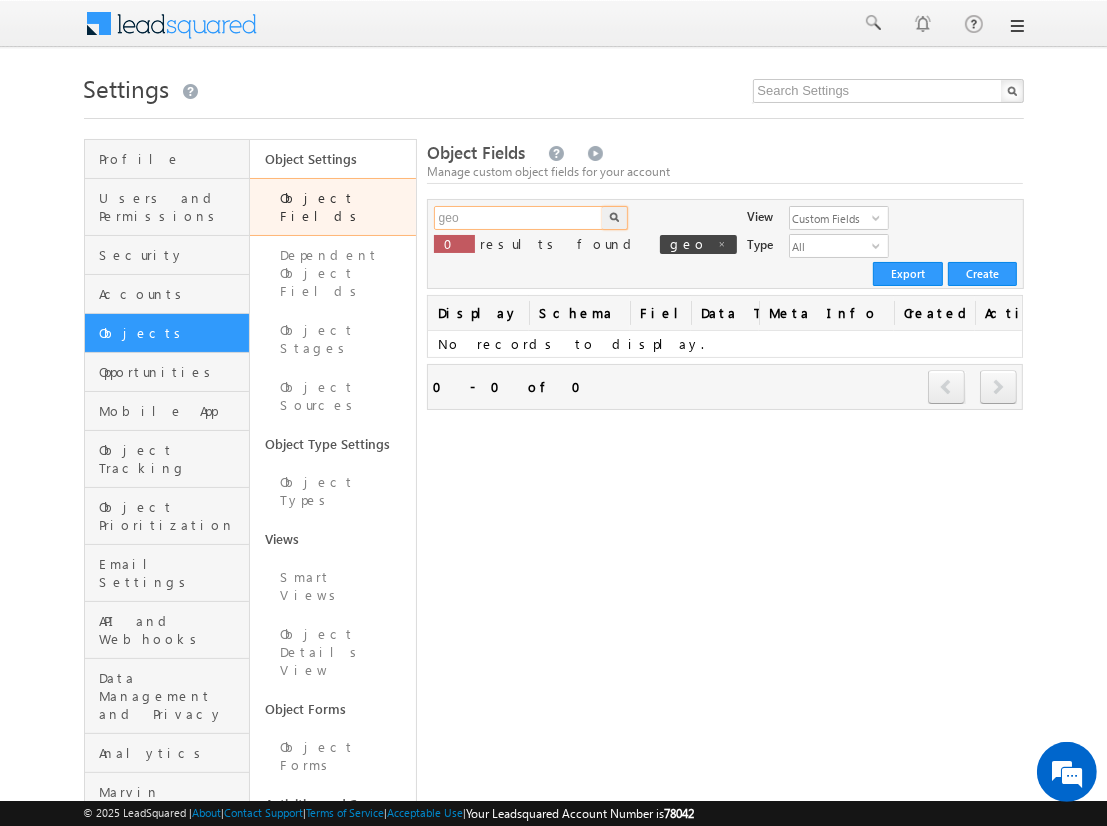 click on "geo" at bounding box center [519, 218] 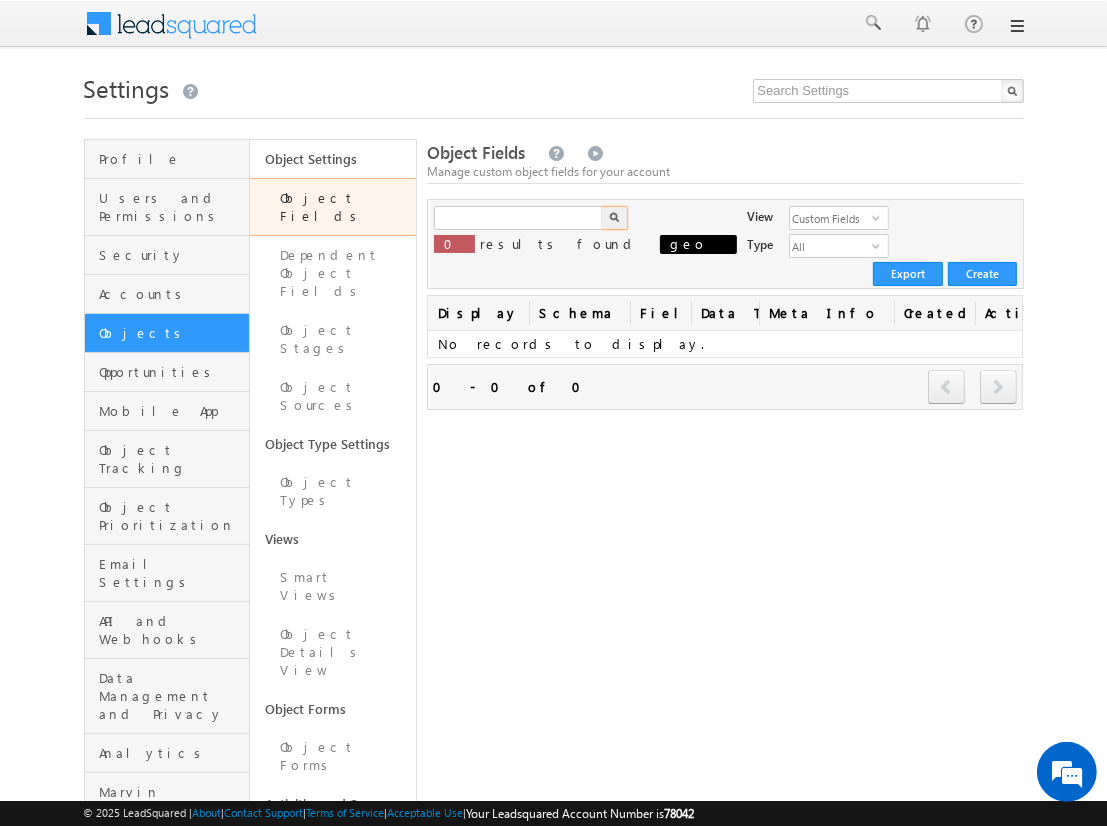 type on "Search Object Fields" 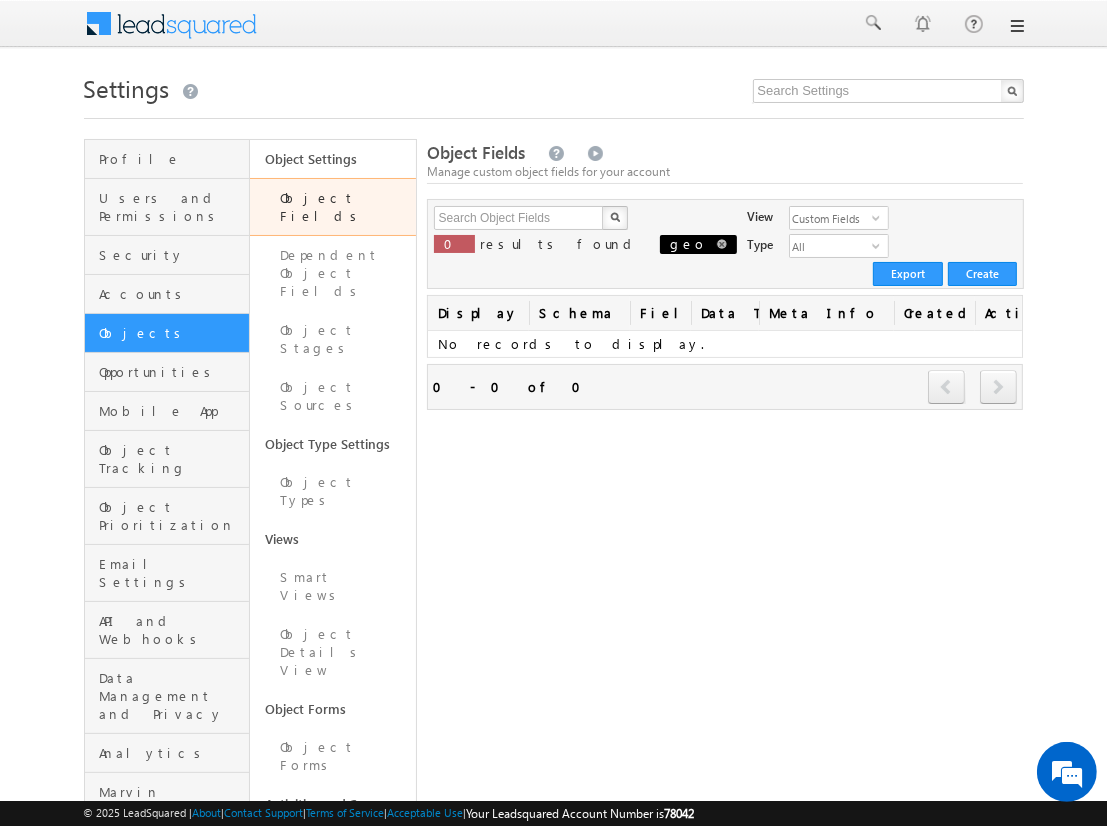 click at bounding box center (722, 244) 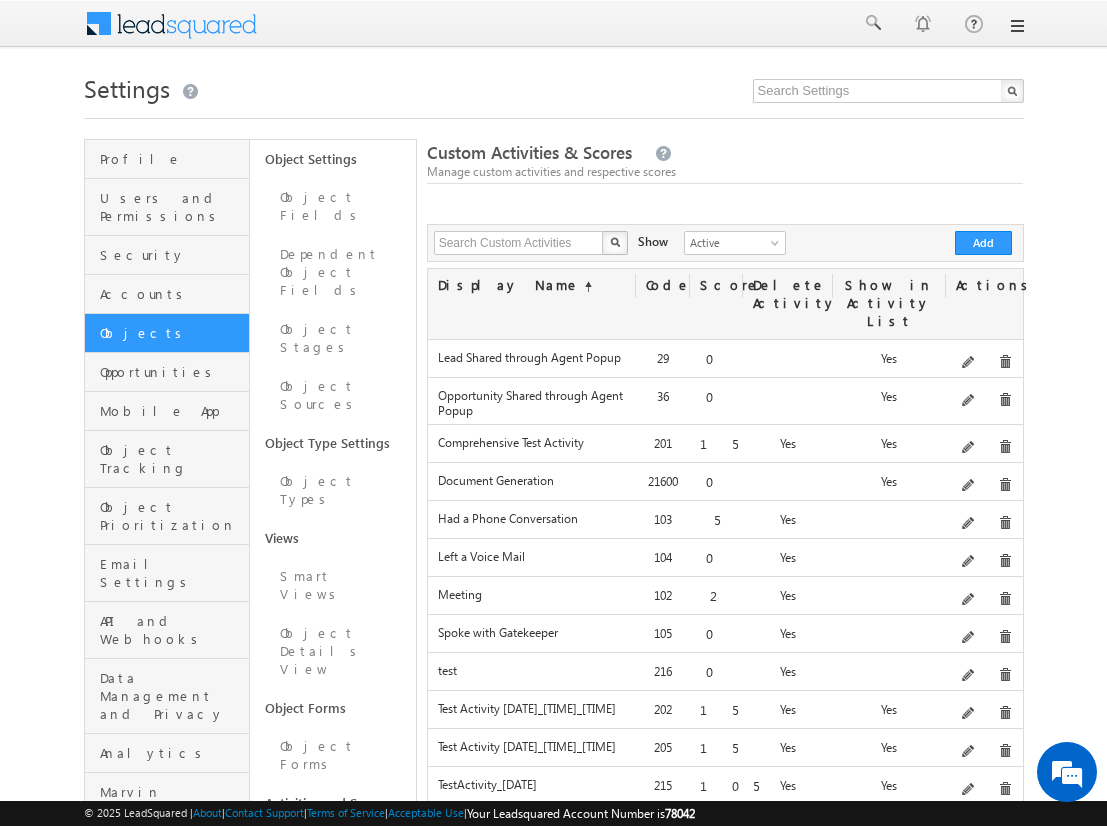 scroll, scrollTop: 0, scrollLeft: 0, axis: both 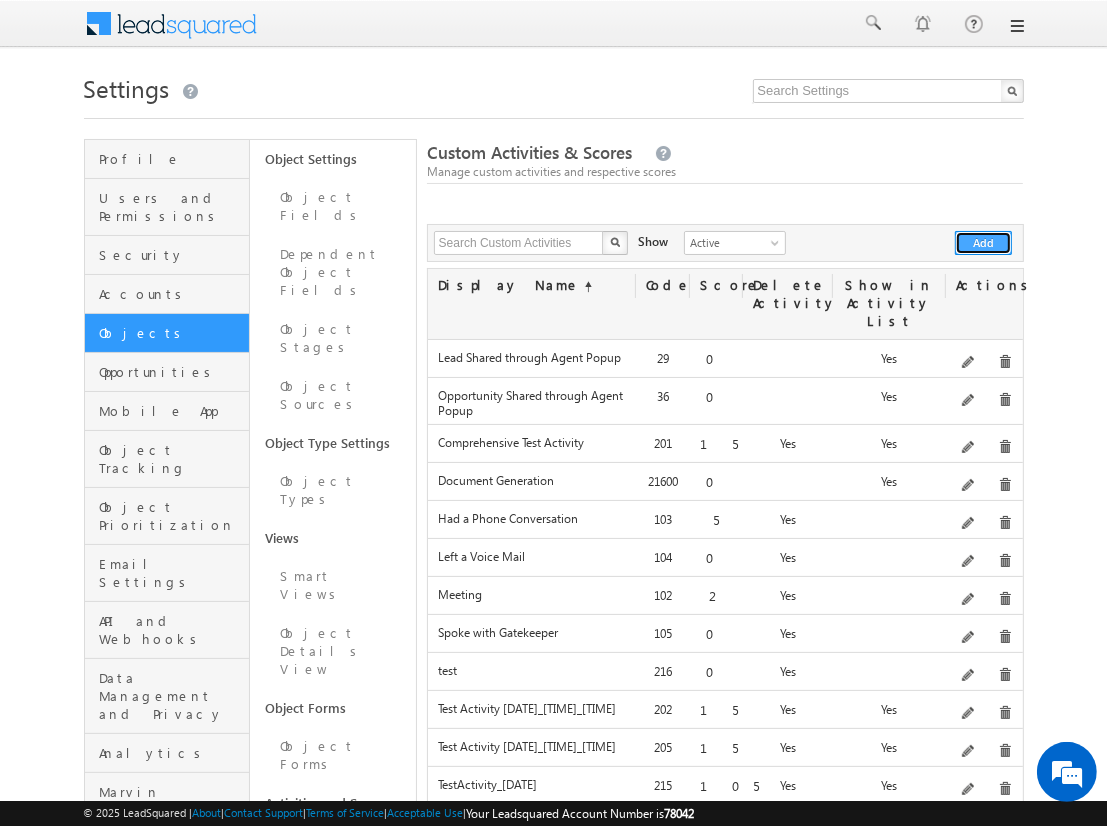 click on "Add" at bounding box center [983, 243] 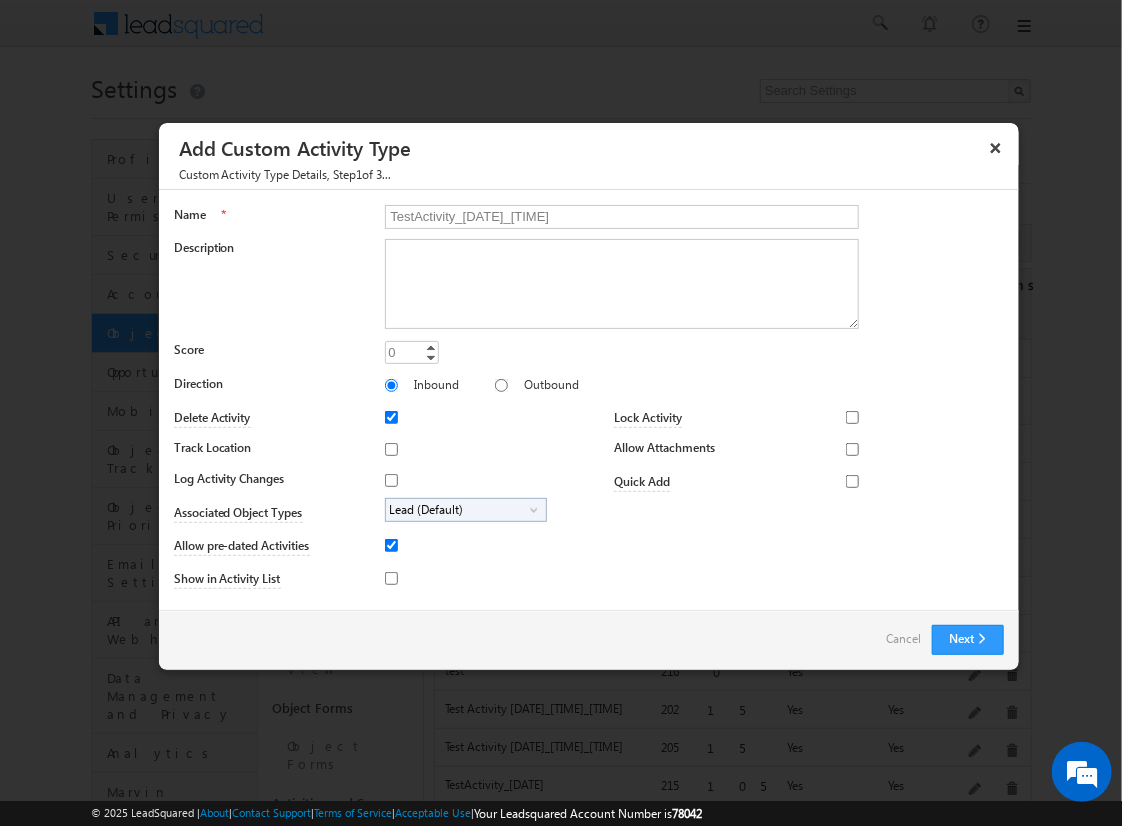 type on "TestActivity_[DATE]_[TIME]" 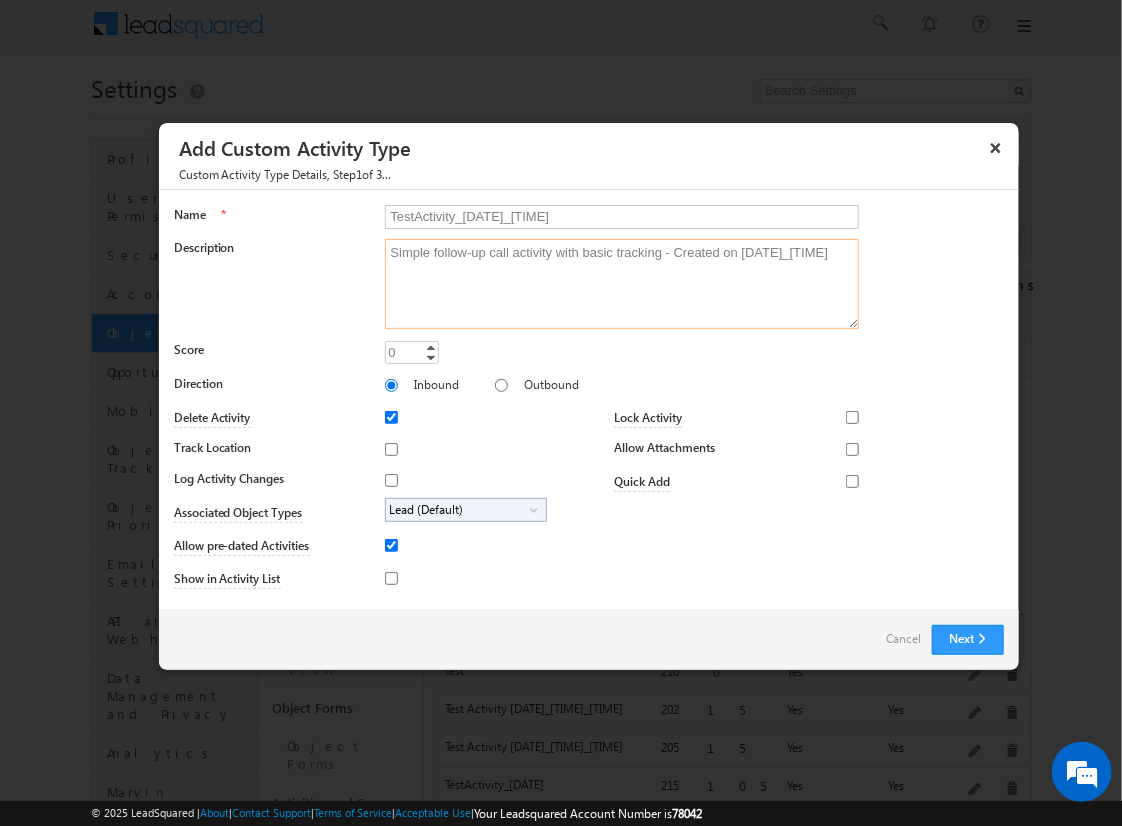 type on "Simple follow-up call activity with basic tracking - Created on [DATE]_[TIME]" 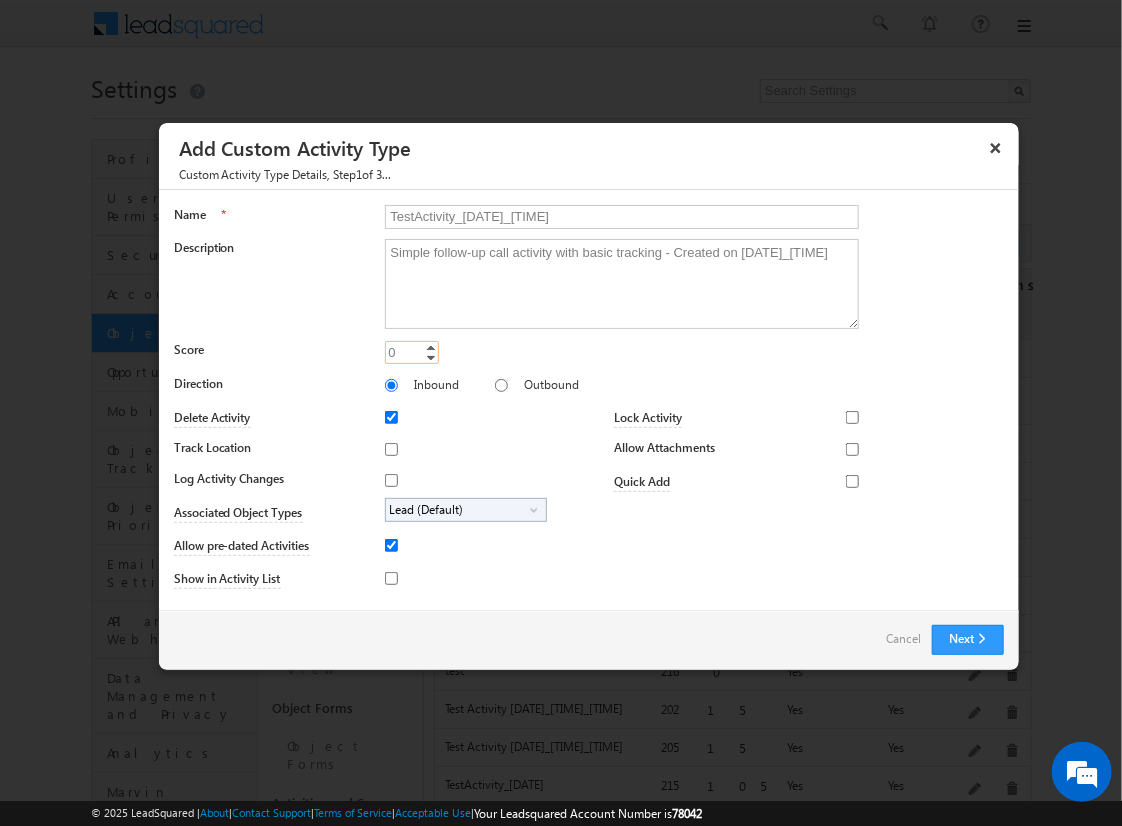 type on "5" 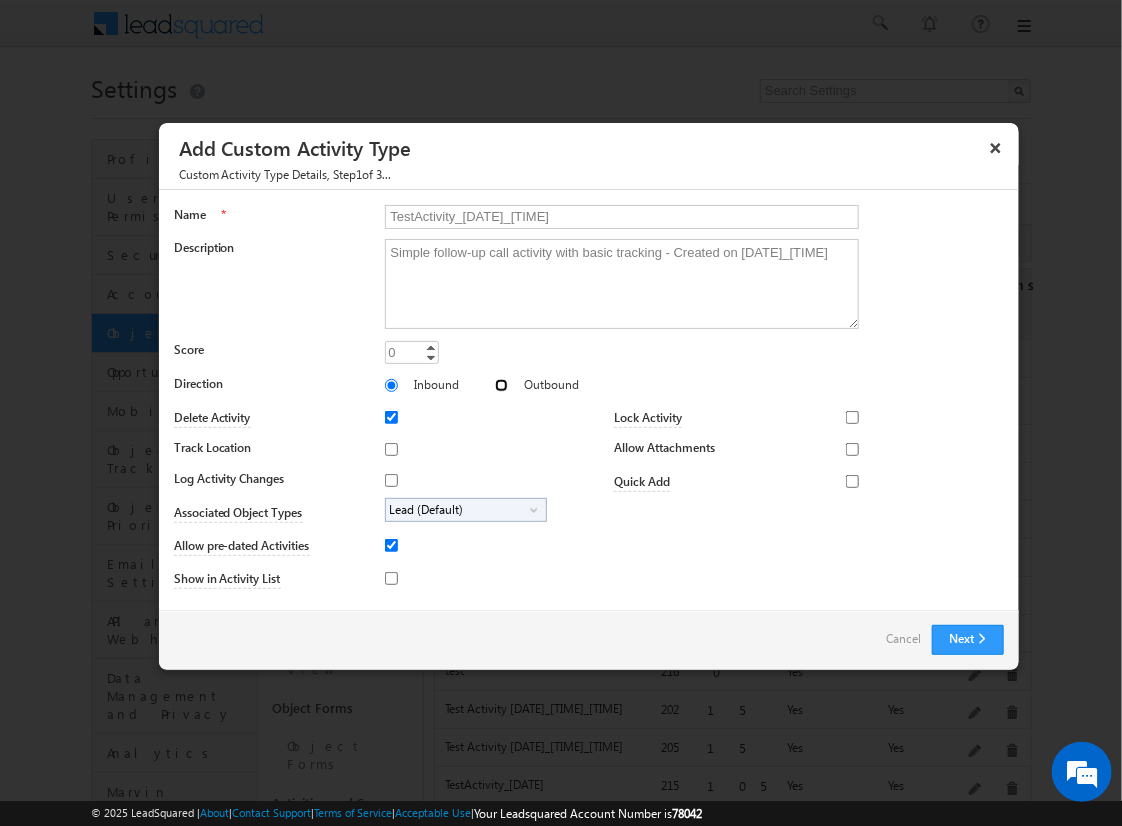 click on "Outbound" at bounding box center [501, 385] 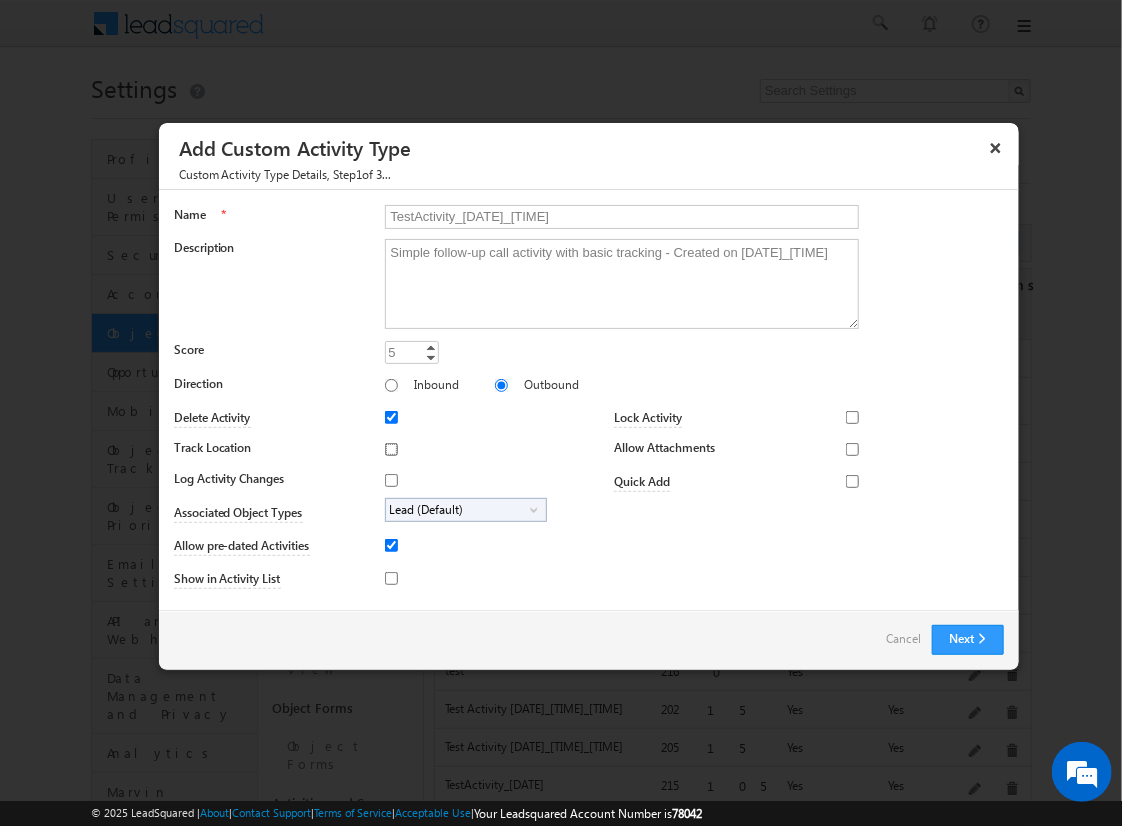 click on "Track Location" at bounding box center [391, 449] 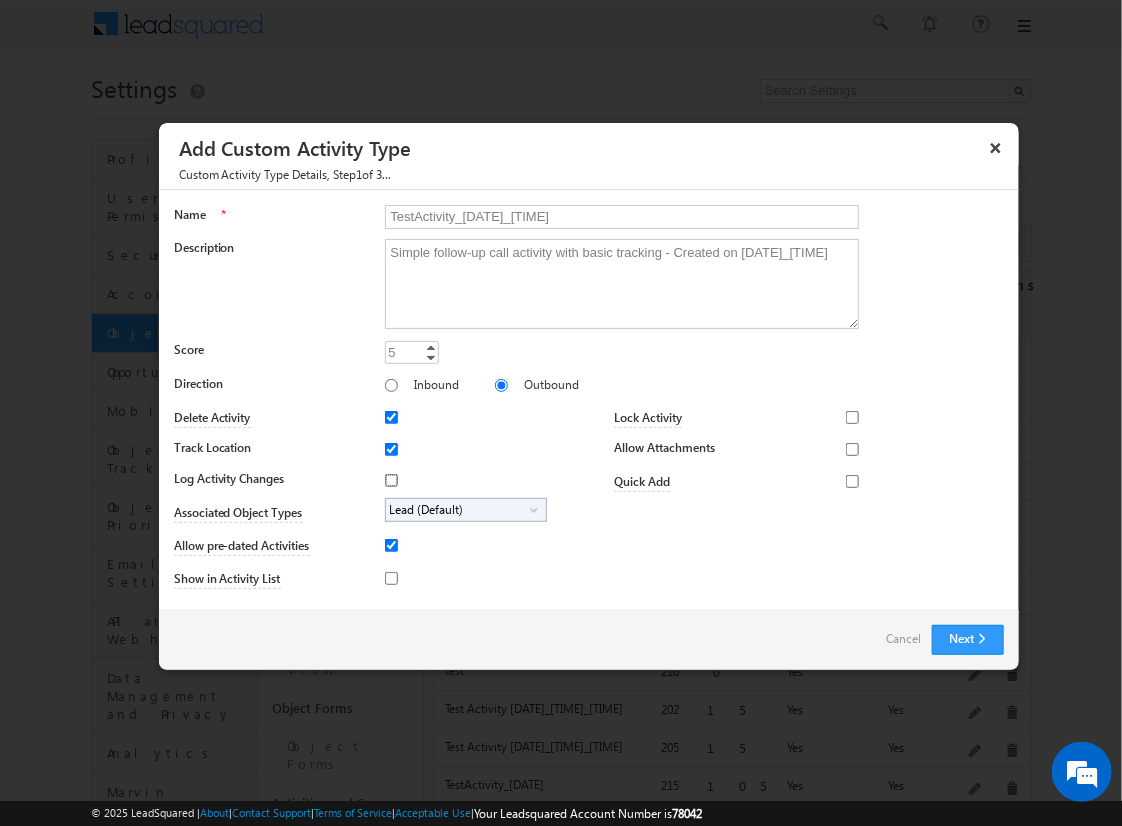 click on "Log Activity Changes" at bounding box center [391, 480] 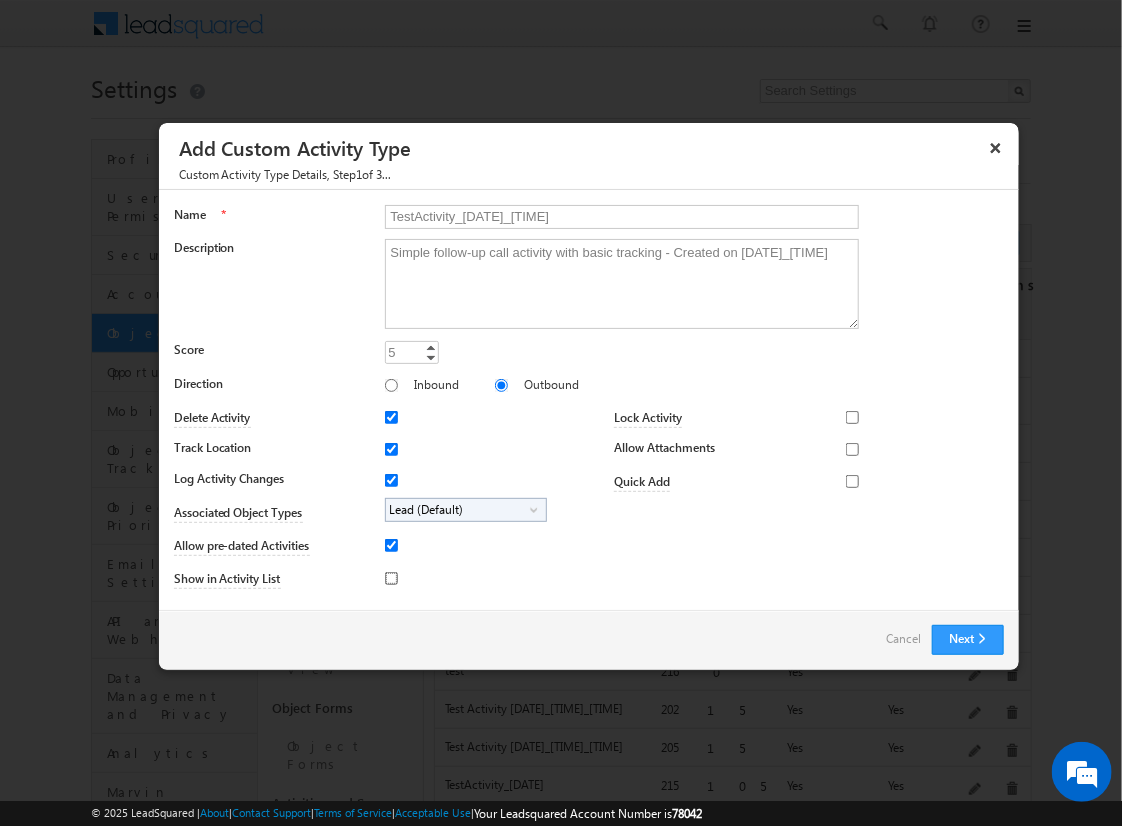 click on "Show in Activity List" at bounding box center (391, 578) 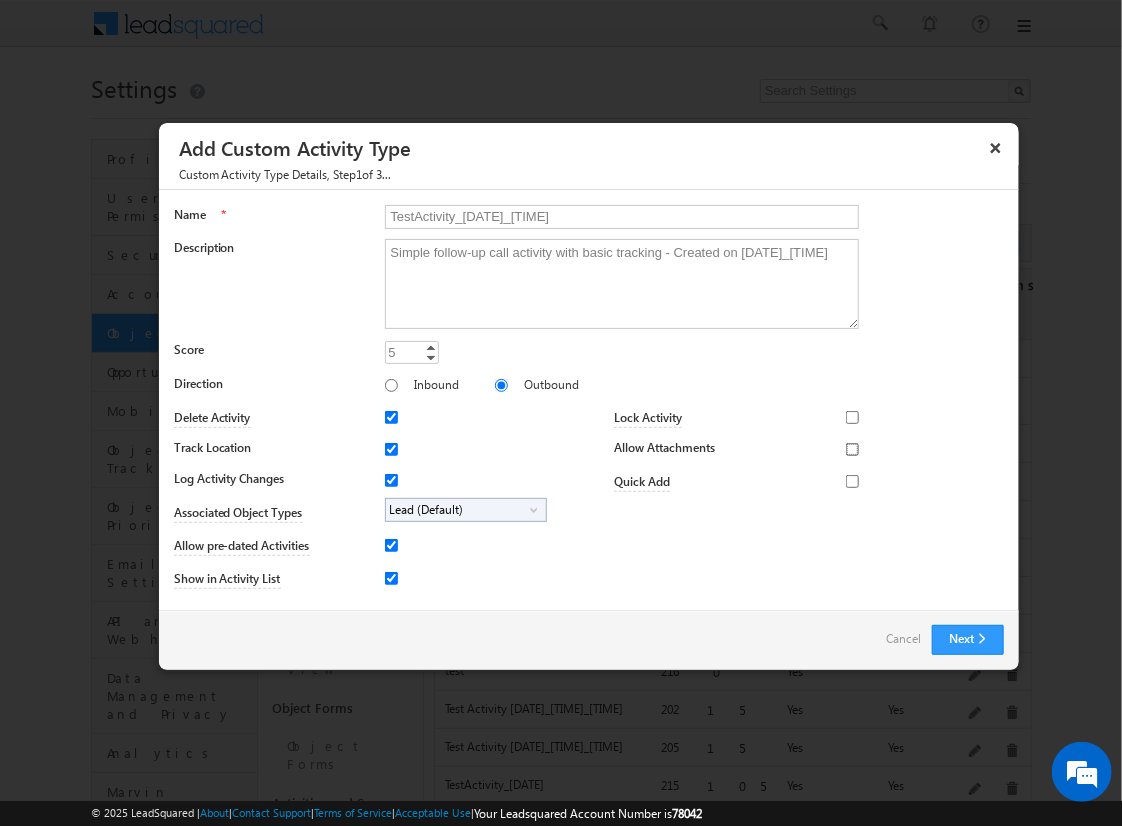 click on "Allow Attachments" at bounding box center [852, 449] 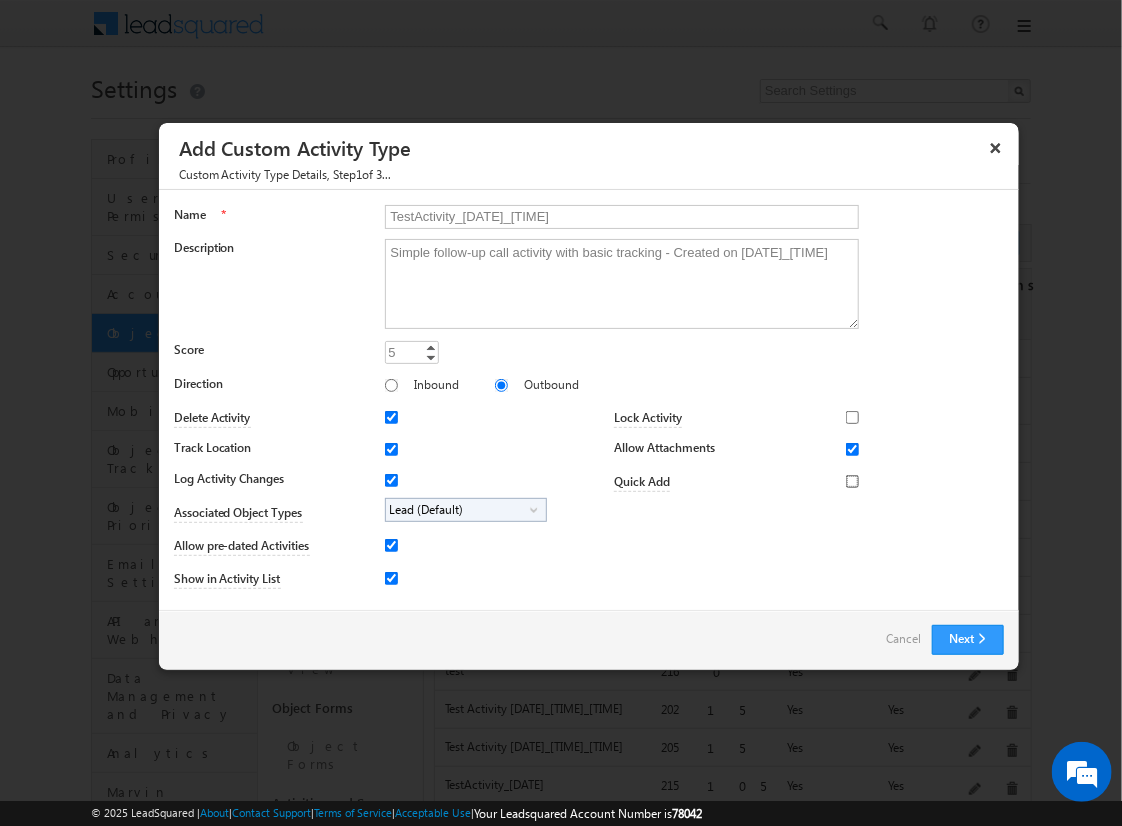 click on "Quick Add" at bounding box center [852, 481] 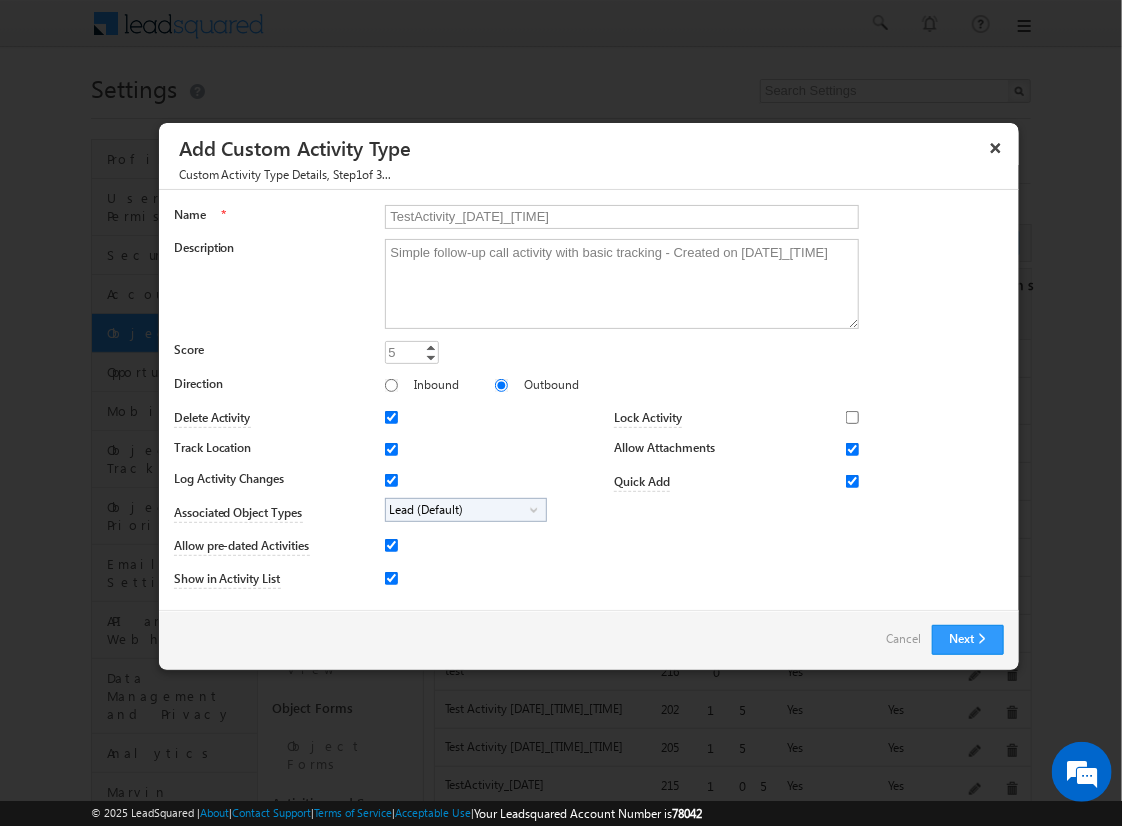 click on "Lead (Default)" at bounding box center (458, 510) 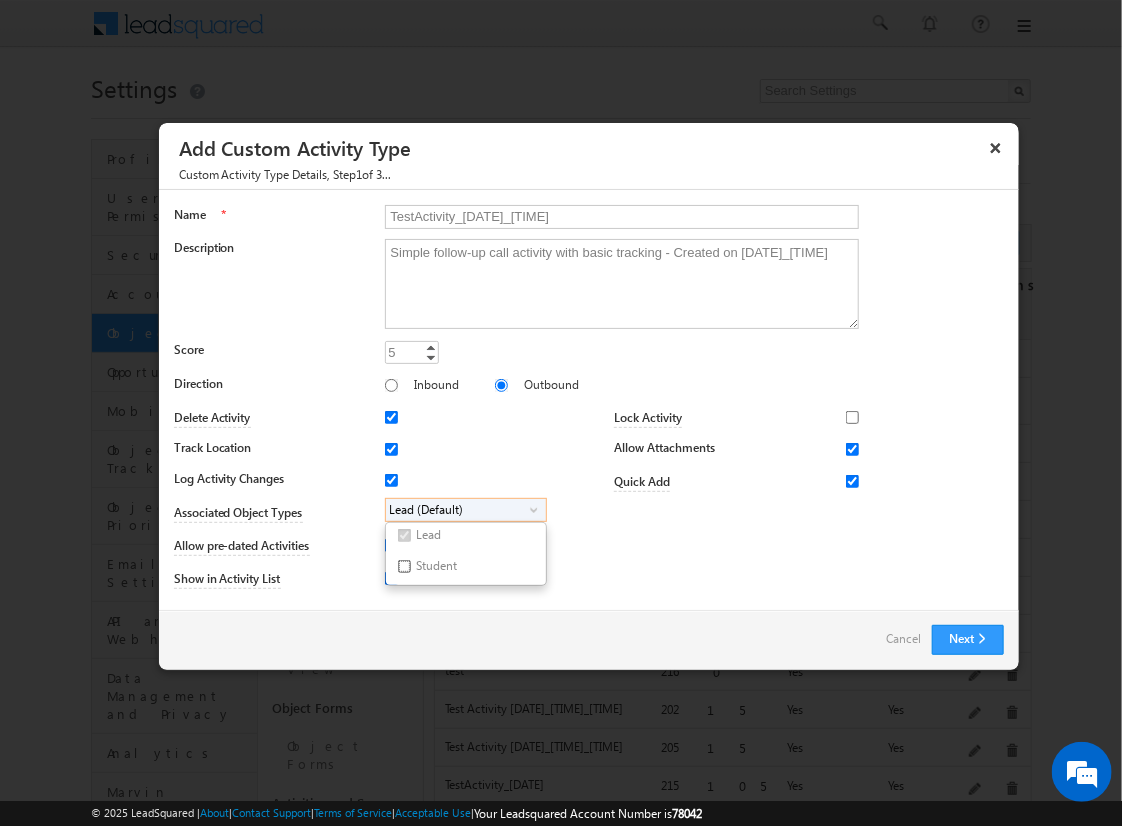 click on "Student" at bounding box center (404, 566) 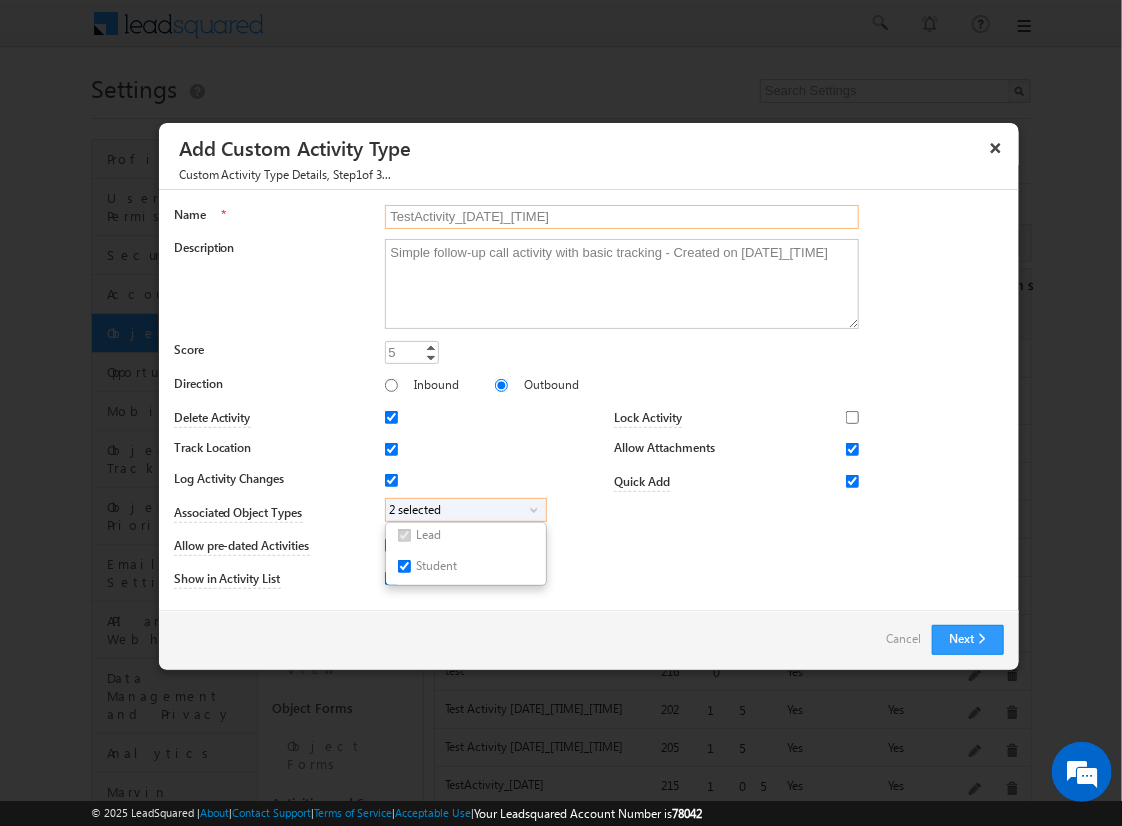 click on "TestActivity_[DATE]_[TIME]" at bounding box center [622, 217] 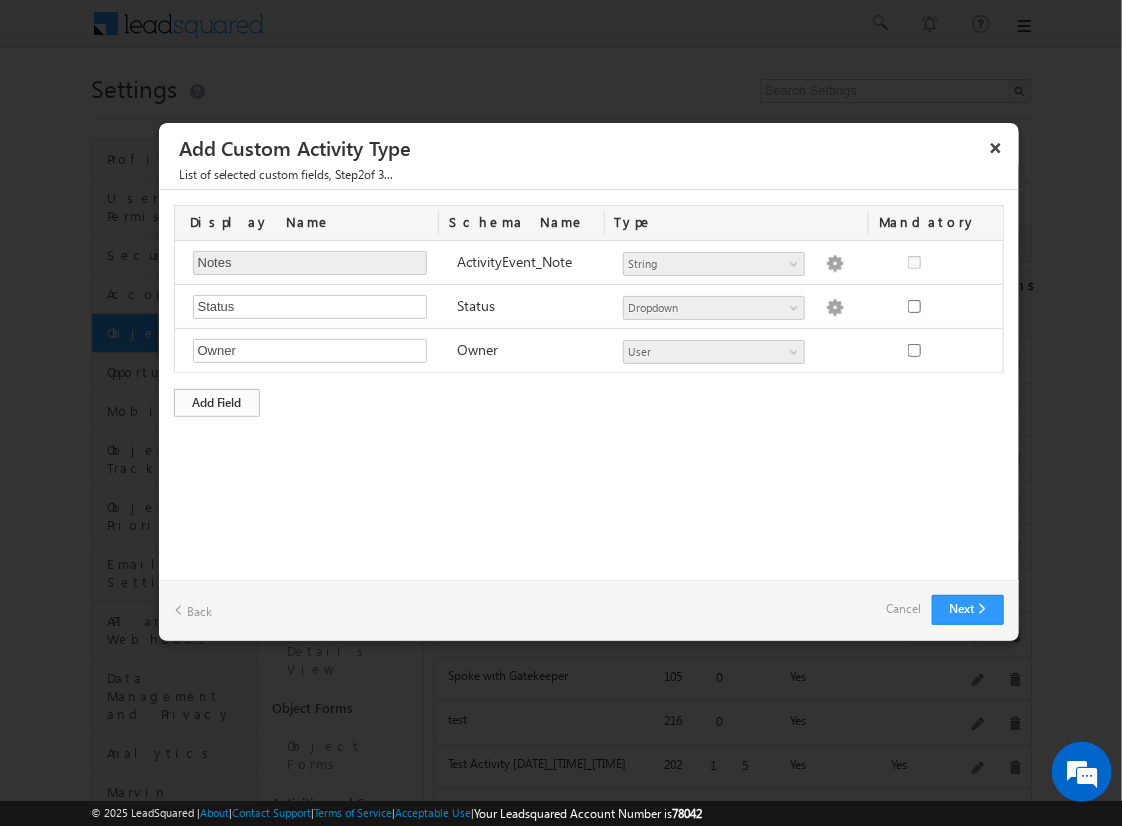 click on "Add Field" at bounding box center [217, 403] 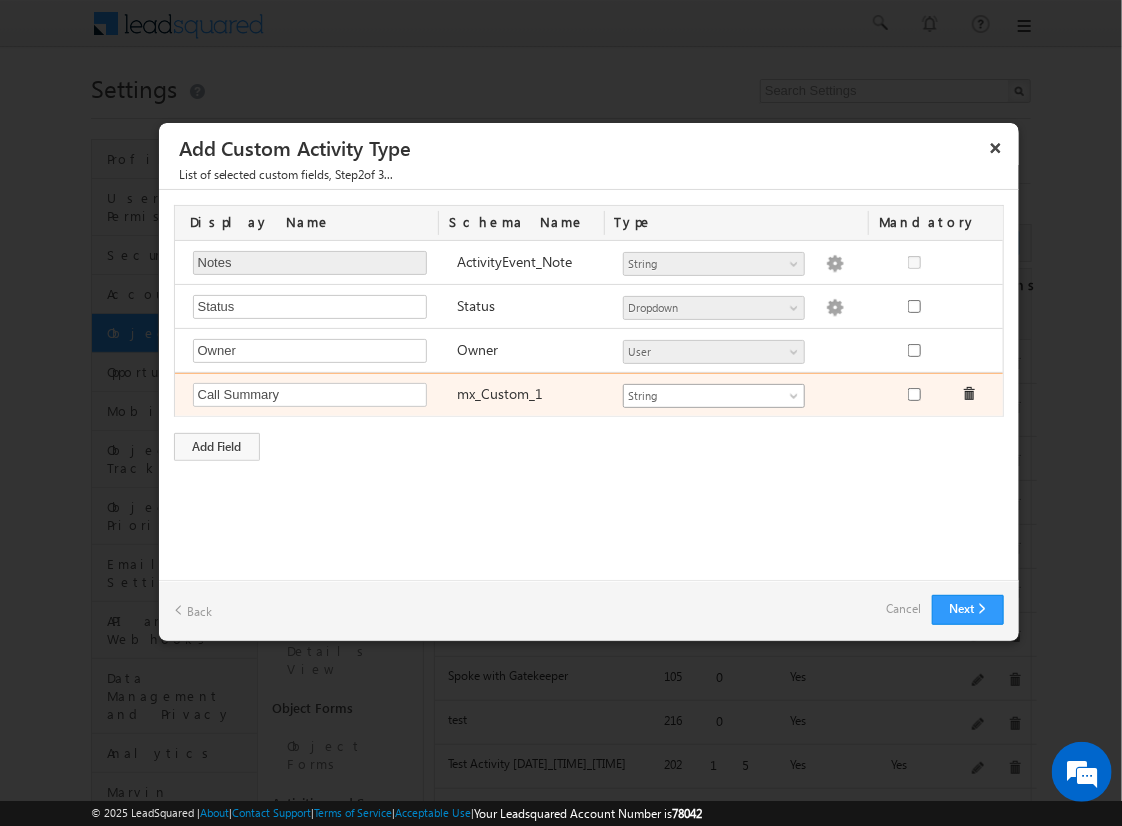 type on "Call Summary" 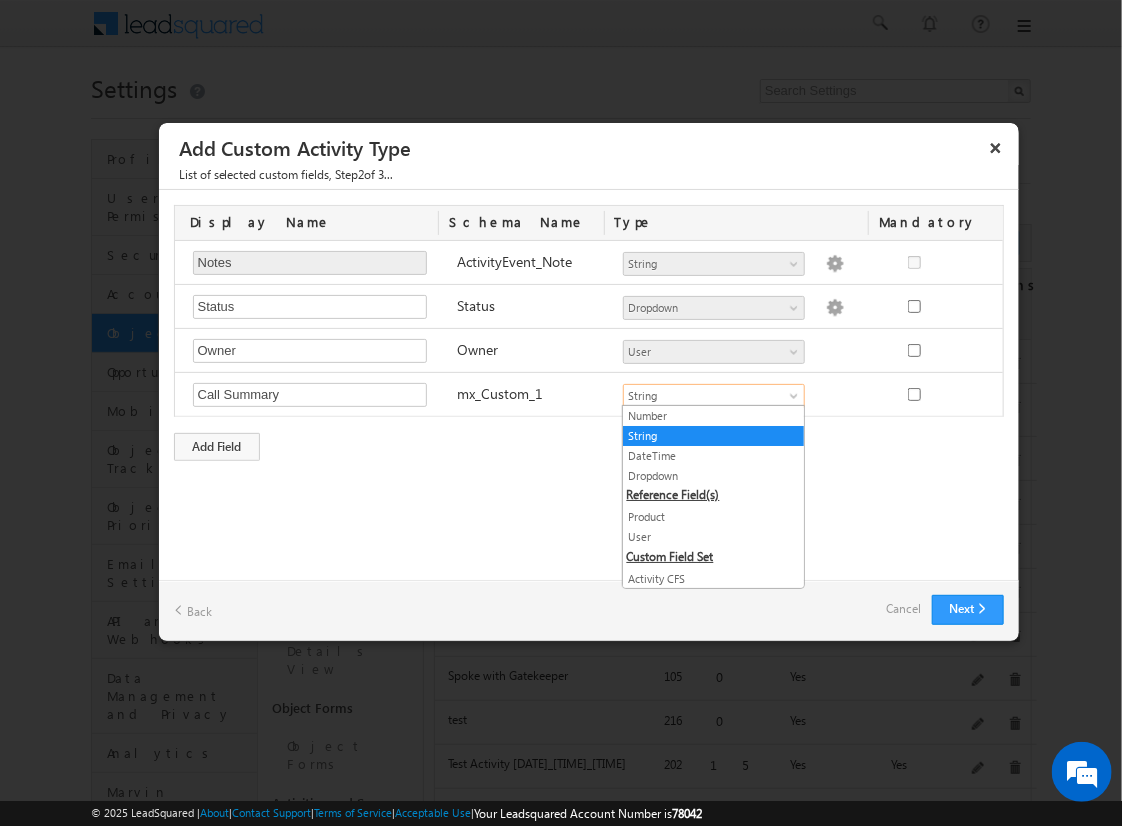 click on "String" at bounding box center (713, 436) 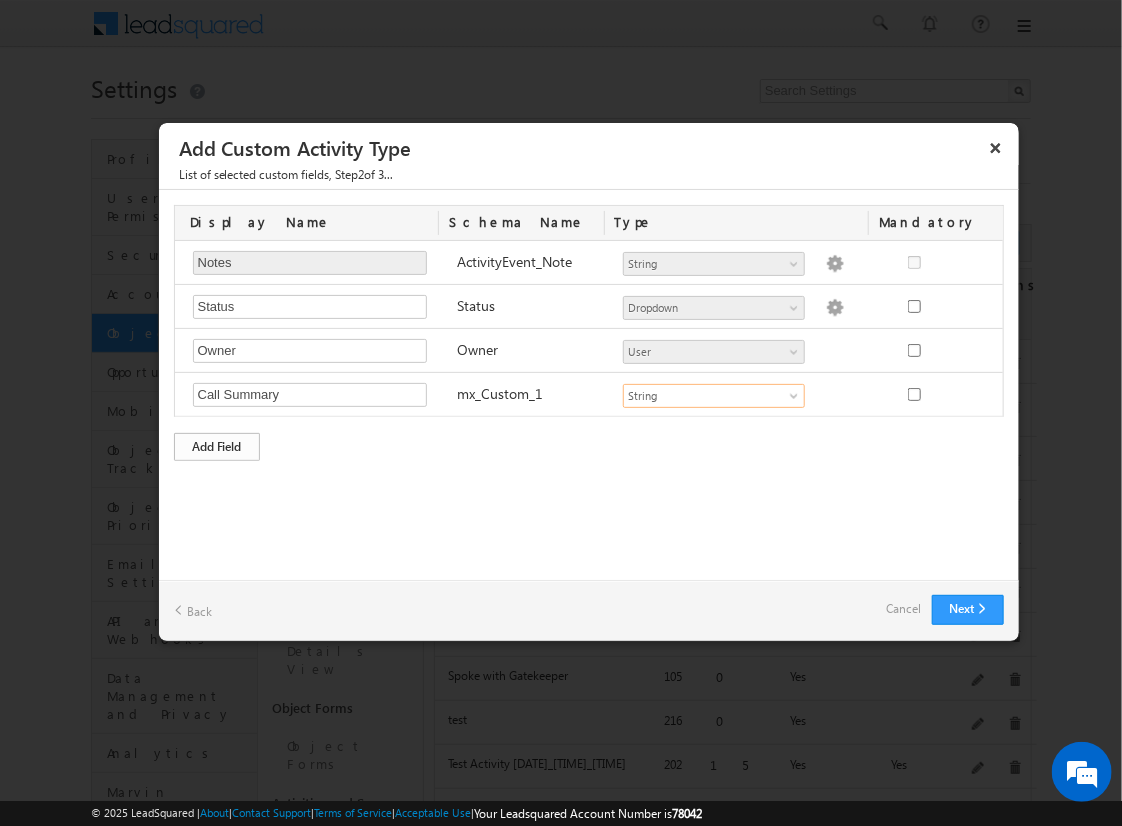 click on "Add Field" at bounding box center [217, 447] 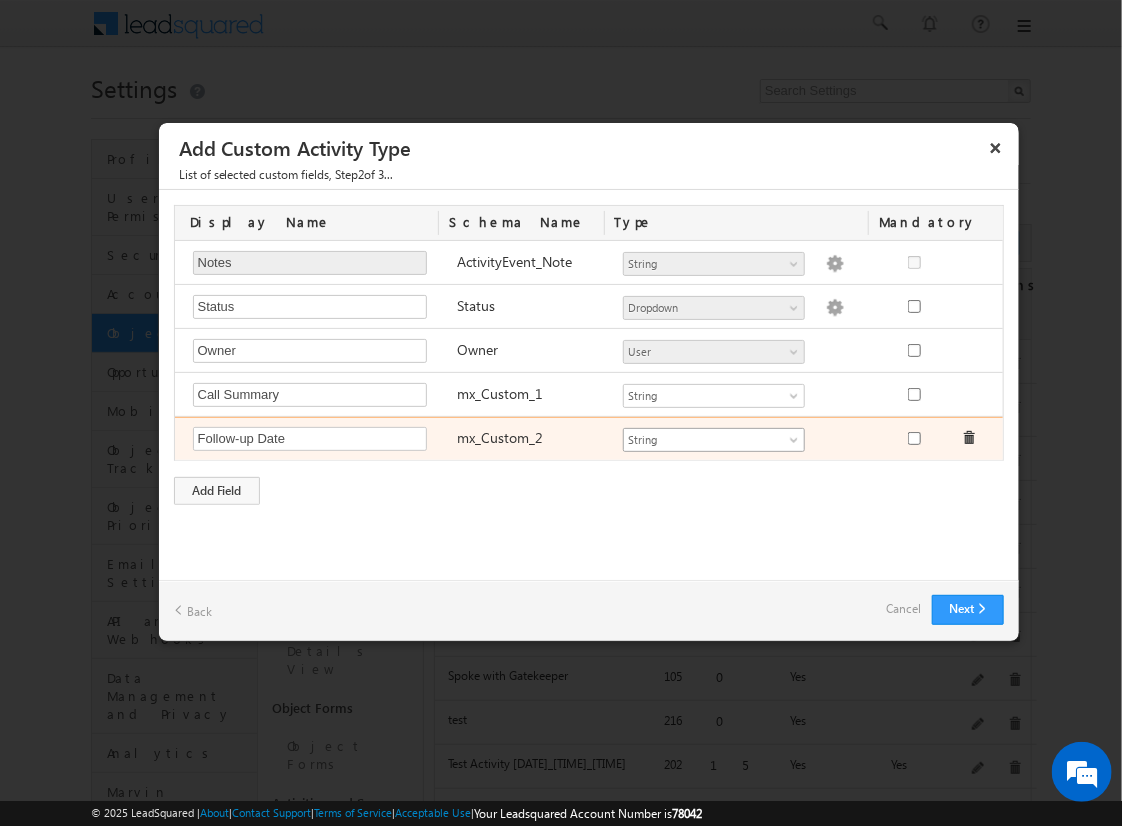 type on "Follow-up Date" 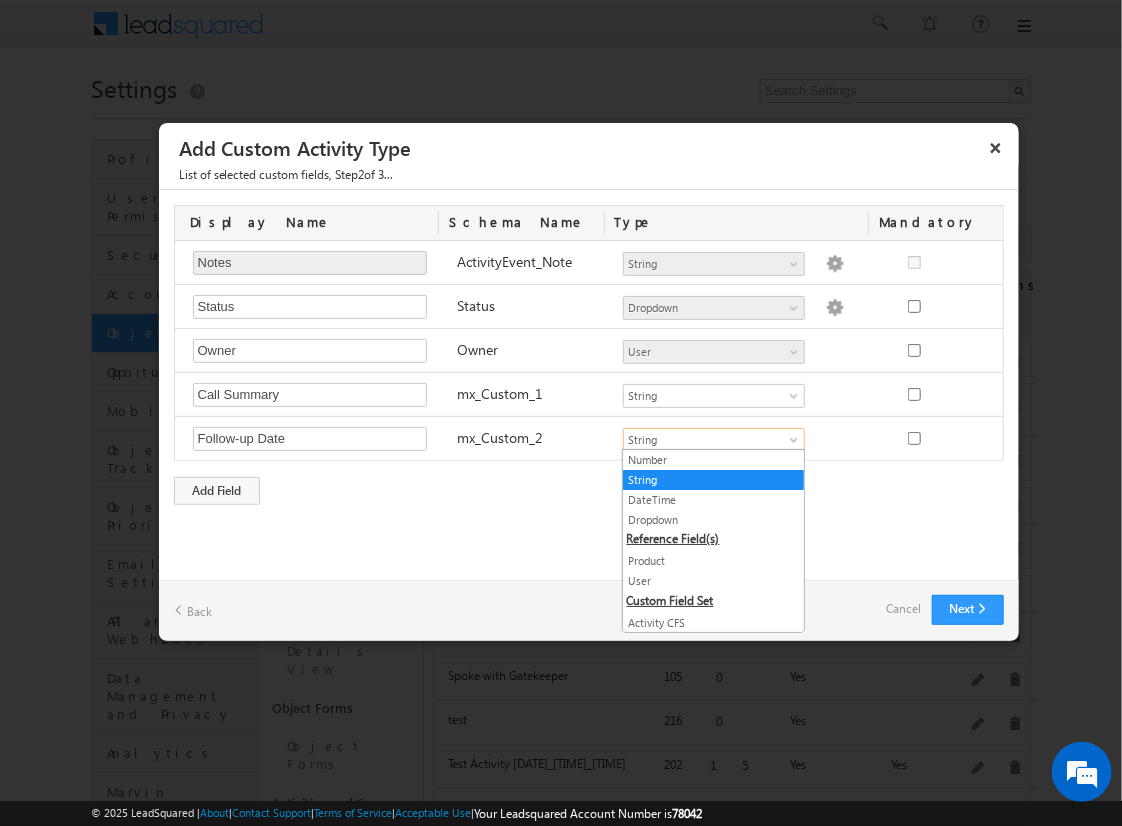 click on "DateTime" at bounding box center (713, 500) 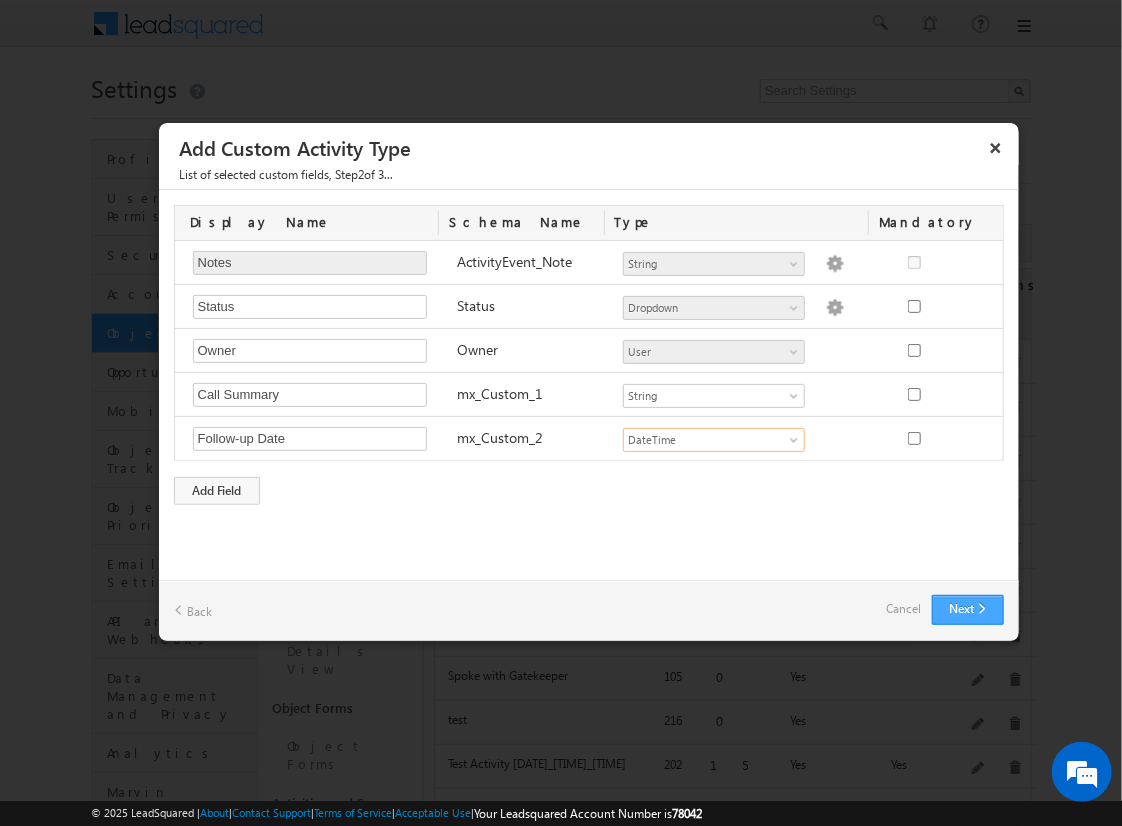 click on "Next" at bounding box center [968, 610] 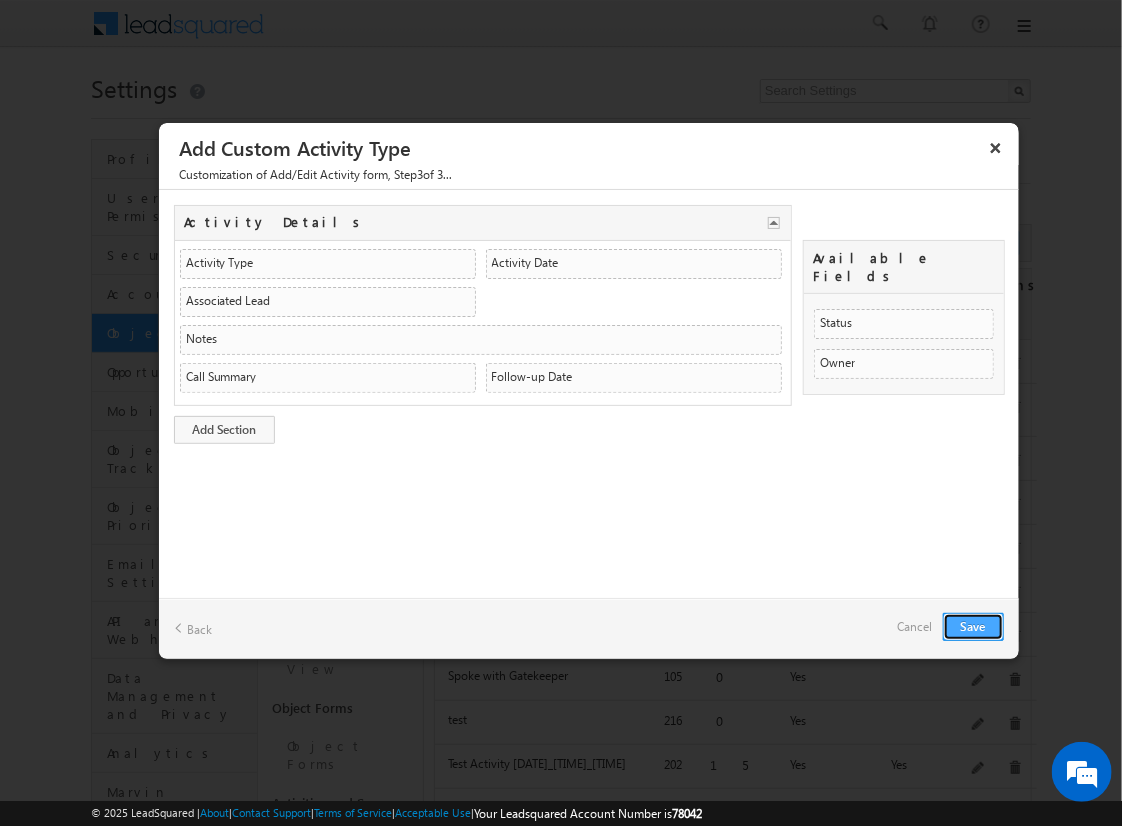 click on "Save" at bounding box center (973, 627) 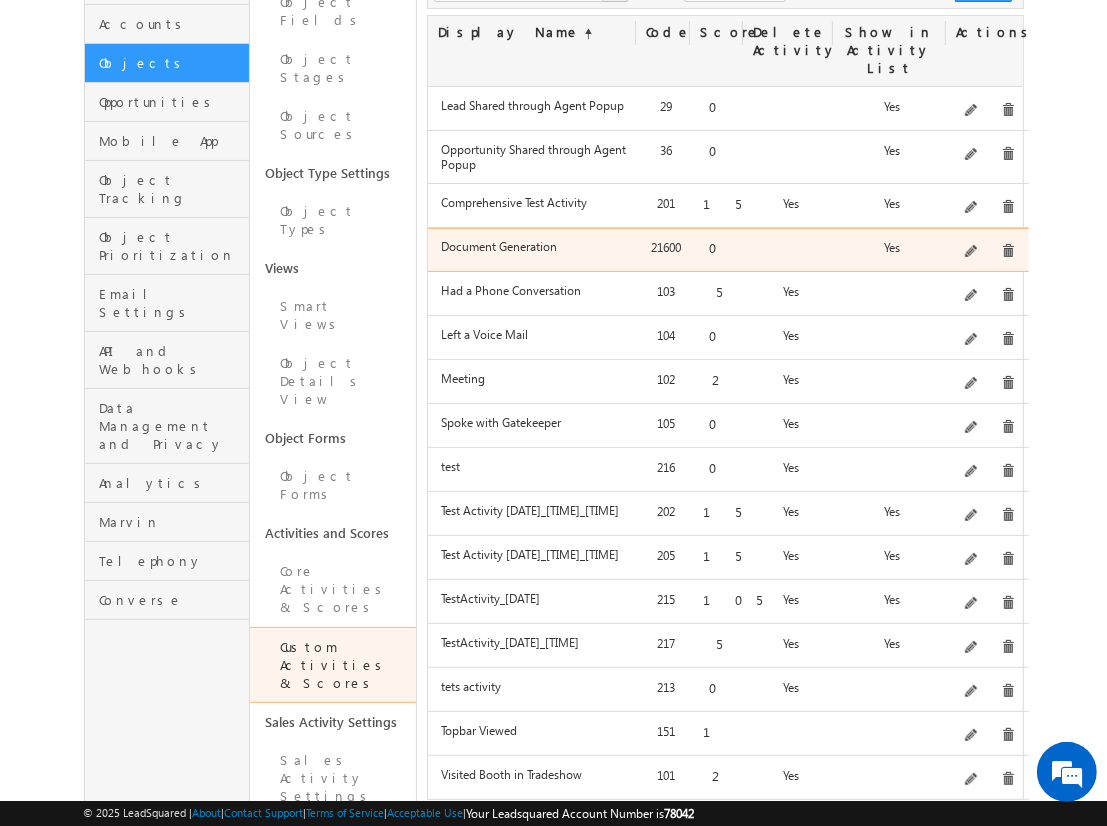 scroll, scrollTop: 272, scrollLeft: 0, axis: vertical 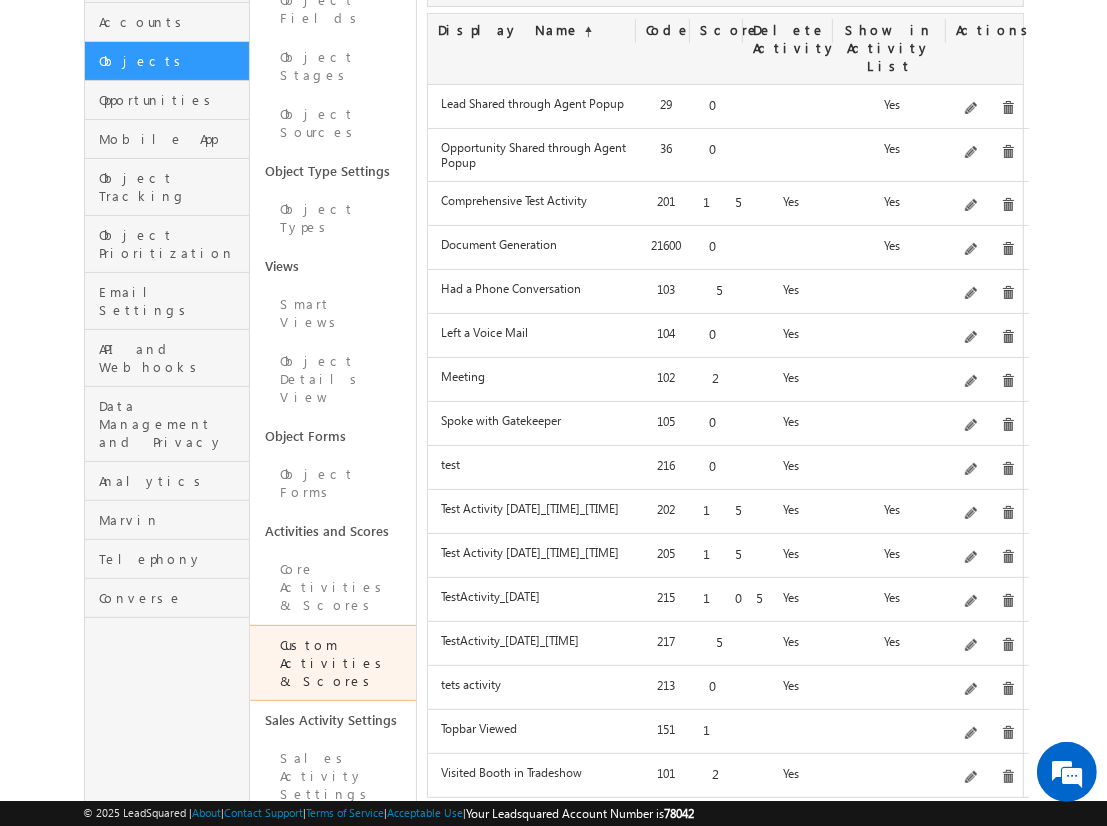 click on "Add" at bounding box center (983, -12) 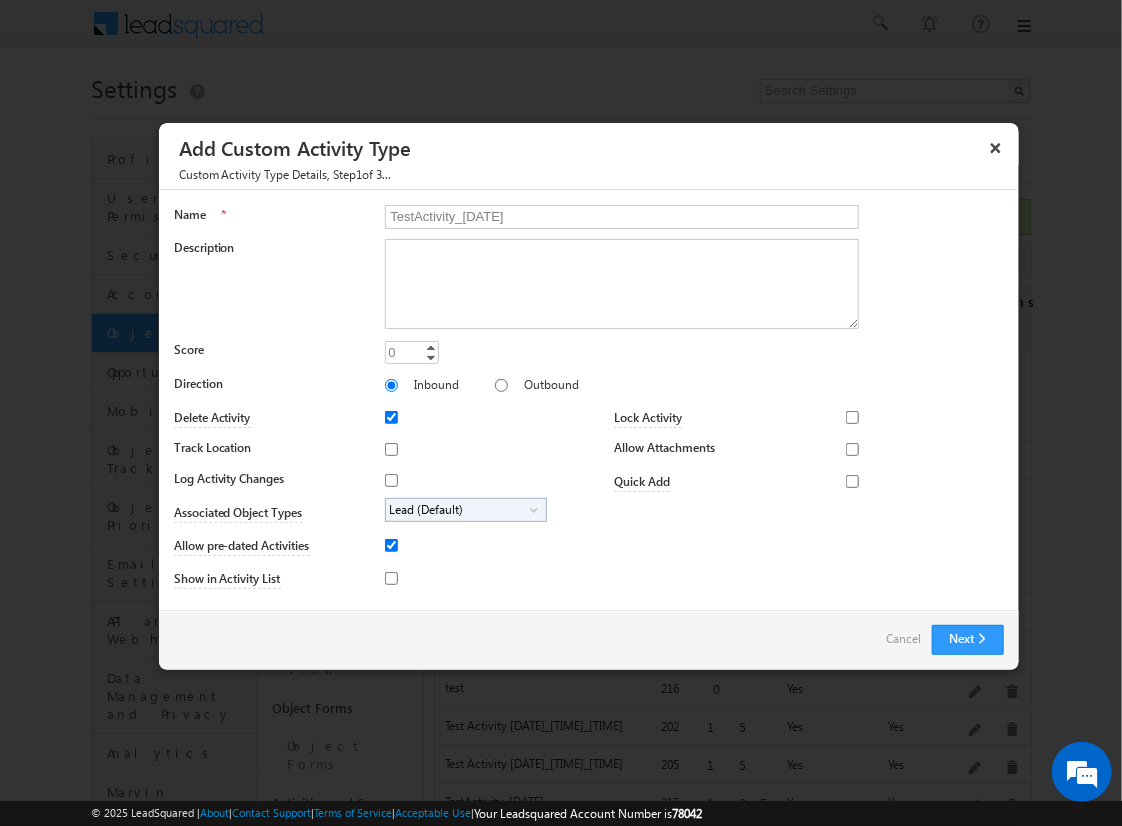 type on "TestActivity_[DATE]" 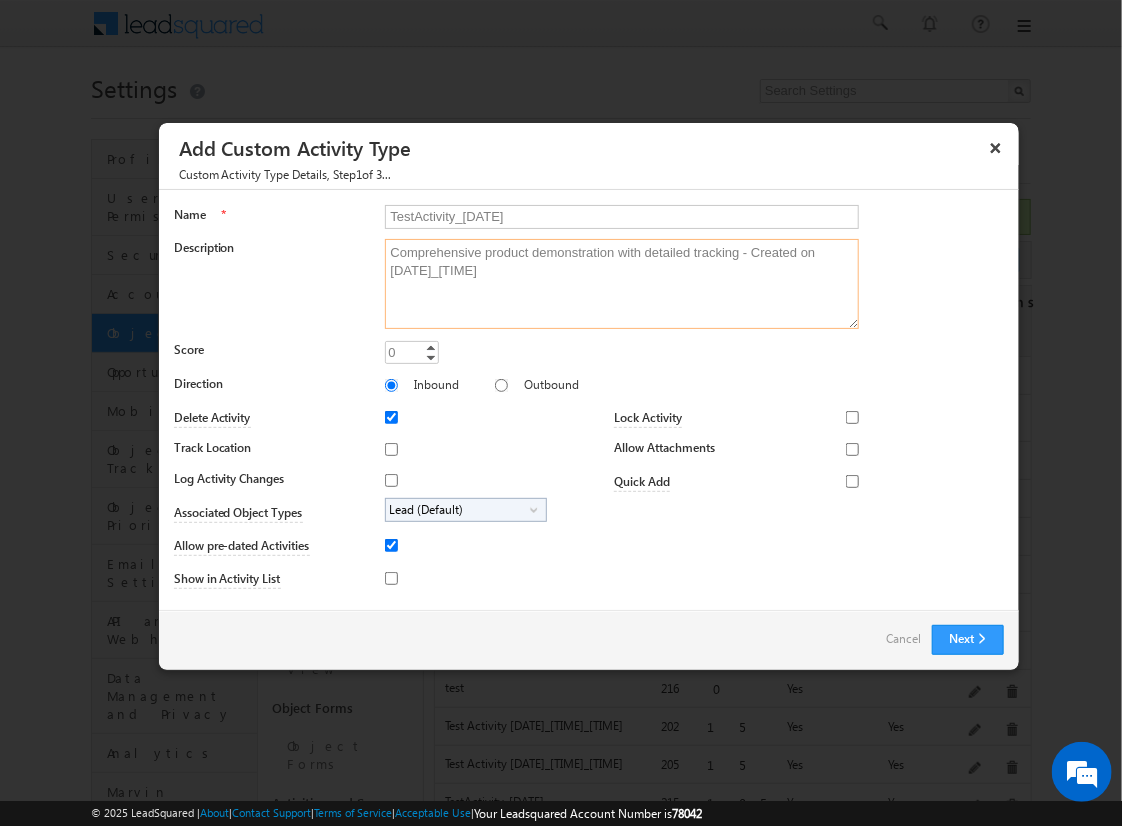 type on "Comprehensive product demonstration with detailed tracking - Created on [DATE]_[TIME]" 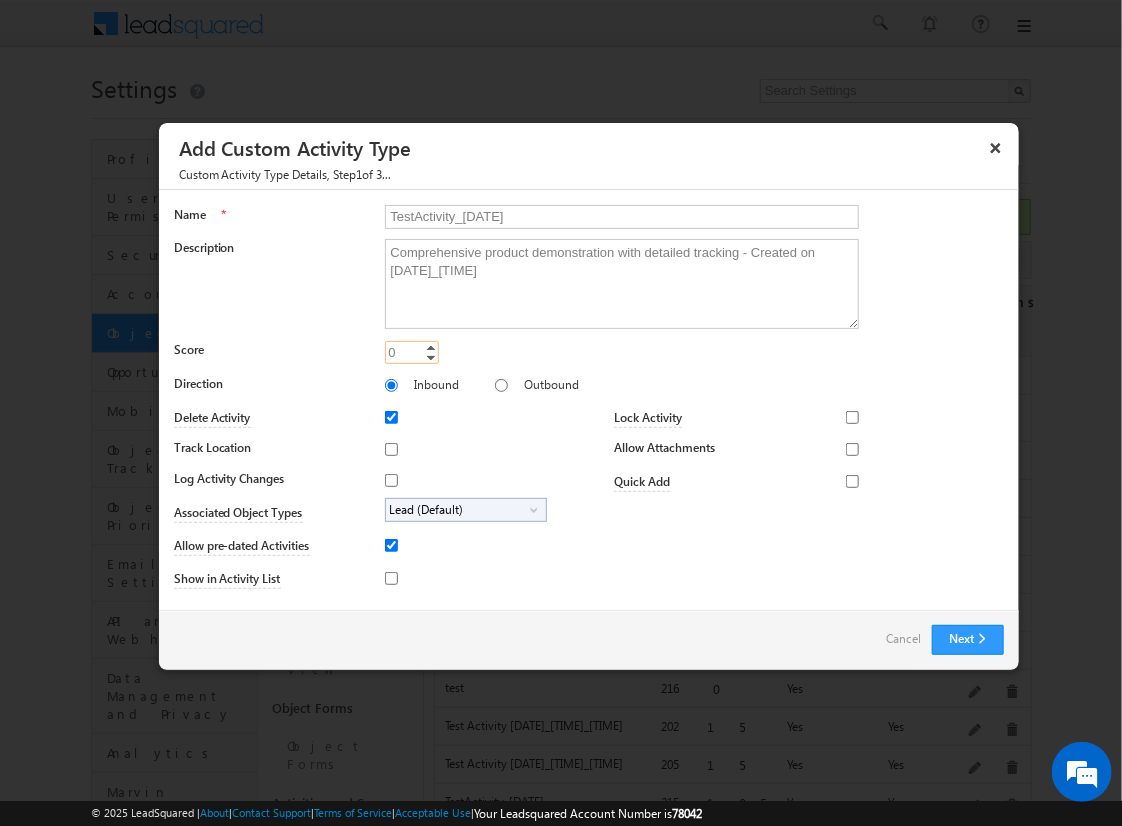 type on "25" 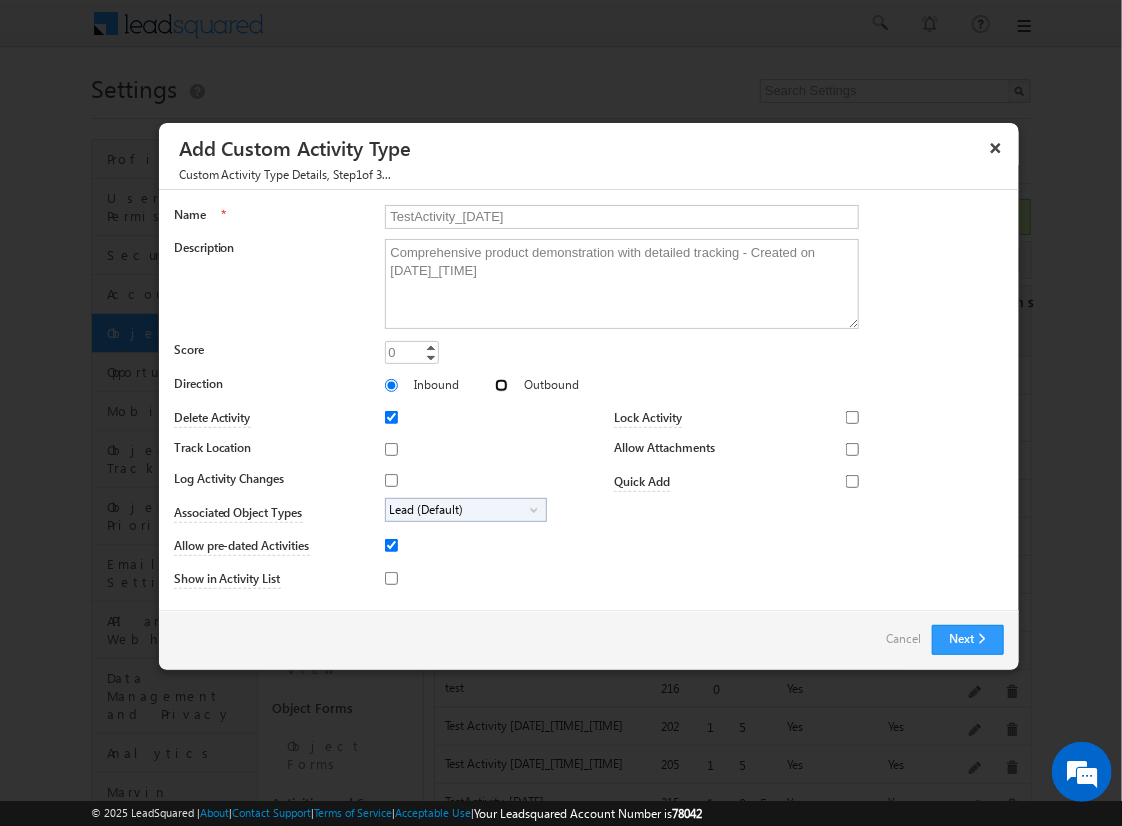 click on "Outbound" at bounding box center (501, 385) 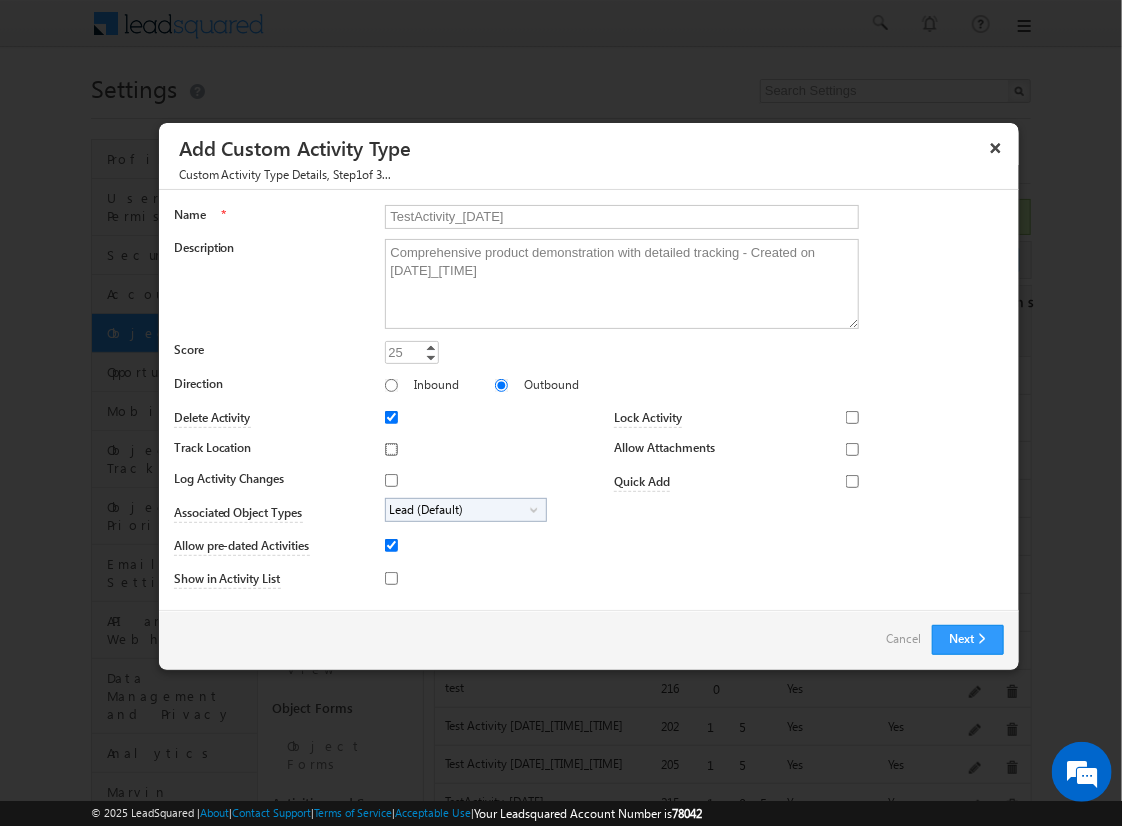 click on "Track Location" at bounding box center [391, 449] 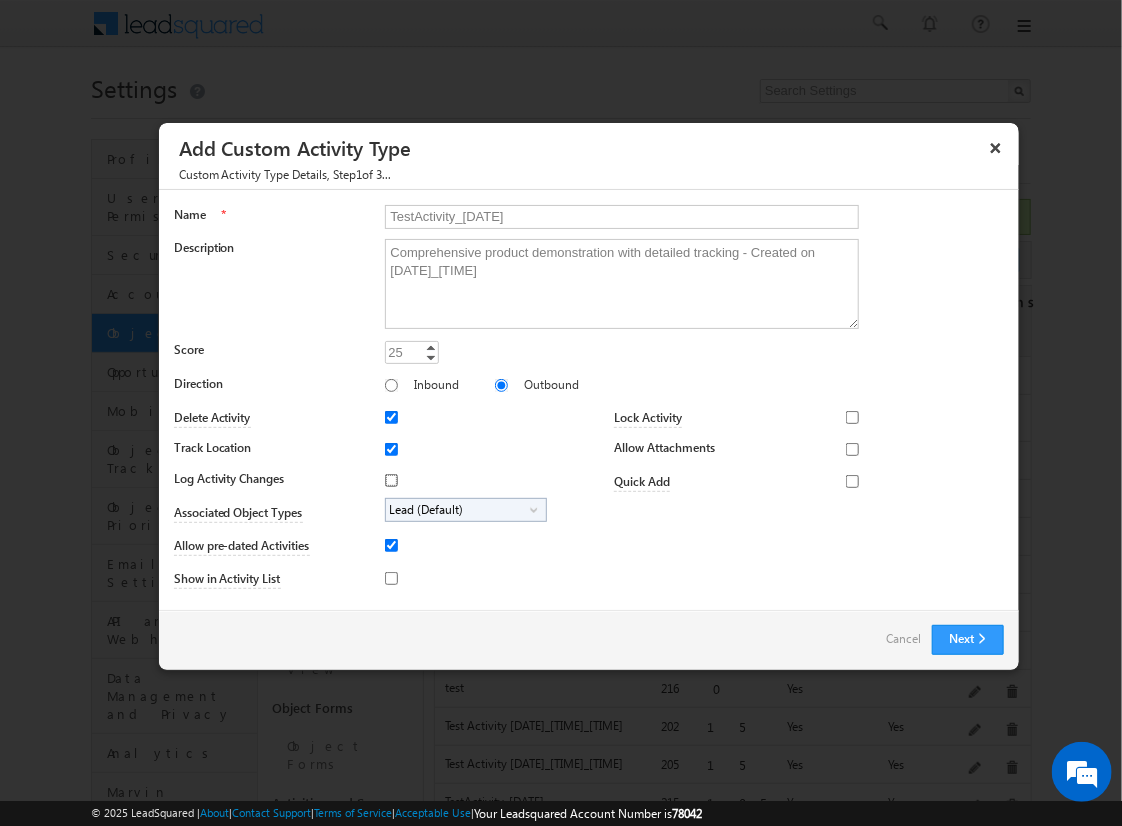 click on "Log Activity Changes" at bounding box center [391, 480] 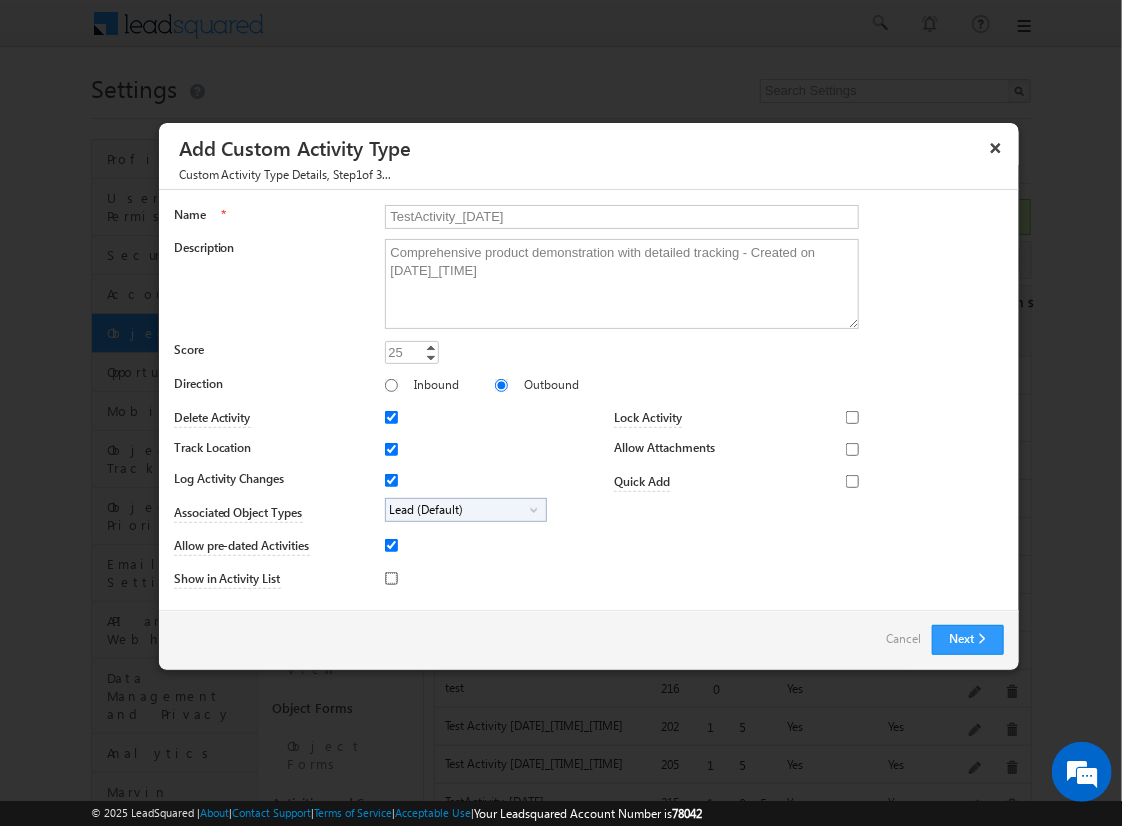 click on "Show in Activity List" at bounding box center [391, 578] 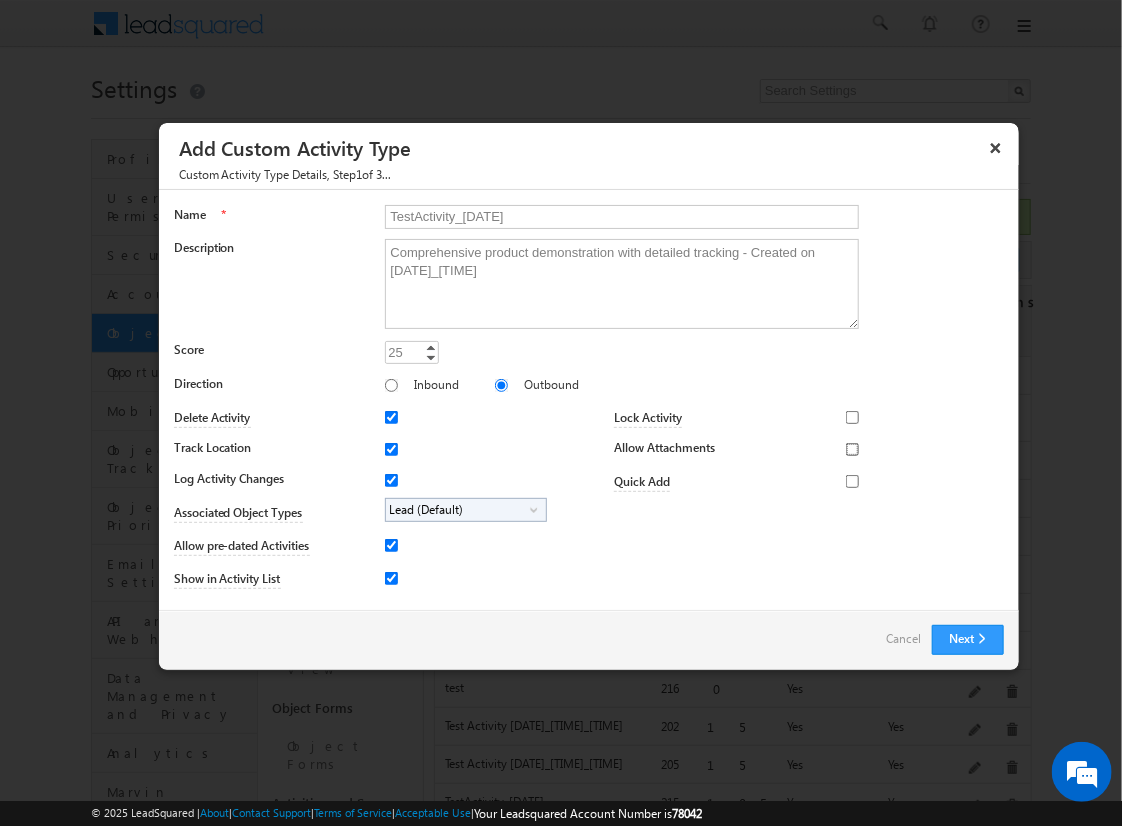 click on "Allow Attachments" at bounding box center (852, 449) 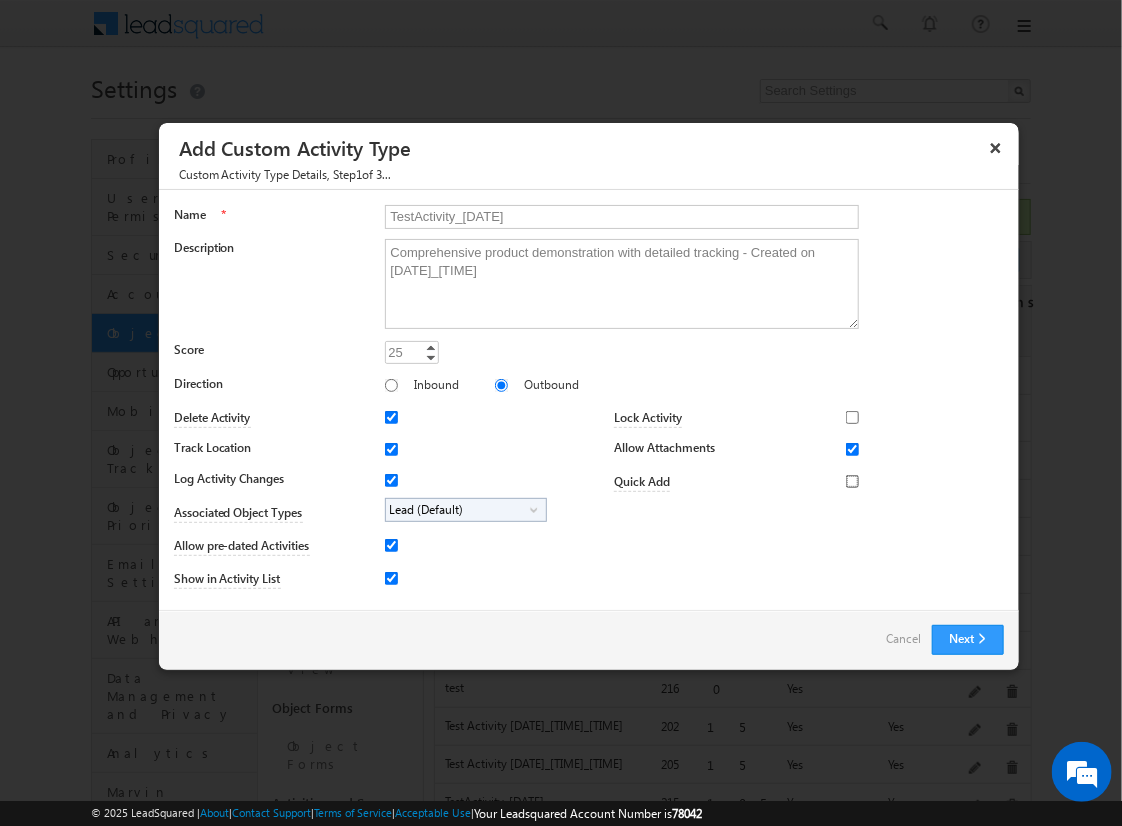 click on "Quick Add" at bounding box center [852, 481] 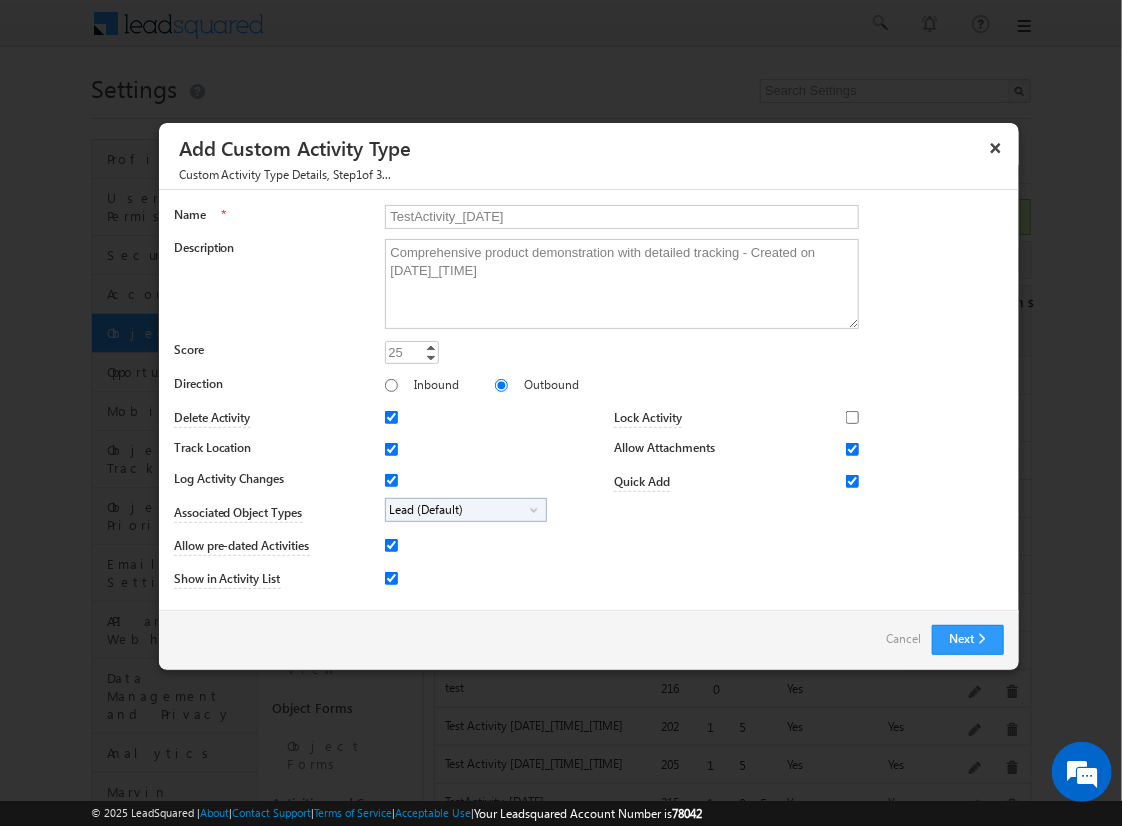 click on "Lead (Default)" at bounding box center [458, 510] 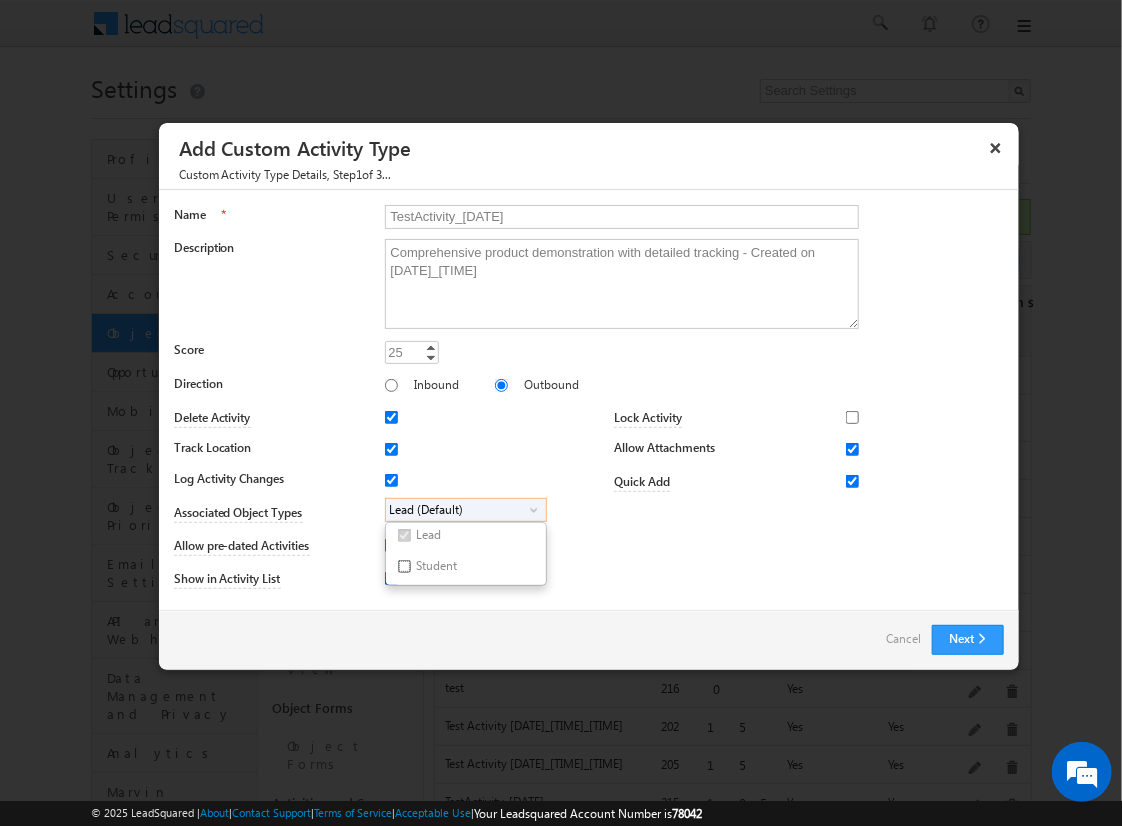 click on "Student" at bounding box center (404, 566) 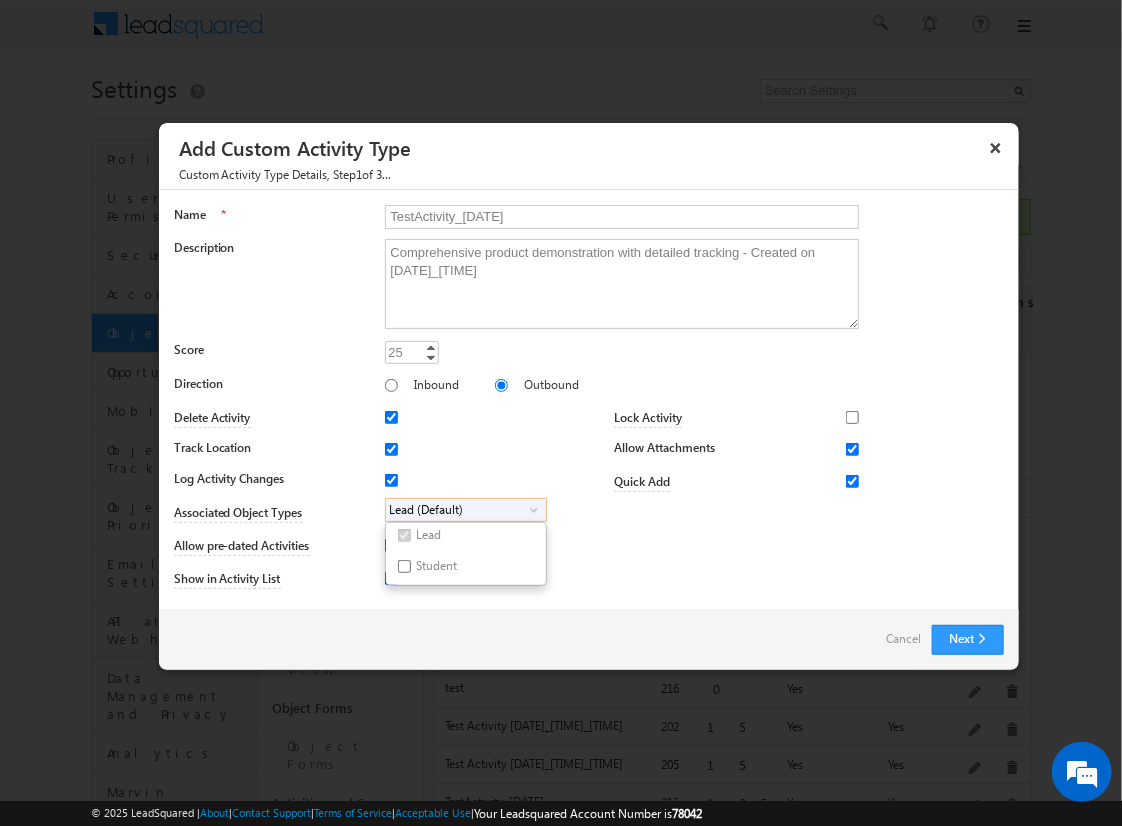 checkbox on "true" 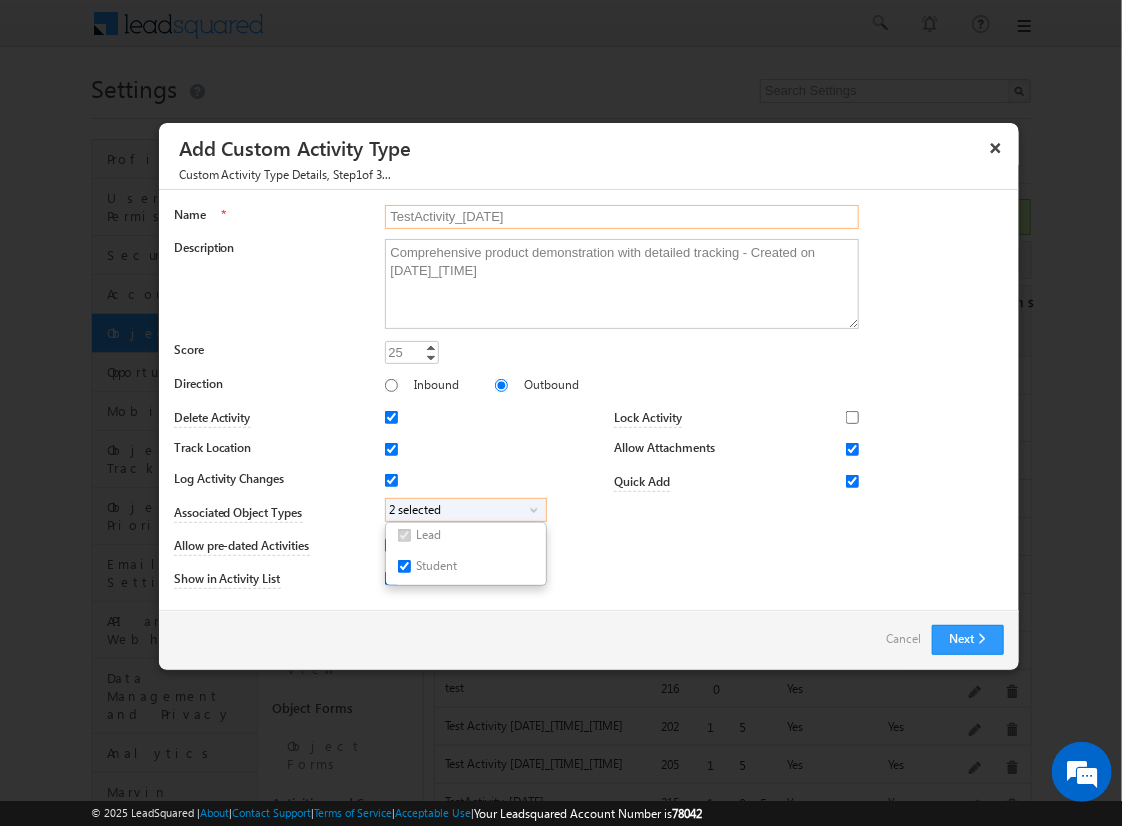 click on "TestActivity_[DATE]" at bounding box center [622, 217] 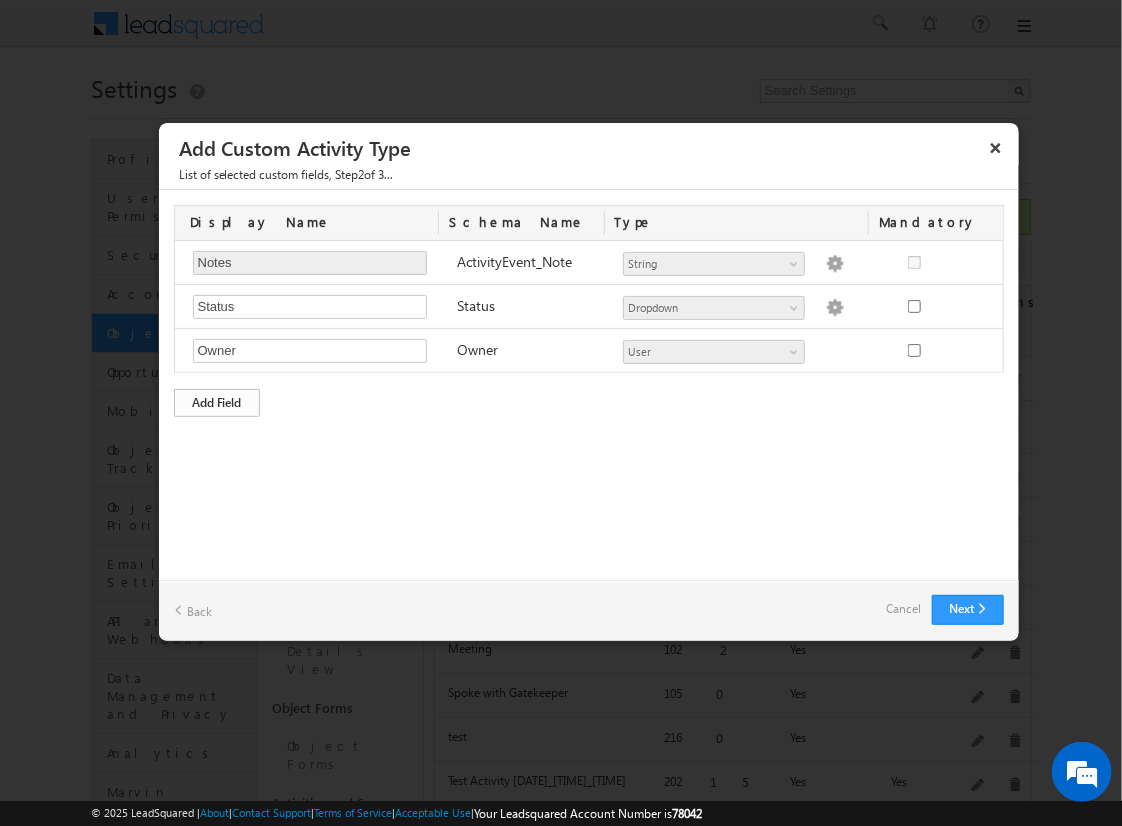 click on "Add Field" at bounding box center (217, 403) 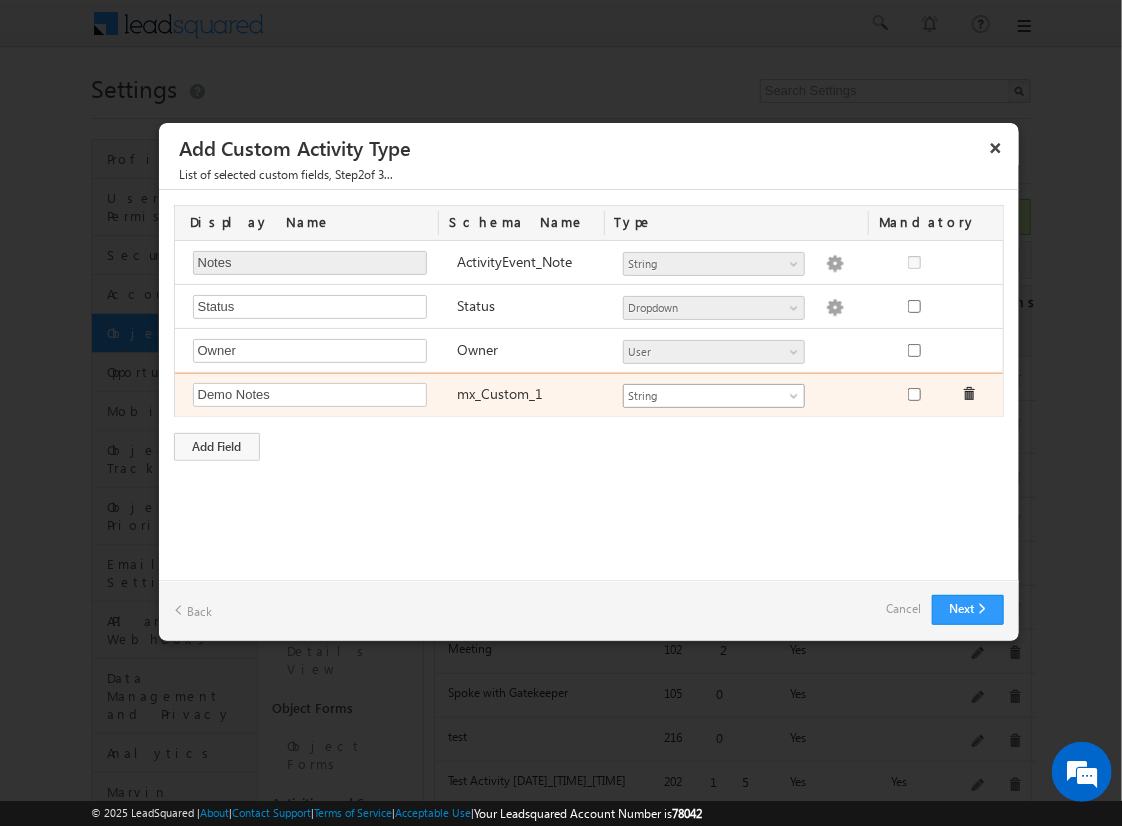 type on "Demo Notes" 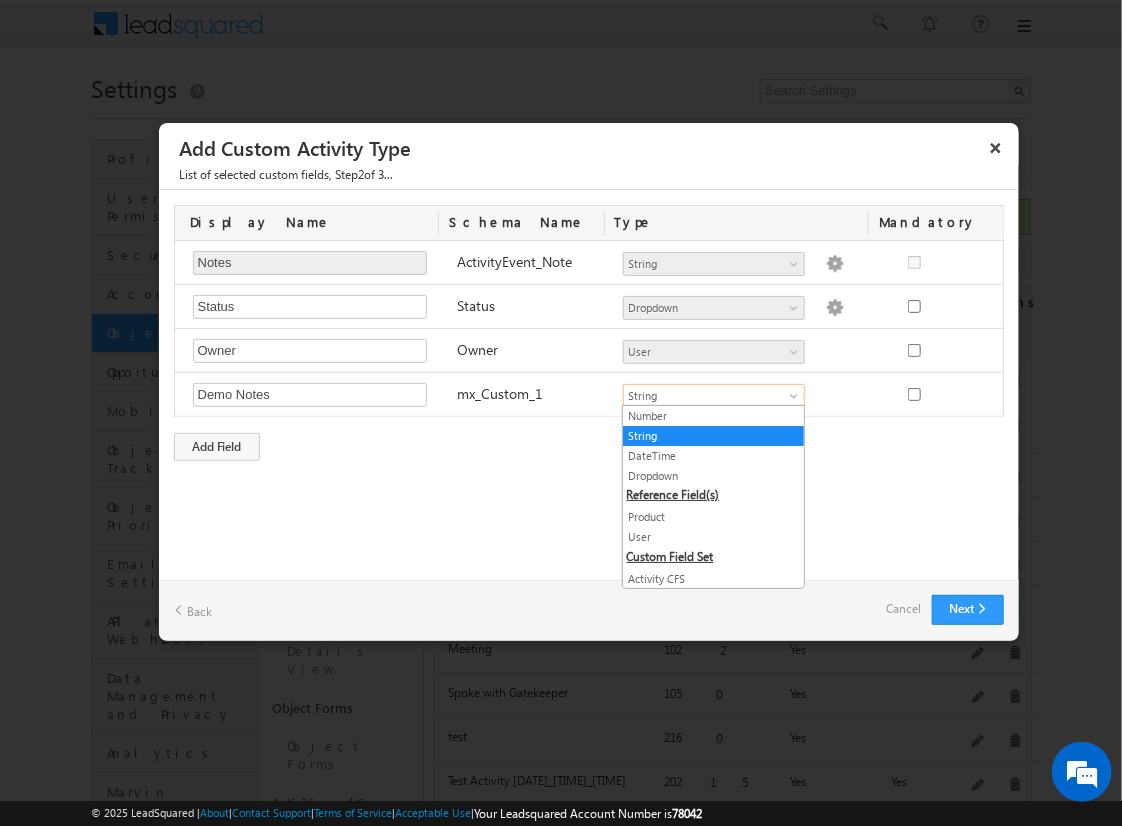 click on "String" at bounding box center (713, 436) 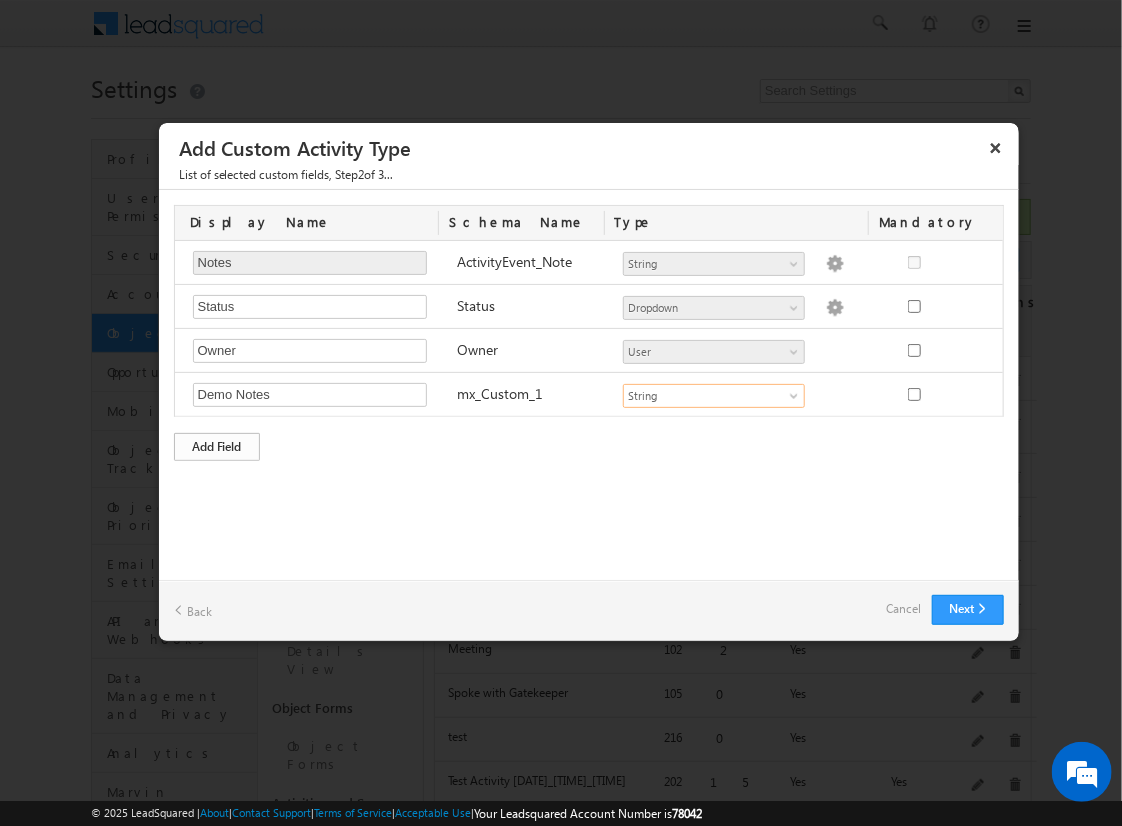 click on "Add Field" at bounding box center (217, 447) 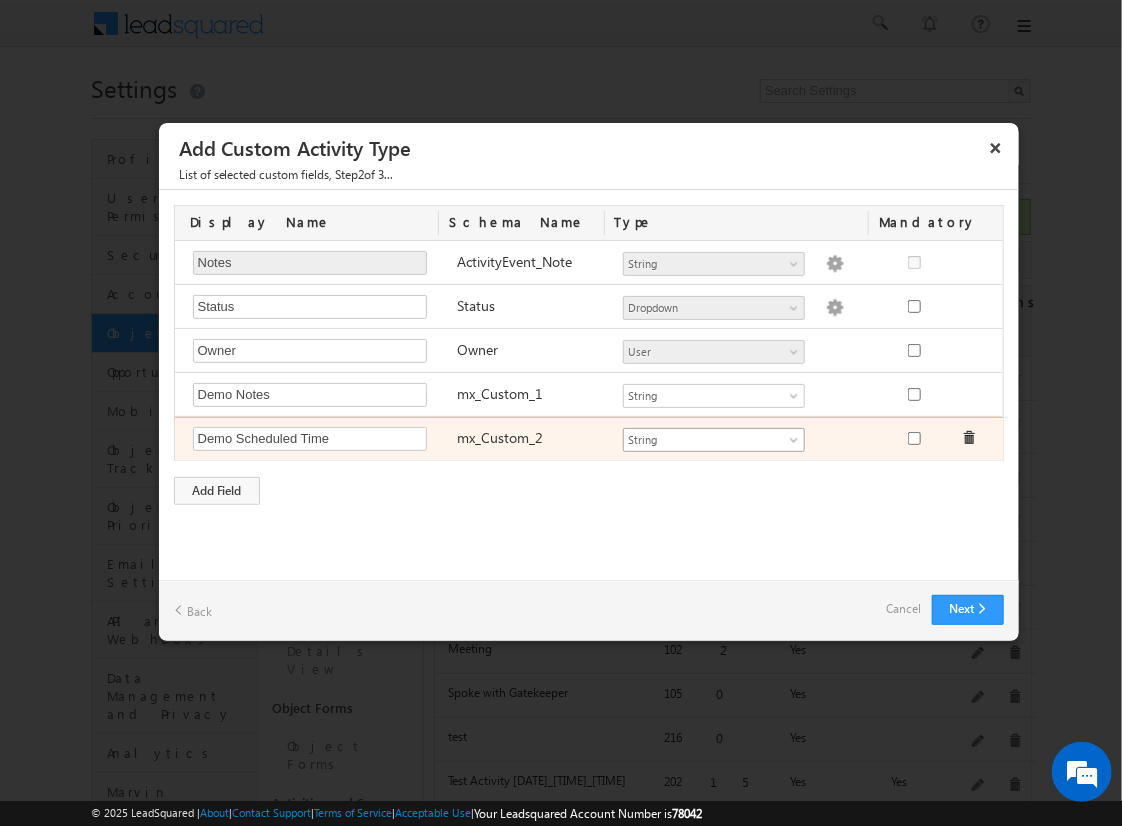 type on "Demo Scheduled Time" 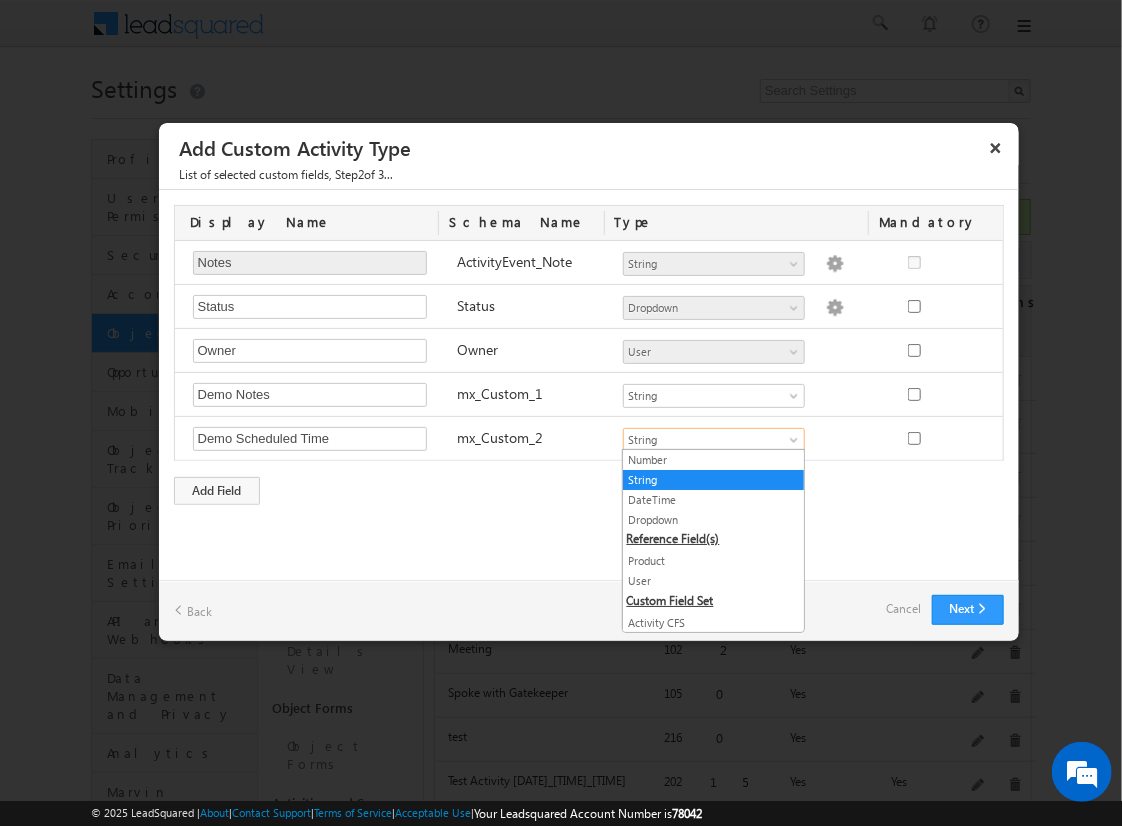 click on "DateTime" at bounding box center [713, 500] 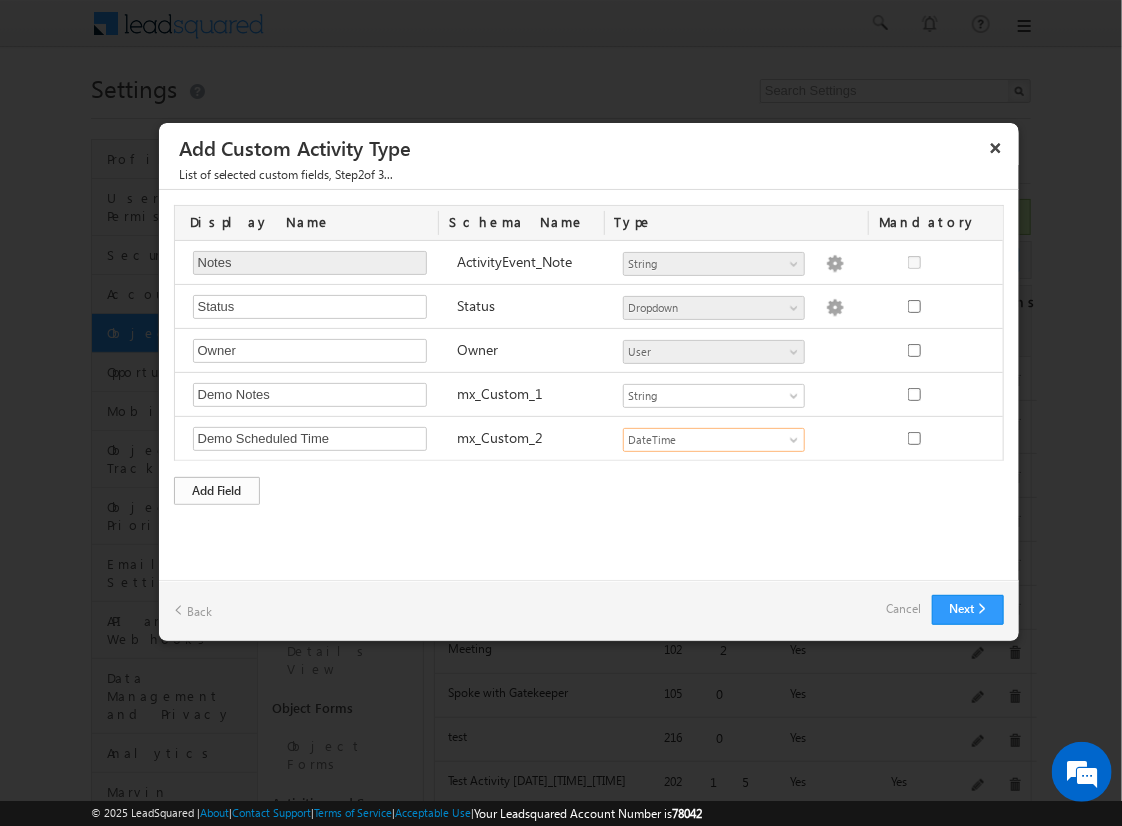 click on "Add Field" at bounding box center [217, 491] 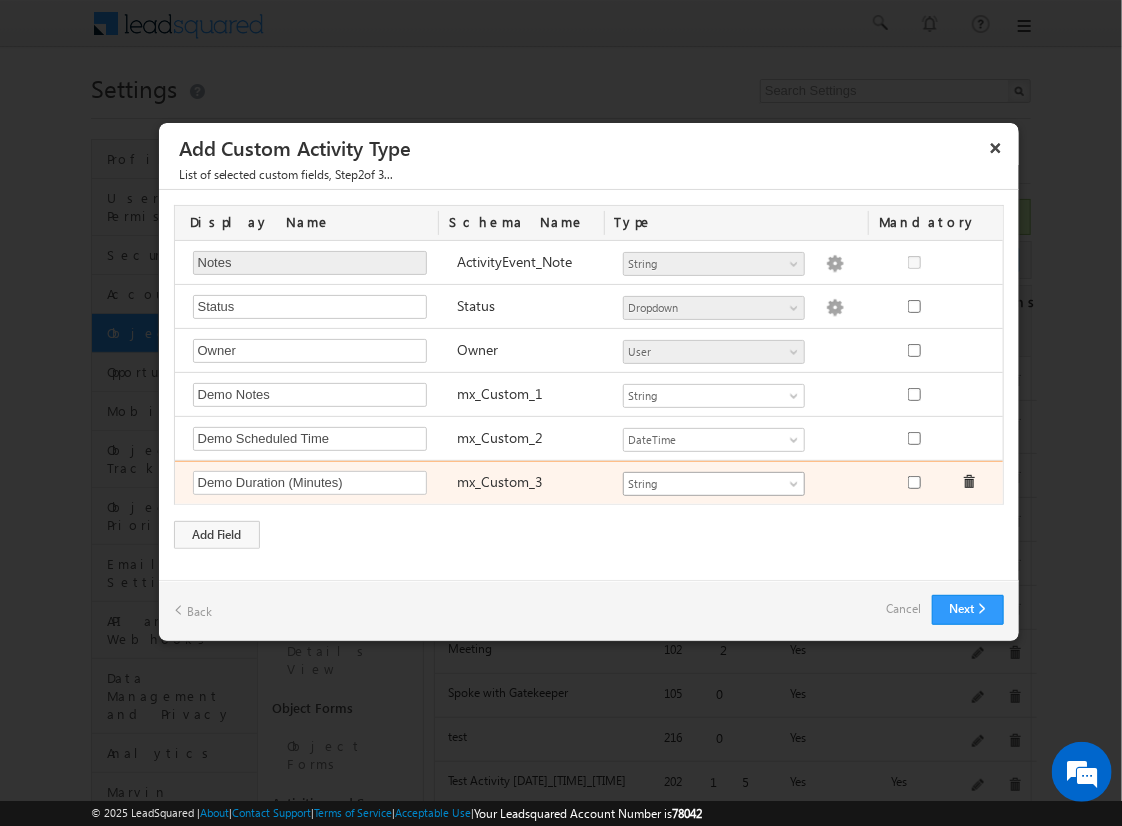 type on "Demo Duration (Minutes)" 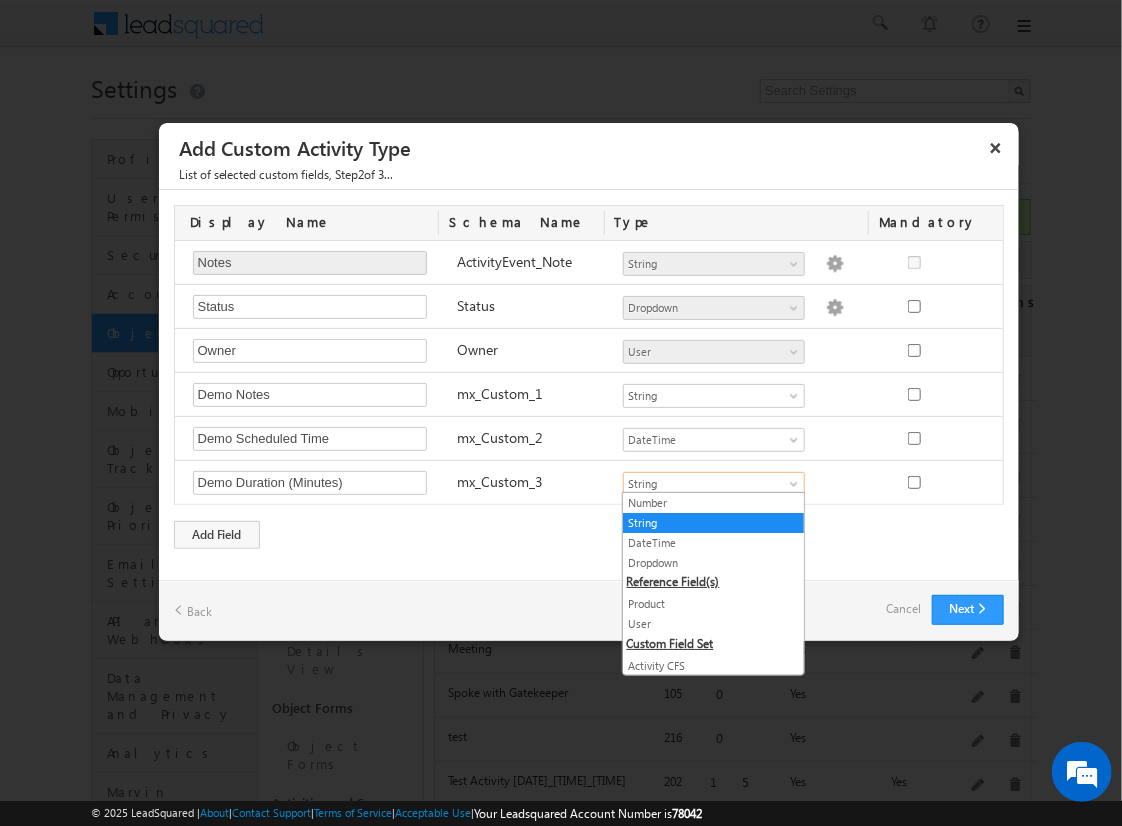 click on "Number" at bounding box center (713, 503) 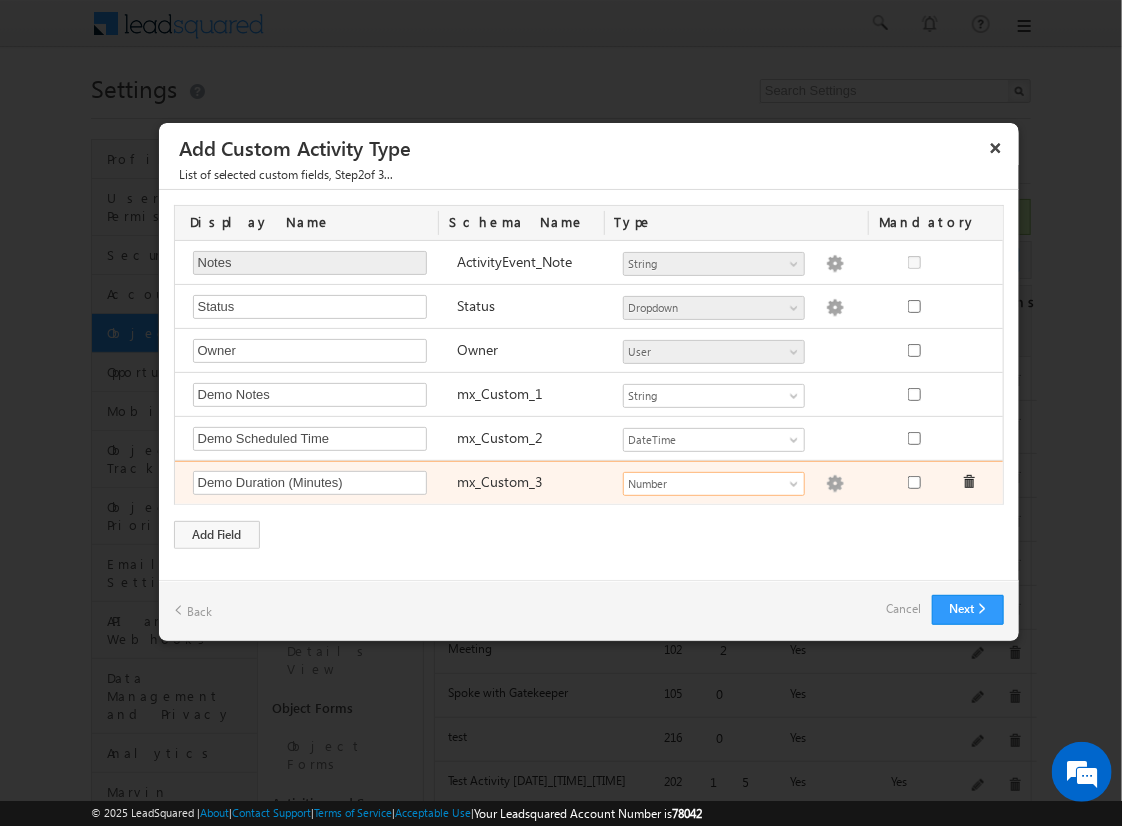 click at bounding box center (835, 484) 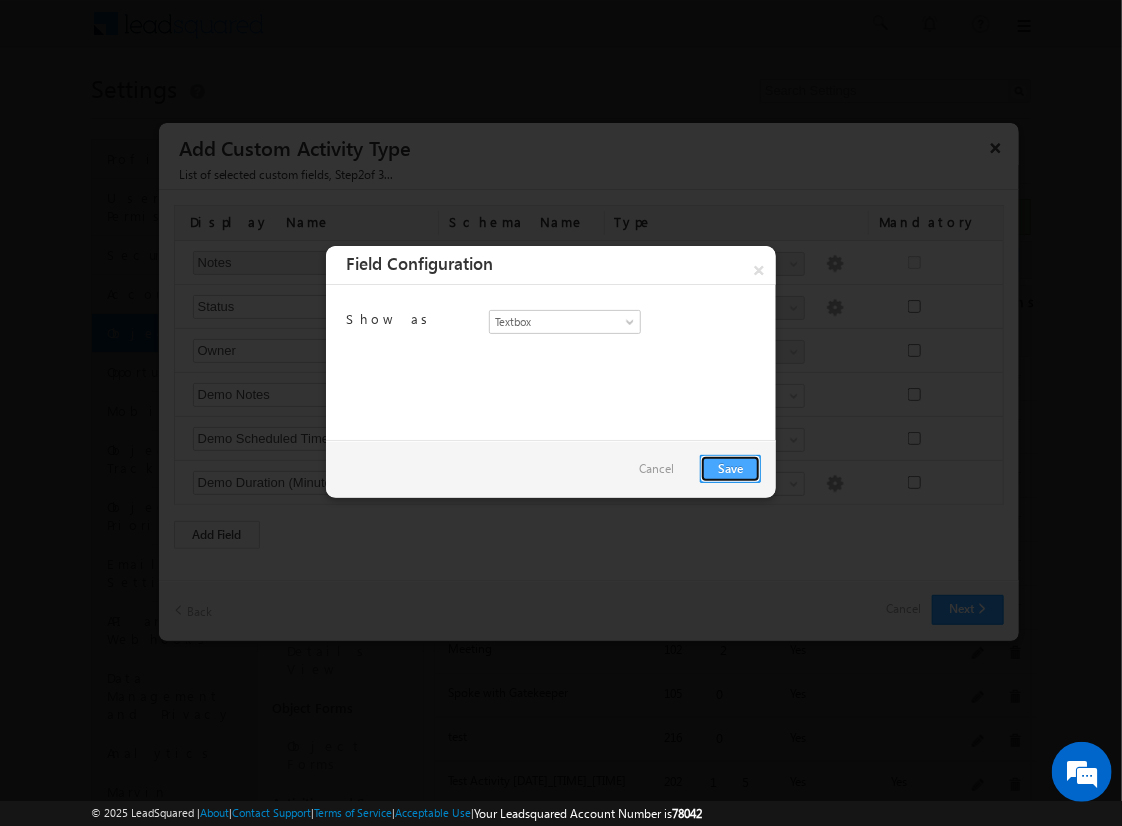 click on "Save" at bounding box center (730, 469) 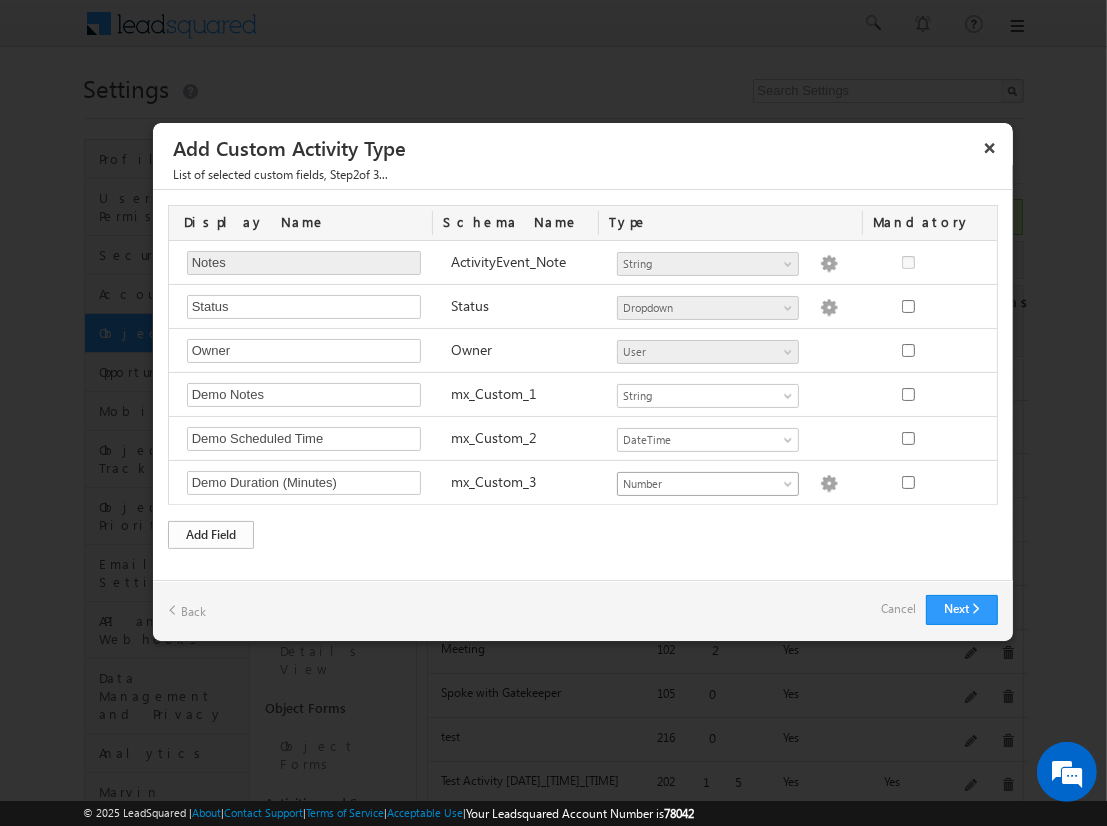click on "Add Field" at bounding box center [211, 535] 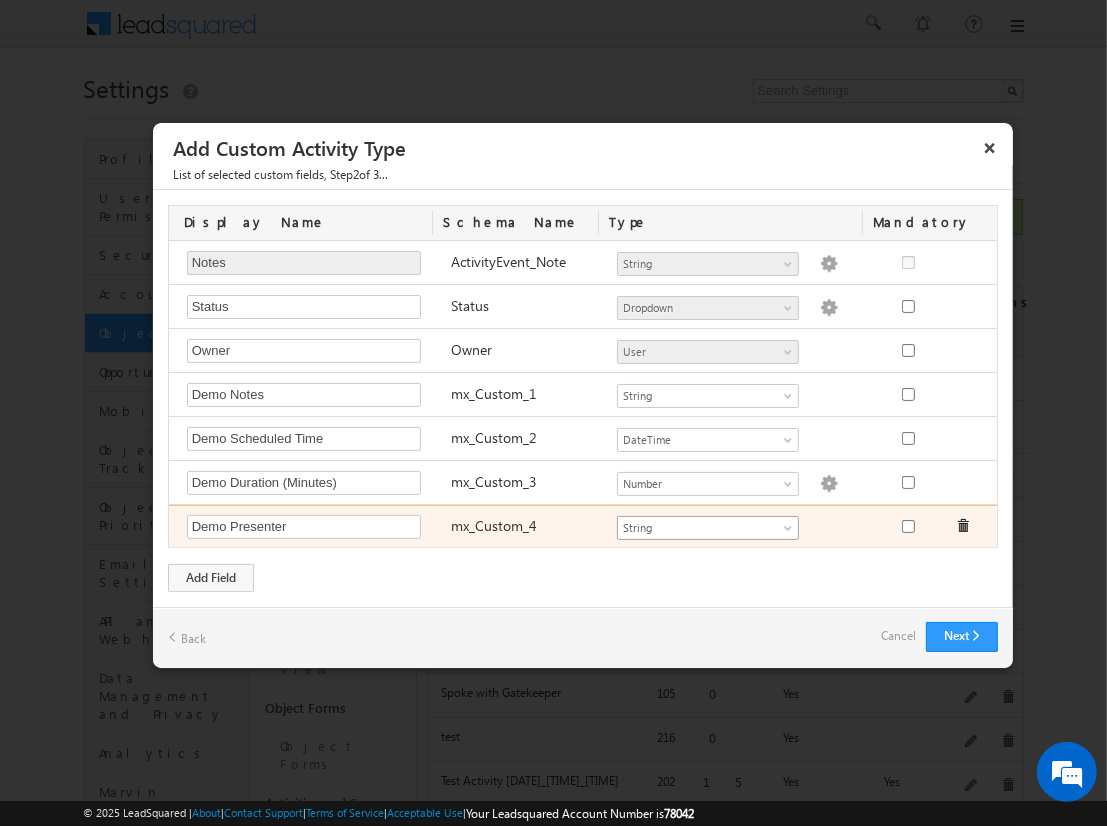 type on "Demo Presenter" 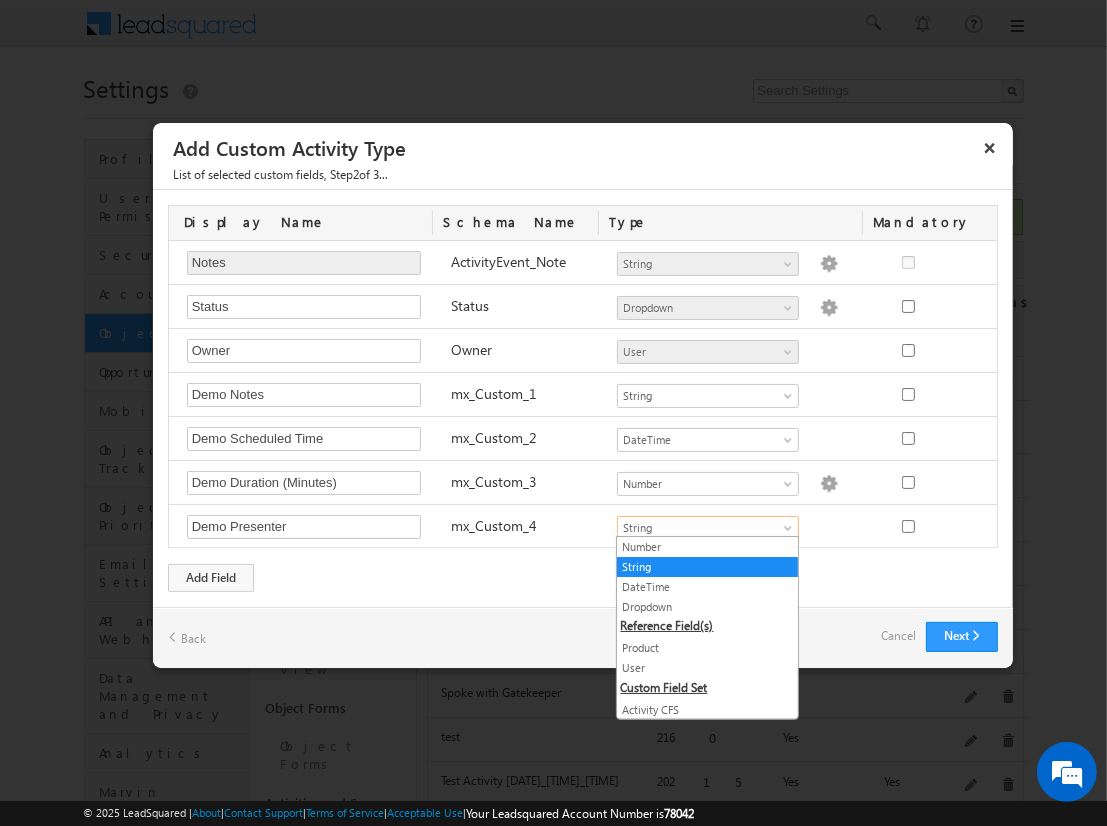 click on "String" at bounding box center (707, 567) 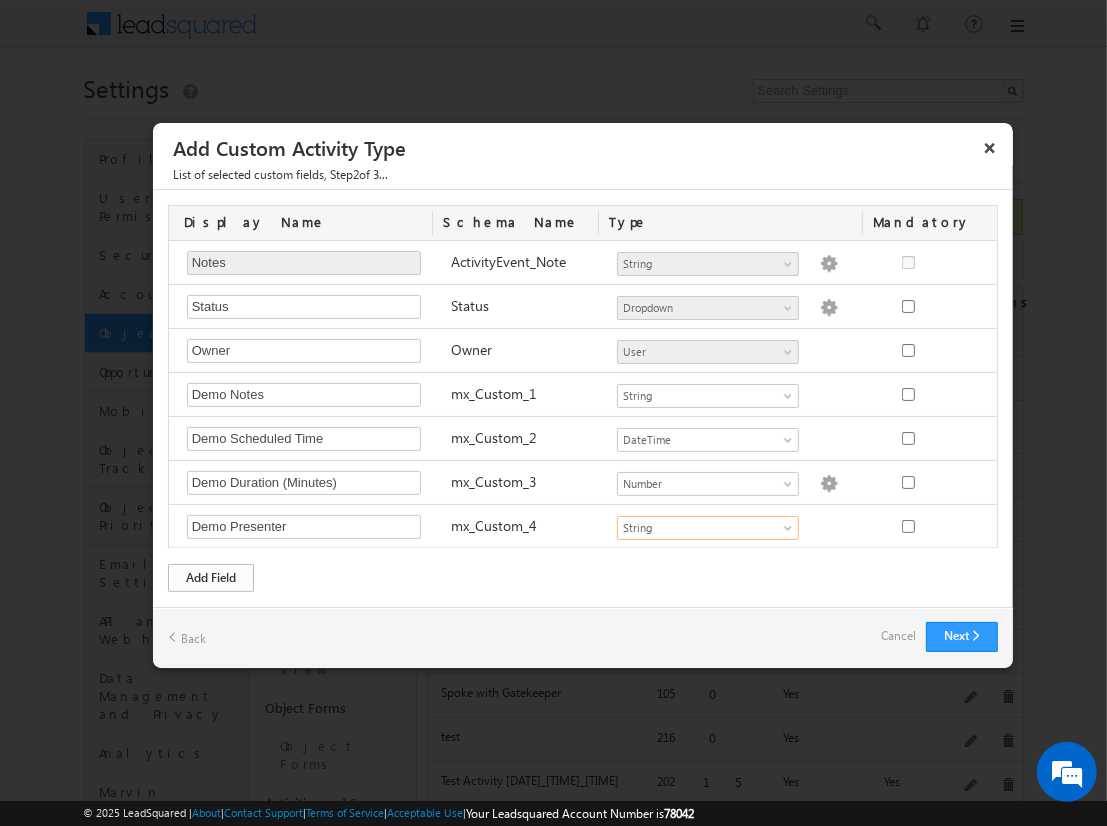 click on "Add Field" at bounding box center (211, 578) 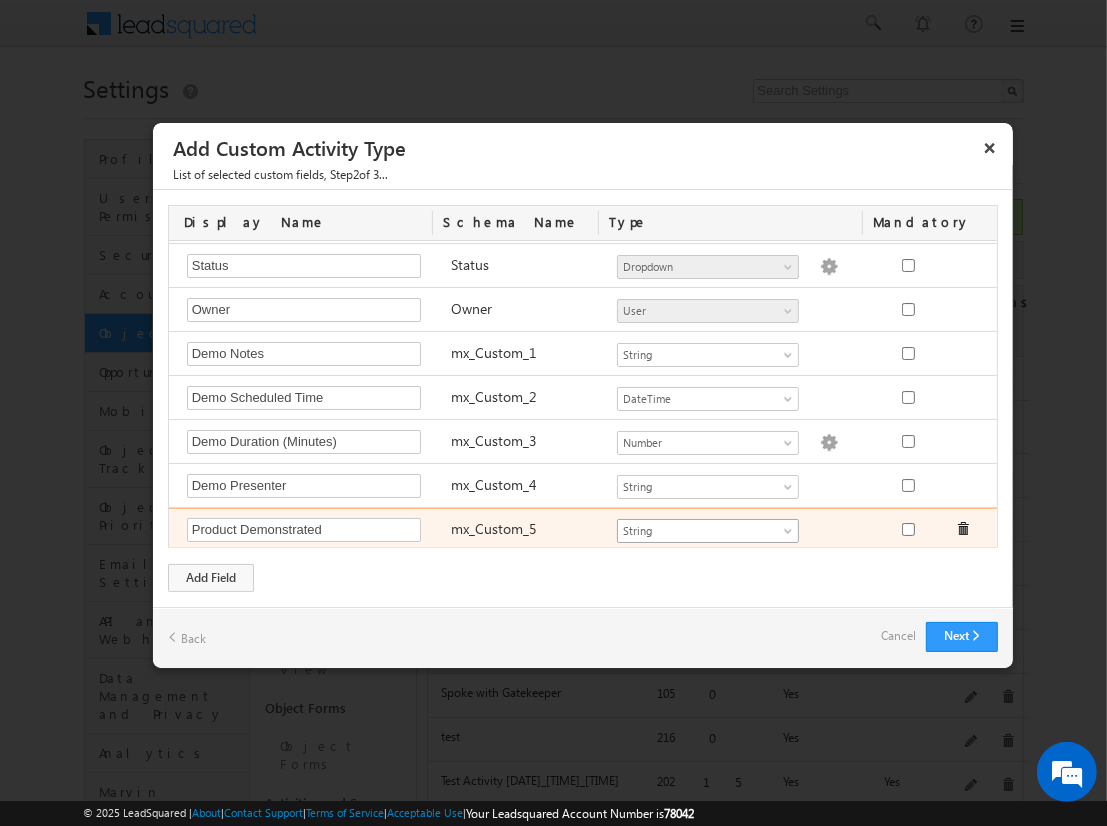type on "Product Demonstrated" 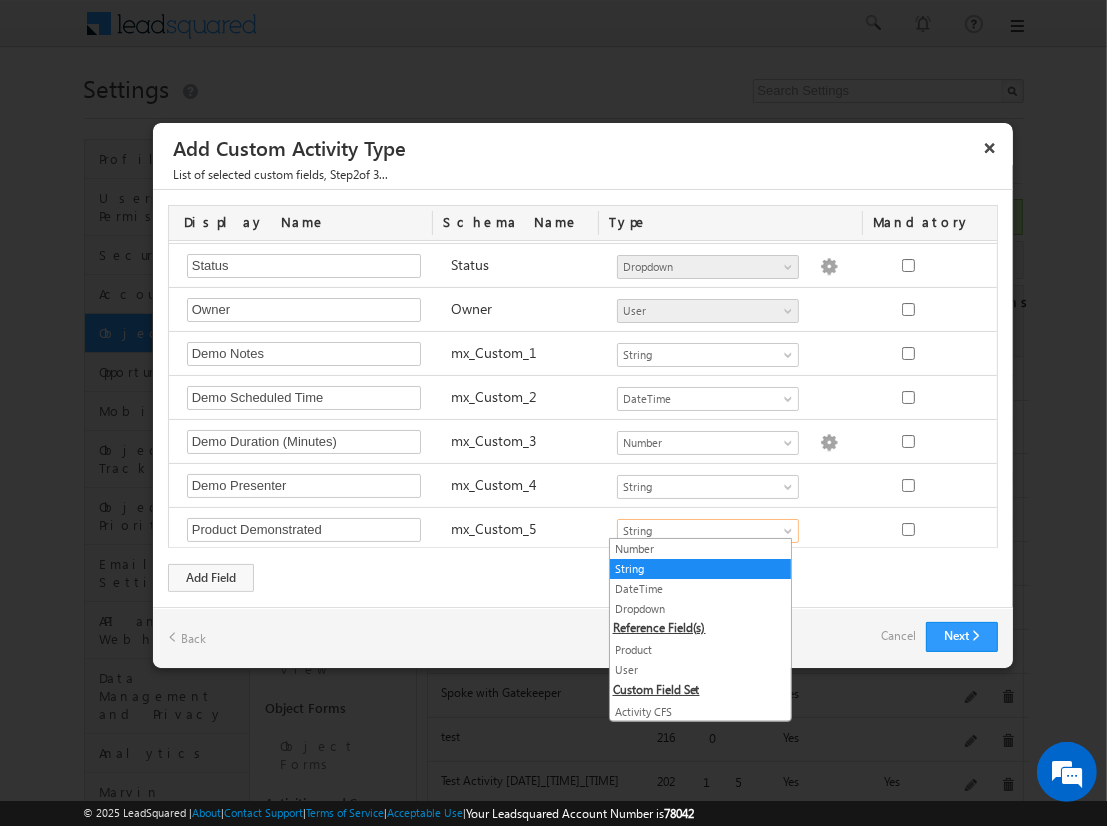 click on "Product" at bounding box center (700, 650) 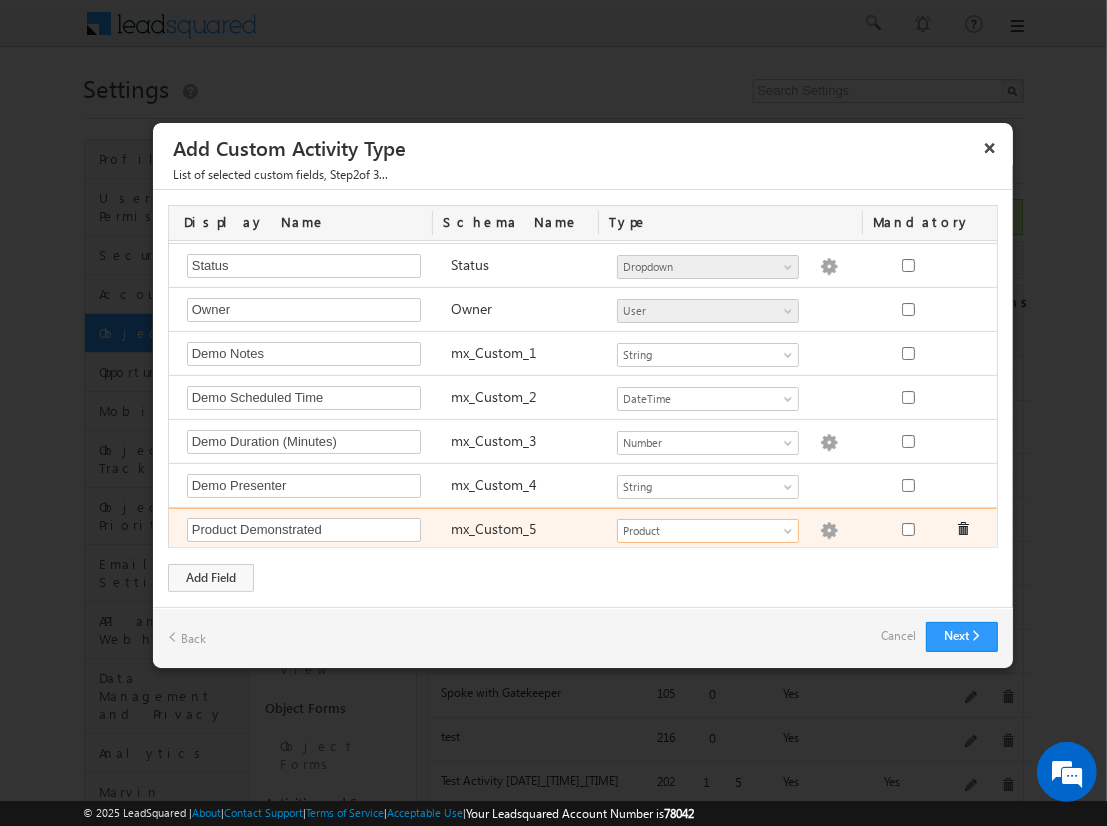 click at bounding box center [829, 531] 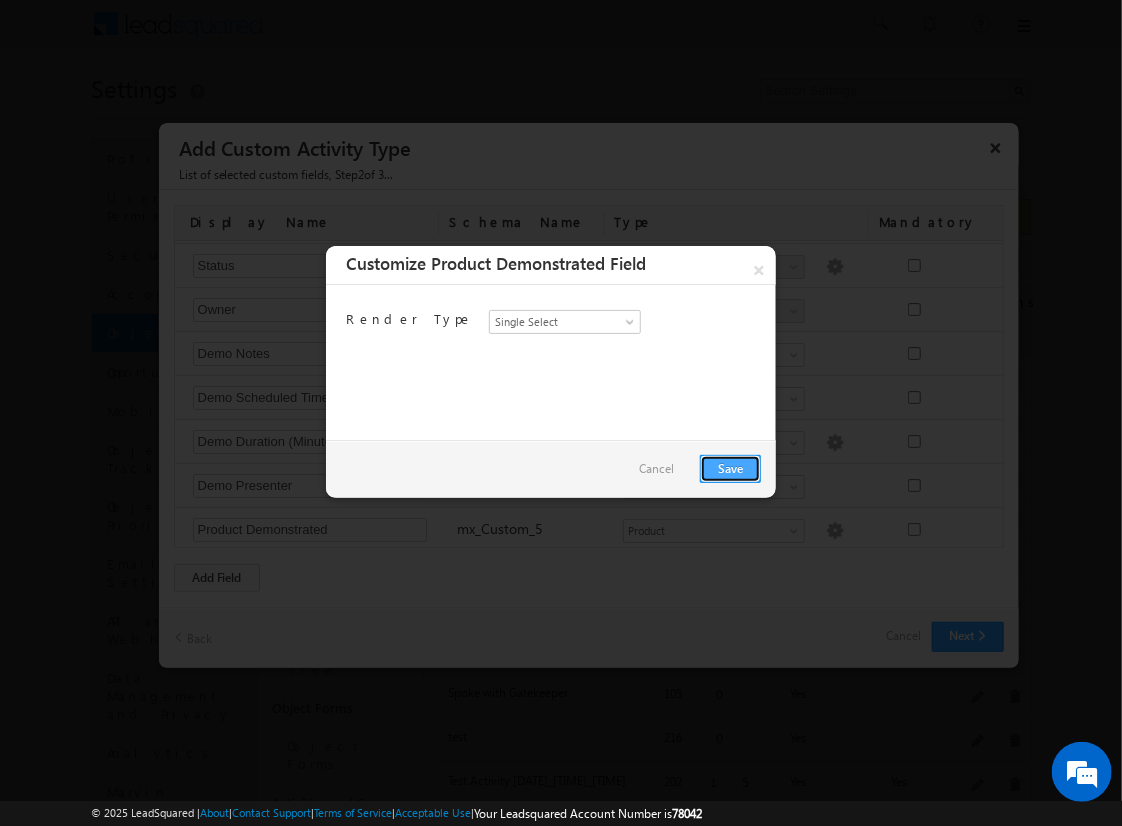 click on "Save" at bounding box center [730, 469] 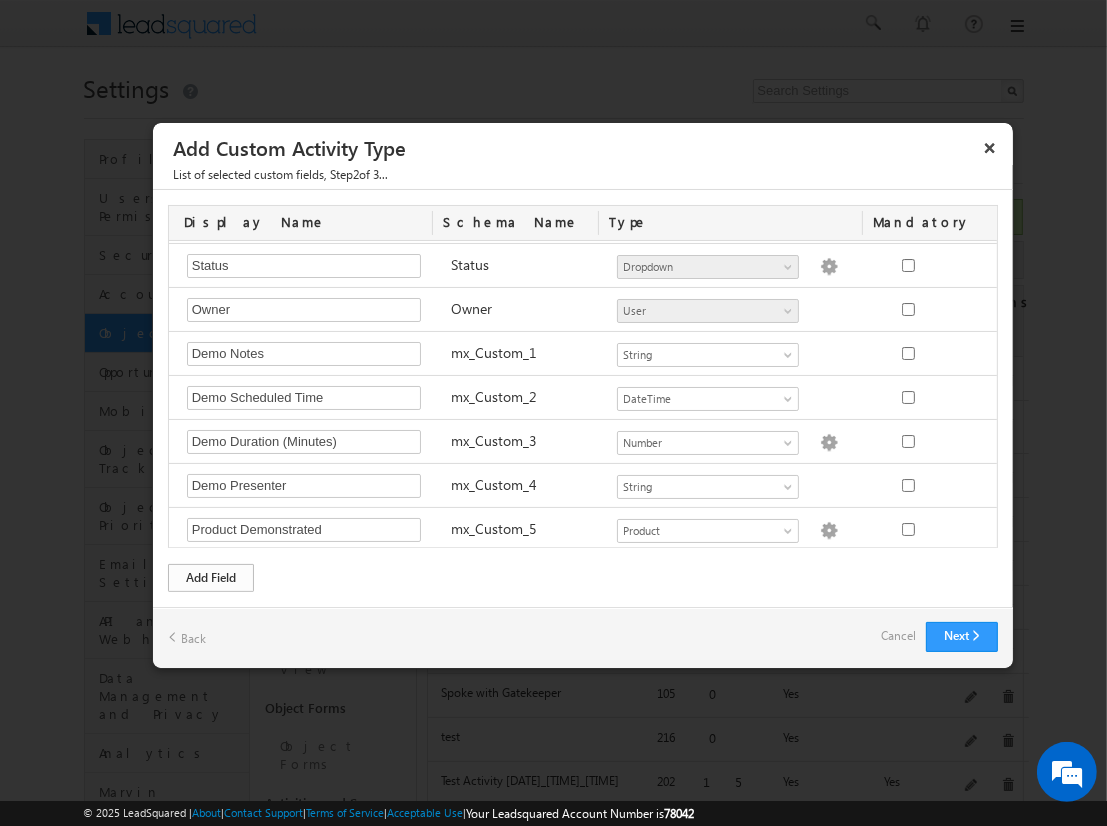 click on "Add Field" at bounding box center (211, 578) 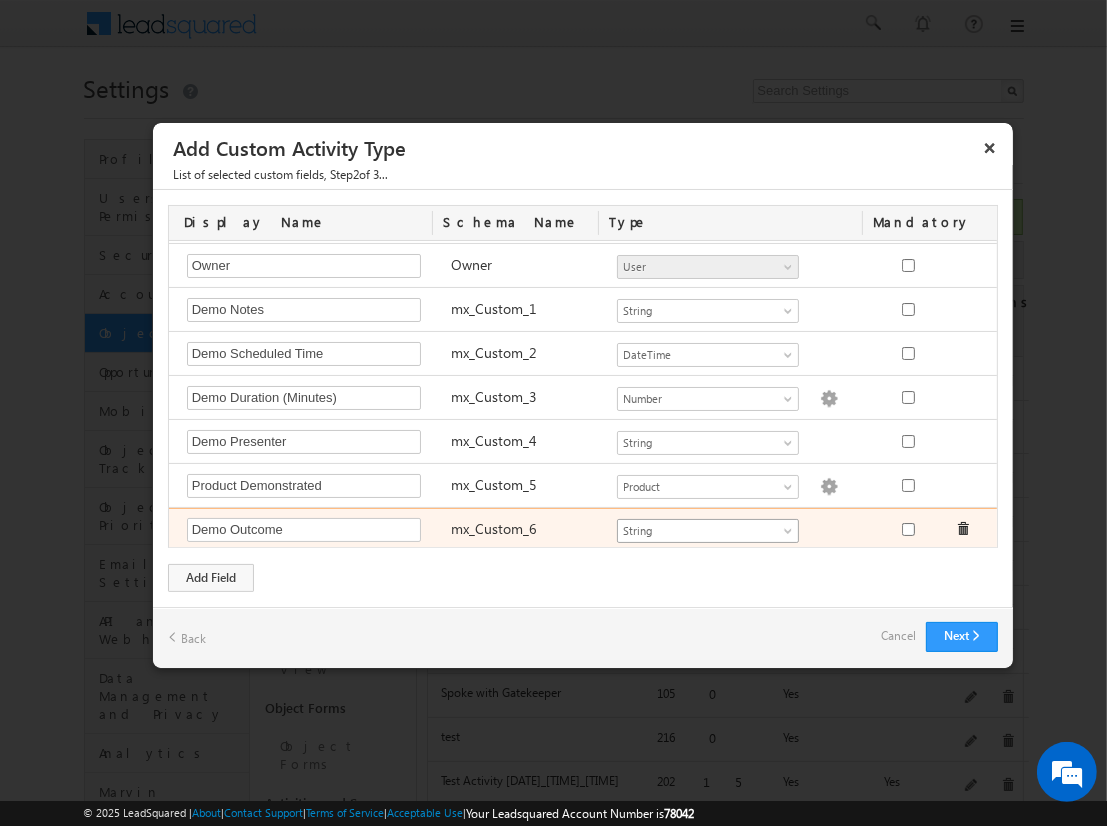 type on "Demo Outcome" 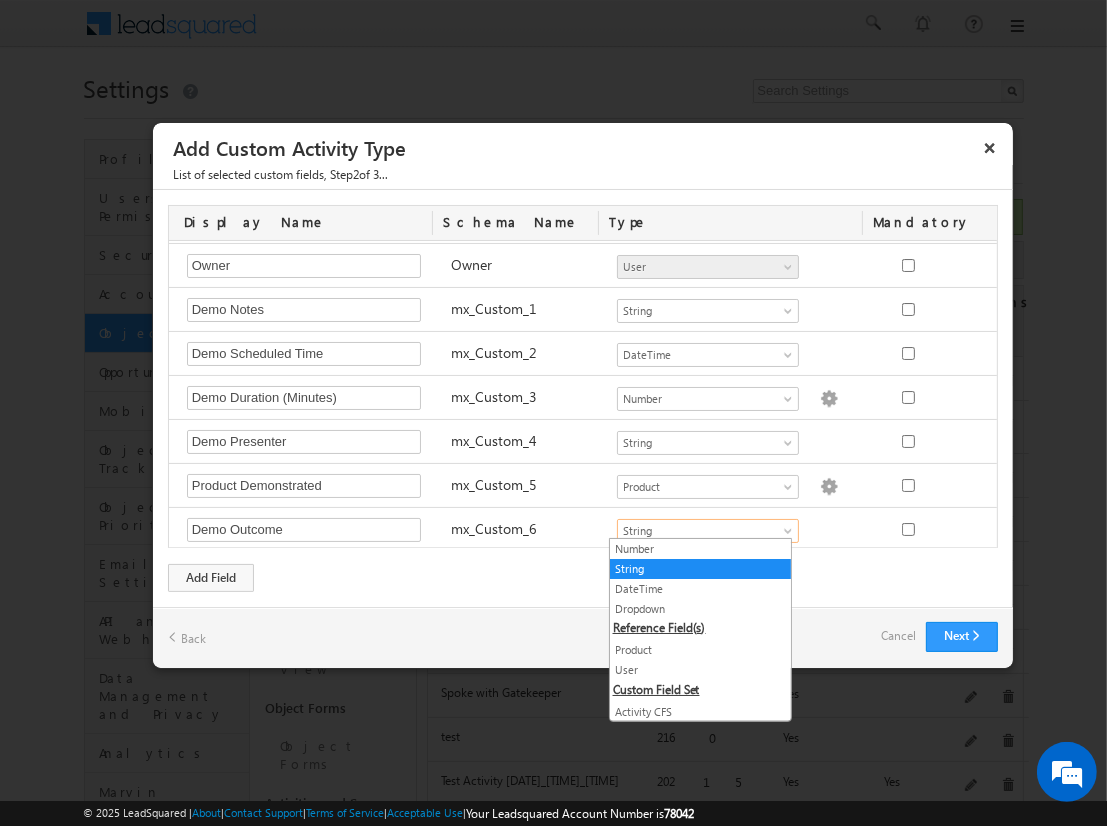 click on "String" at bounding box center (700, 569) 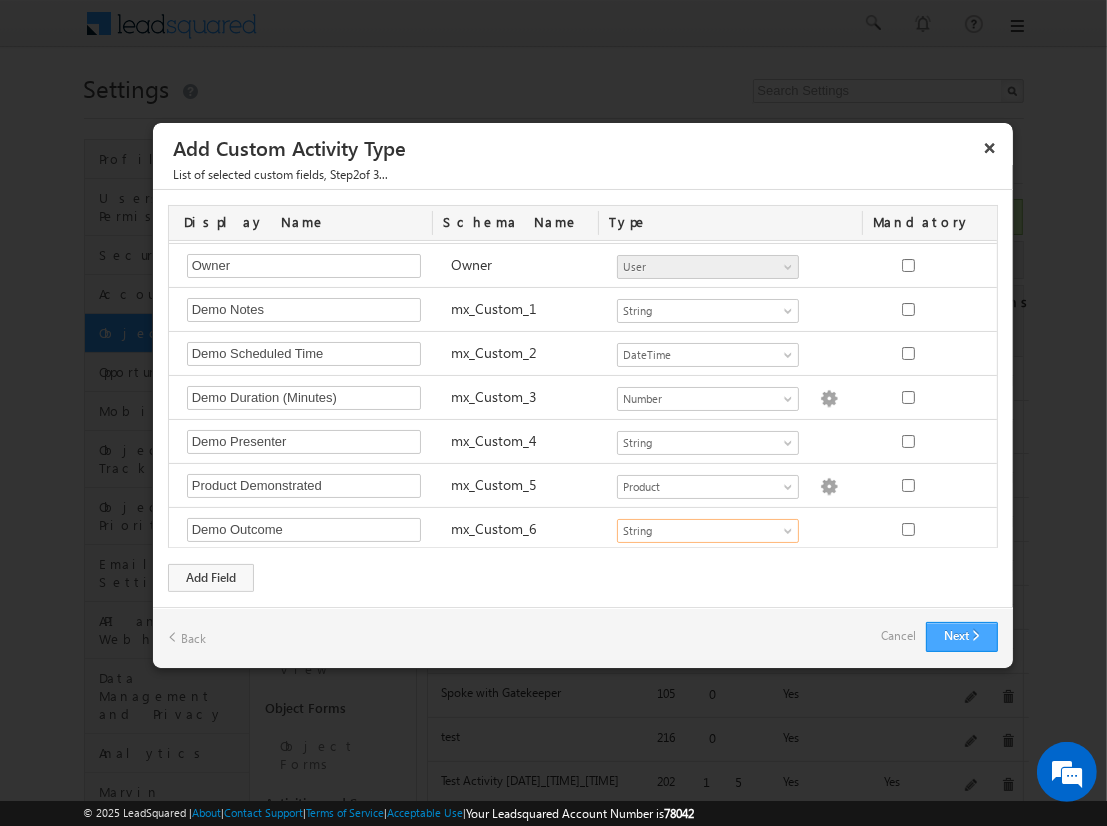 click on "Next" at bounding box center (962, 637) 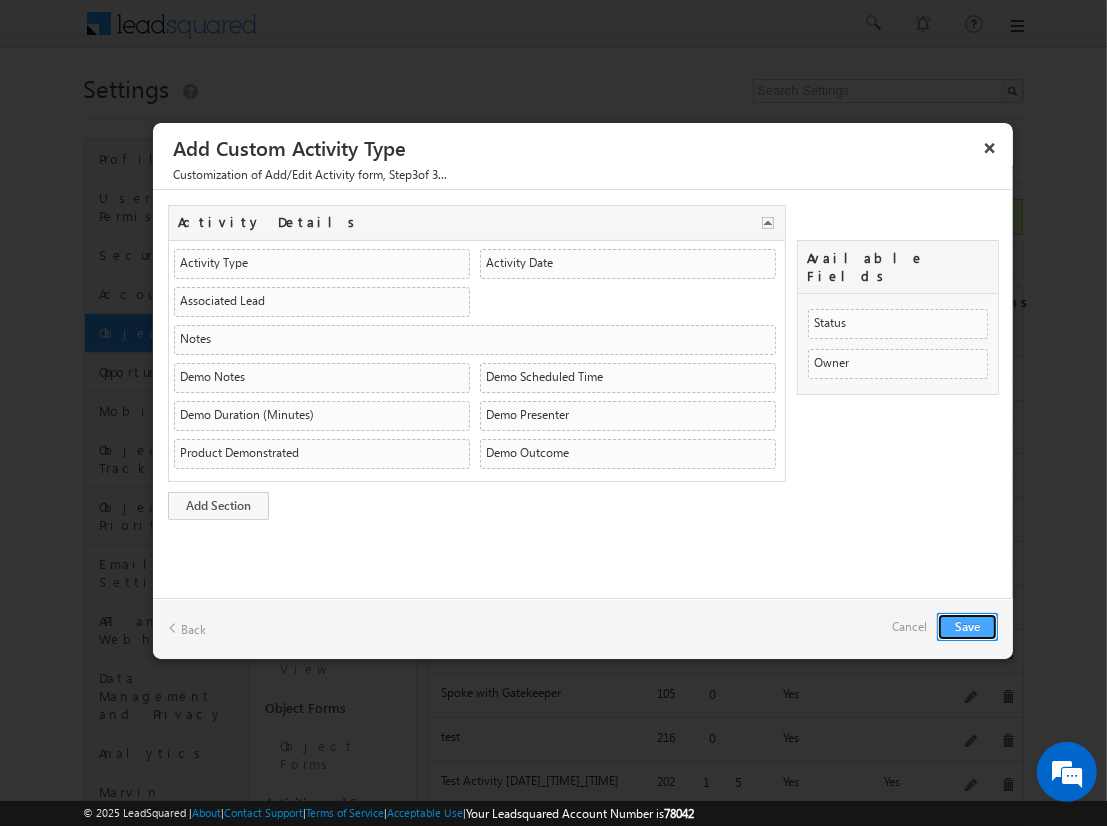 click on "Save" at bounding box center [967, 627] 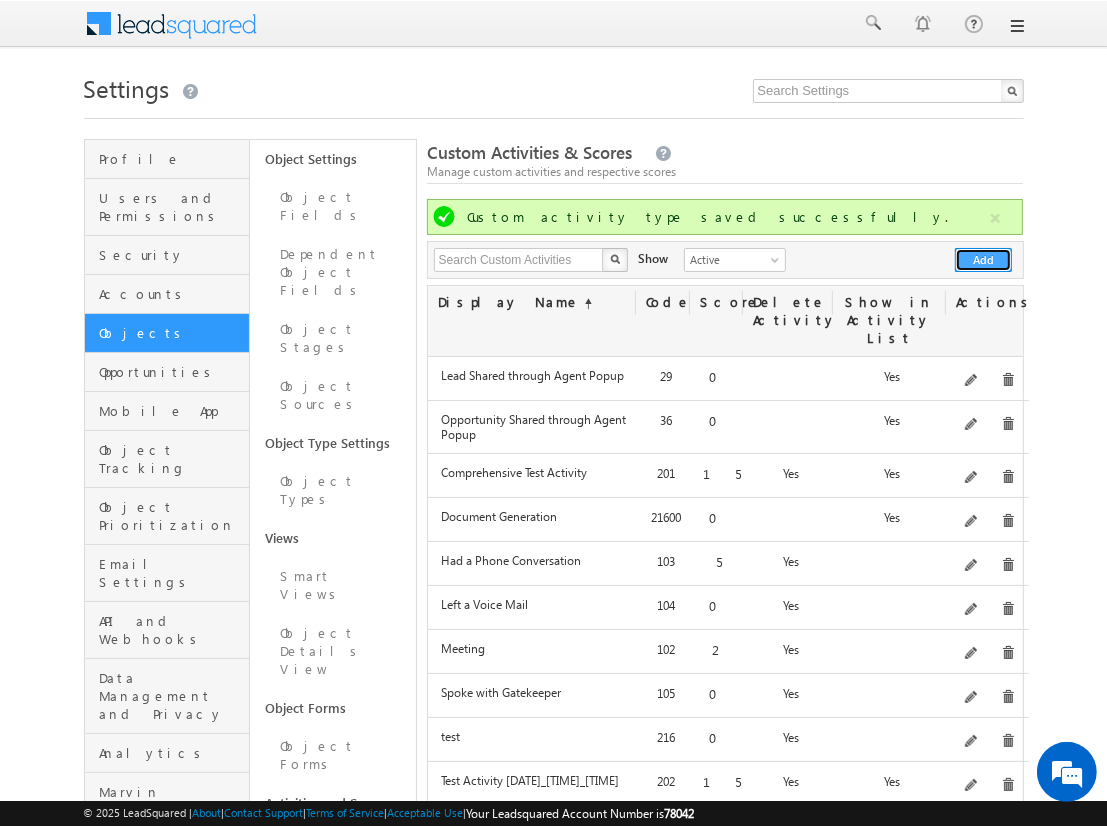 click on "Add" at bounding box center (983, 260) 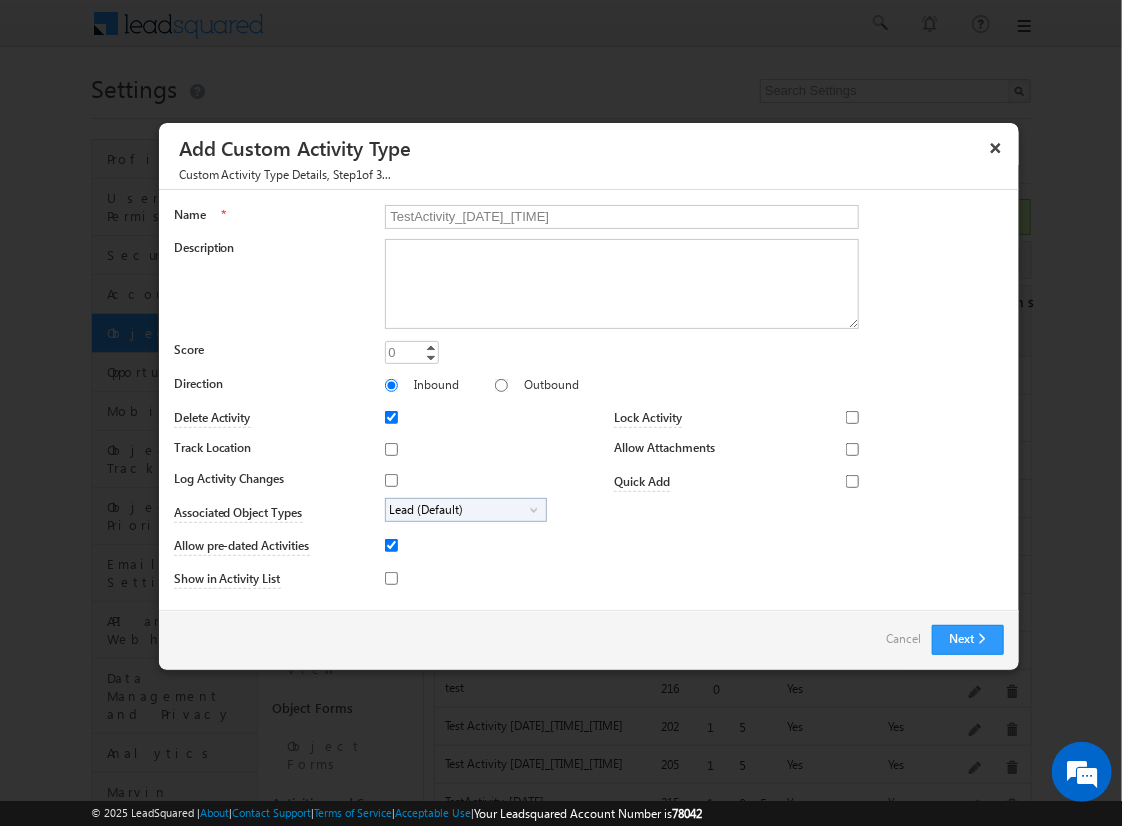 type on "TestActivity_[DATE]_[TIME]" 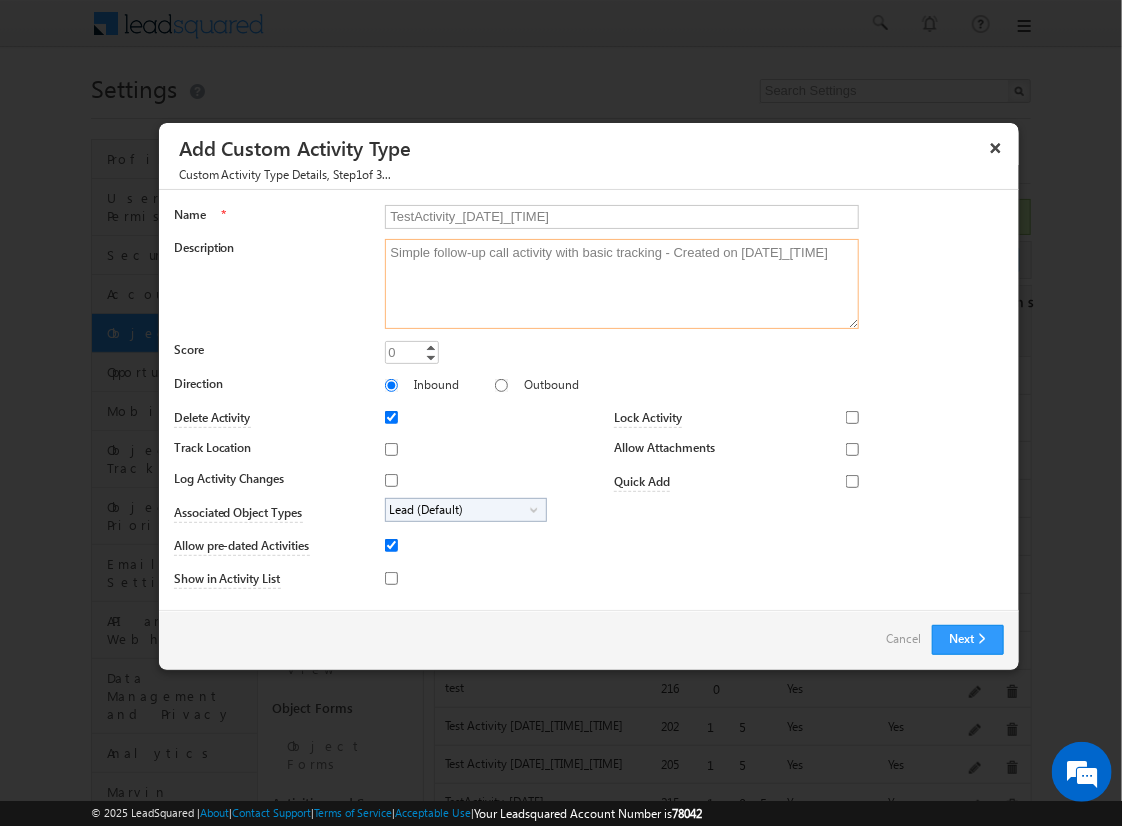 type on "Simple follow-up call activity with basic tracking - Created on [DATE]_[TIME]" 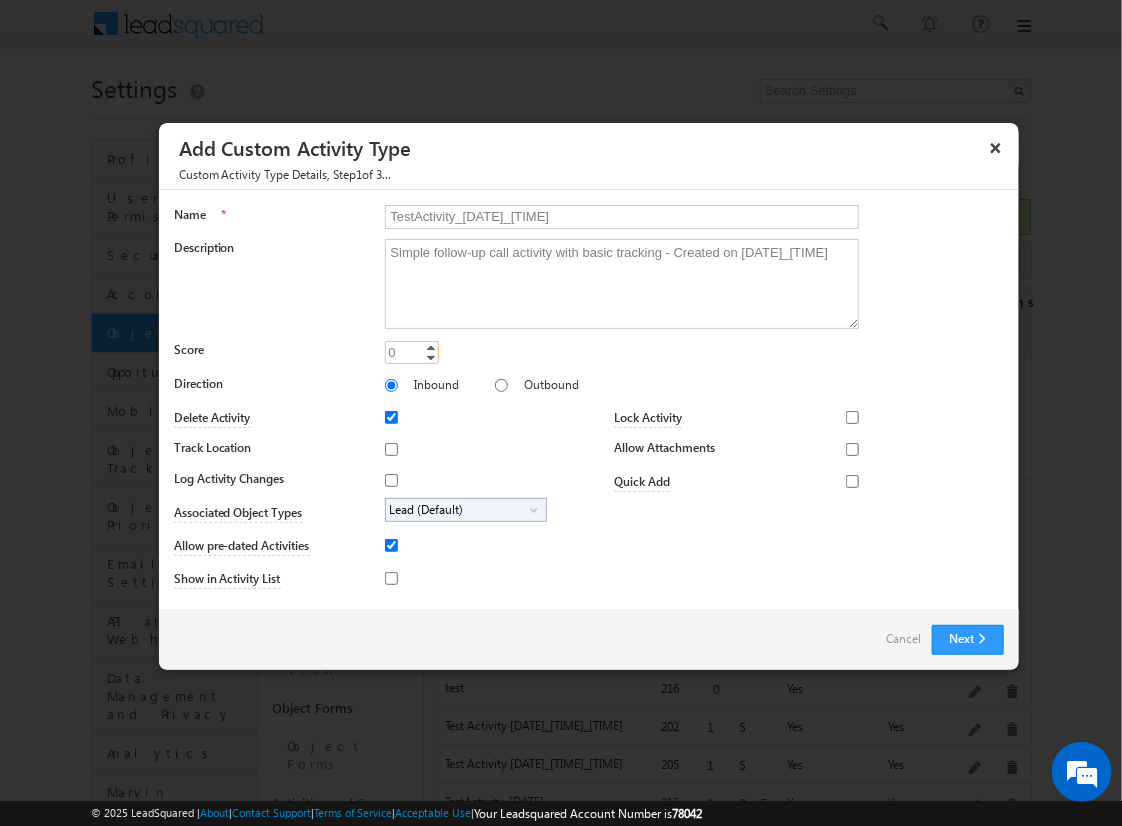 type on "5" 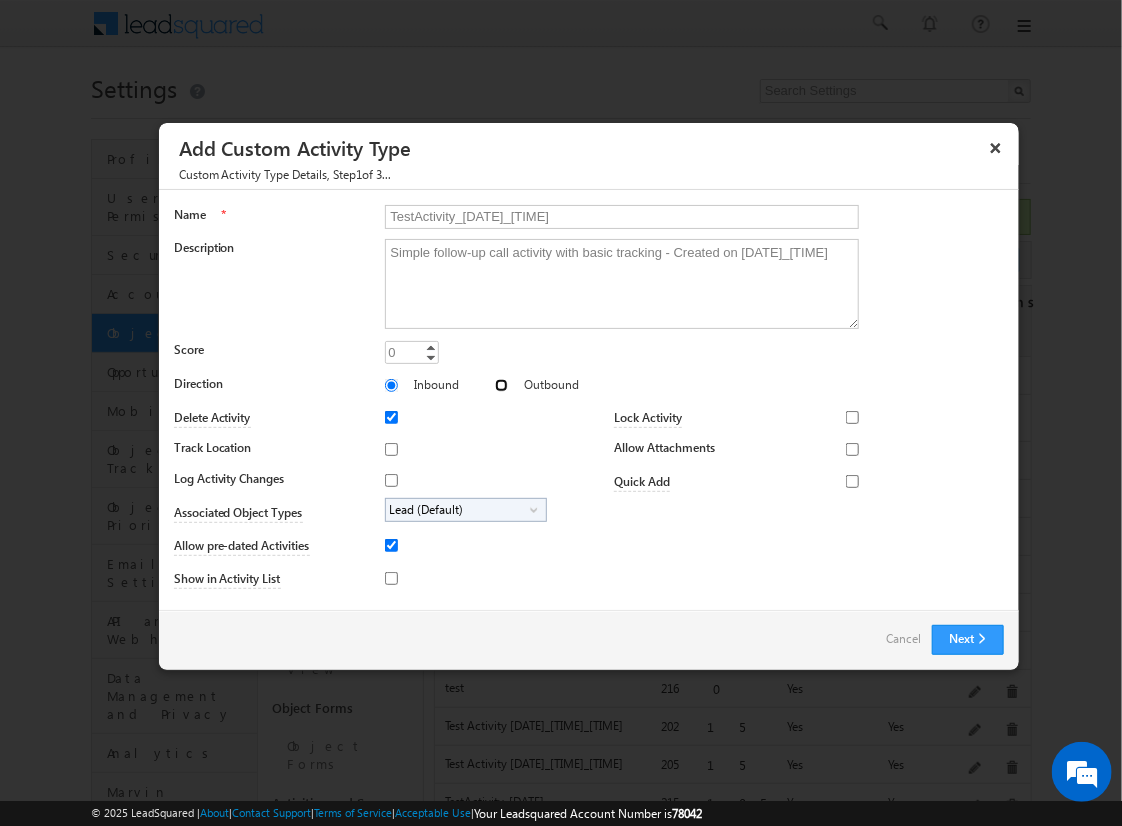 click on "Outbound" at bounding box center (501, 385) 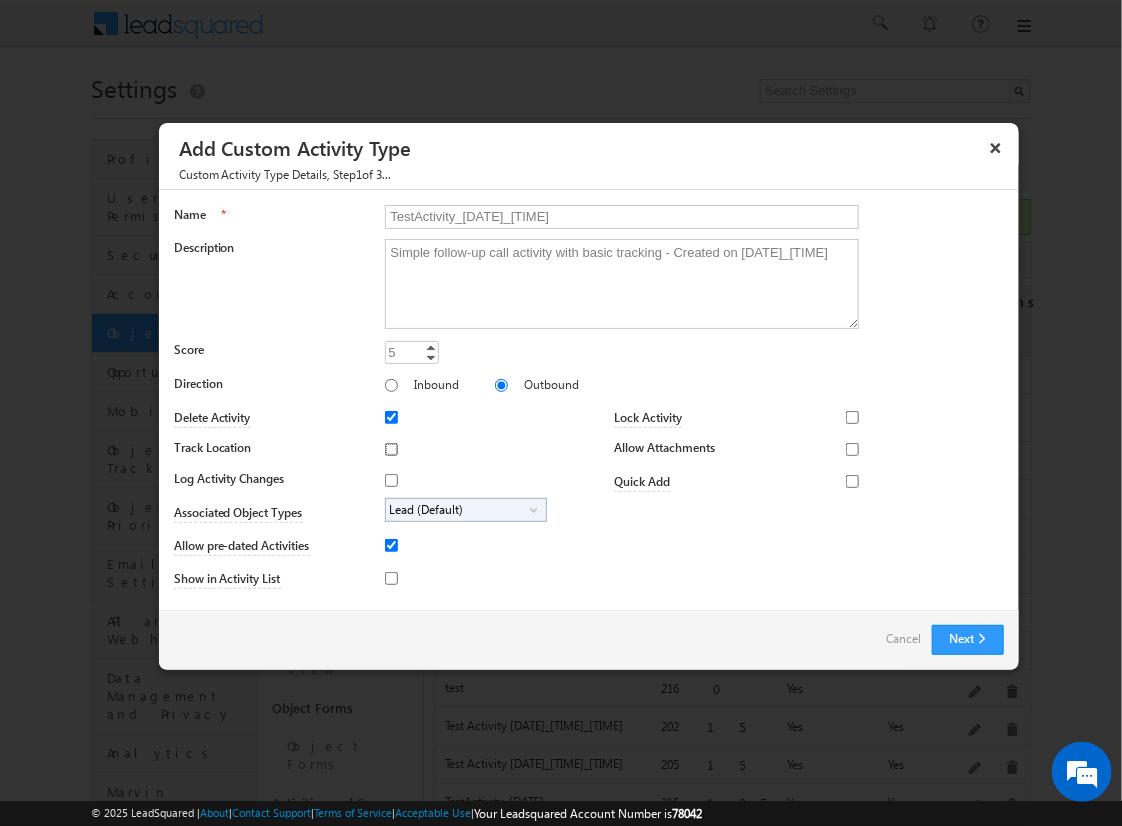 click on "Track Location" at bounding box center (391, 449) 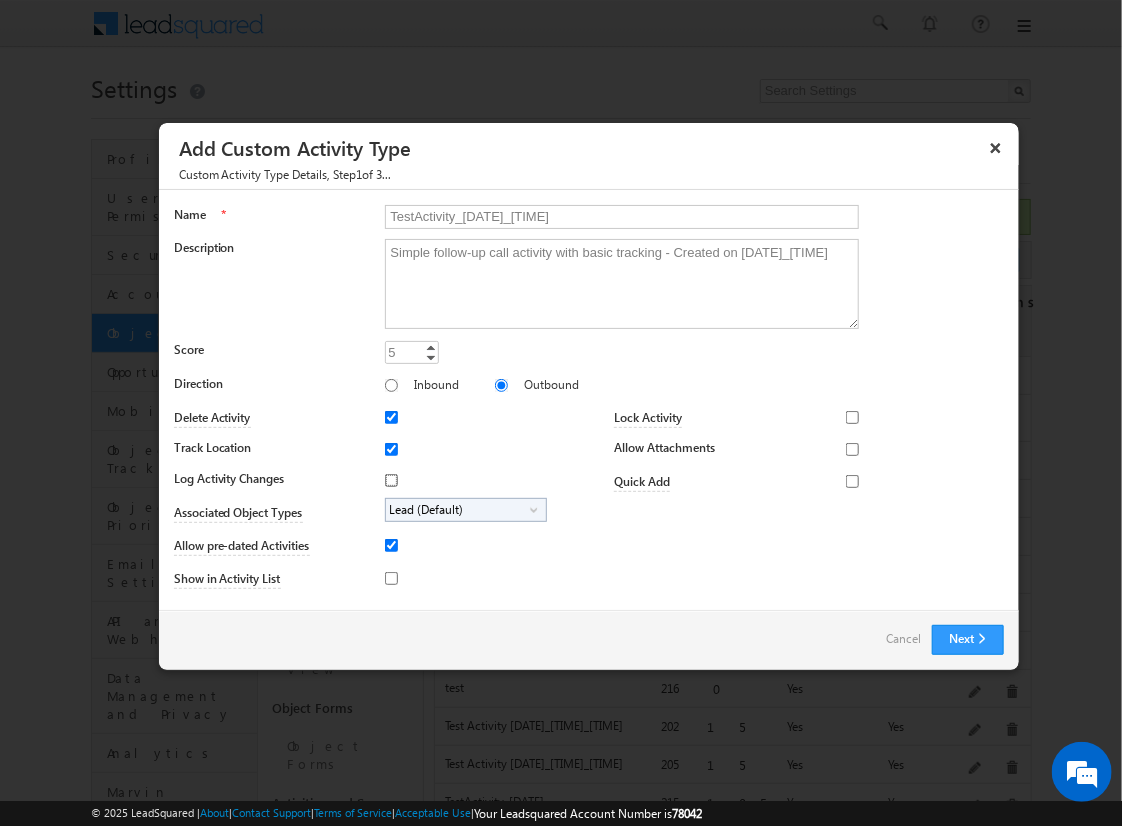 click on "Log Activity Changes" at bounding box center [391, 480] 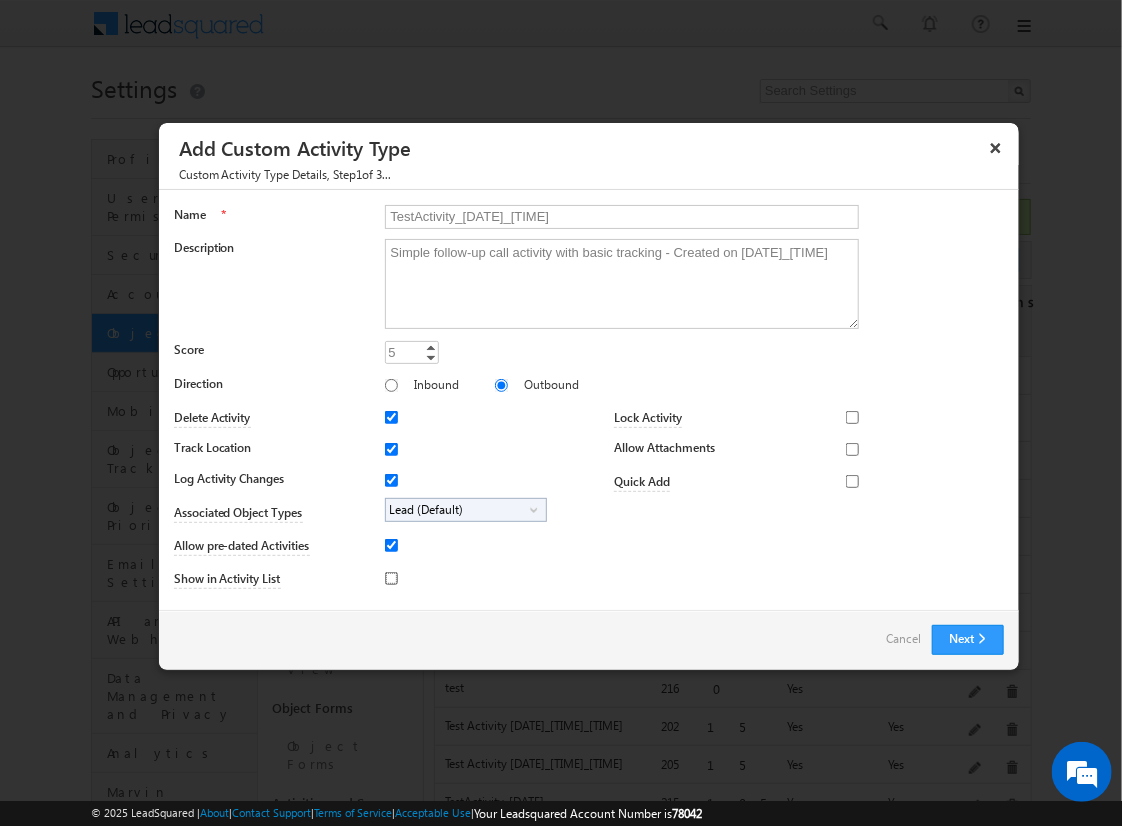 click on "Show in Activity List" at bounding box center (391, 578) 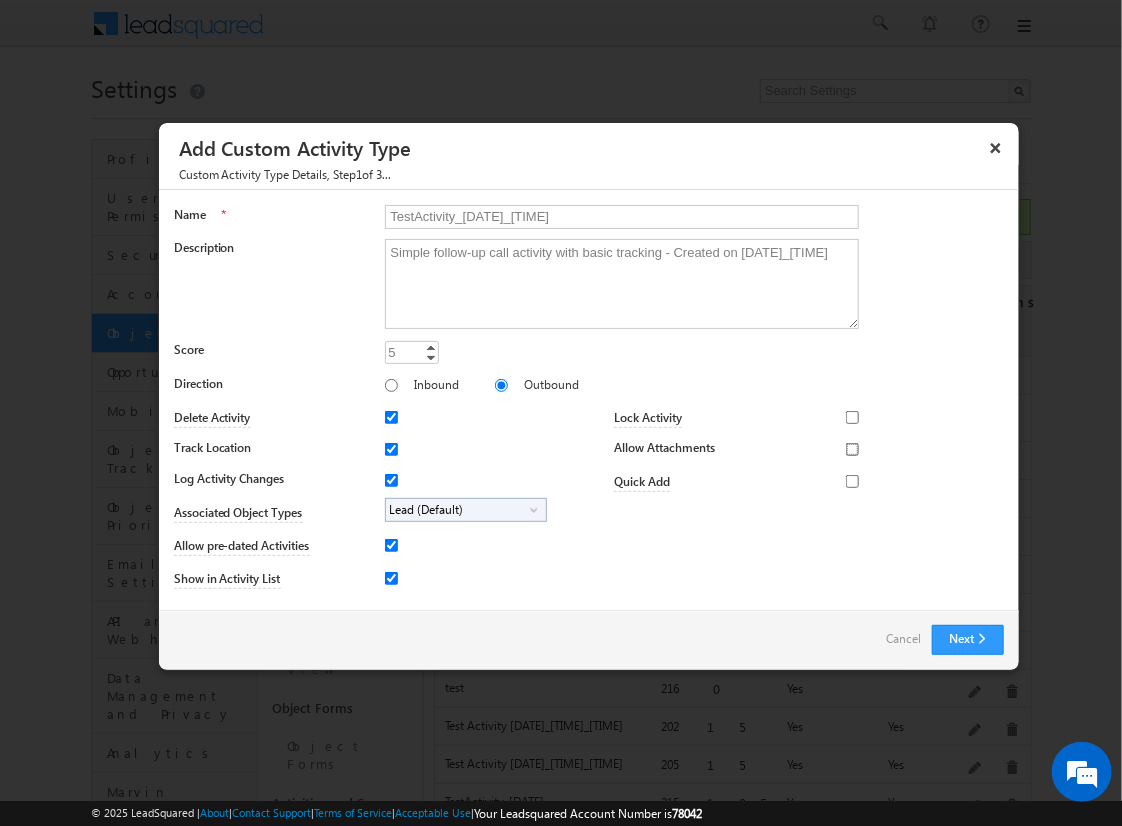 click on "Allow Attachments" at bounding box center [852, 449] 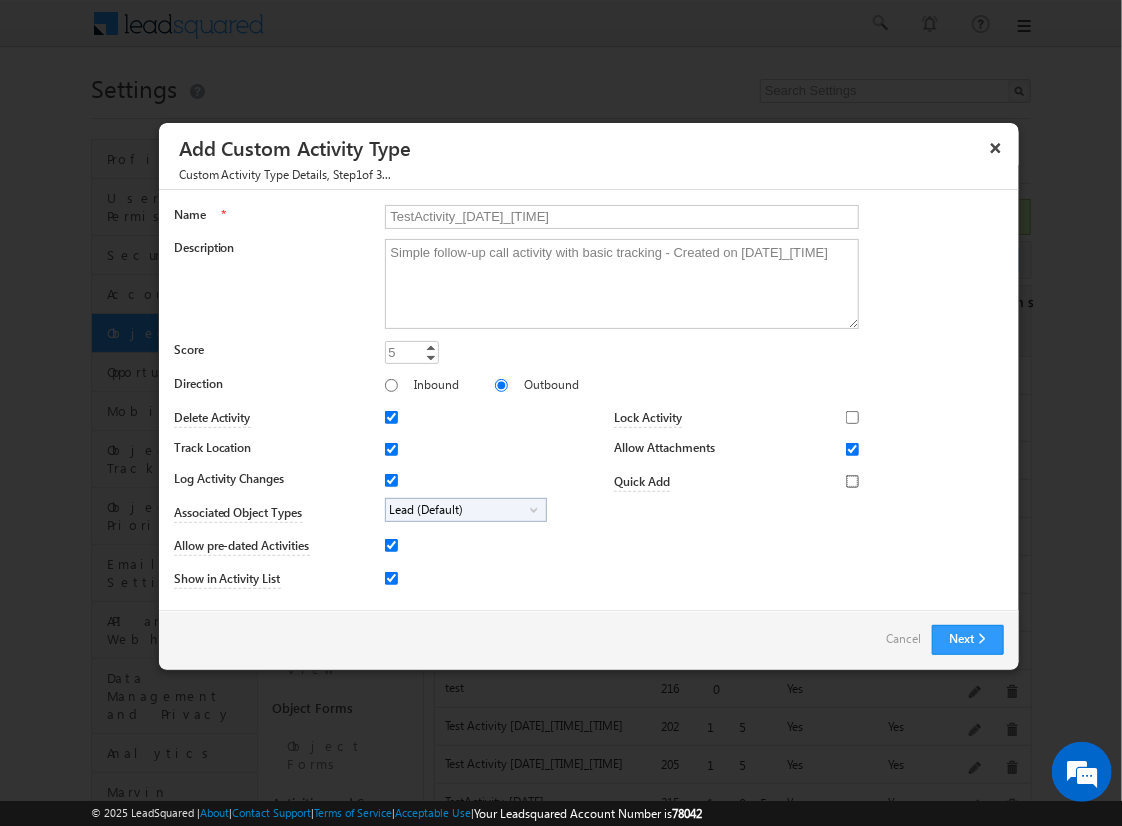 click on "Quick Add" at bounding box center (852, 481) 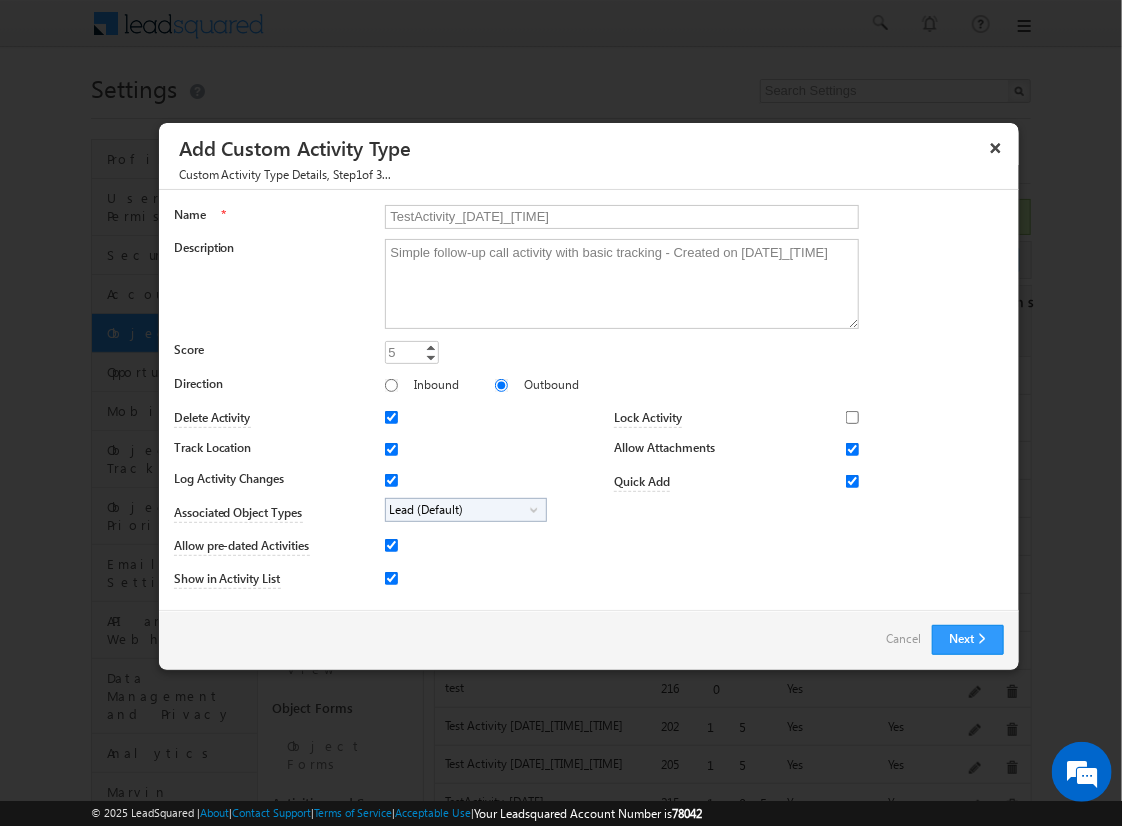 click on "Lead (Default)" at bounding box center [458, 510] 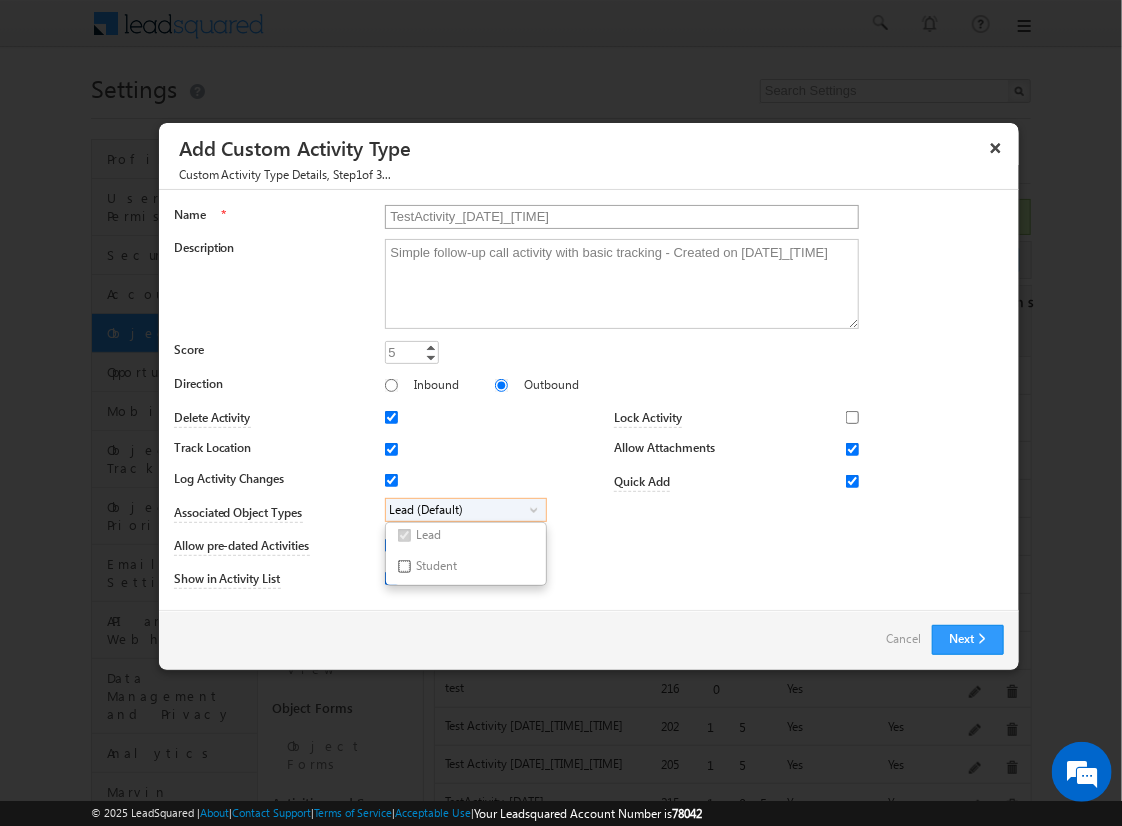 click on "Student" at bounding box center [404, 566] 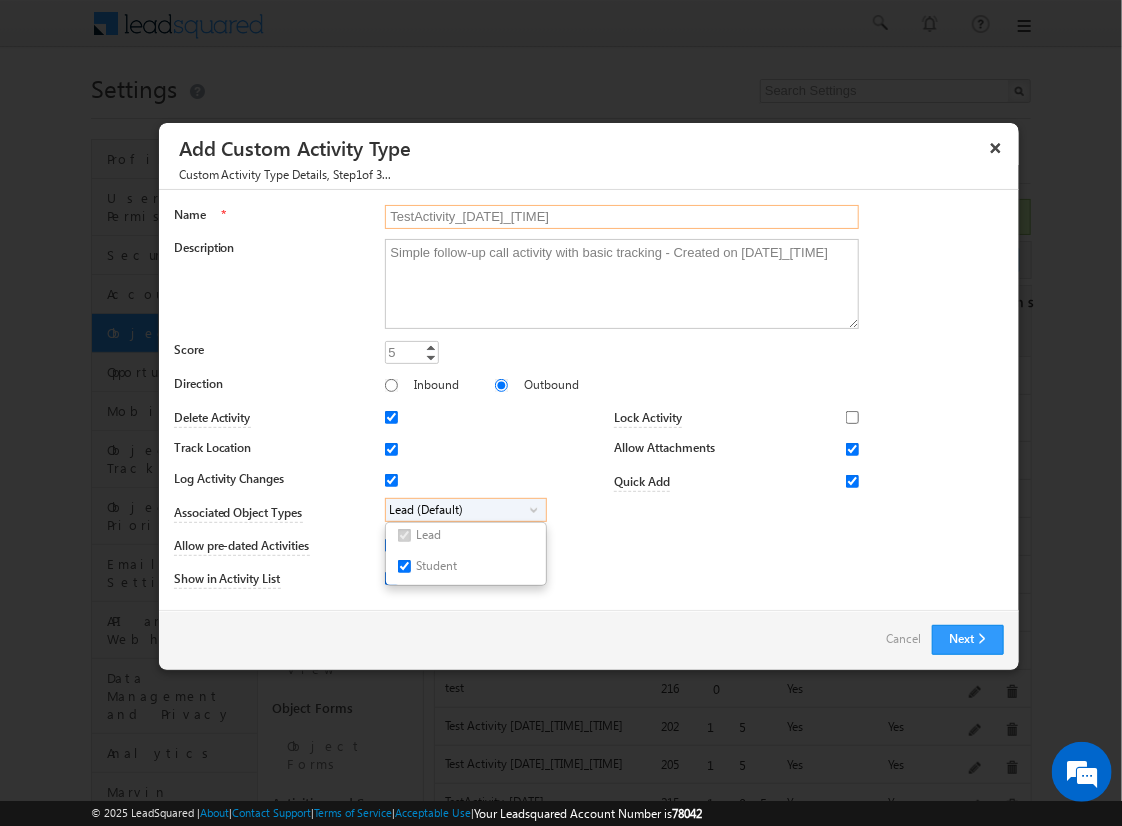 click on "TestActivity_[DATE]_[TIME]" at bounding box center [622, 217] 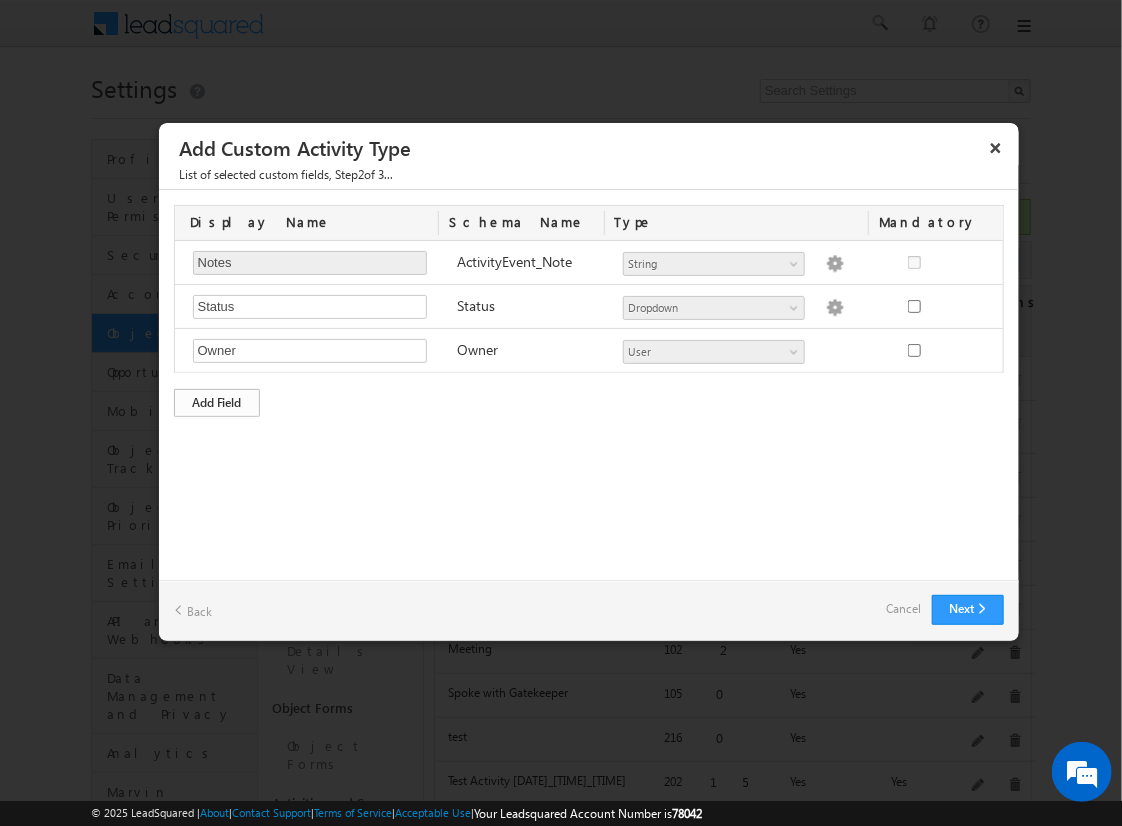 click on "Add Field" at bounding box center [217, 403] 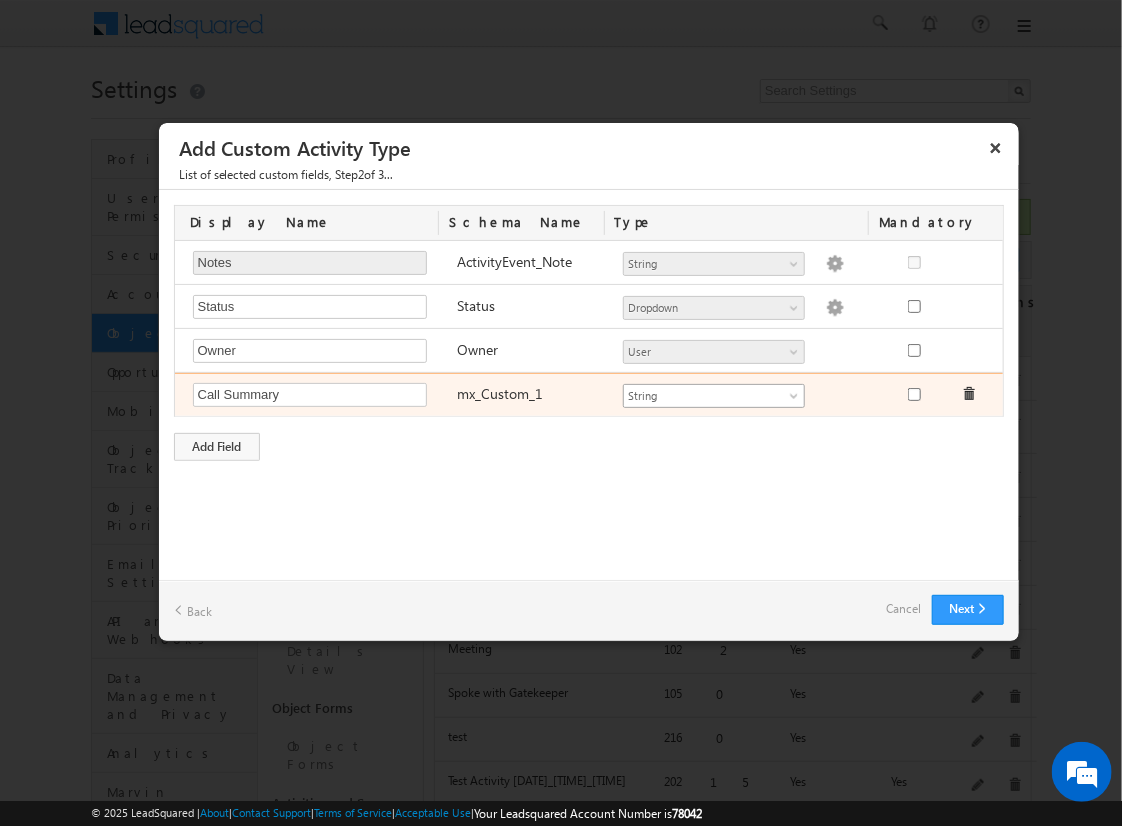 type on "Call Summary" 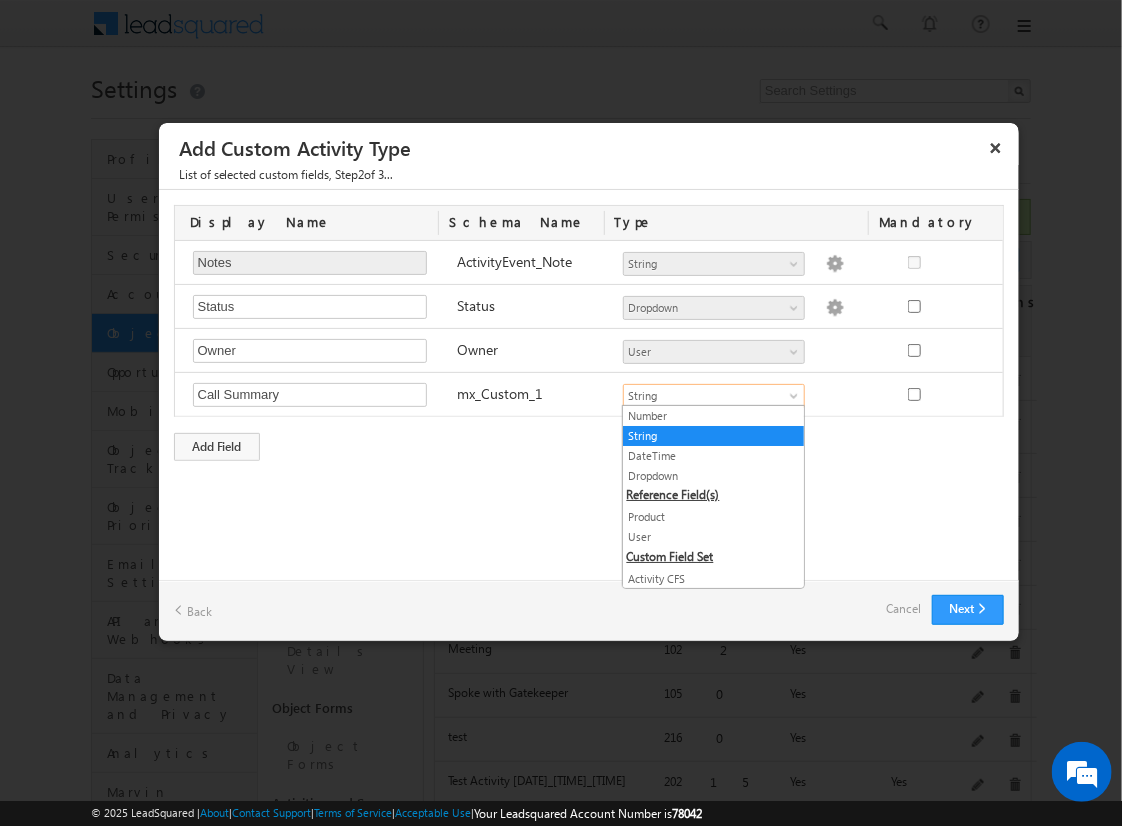 click on "String" at bounding box center [713, 436] 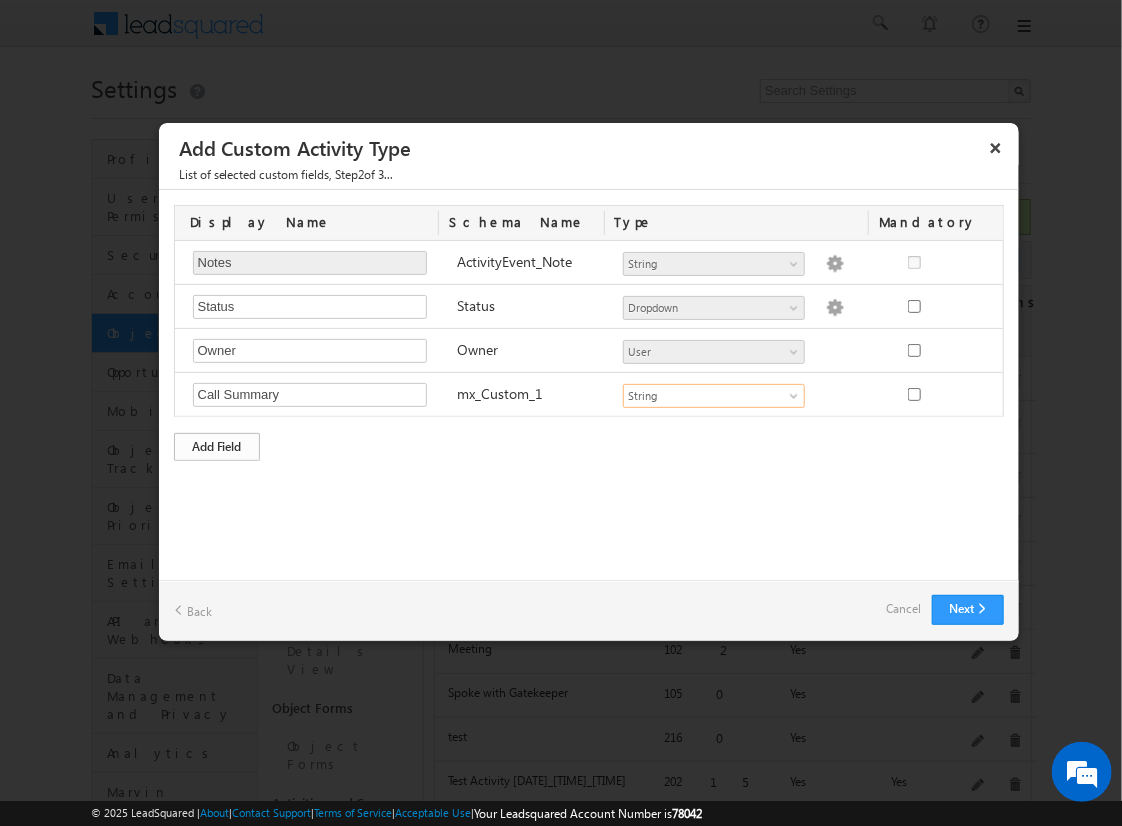 click on "Add Field" at bounding box center (217, 447) 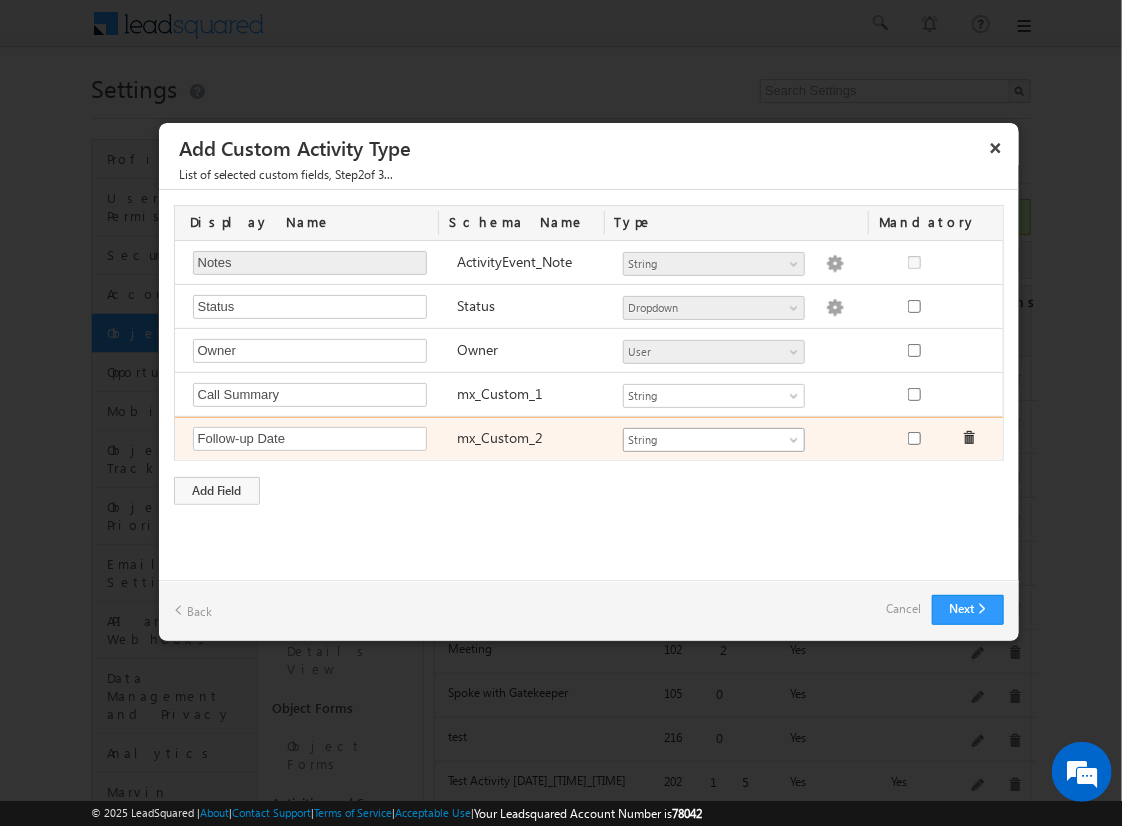 type on "Follow-up Date" 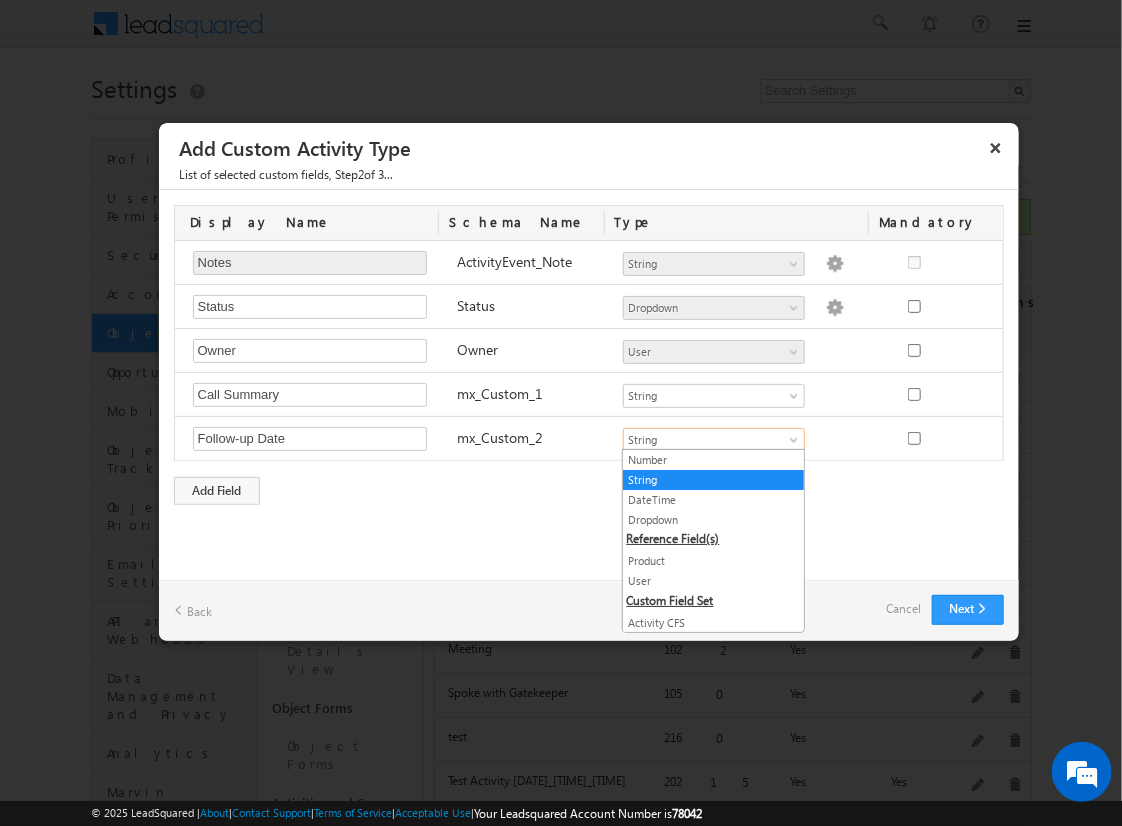 click on "DateTime" at bounding box center (713, 500) 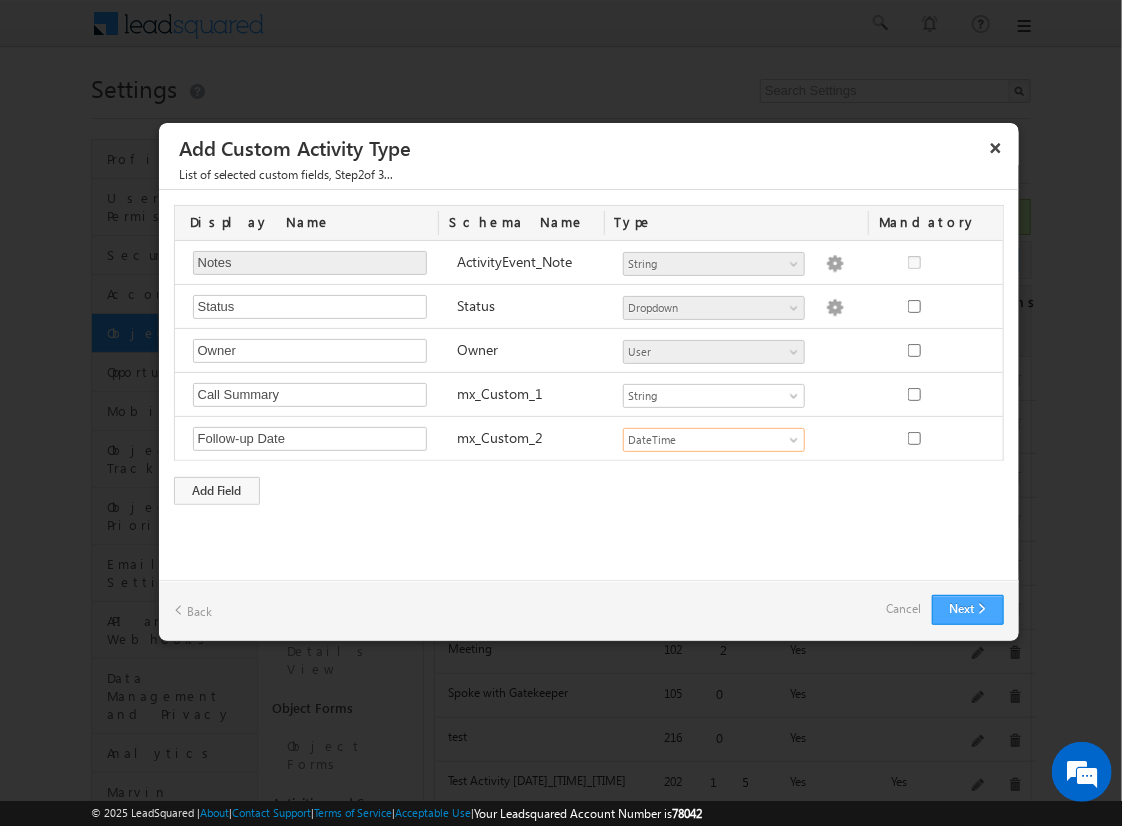 click on "Next" at bounding box center [968, 610] 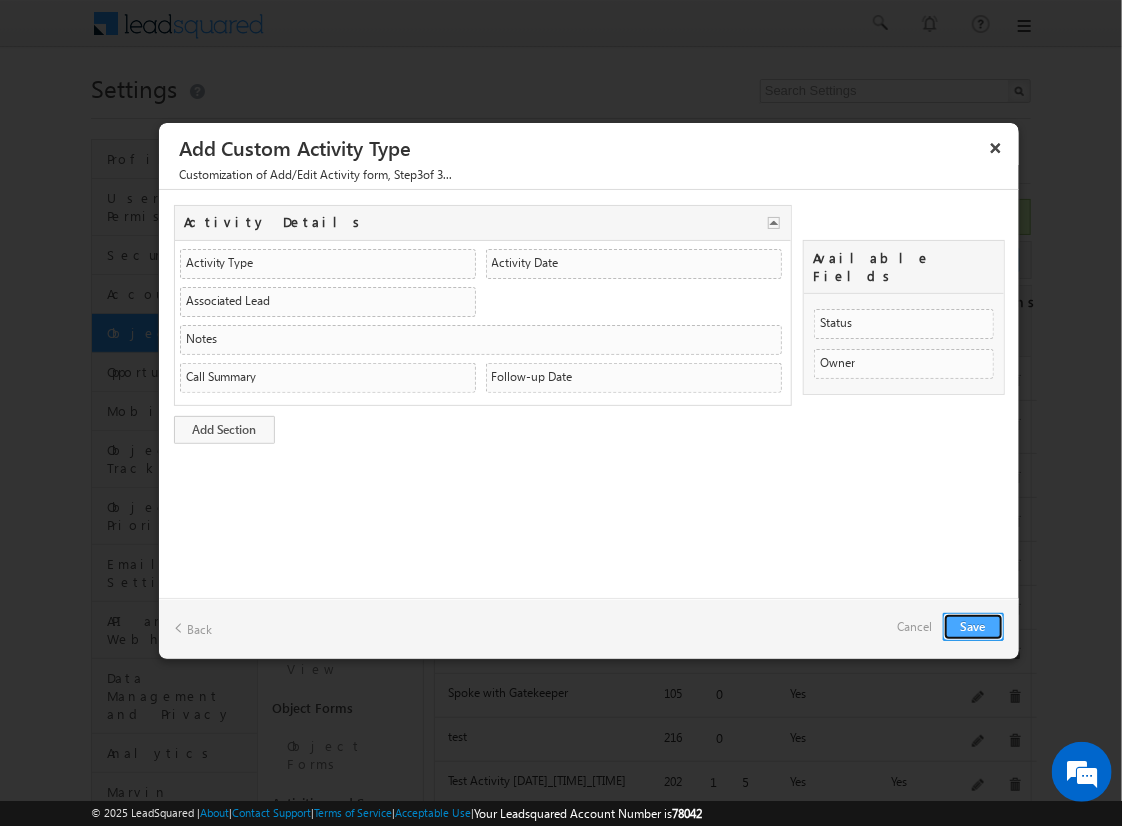 click on "Save" at bounding box center (973, 627) 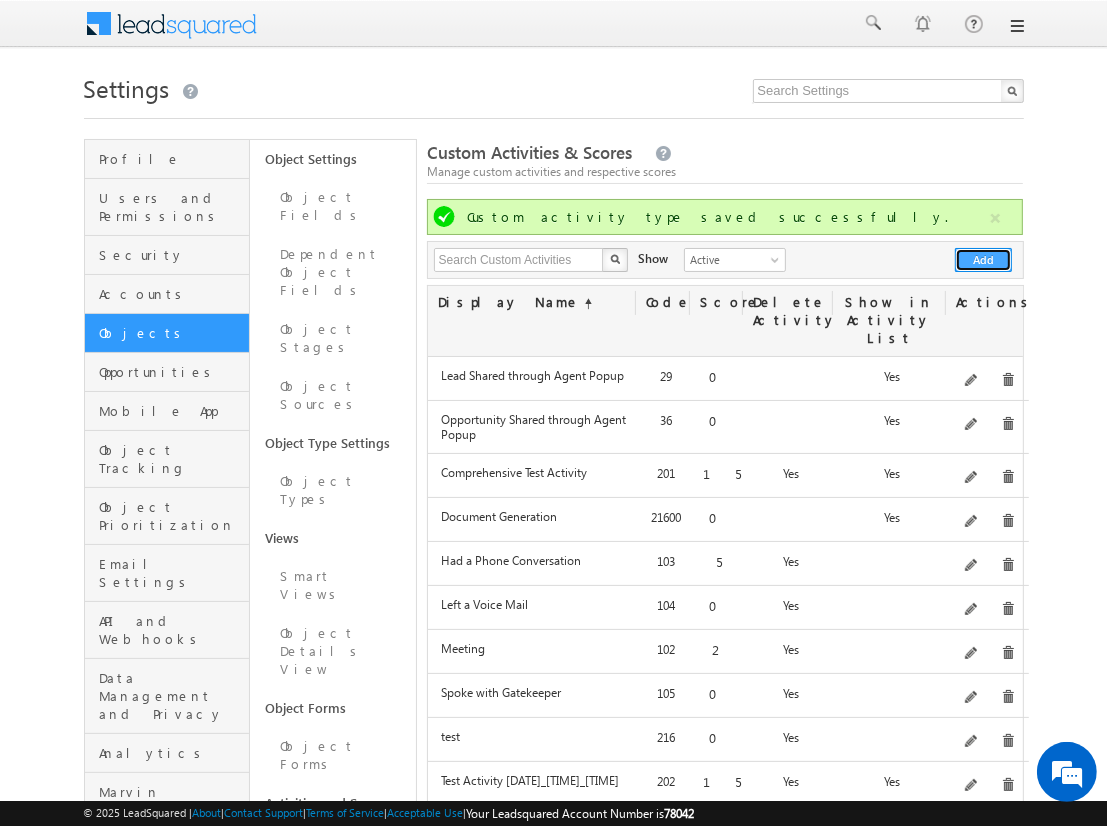 click on "Add" at bounding box center (983, 260) 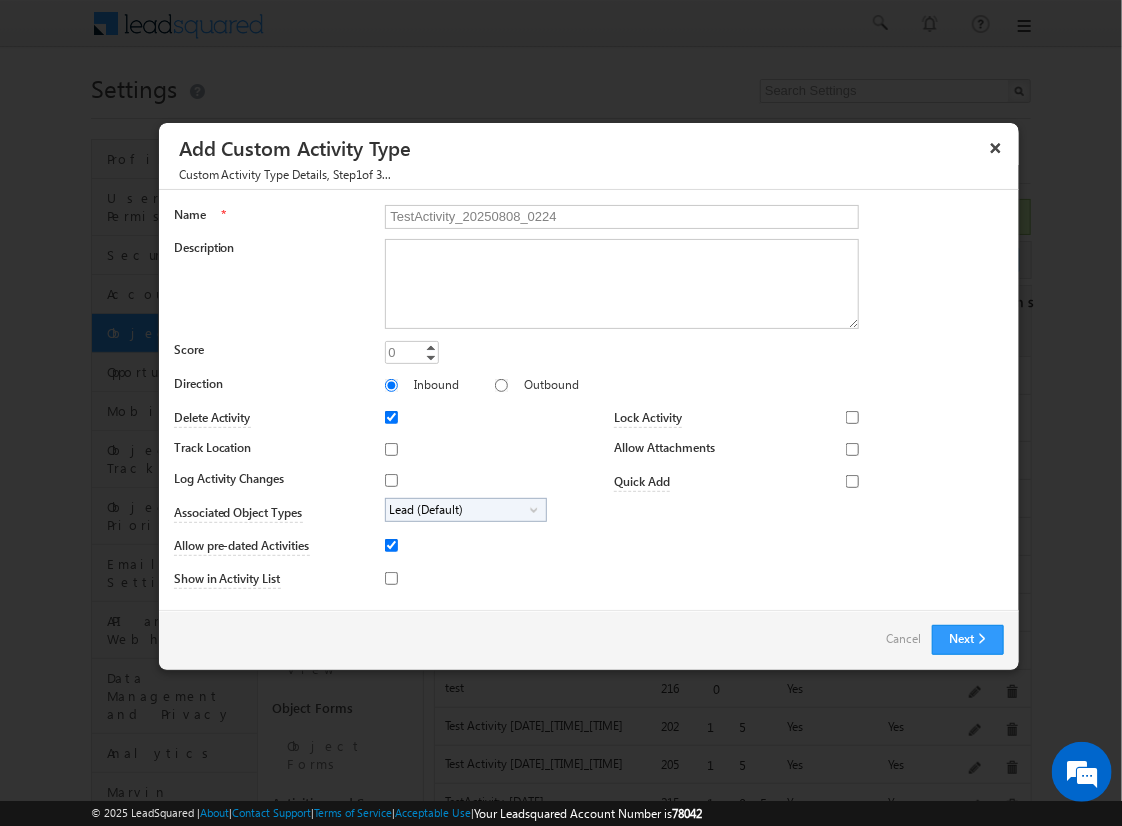 type on "TestActivity_20250808_0224" 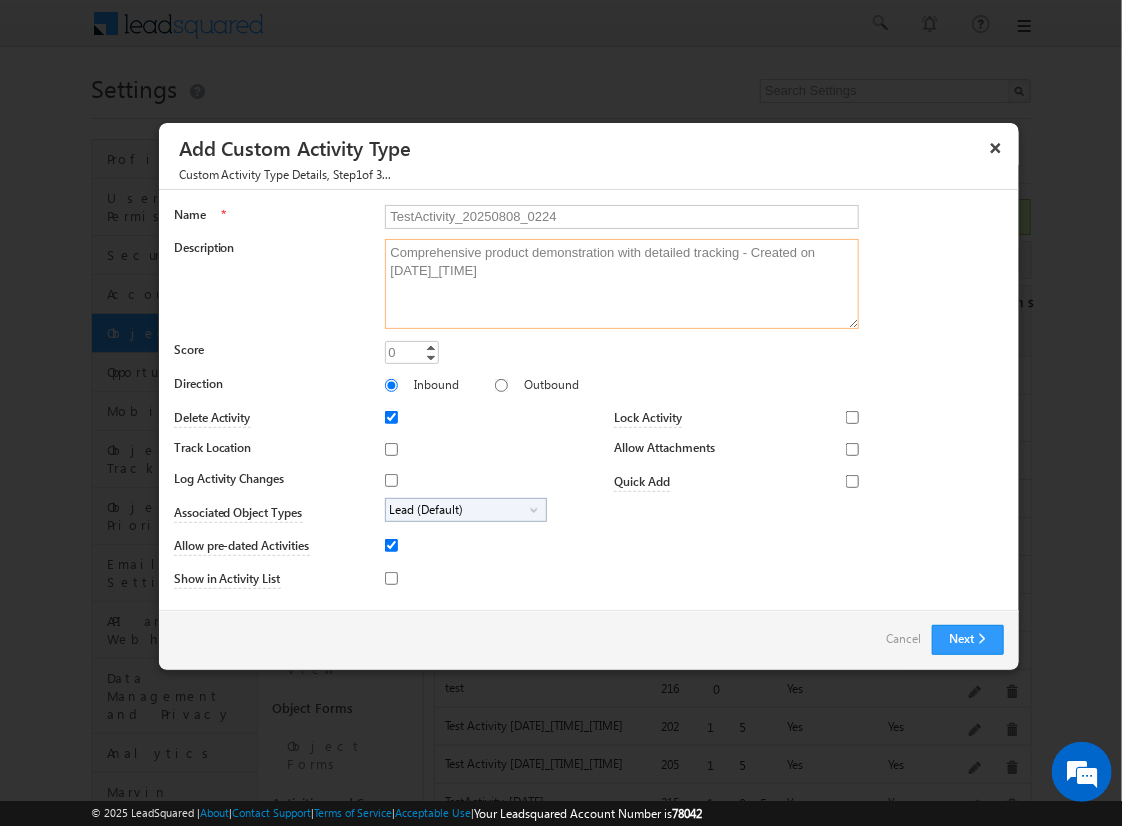 type on "Comprehensive product demonstration with detailed tracking - Created on [DATE]_[TIME]" 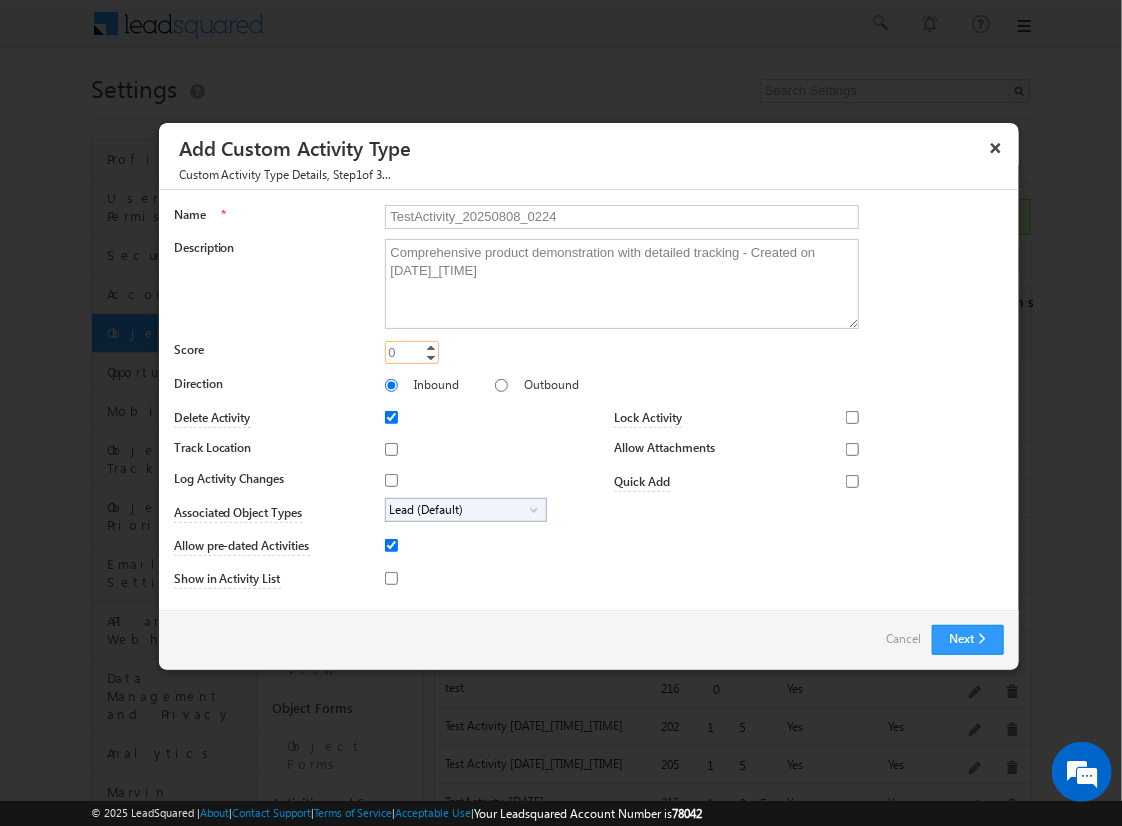 type on "25" 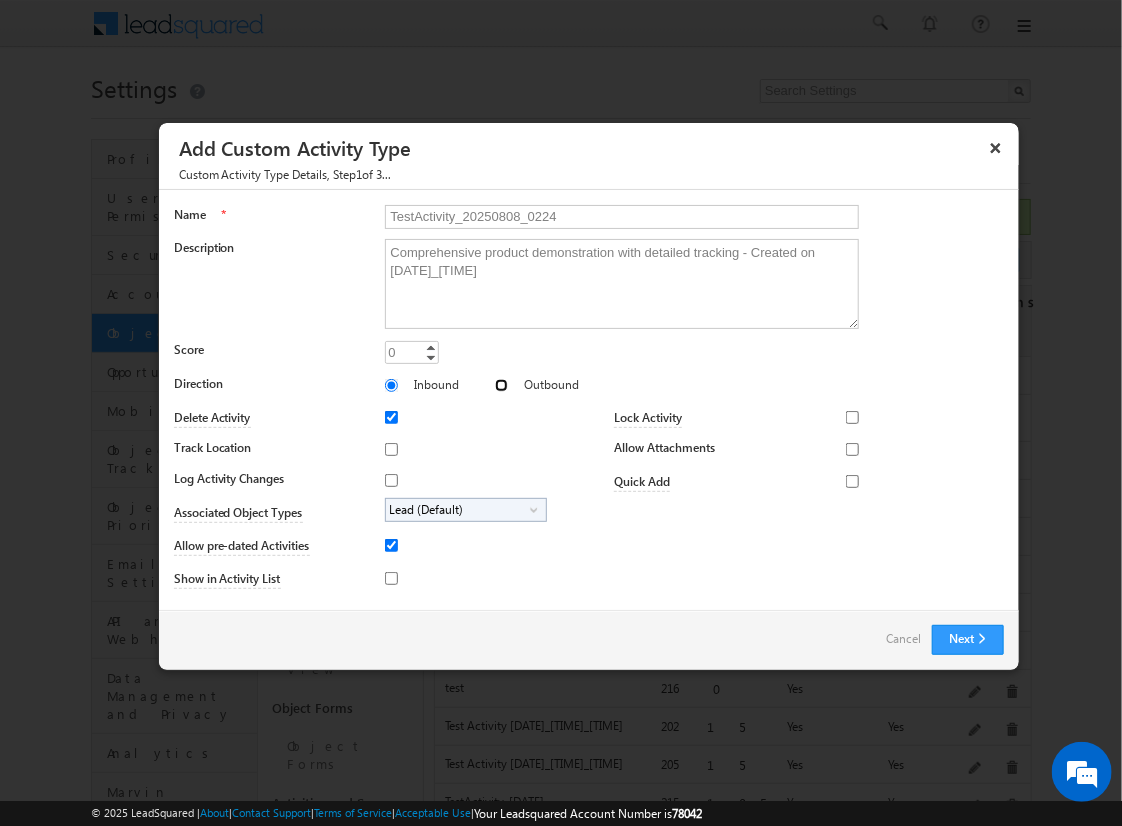 click on "Outbound" at bounding box center [501, 385] 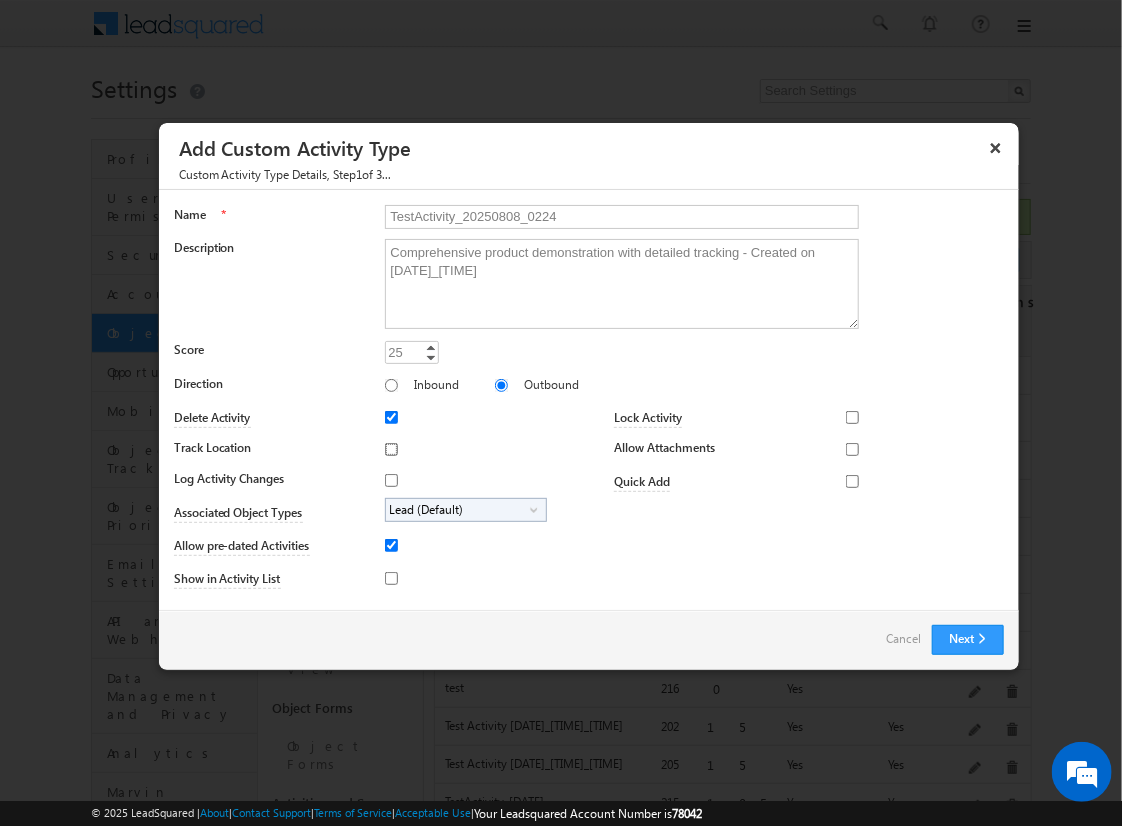 click on "Track Location" at bounding box center [391, 449] 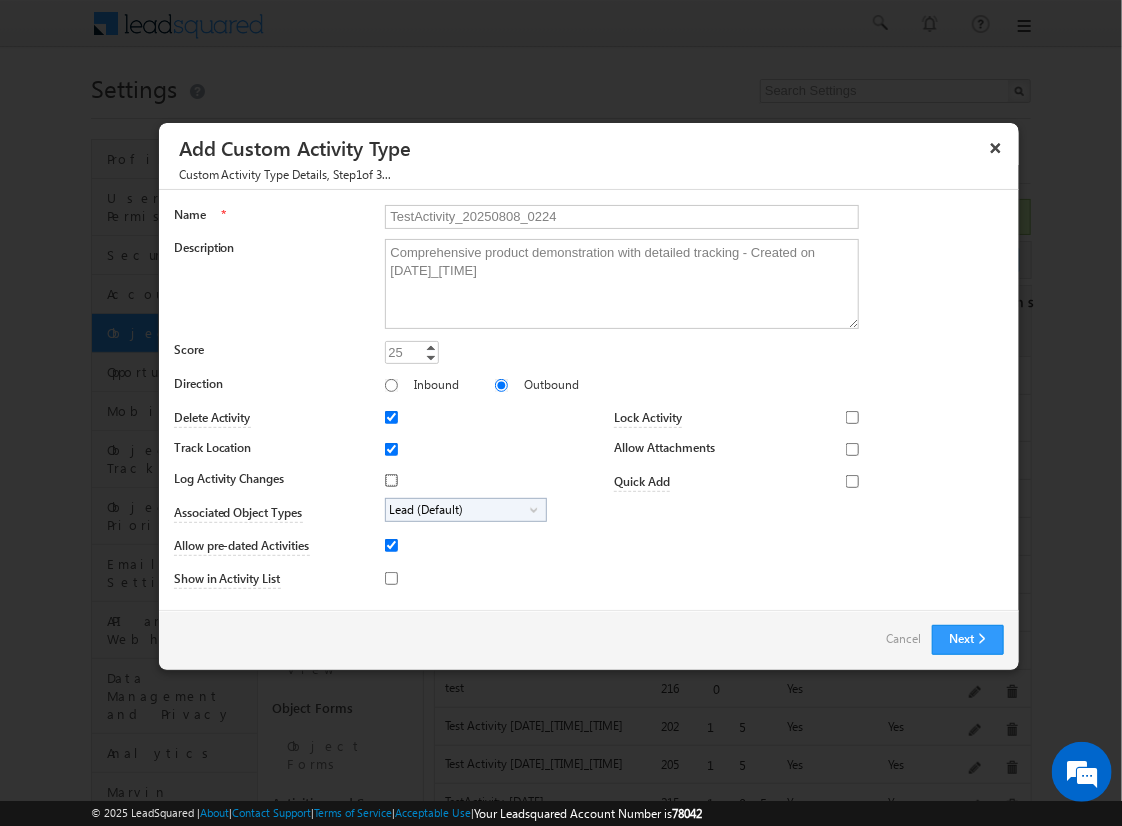 click on "Log Activity Changes" at bounding box center (391, 480) 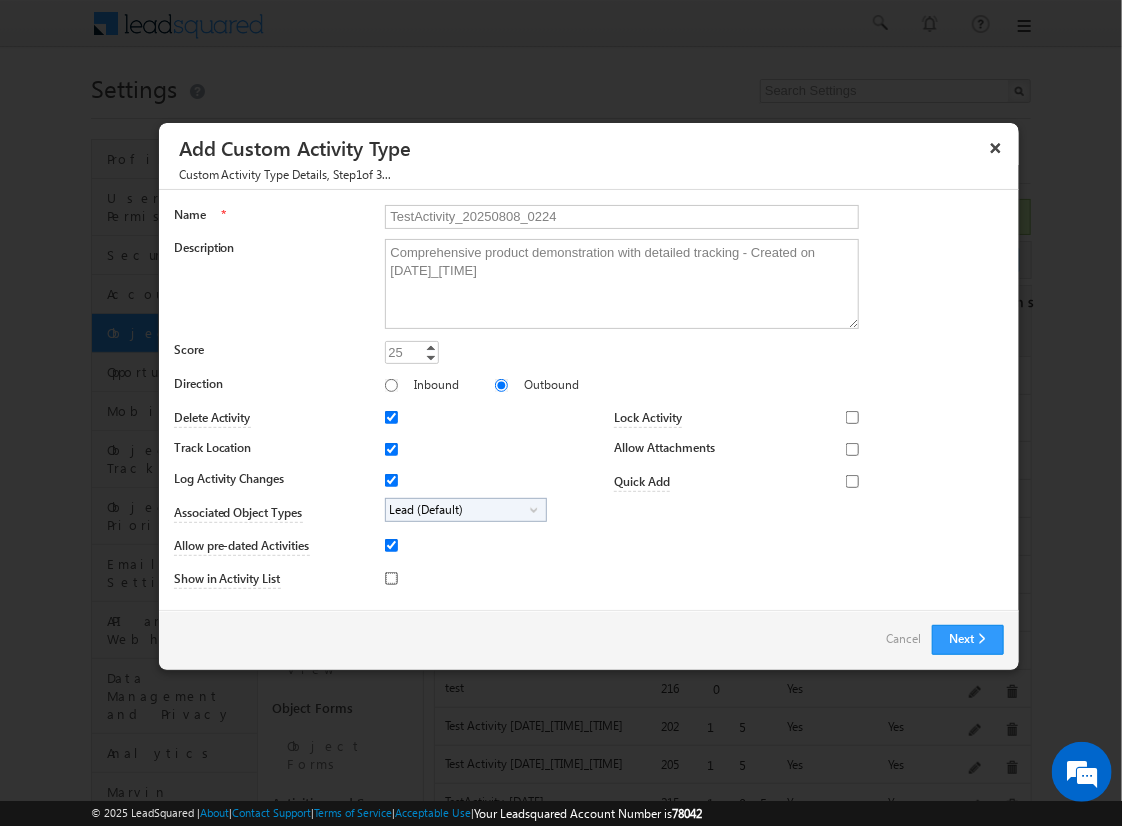 click on "Show in Activity List" at bounding box center (391, 578) 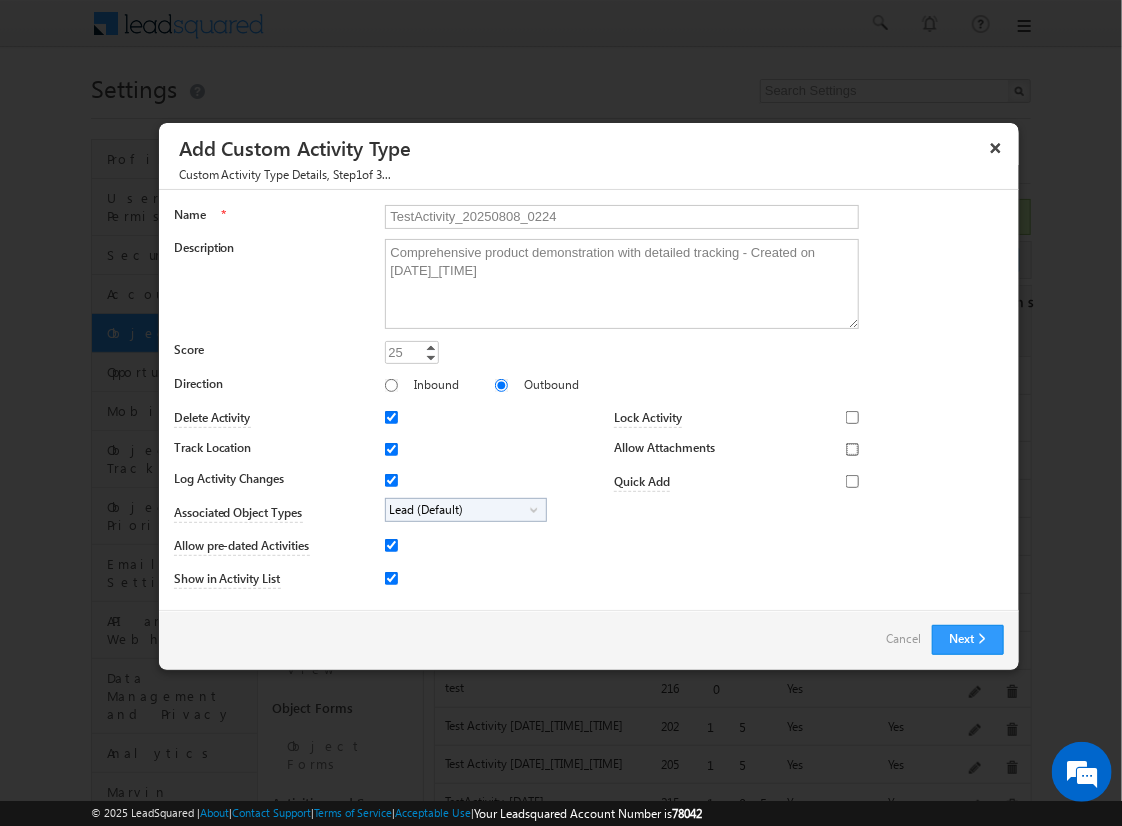 click on "Allow Attachments" at bounding box center (852, 449) 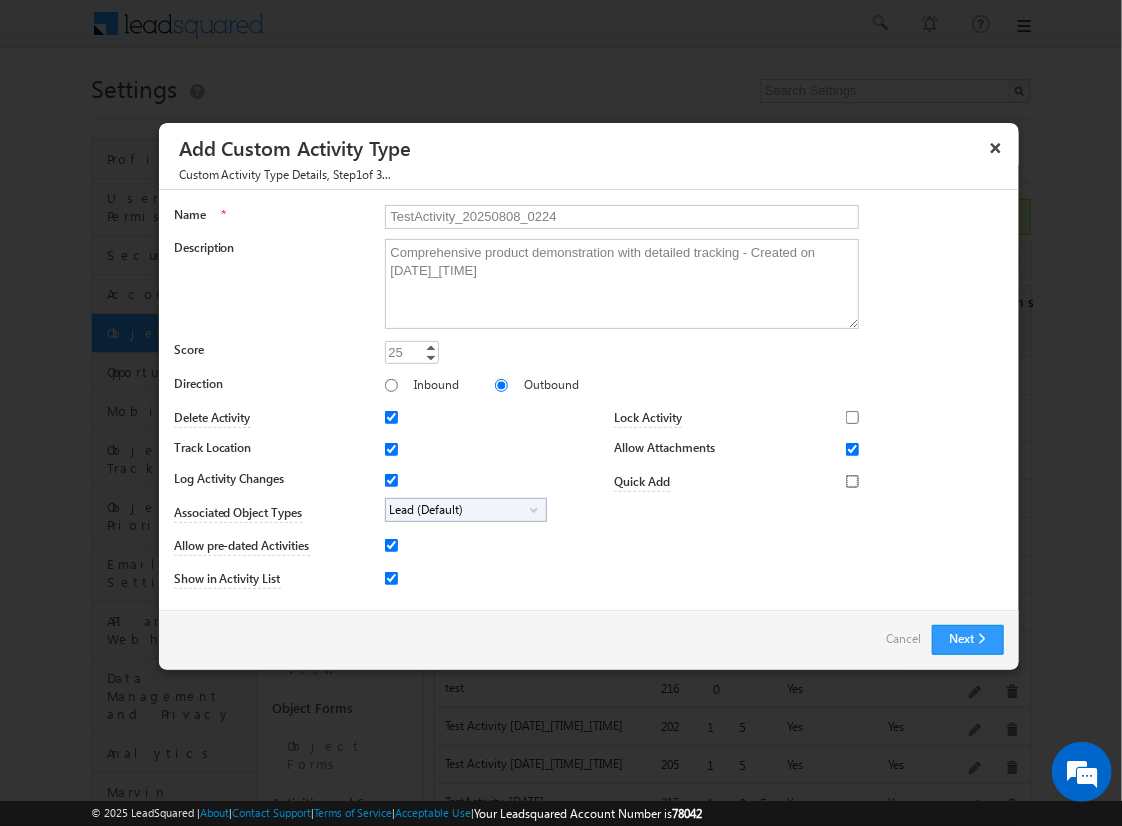 click on "Quick Add" at bounding box center [852, 481] 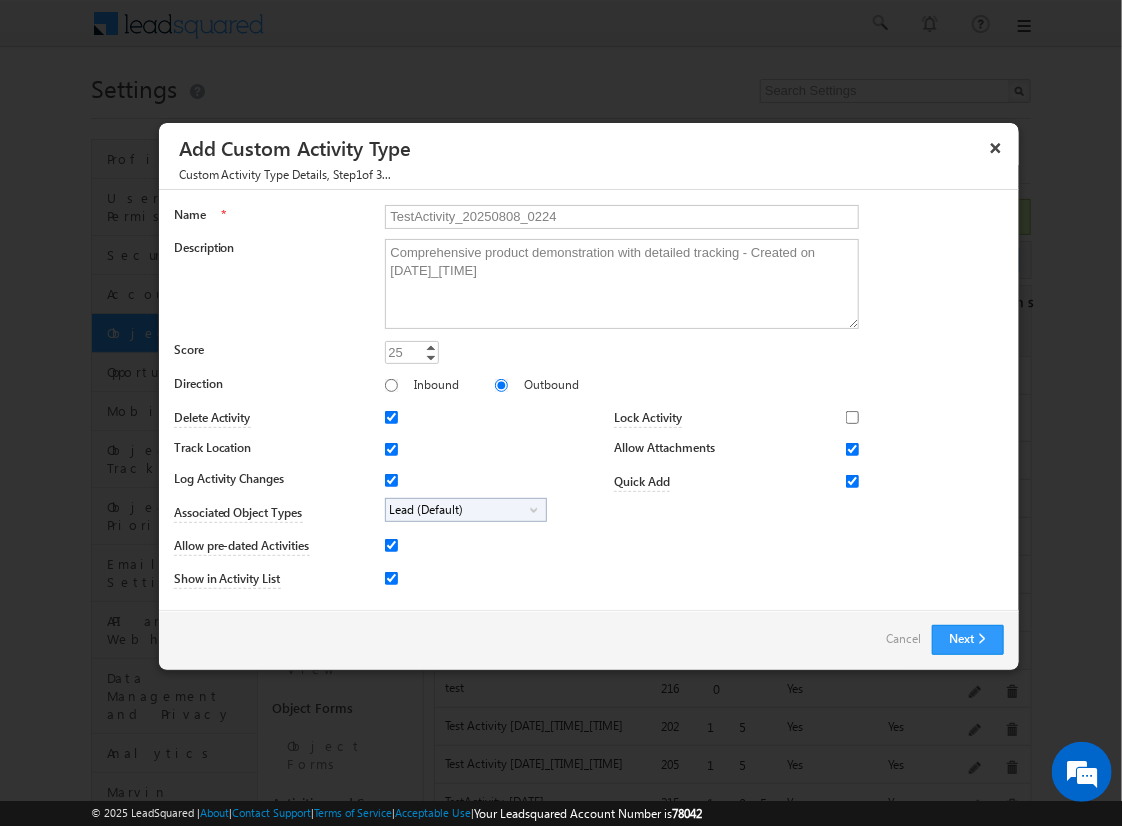 click on "Lead (Default)" at bounding box center (458, 510) 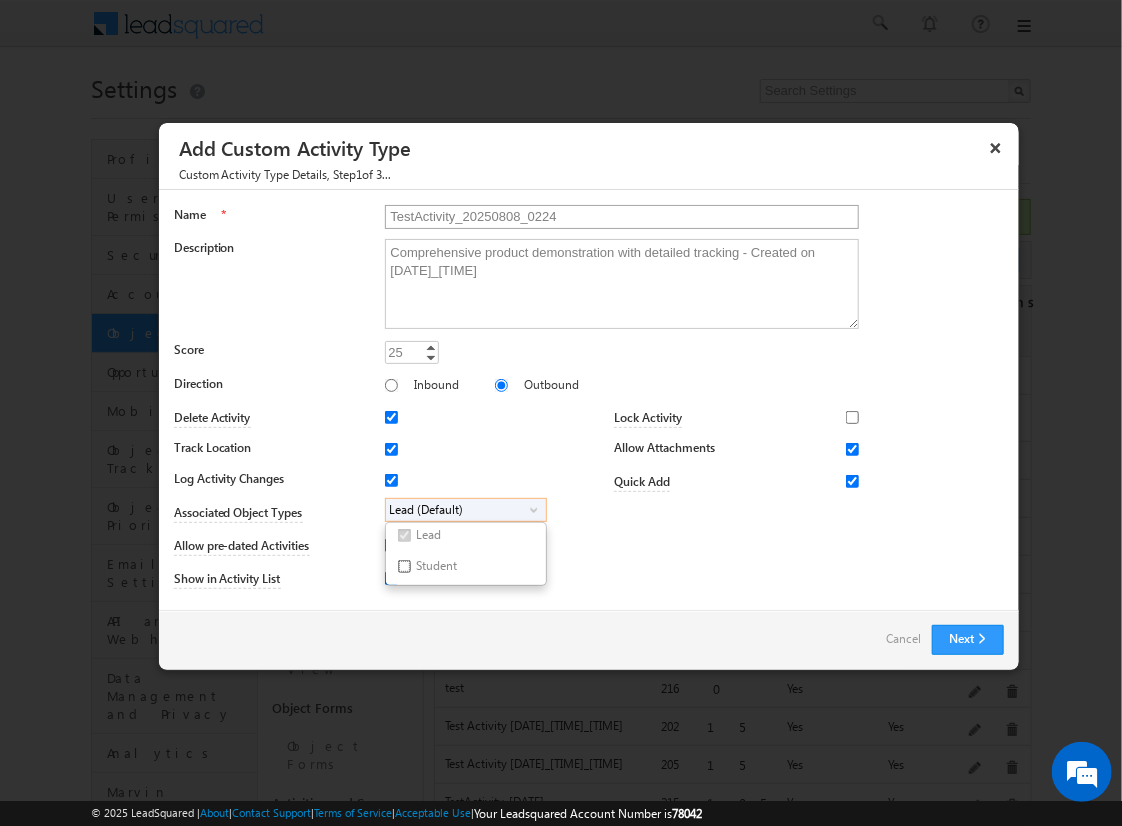 click on "Student" at bounding box center [404, 566] 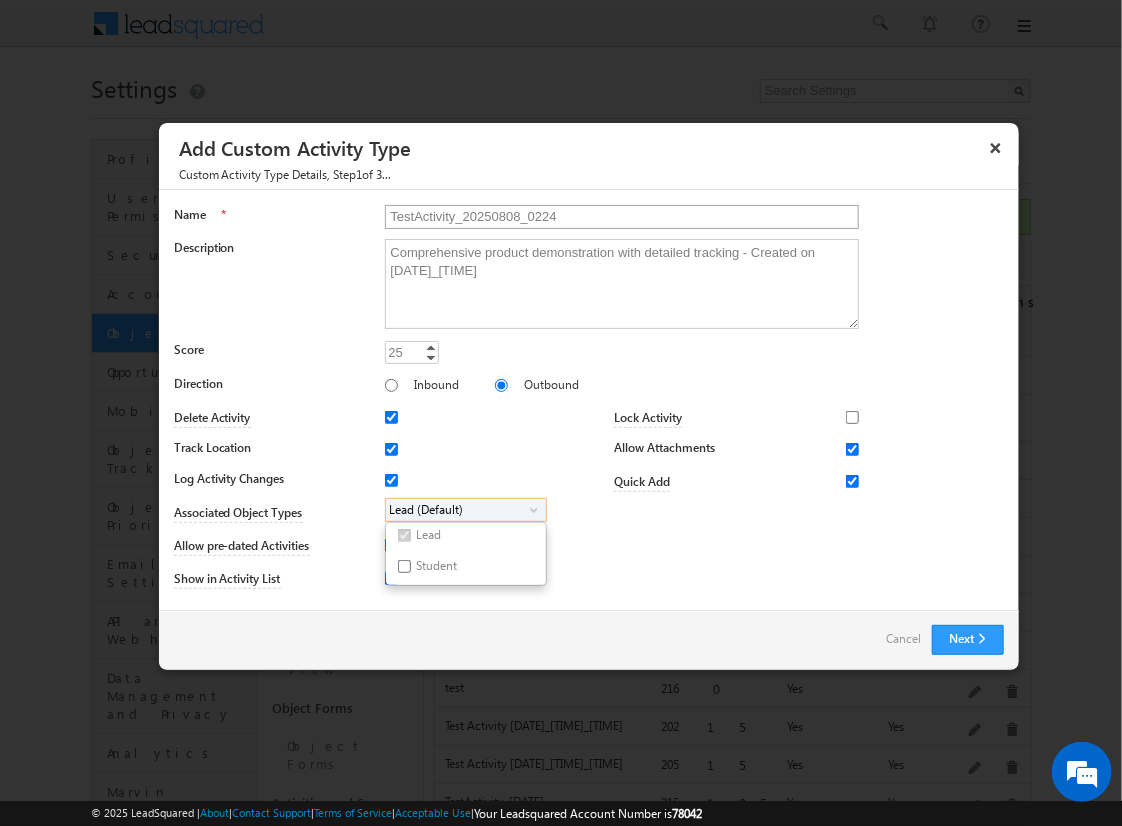 checkbox on "true" 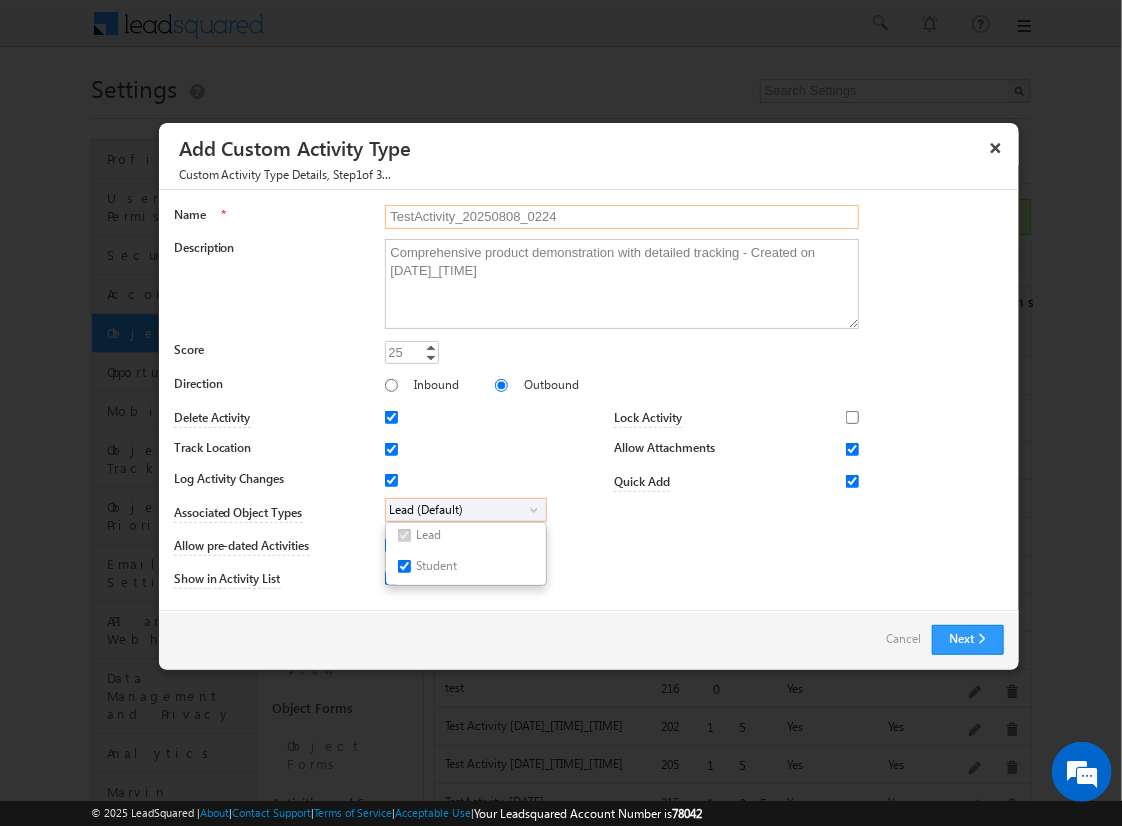 click on "TestActivity_20250808_0224" at bounding box center [622, 217] 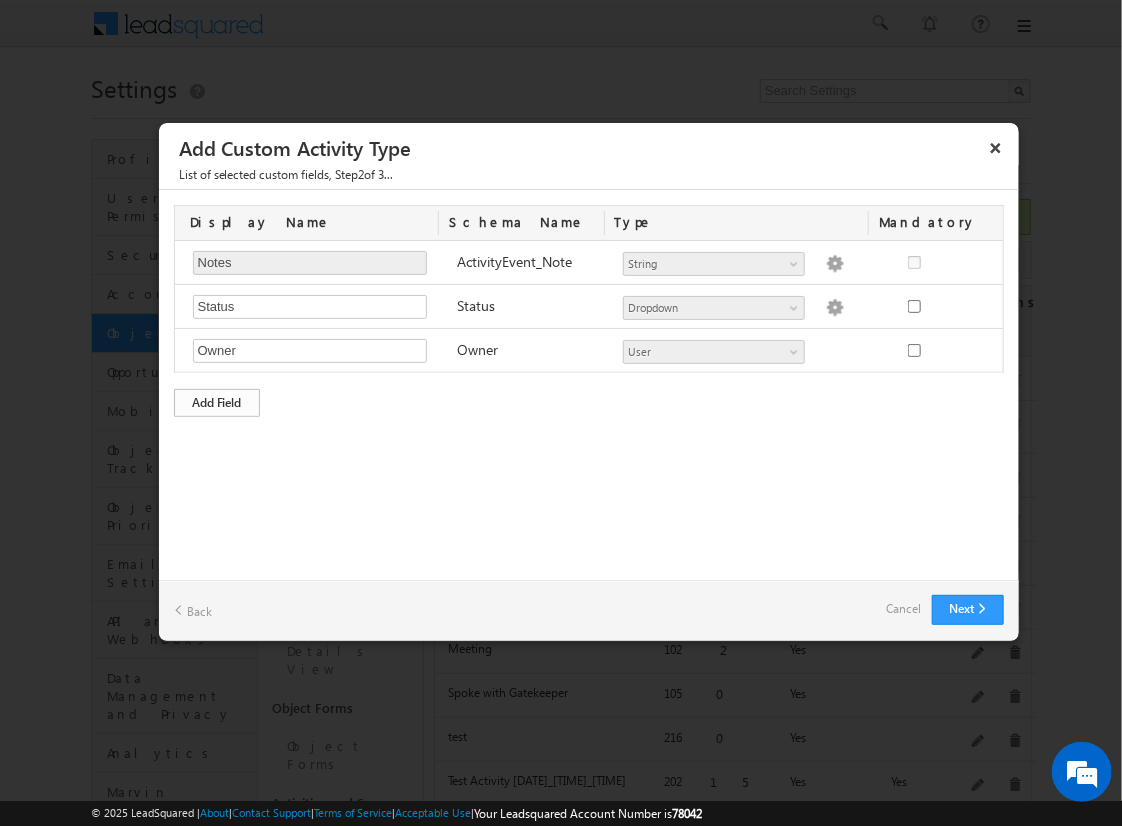 click on "Add Field" at bounding box center (217, 403) 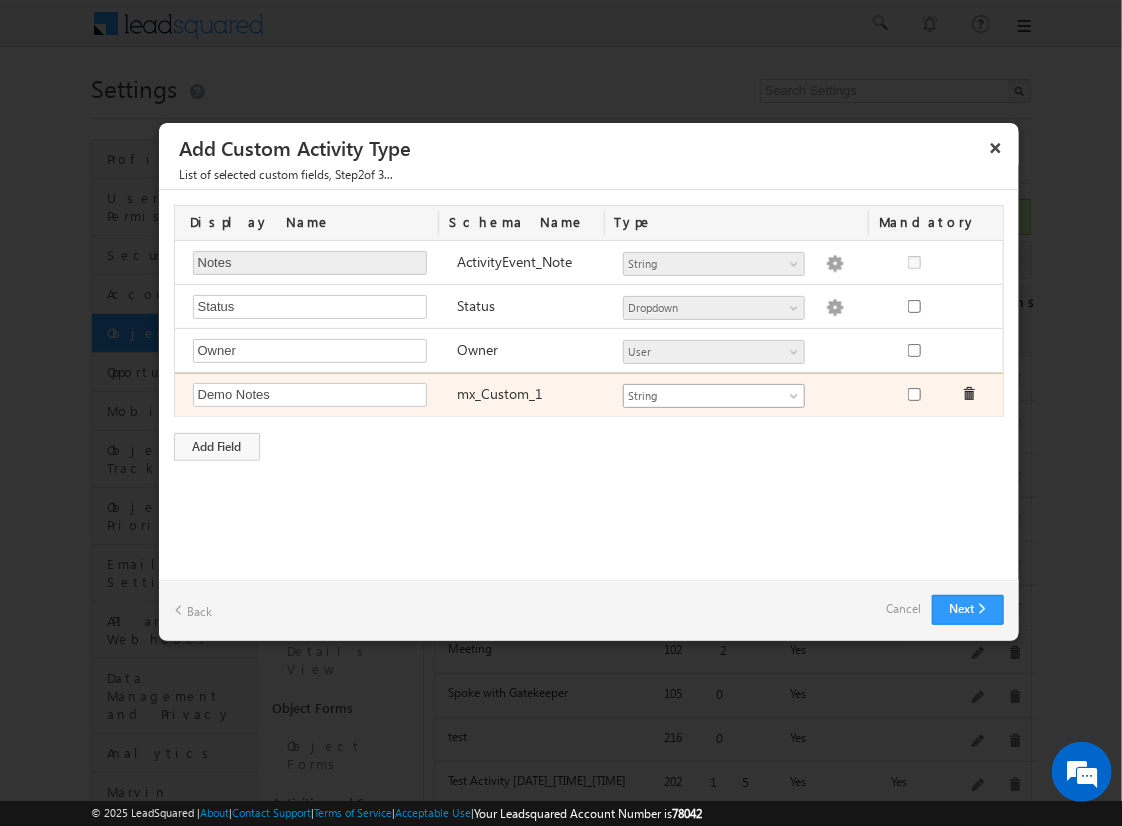 type on "Demo Notes" 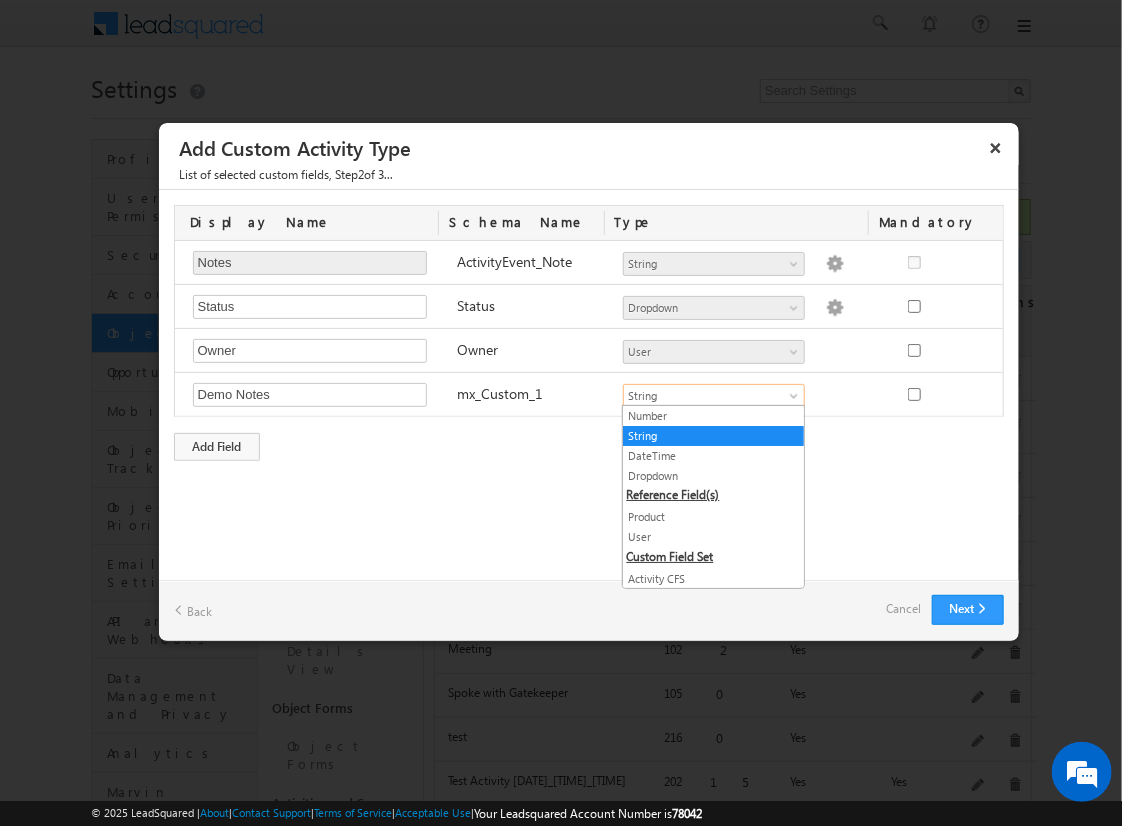 click on "String" at bounding box center [713, 436] 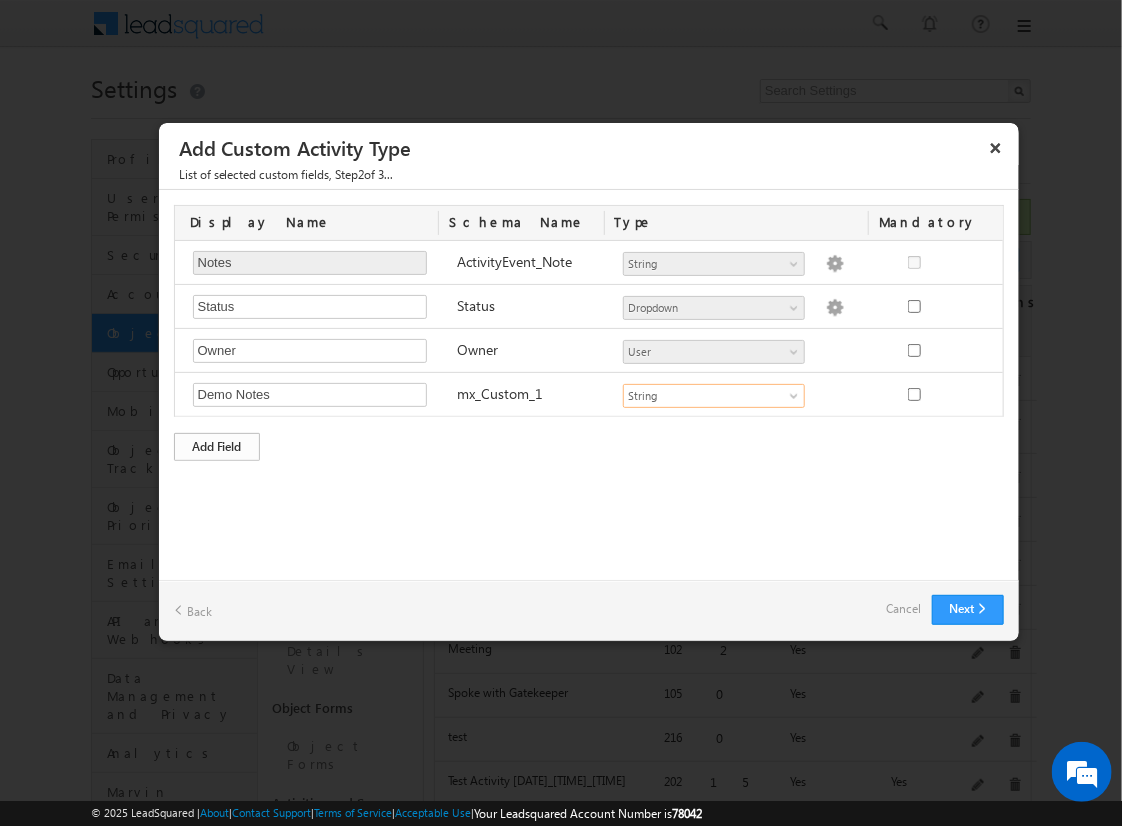 click on "Add Field" at bounding box center (217, 447) 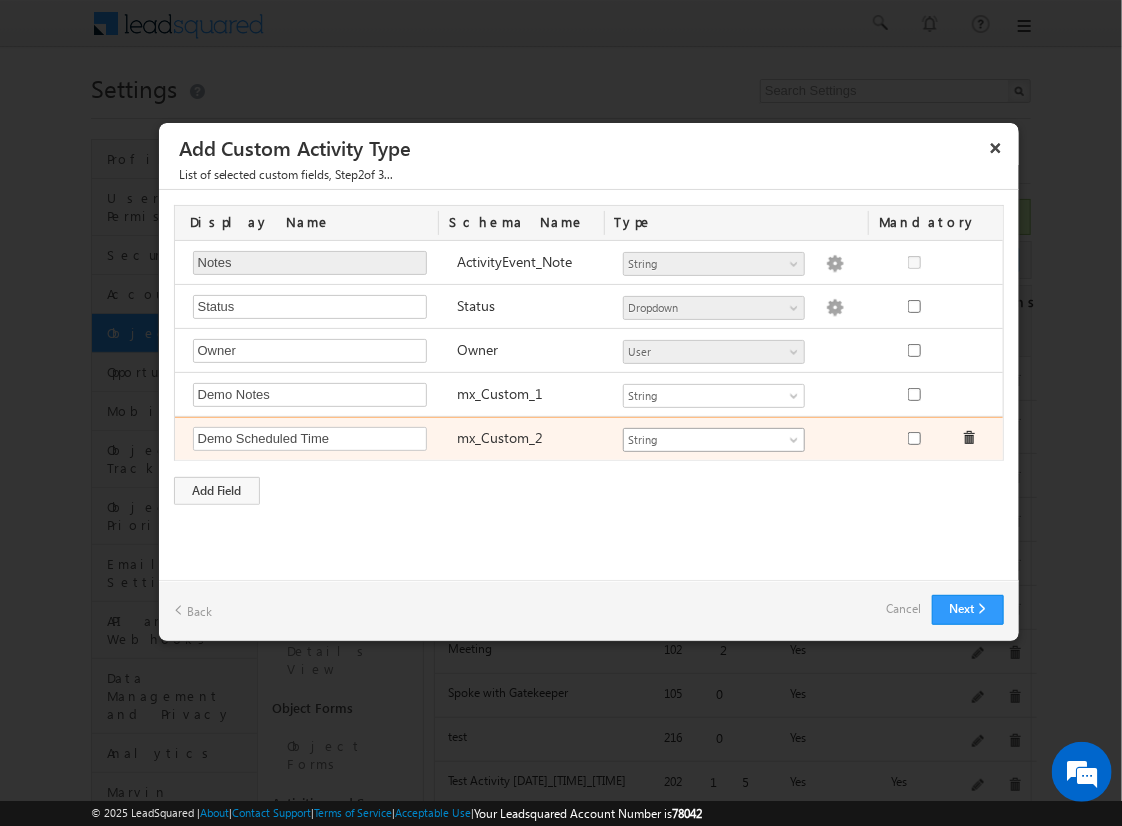 type on "Demo Scheduled Time" 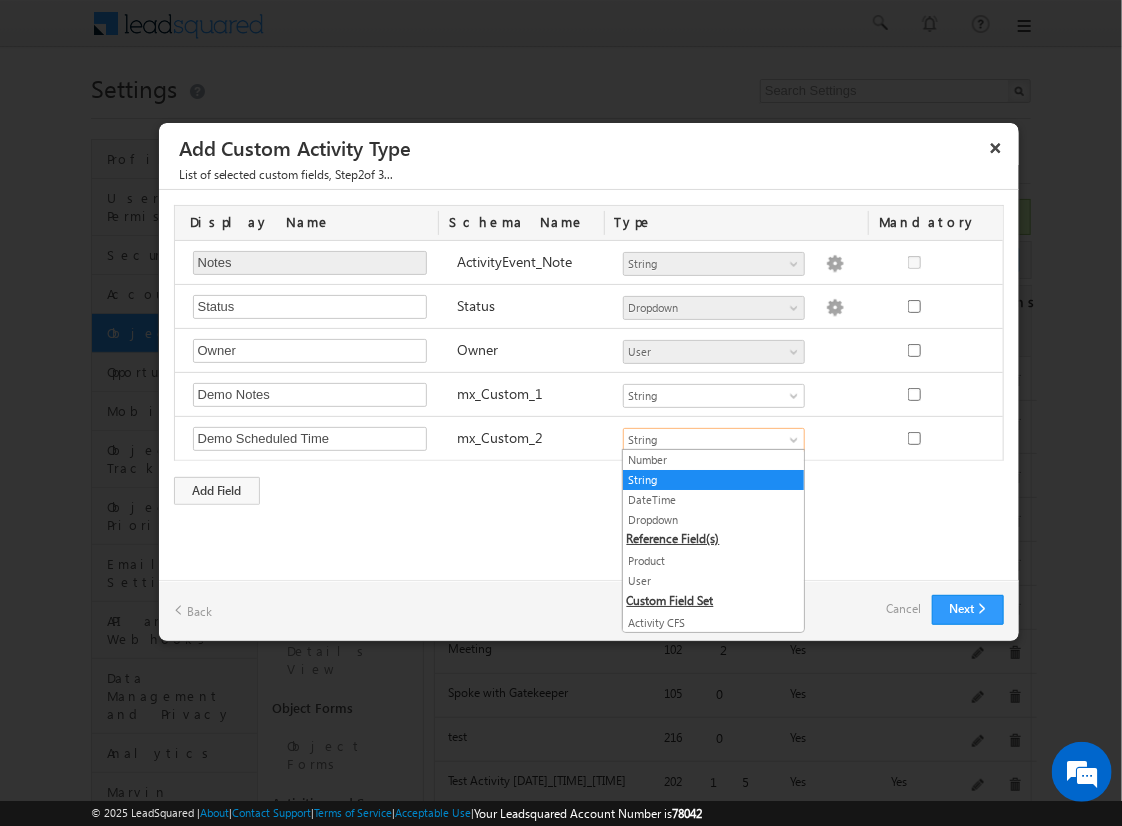 click on "DateTime" at bounding box center (713, 500) 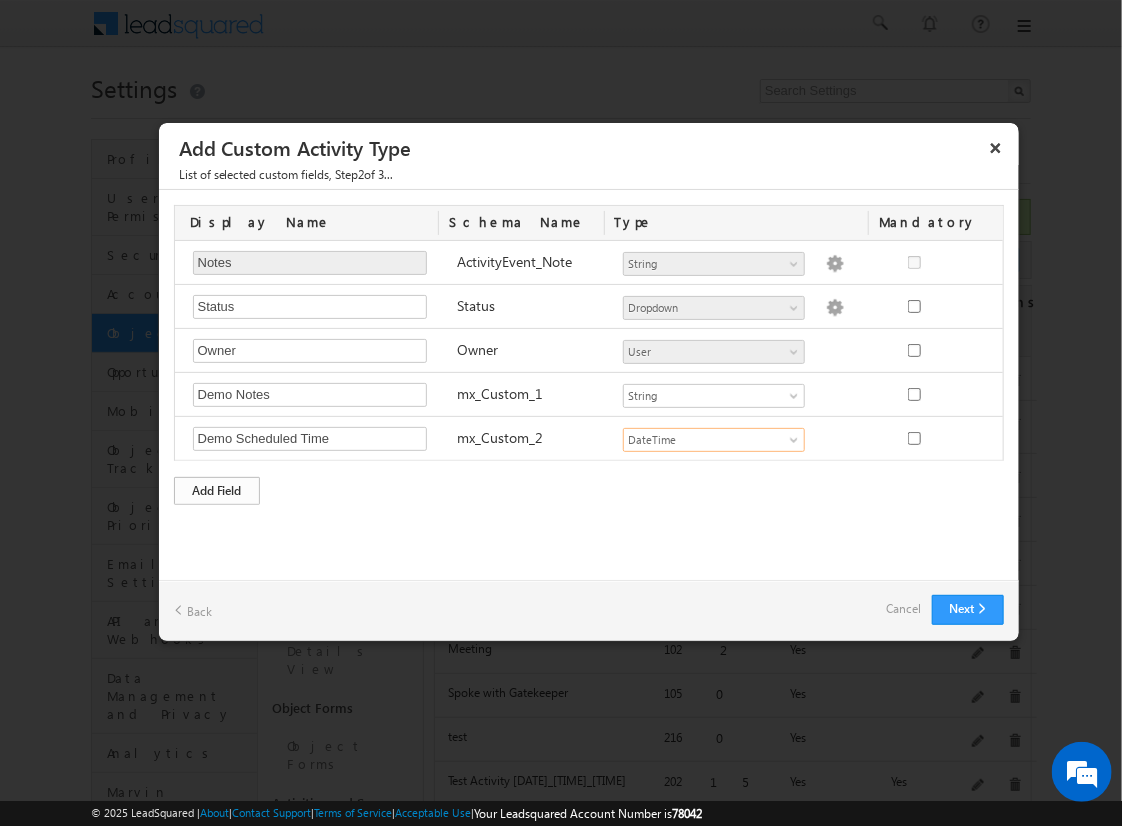 click on "Add Field" at bounding box center [217, 491] 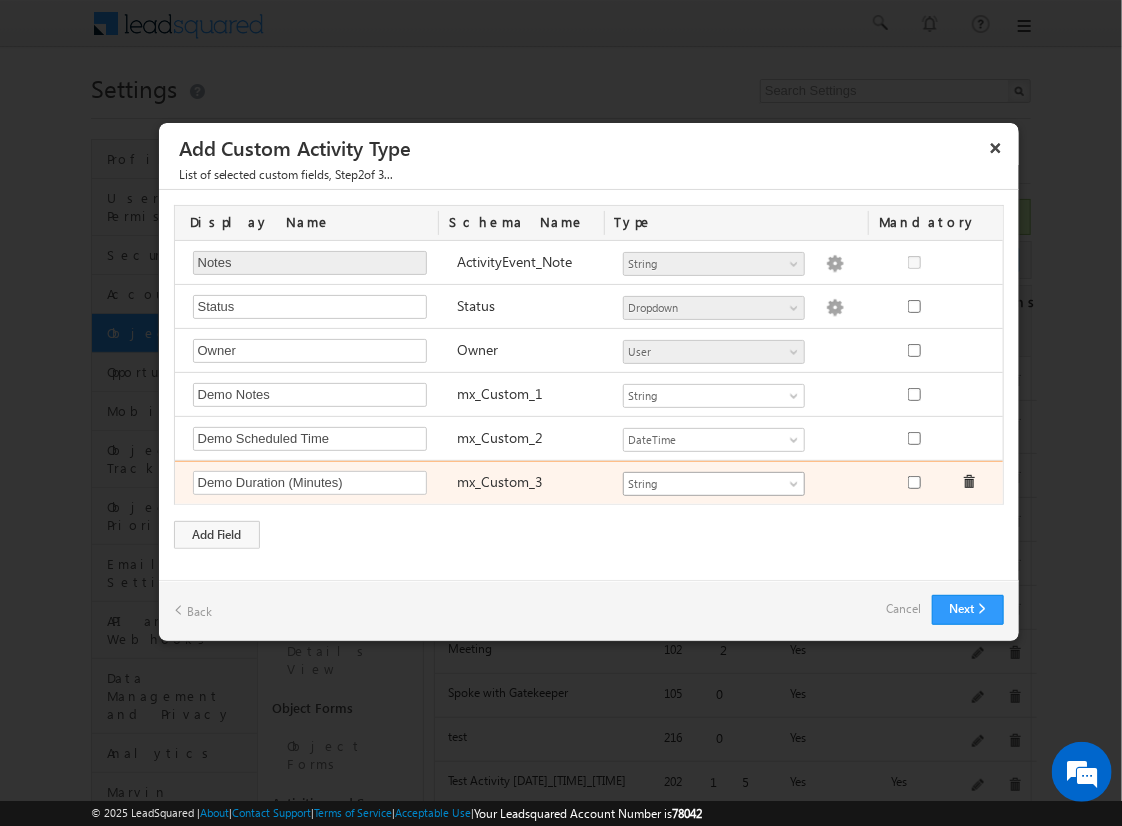 type on "Demo Duration (Minutes)" 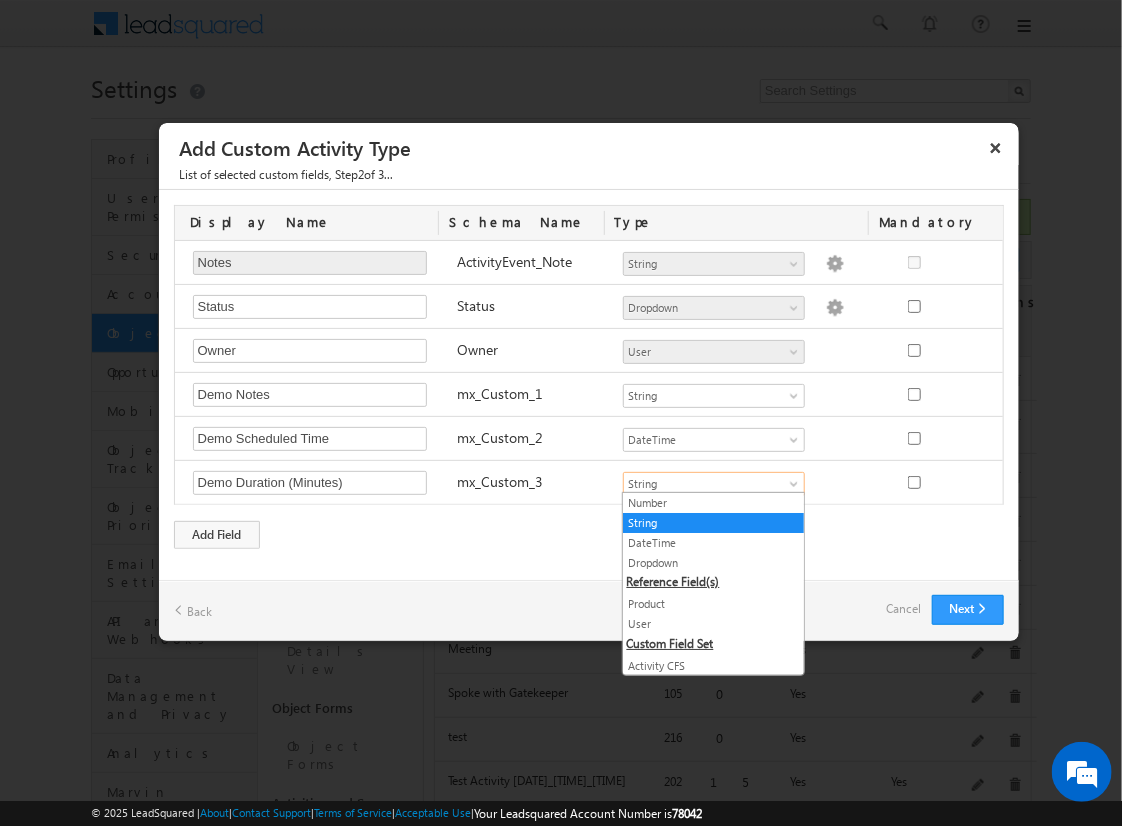 click on "Number" at bounding box center (713, 503) 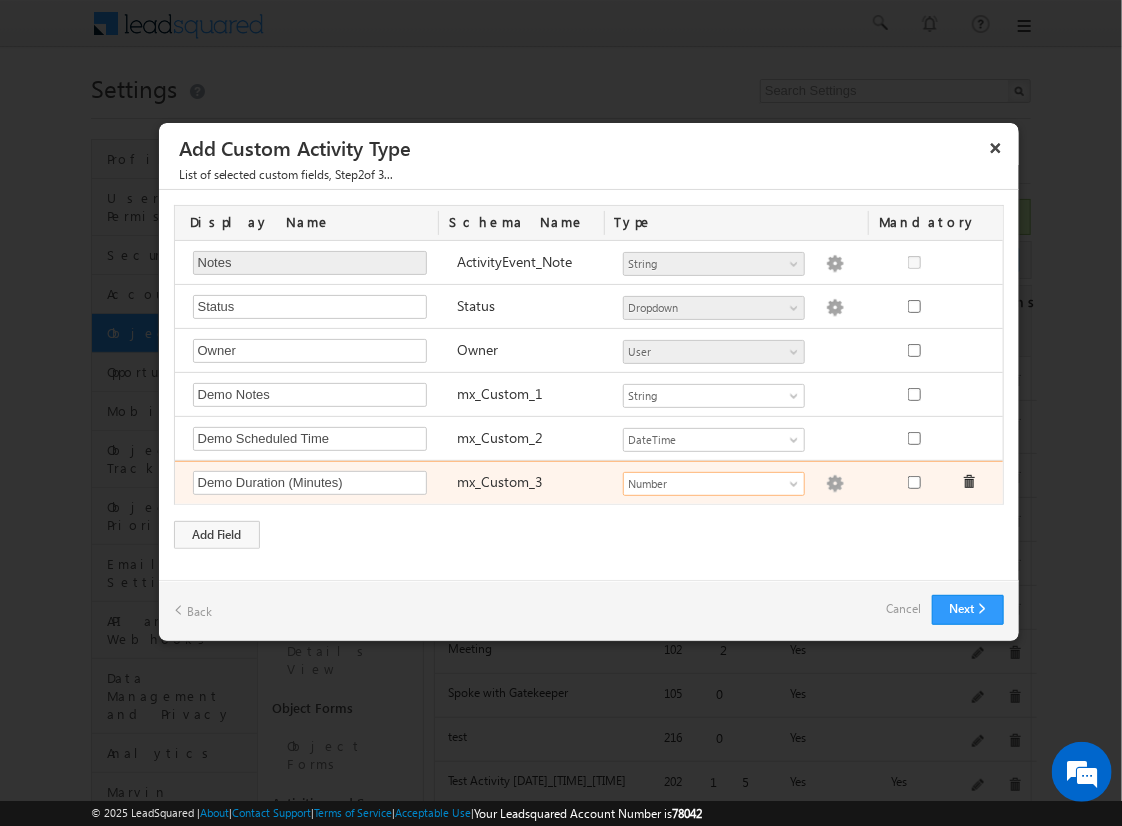 click at bounding box center (835, 484) 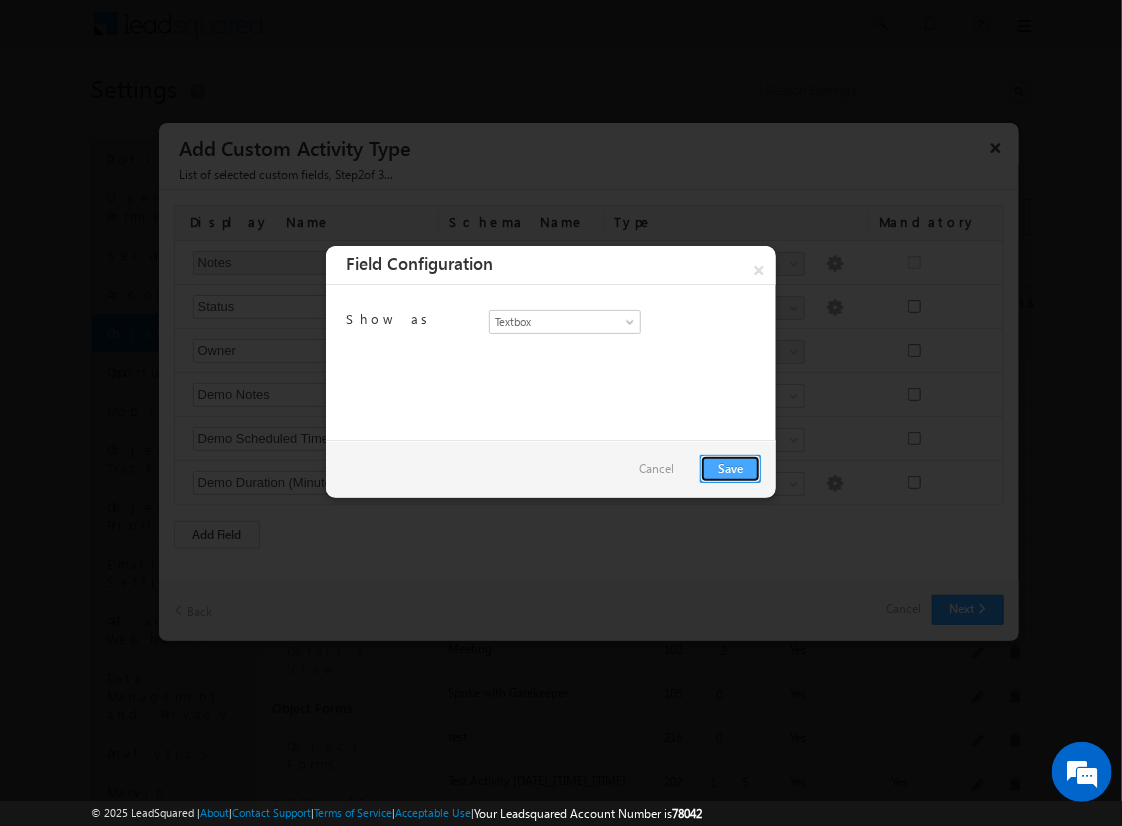 click on "Save" at bounding box center [730, 469] 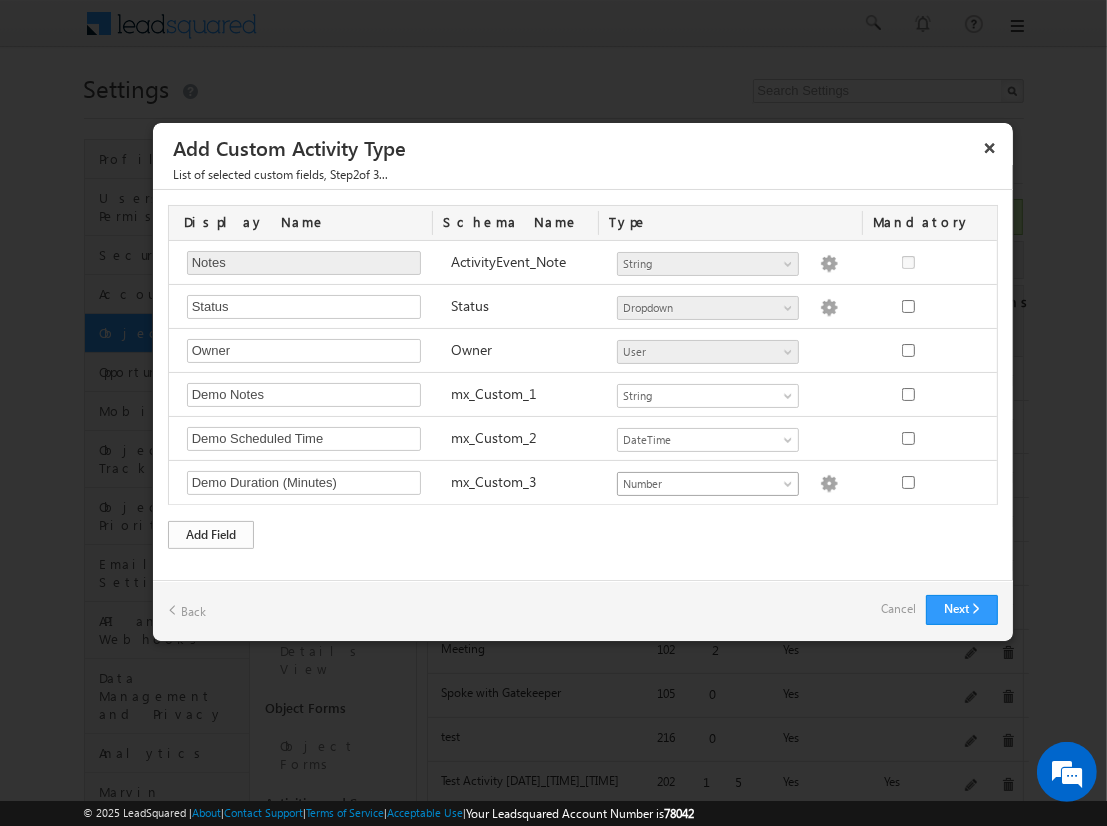click on "Add Field" at bounding box center (211, 535) 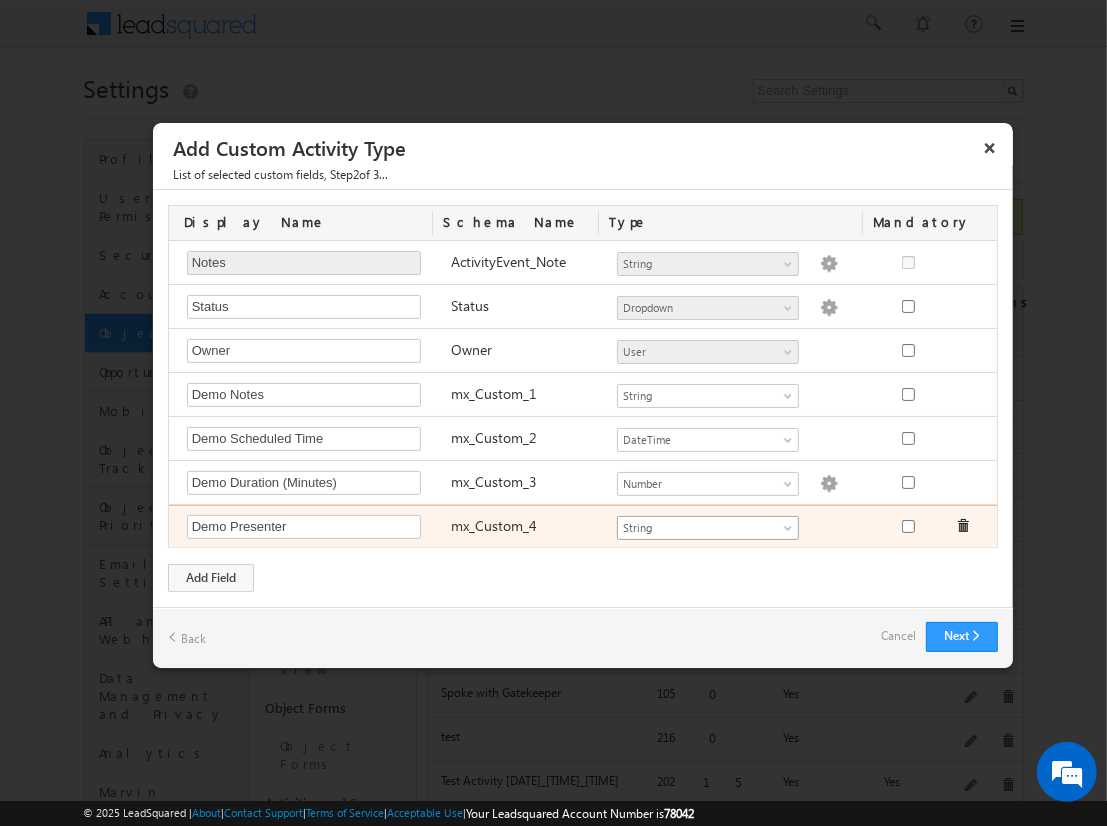 type on "Demo Presenter" 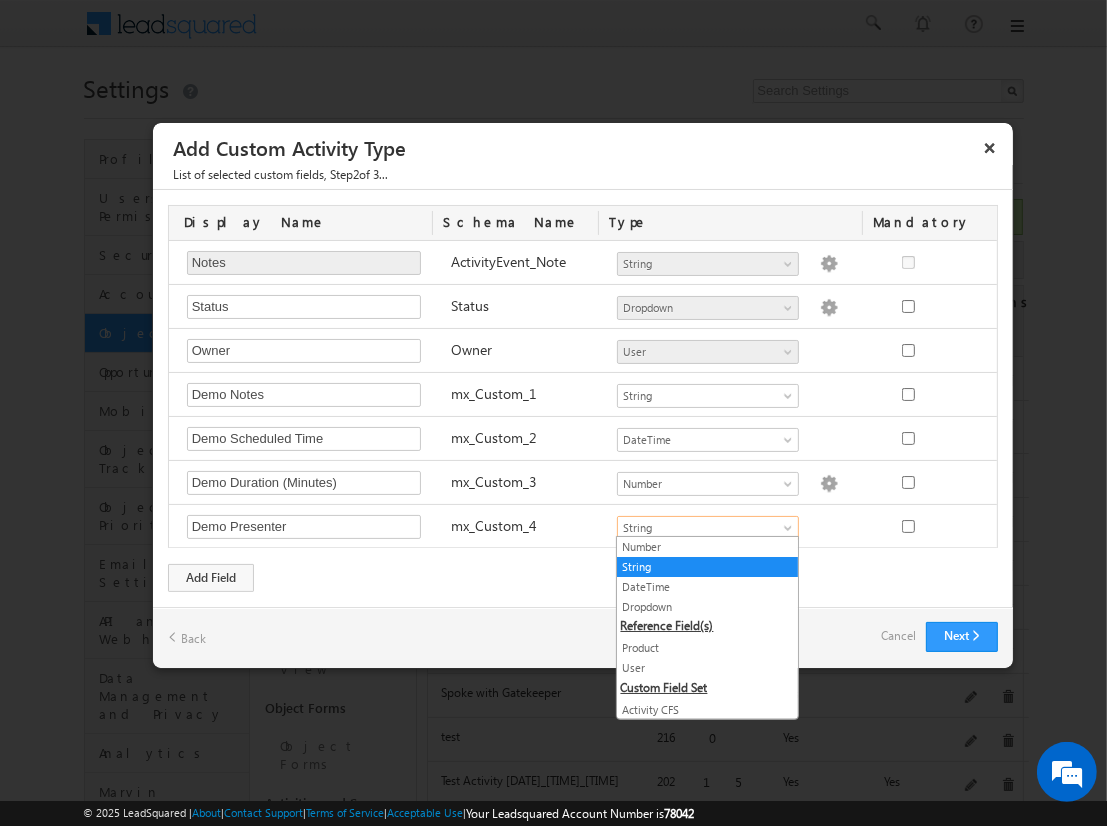 click on "String" at bounding box center (707, 567) 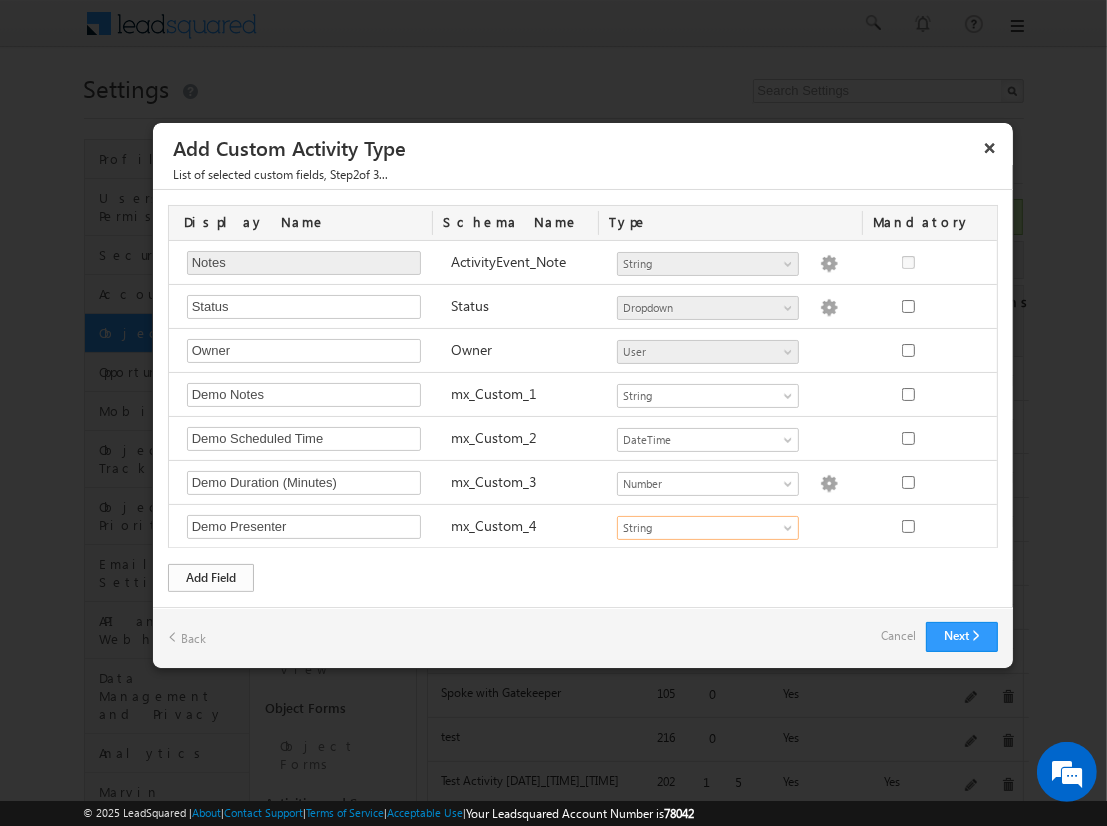 click on "Add Field" at bounding box center (211, 578) 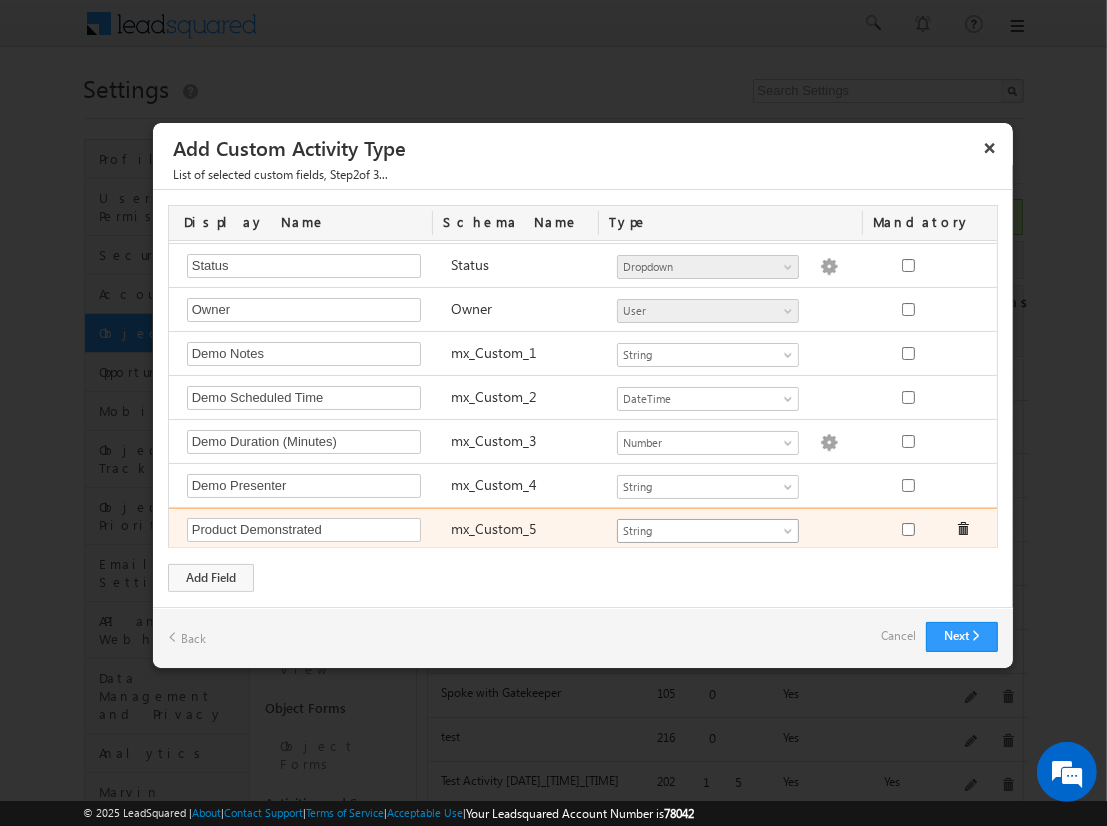 type on "Product Demonstrated" 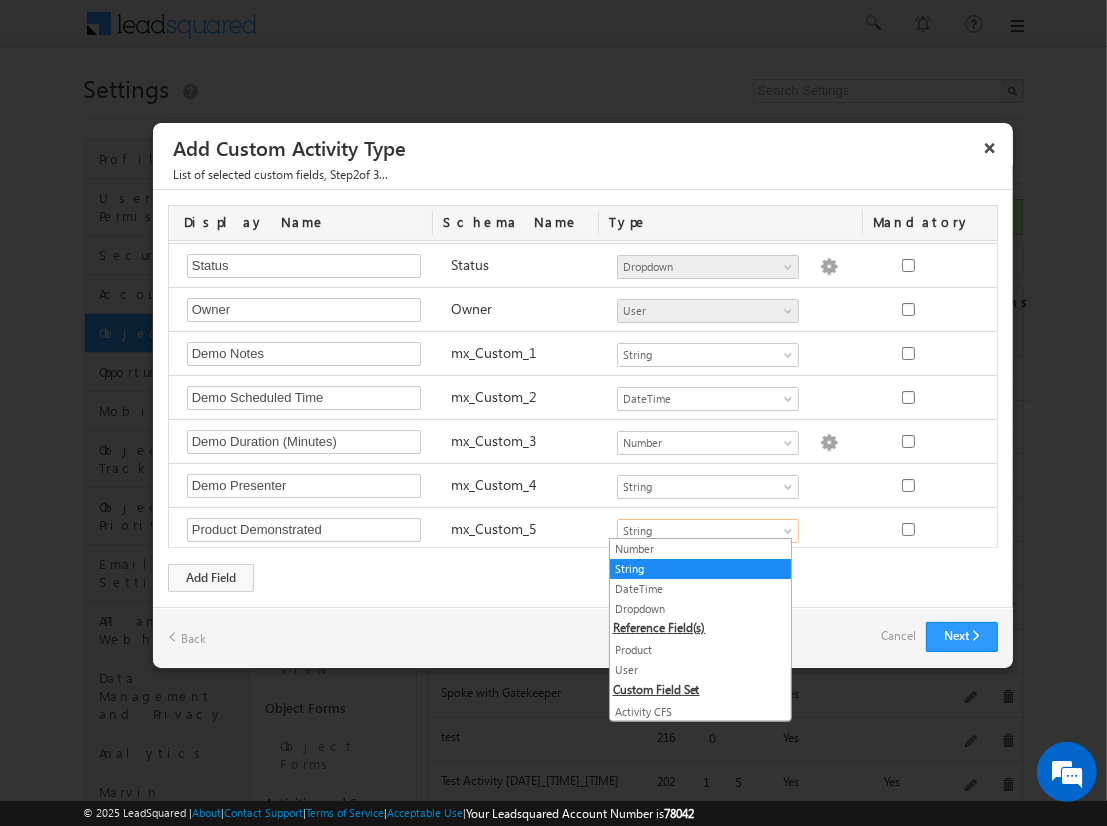 click on "Product" at bounding box center (700, 650) 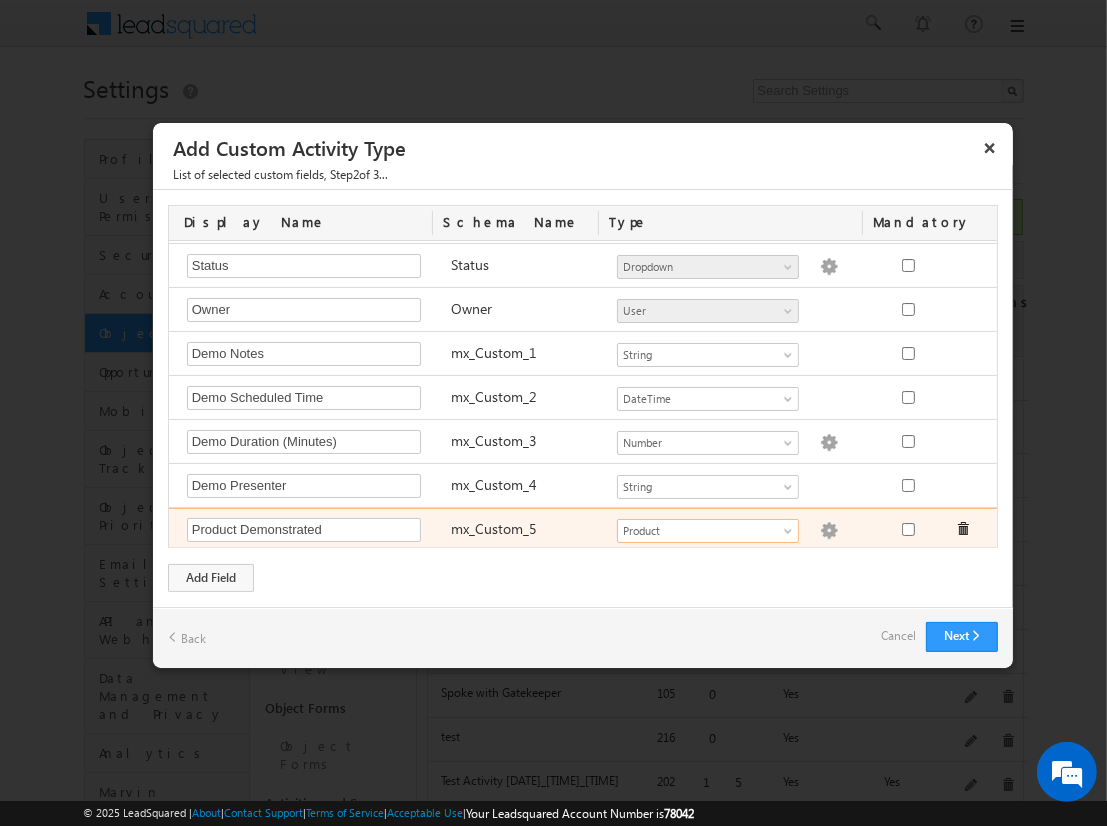 click at bounding box center [829, 531] 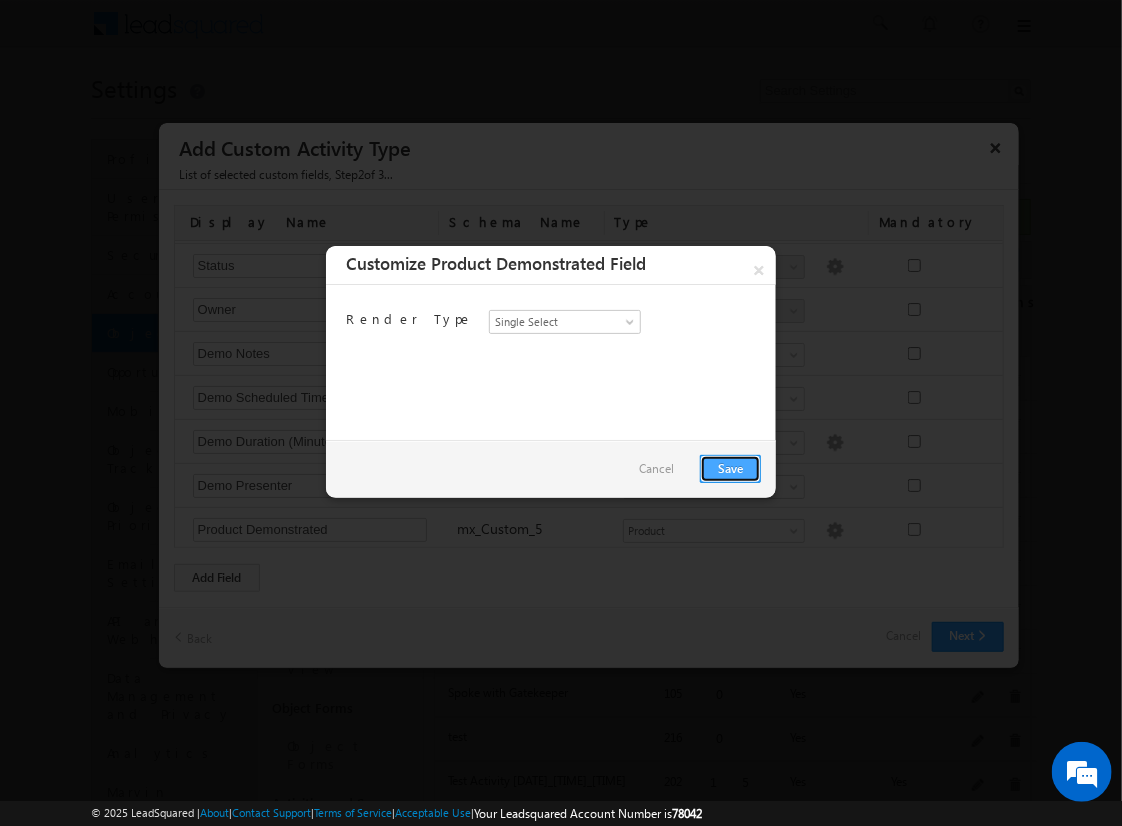 click on "Save" at bounding box center [730, 469] 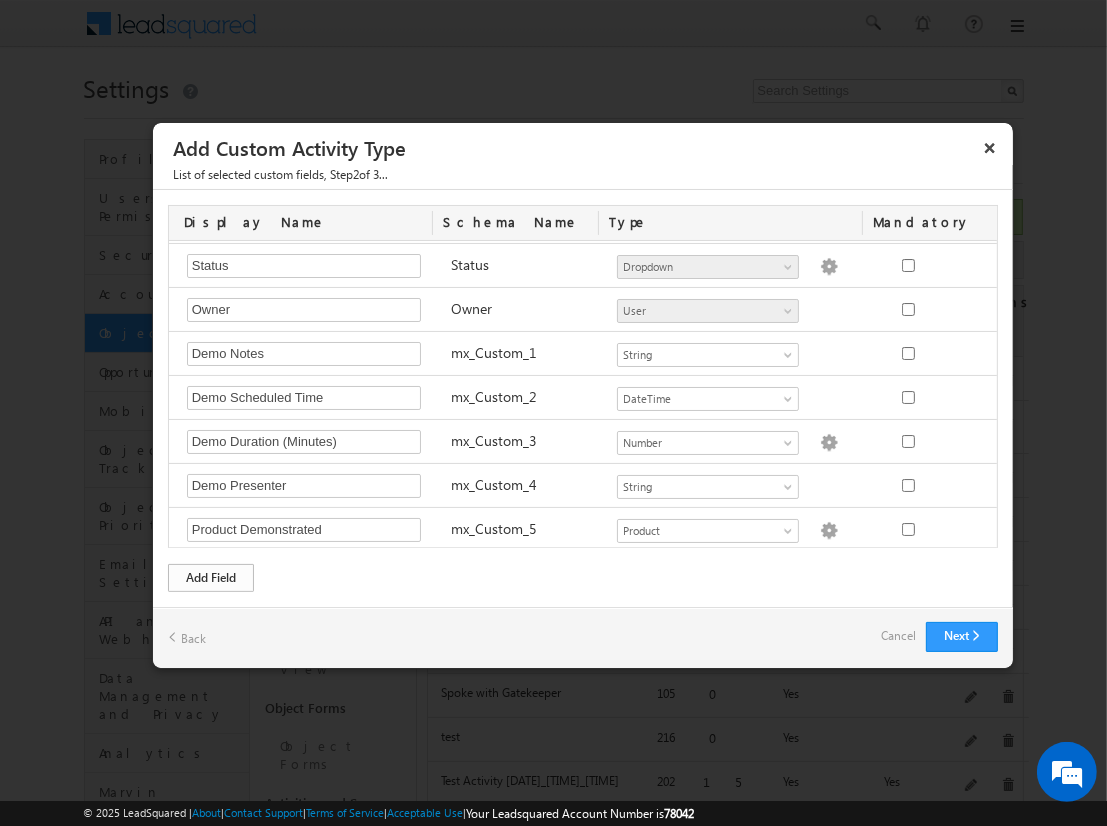 click on "Add Field" at bounding box center [211, 578] 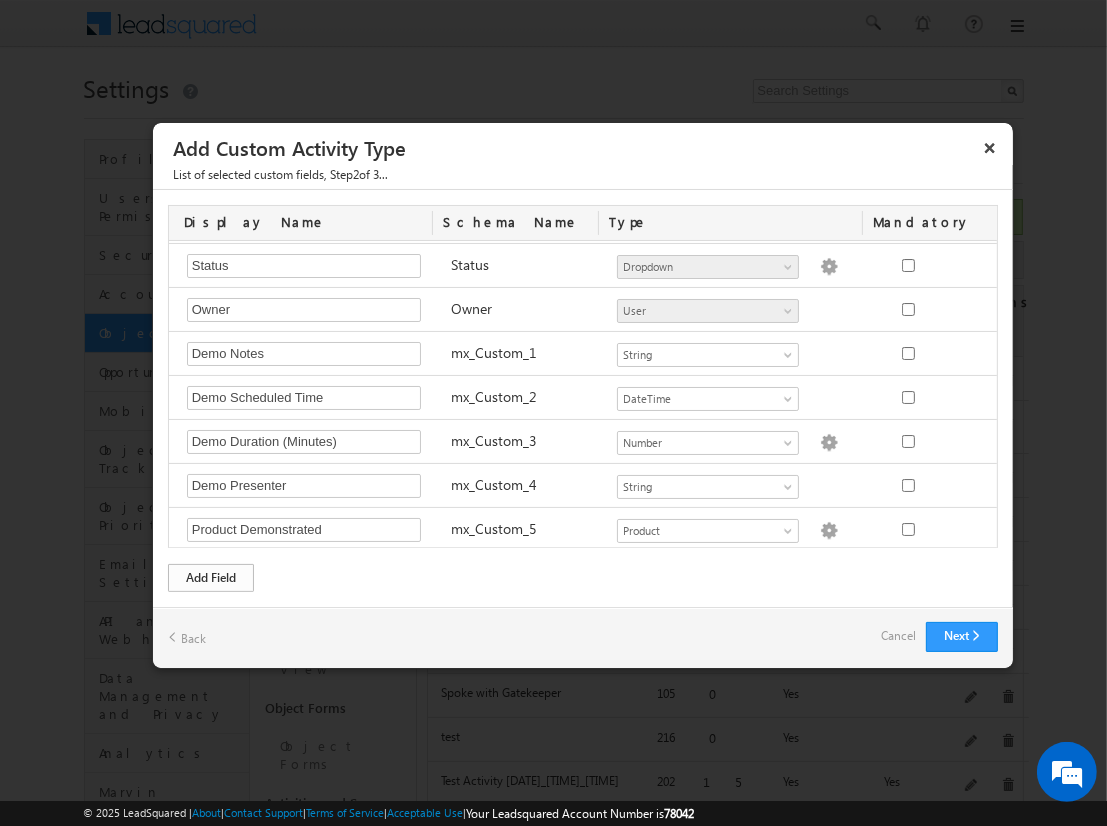 scroll, scrollTop: 85, scrollLeft: 0, axis: vertical 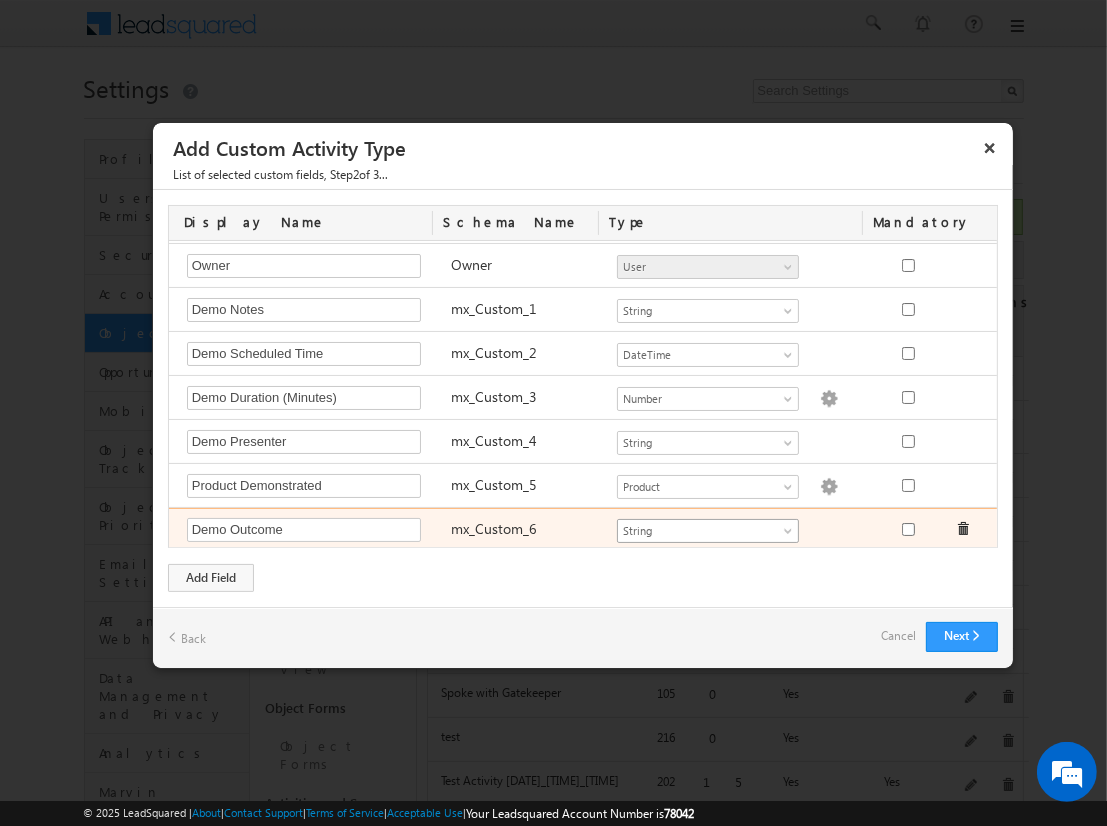 type on "Demo Outcome" 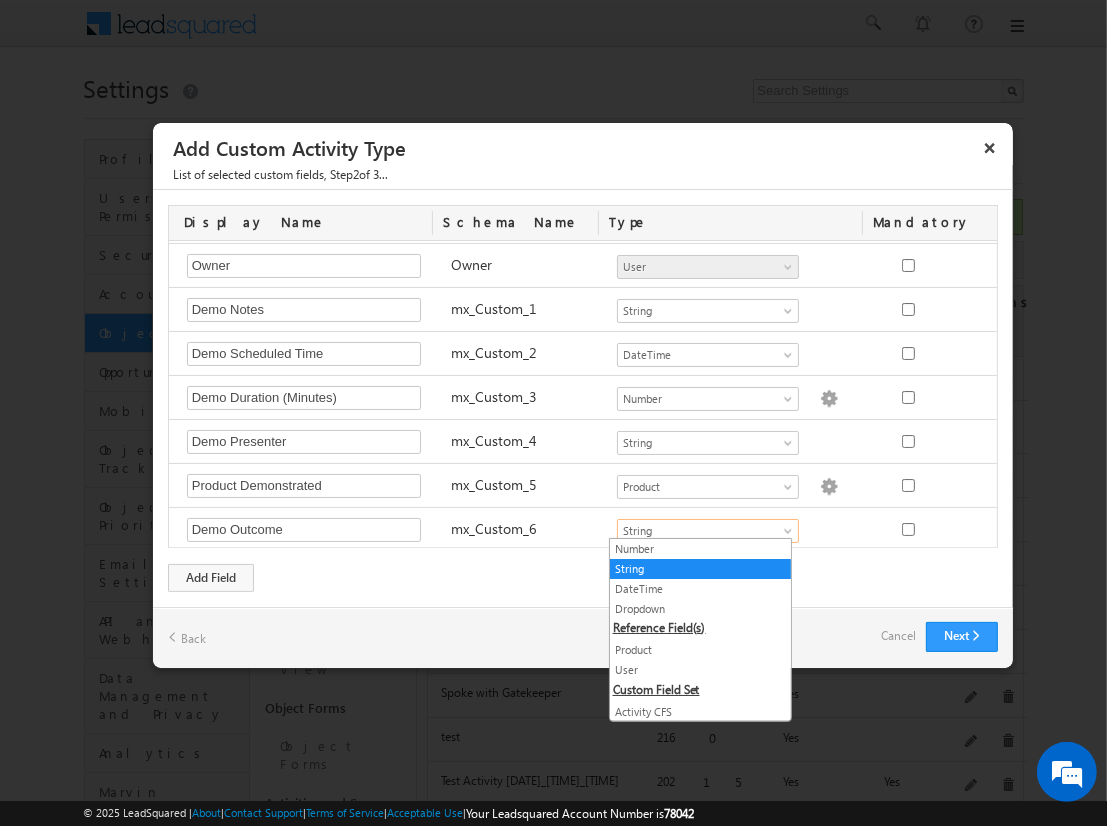 click on "String" at bounding box center [700, 569] 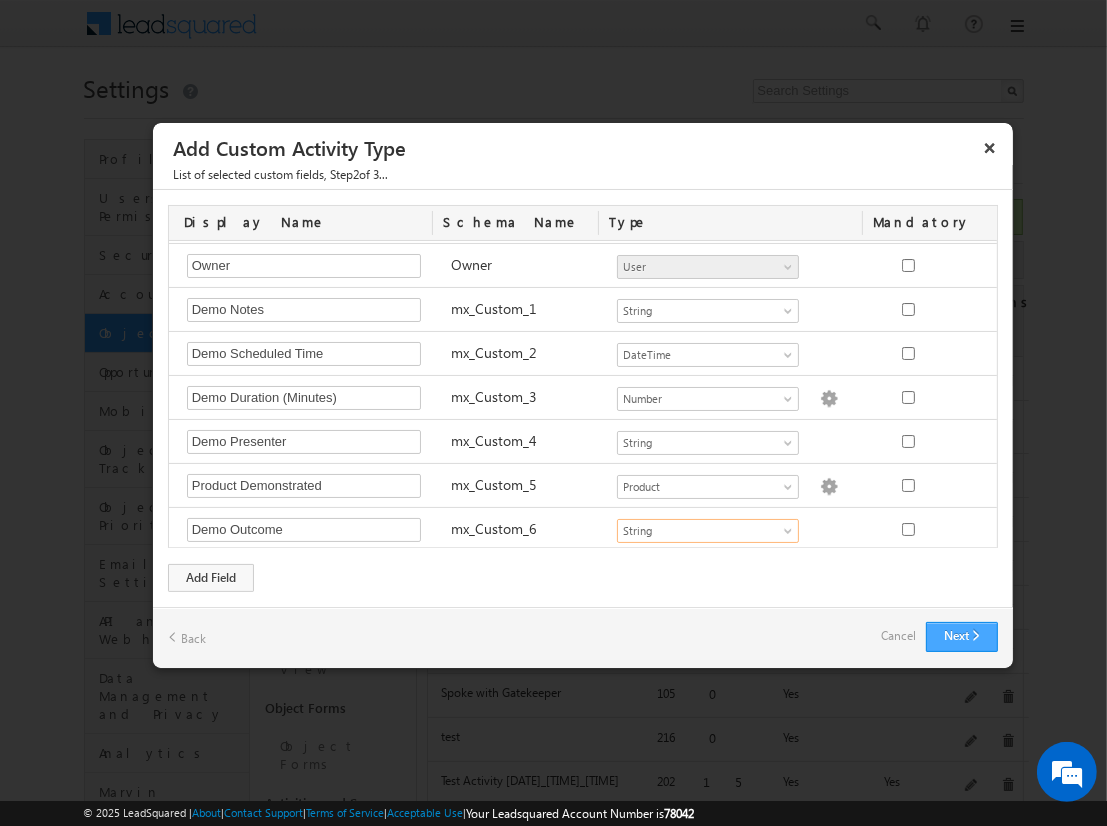 click on "Next" at bounding box center [962, 637] 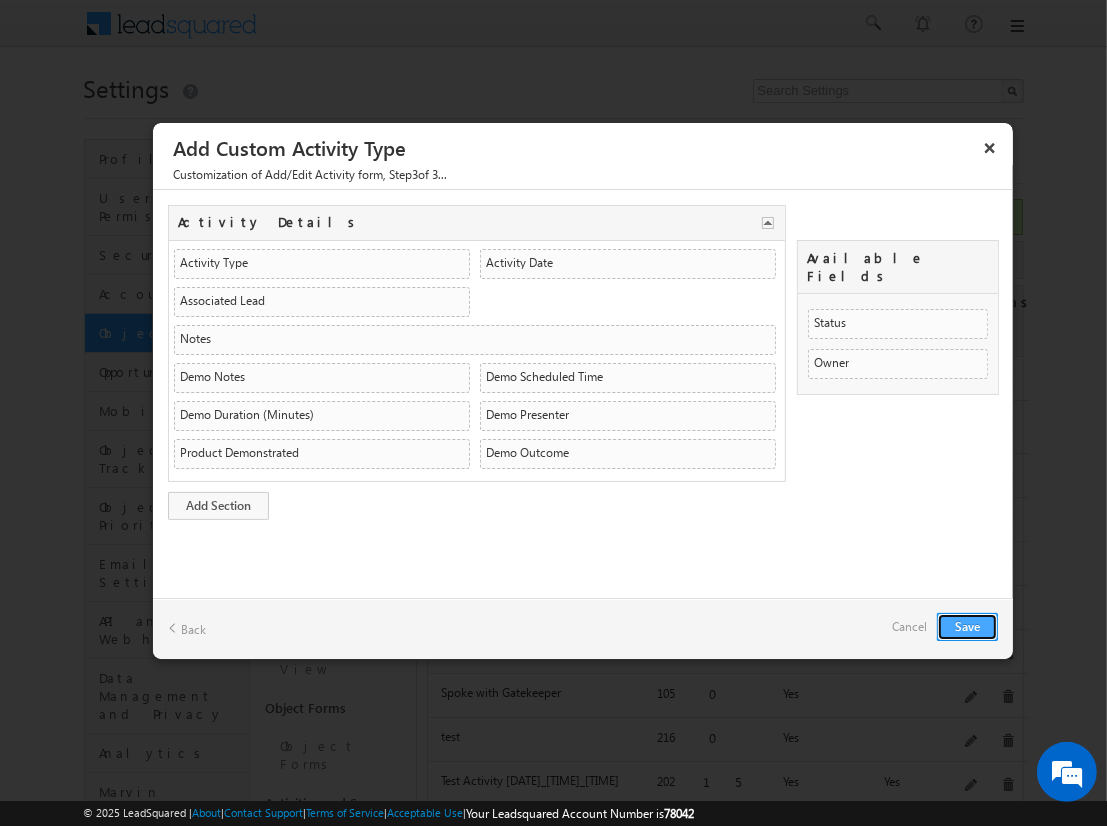 click on "Save" at bounding box center (967, 627) 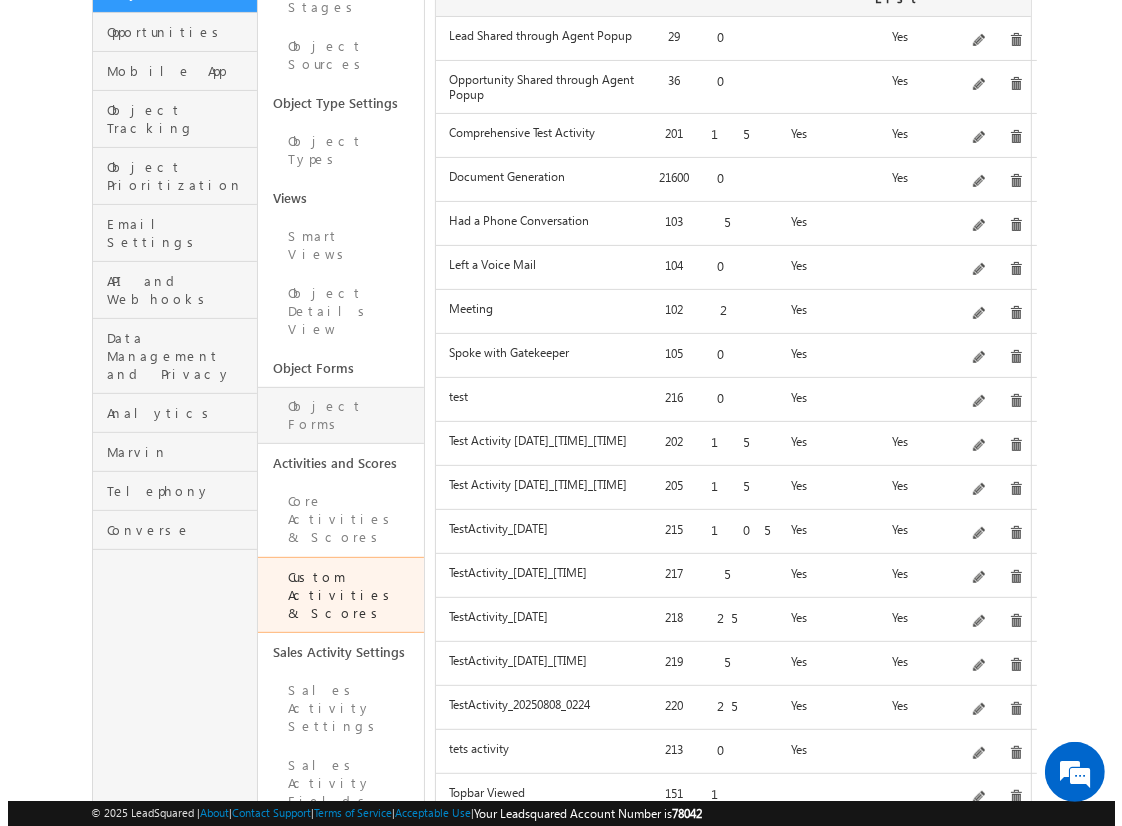 scroll, scrollTop: 396, scrollLeft: 0, axis: vertical 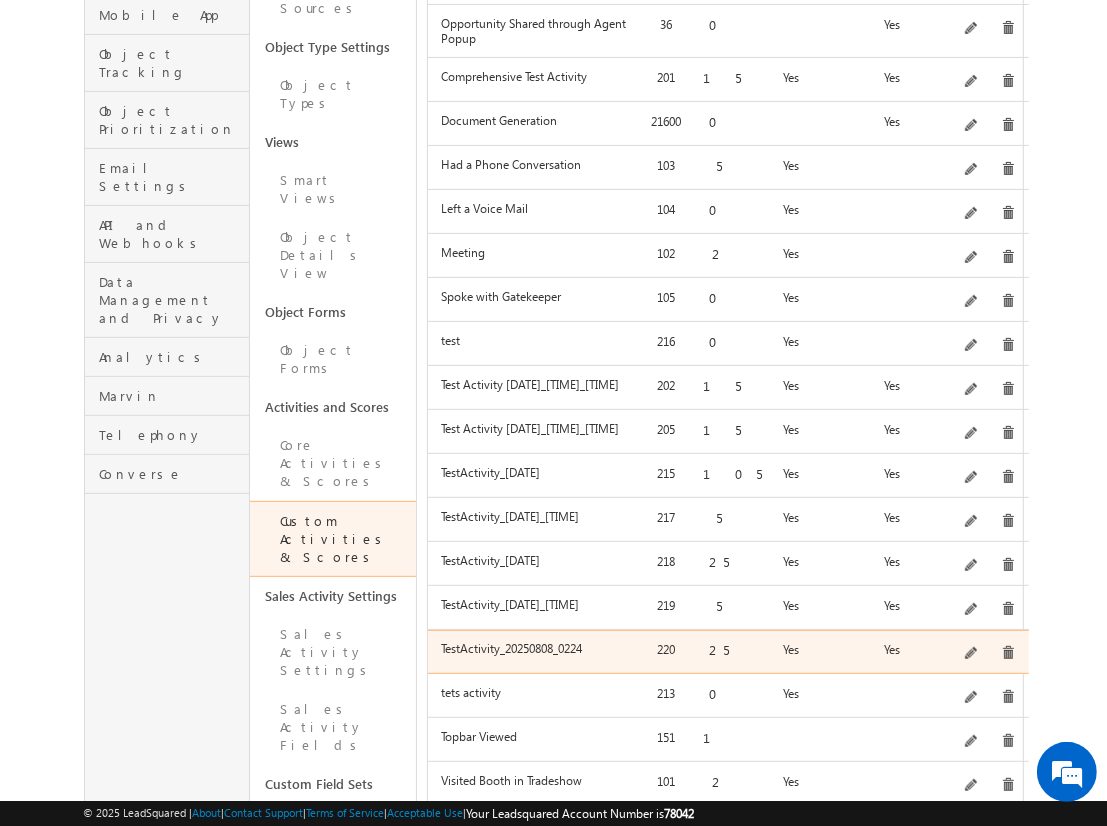 click at bounding box center (972, 654) 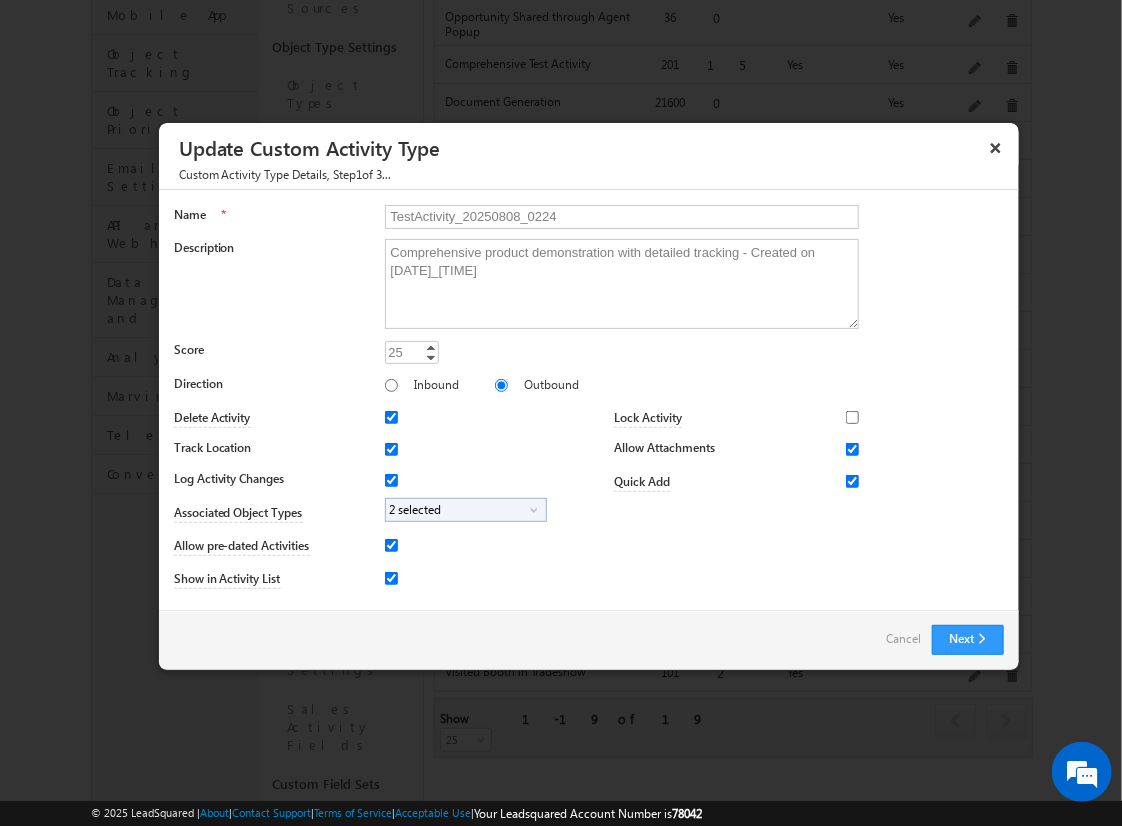 click on "Next
Back
Cancel" at bounding box center (589, 640) 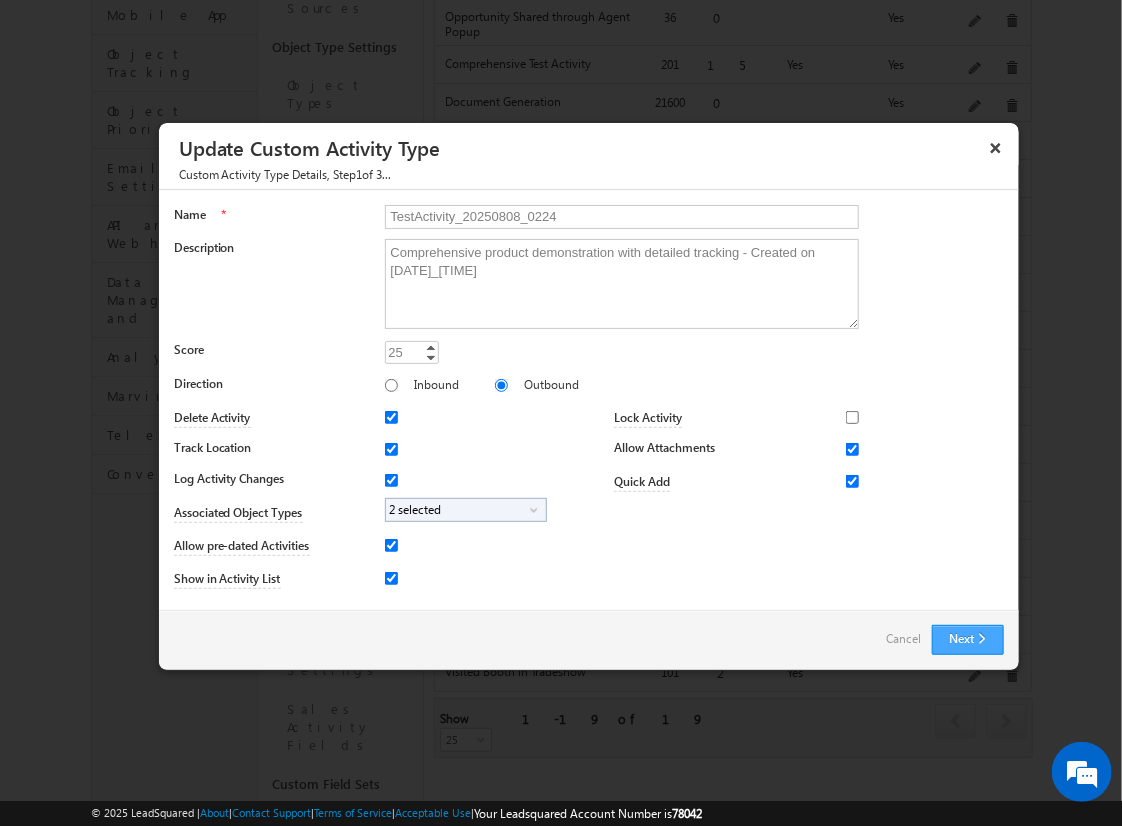 click on "Next" at bounding box center [968, 640] 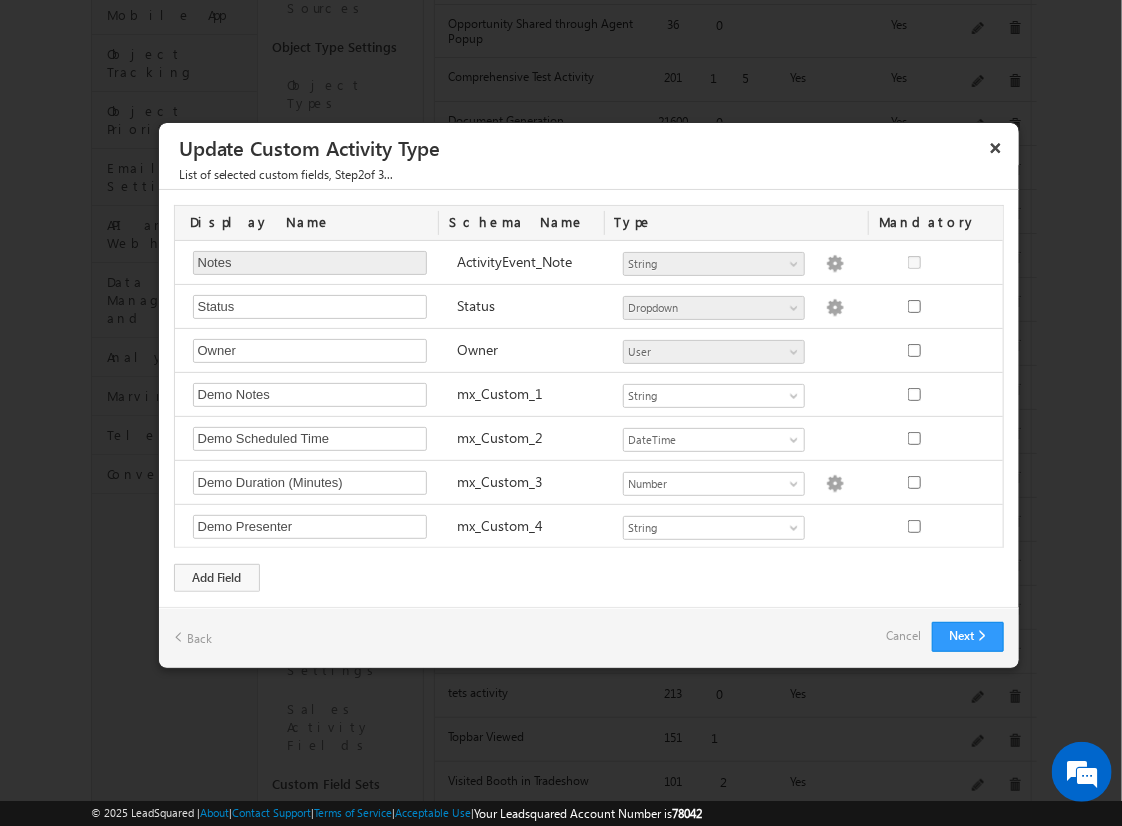 scroll, scrollTop: 85, scrollLeft: 0, axis: vertical 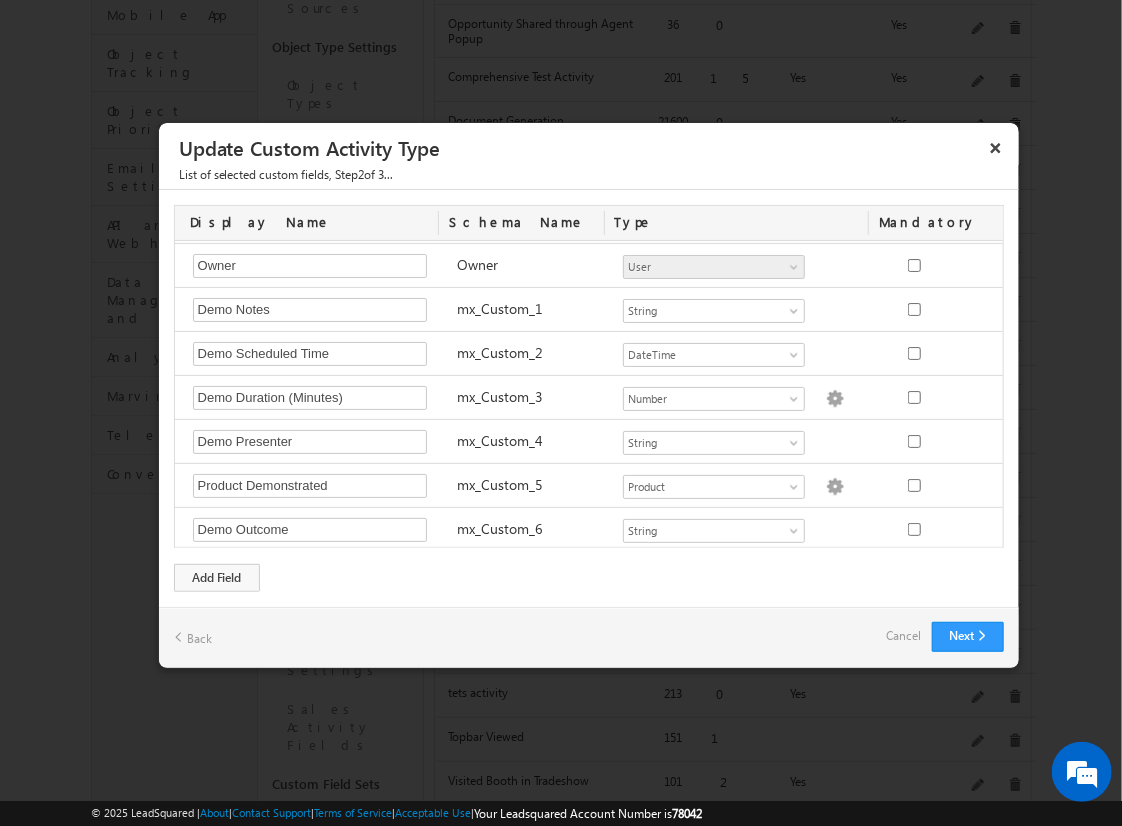 click on "Cancel" at bounding box center [904, 636] 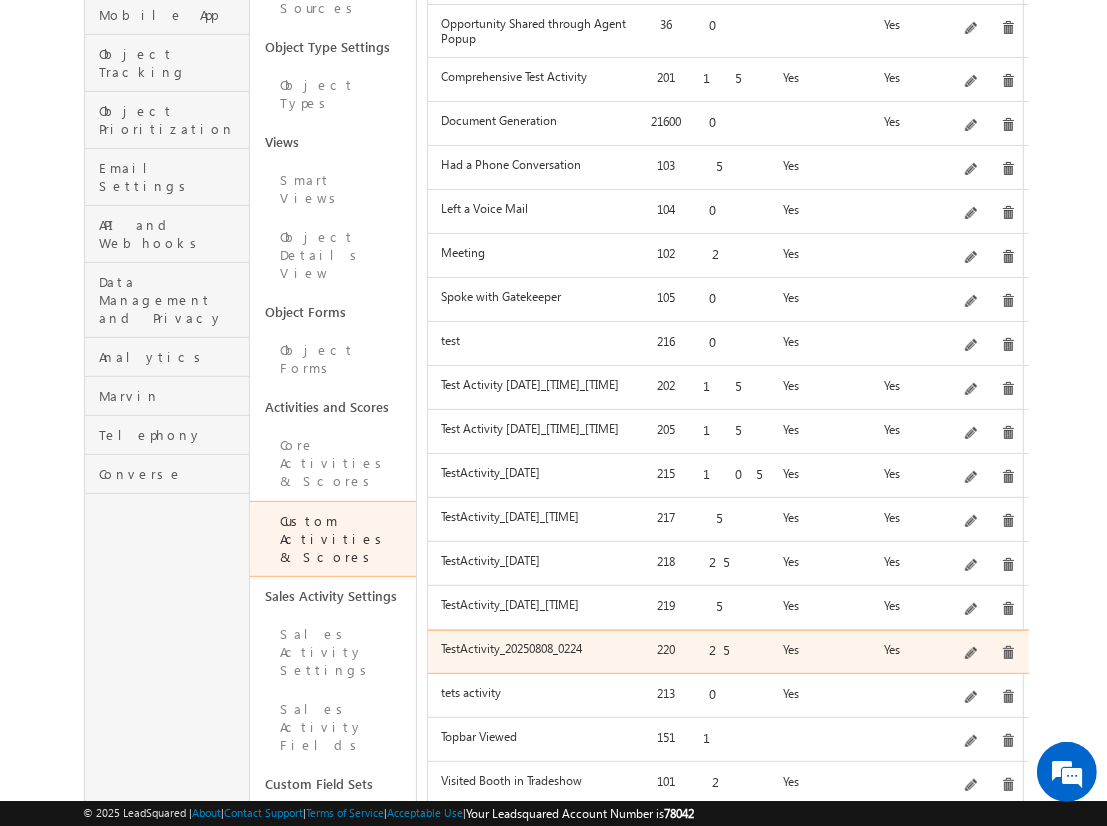 drag, startPoint x: 441, startPoint y: 624, endPoint x: 503, endPoint y: 628, distance: 62.1289 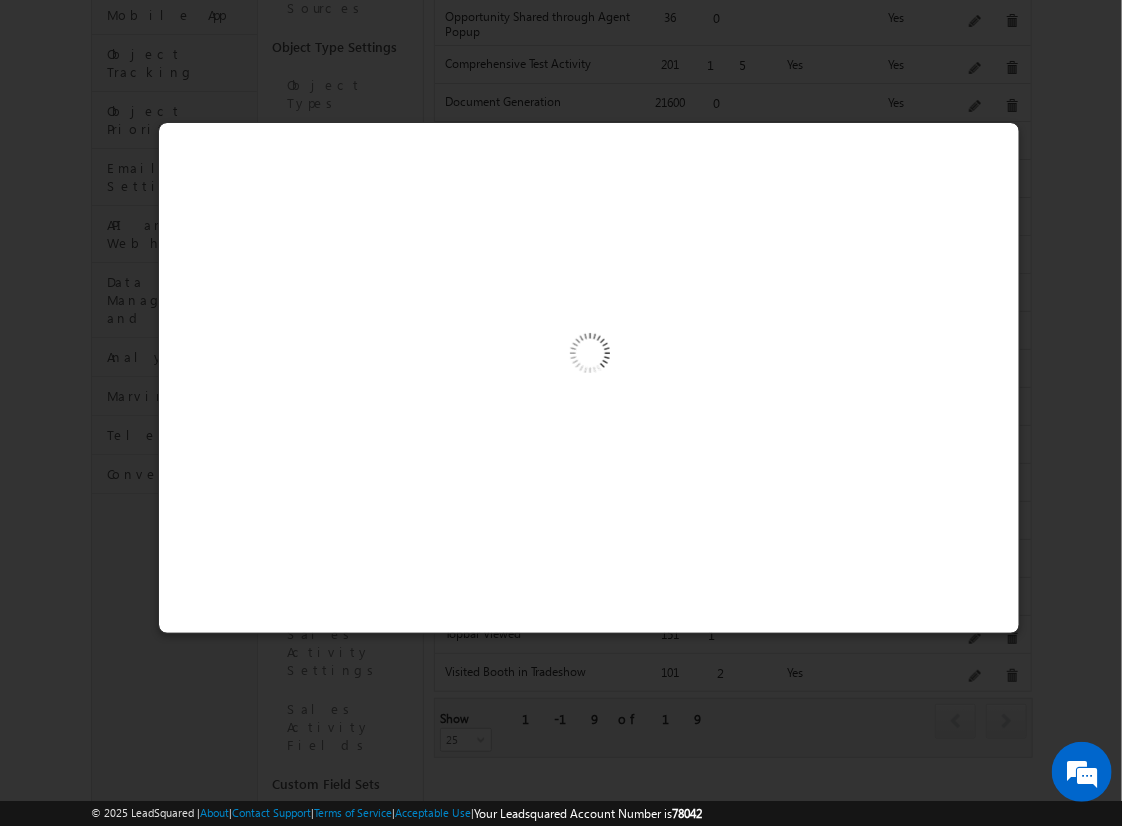 click at bounding box center [588, 356] 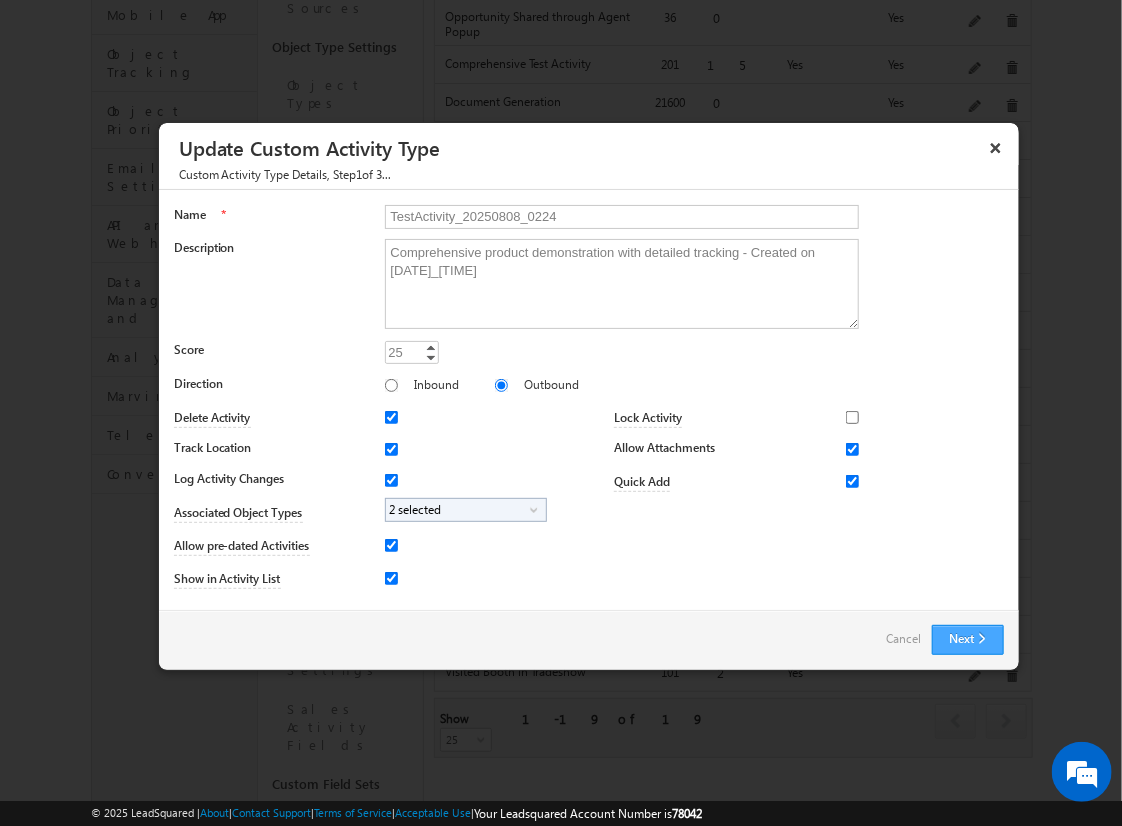 click on "Next" at bounding box center (968, 640) 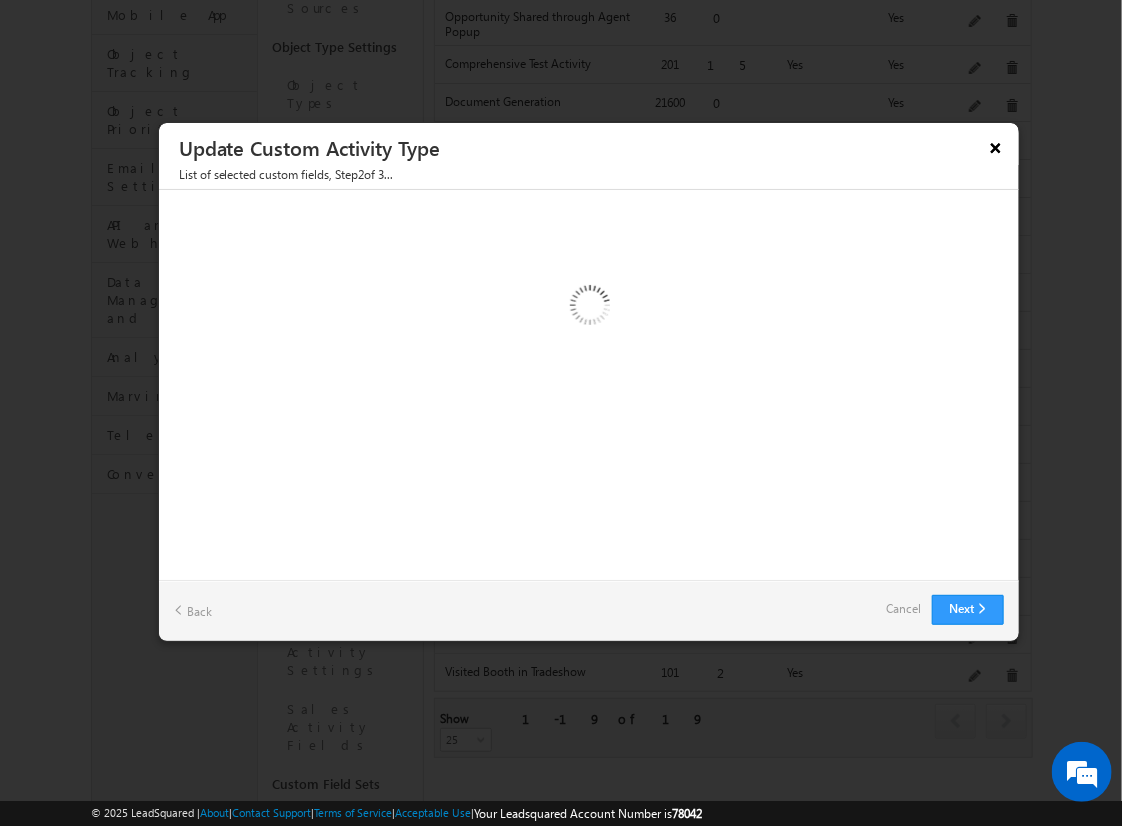 click on "×" at bounding box center (996, 147) 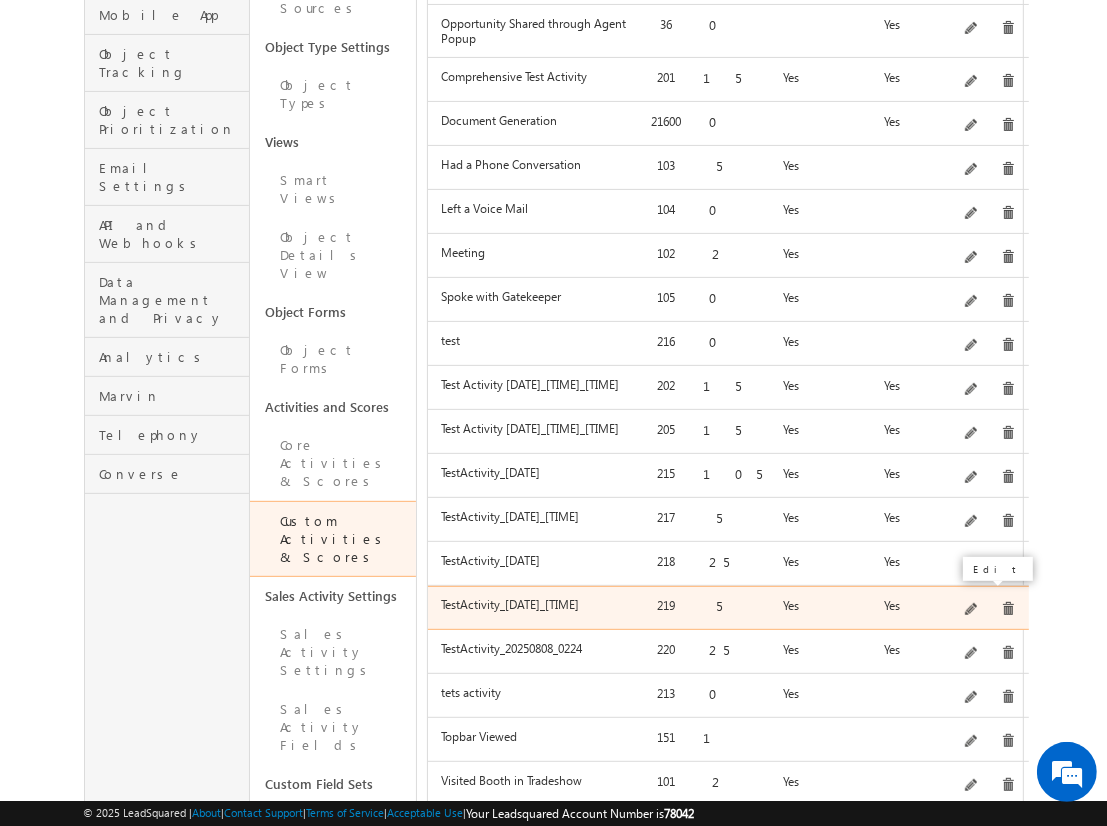click at bounding box center (972, 610) 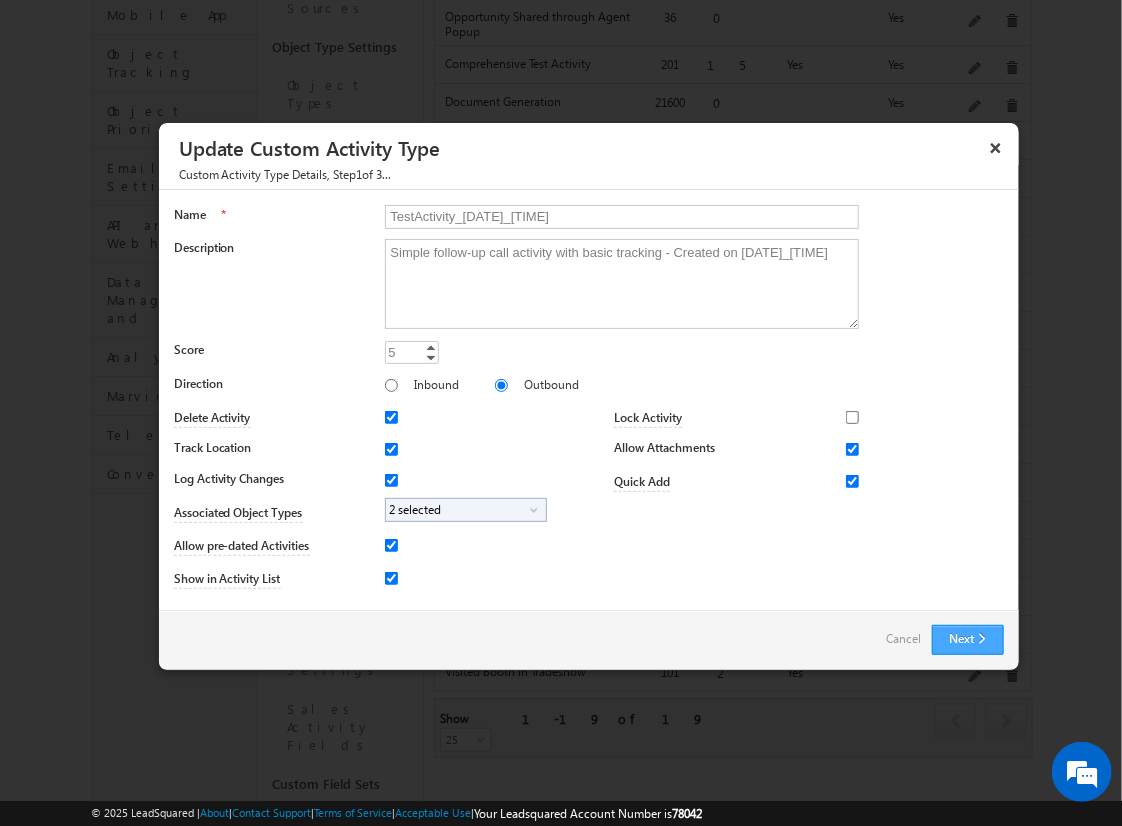 click on "Next" at bounding box center (968, 640) 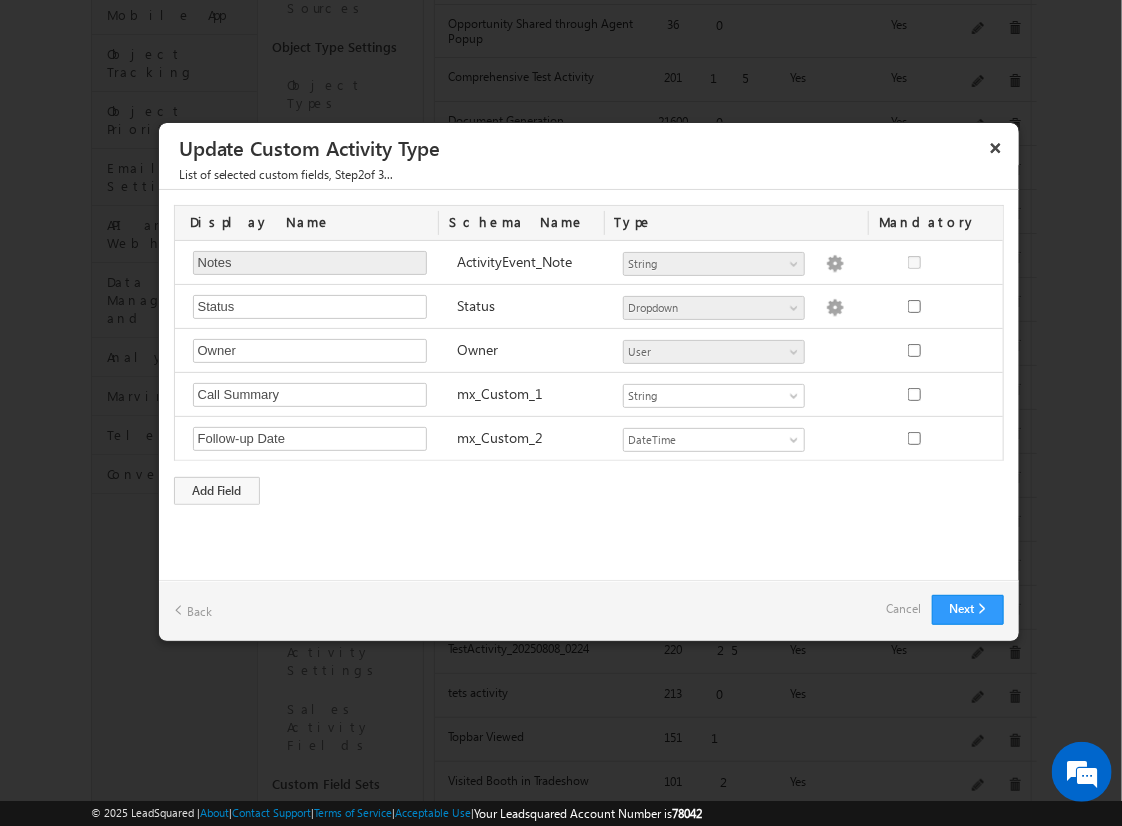 click on "Cancel" at bounding box center [904, 609] 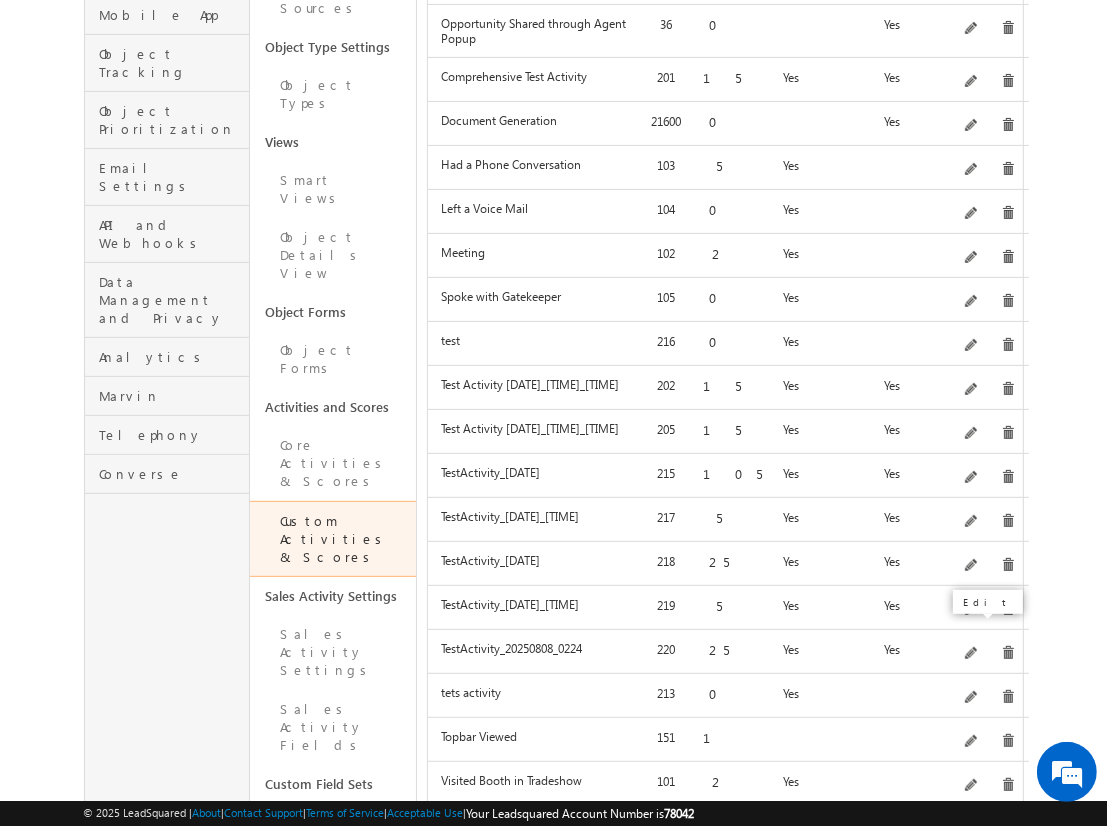 click at bounding box center (972, 654) 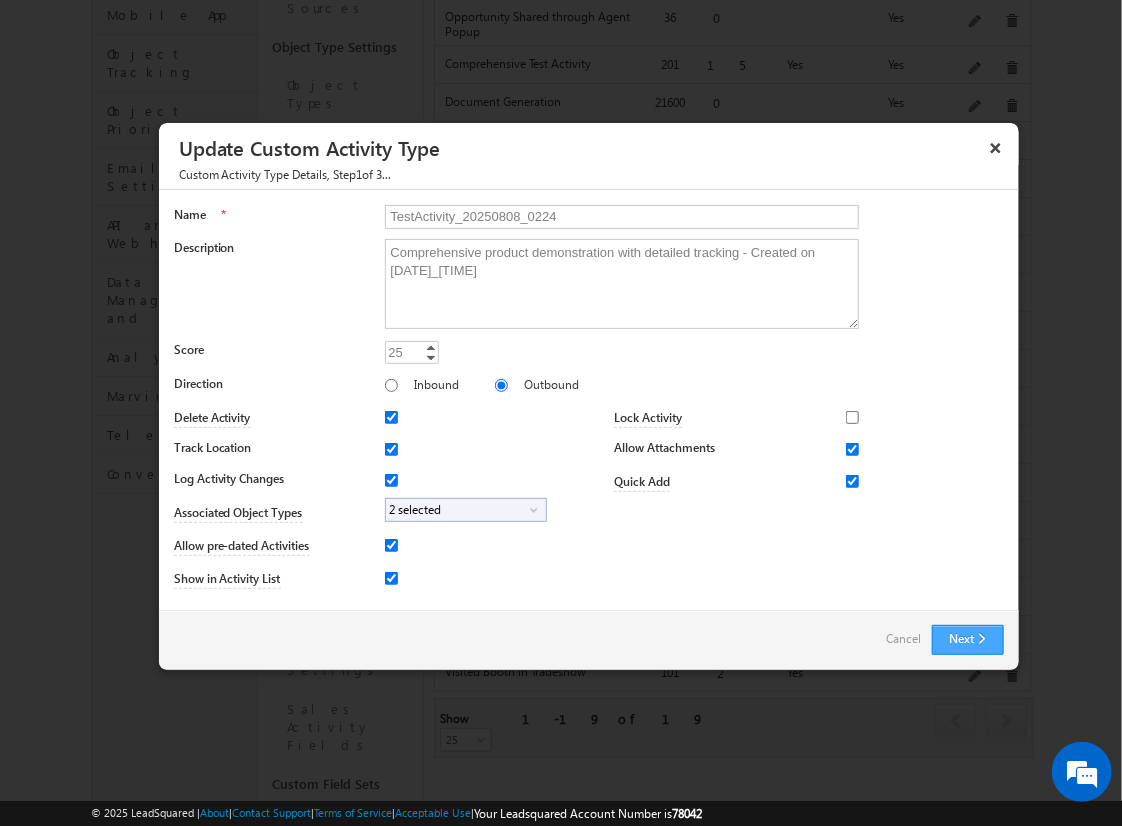 click on "Next" at bounding box center [968, 640] 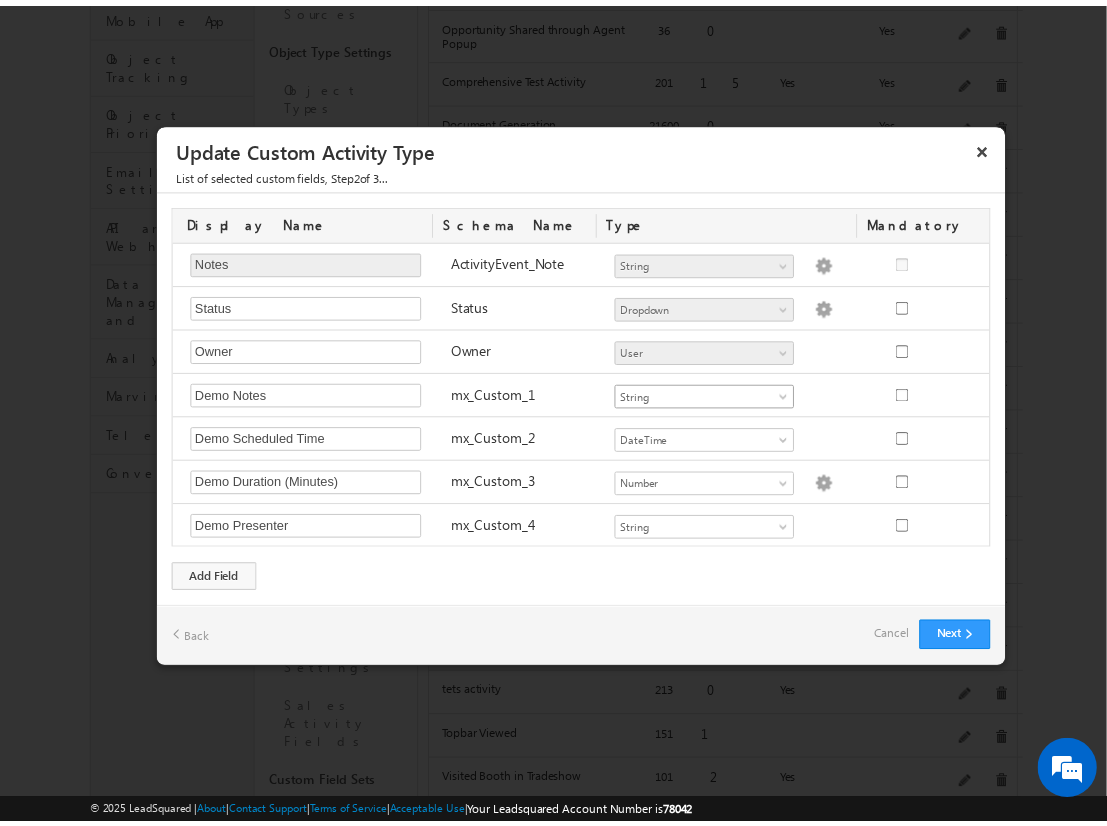 scroll, scrollTop: 85, scrollLeft: 0, axis: vertical 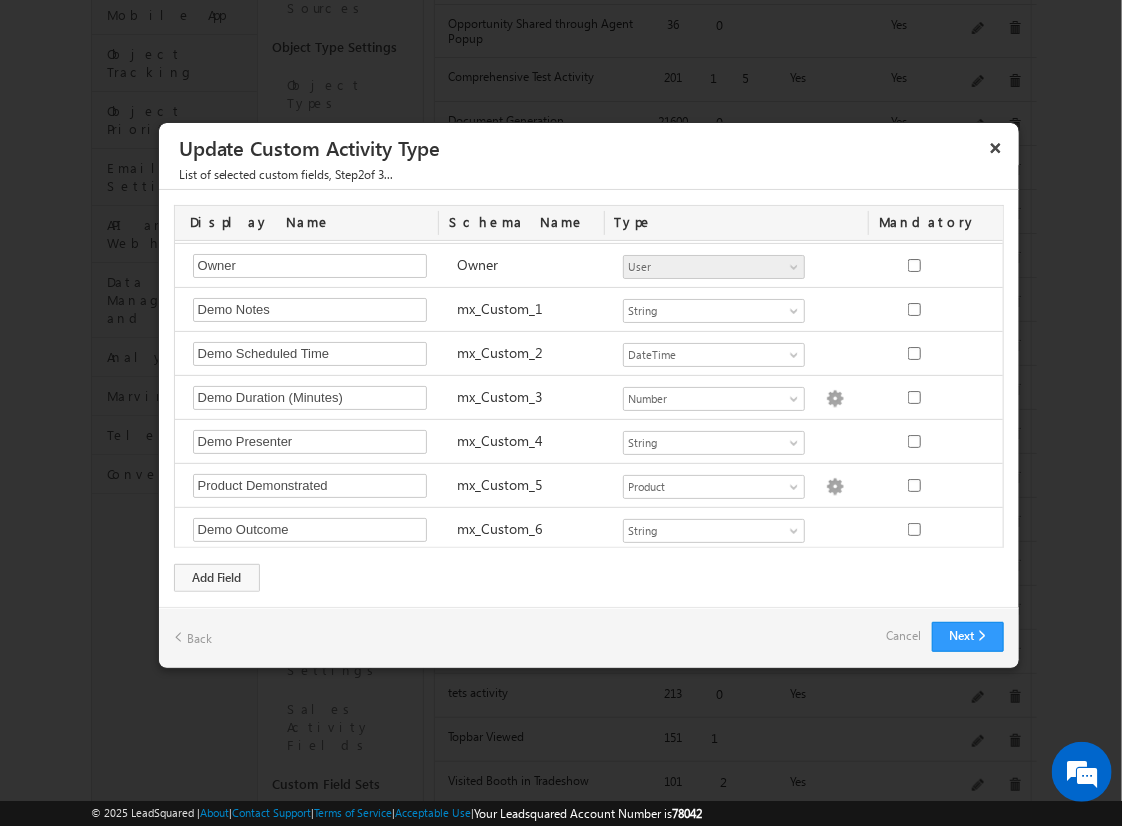 click on "Cancel" at bounding box center (904, 636) 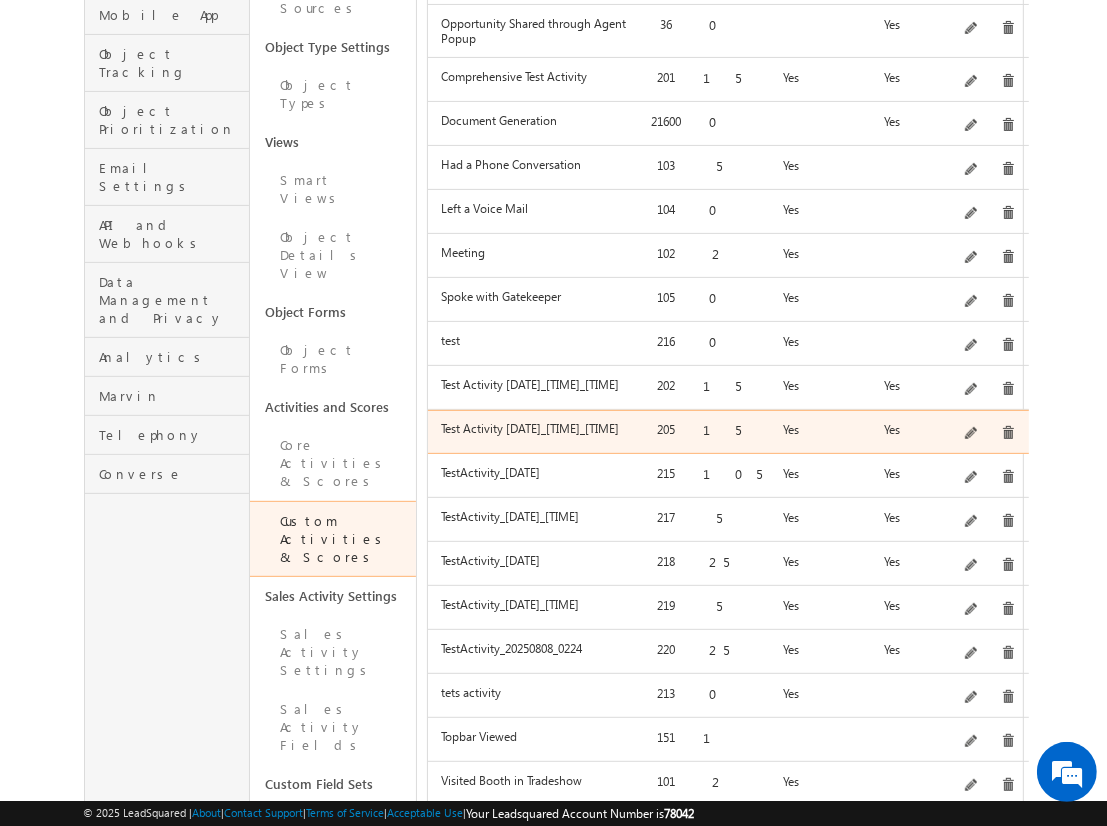drag, startPoint x: 441, startPoint y: 405, endPoint x: 508, endPoint y: 411, distance: 67.26812 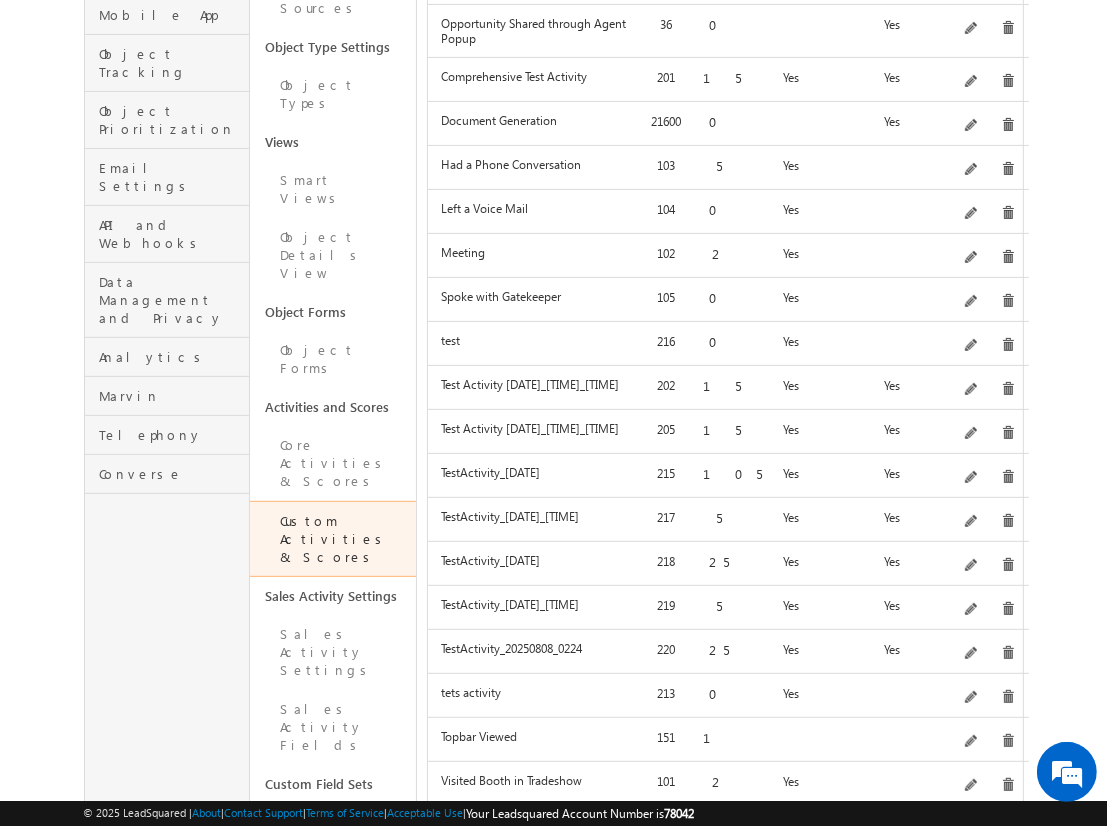 click on "Add" at bounding box center [983, -136] 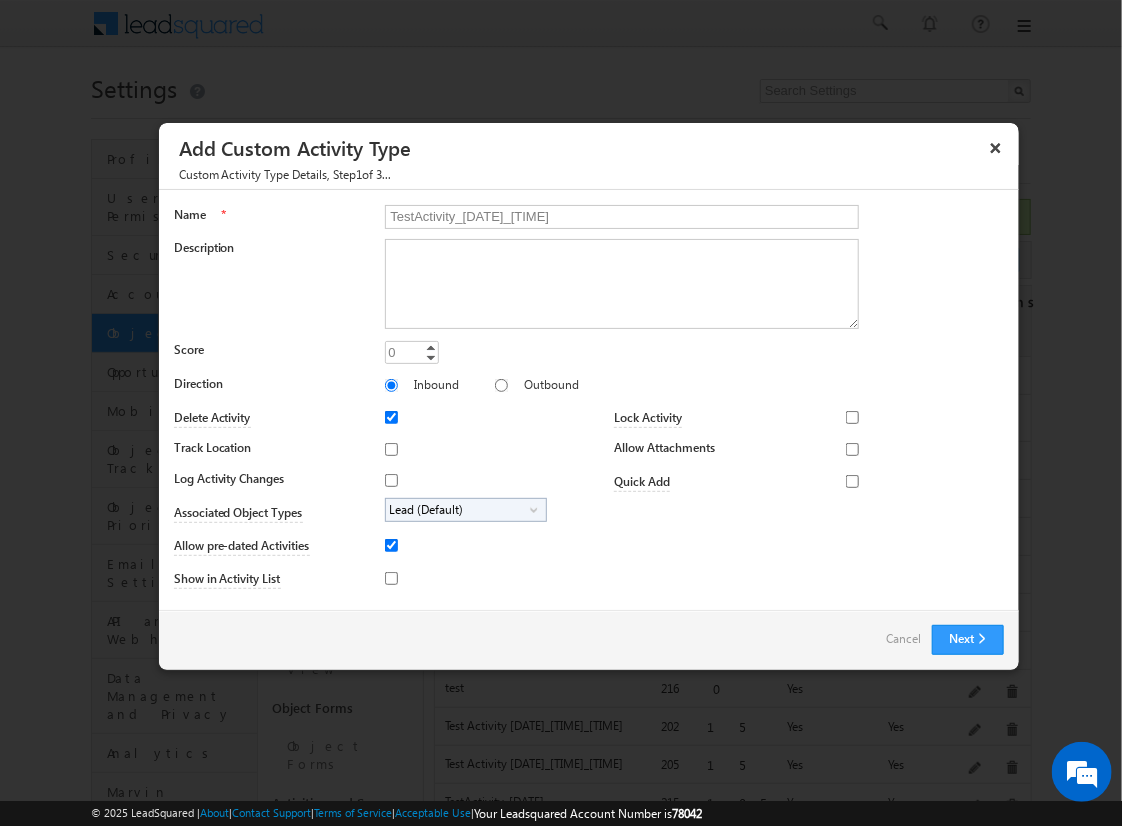 type on "TestActivity_[DATE]_[TIME]" 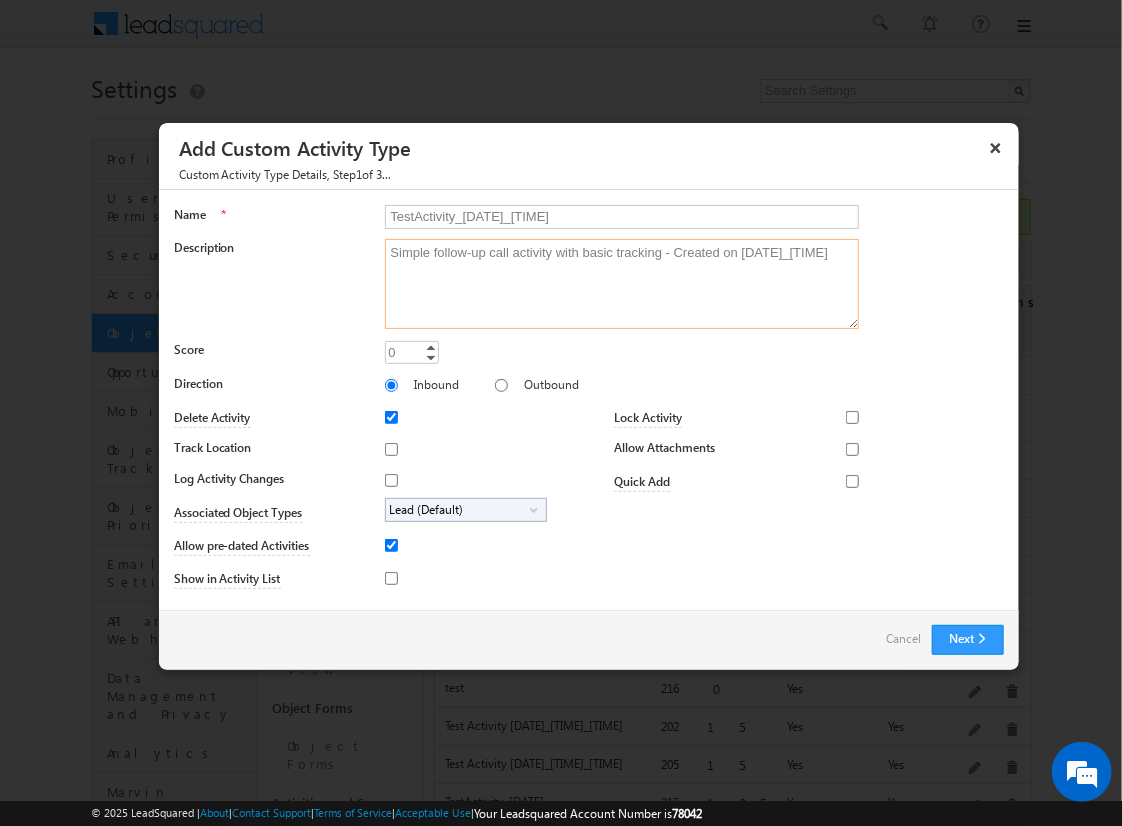 type on "Simple follow-up call activity with basic tracking - Created on [DATE]_[TIME]" 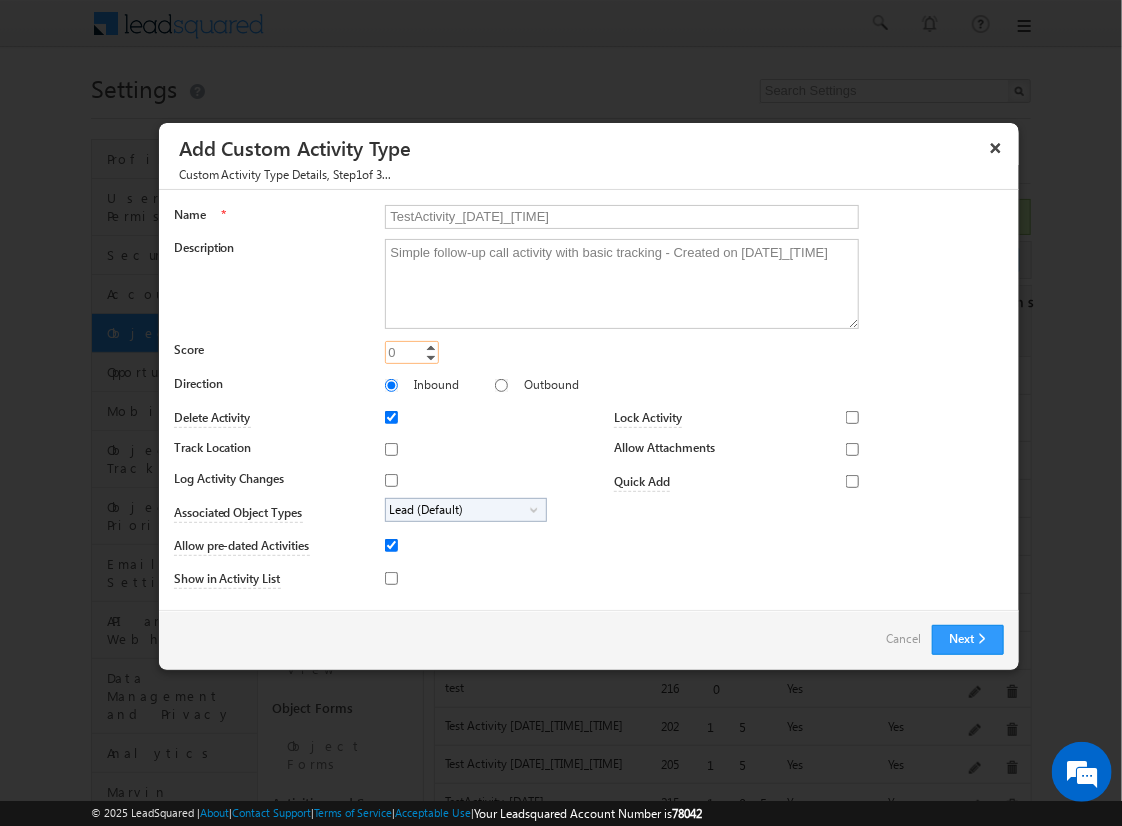 type on "5" 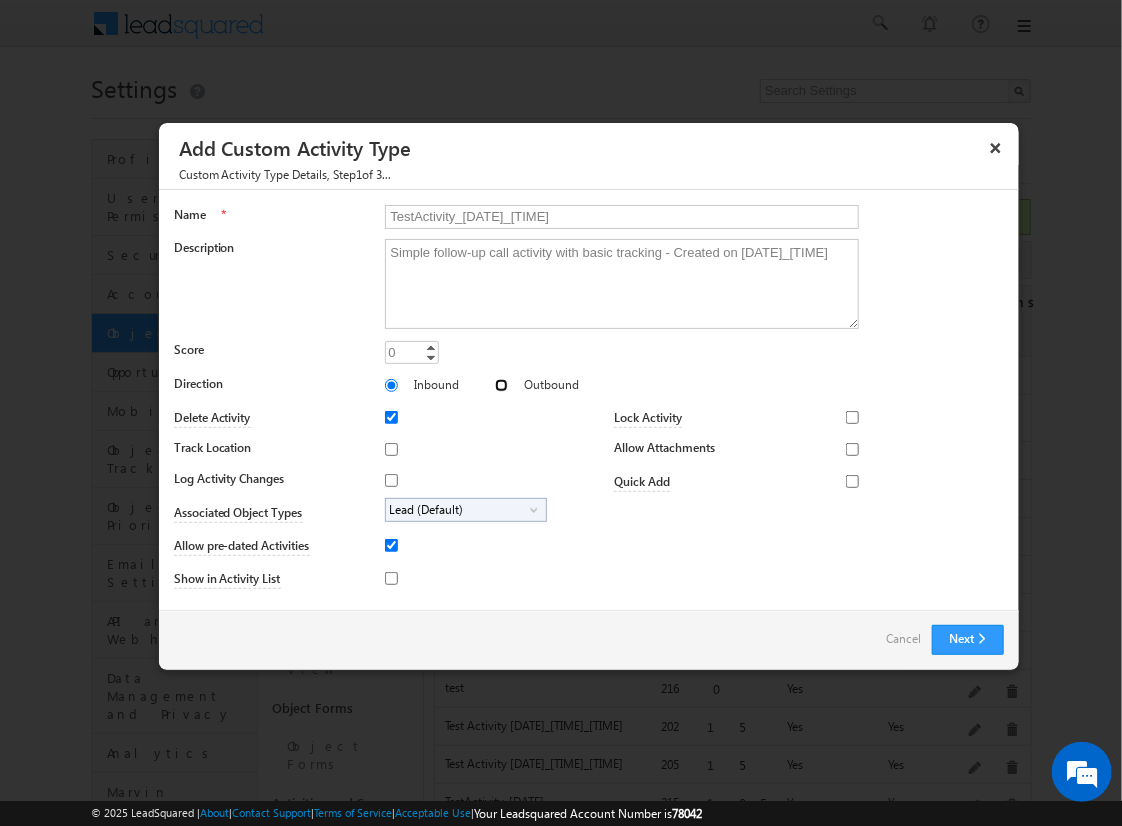 click on "Outbound" at bounding box center [501, 385] 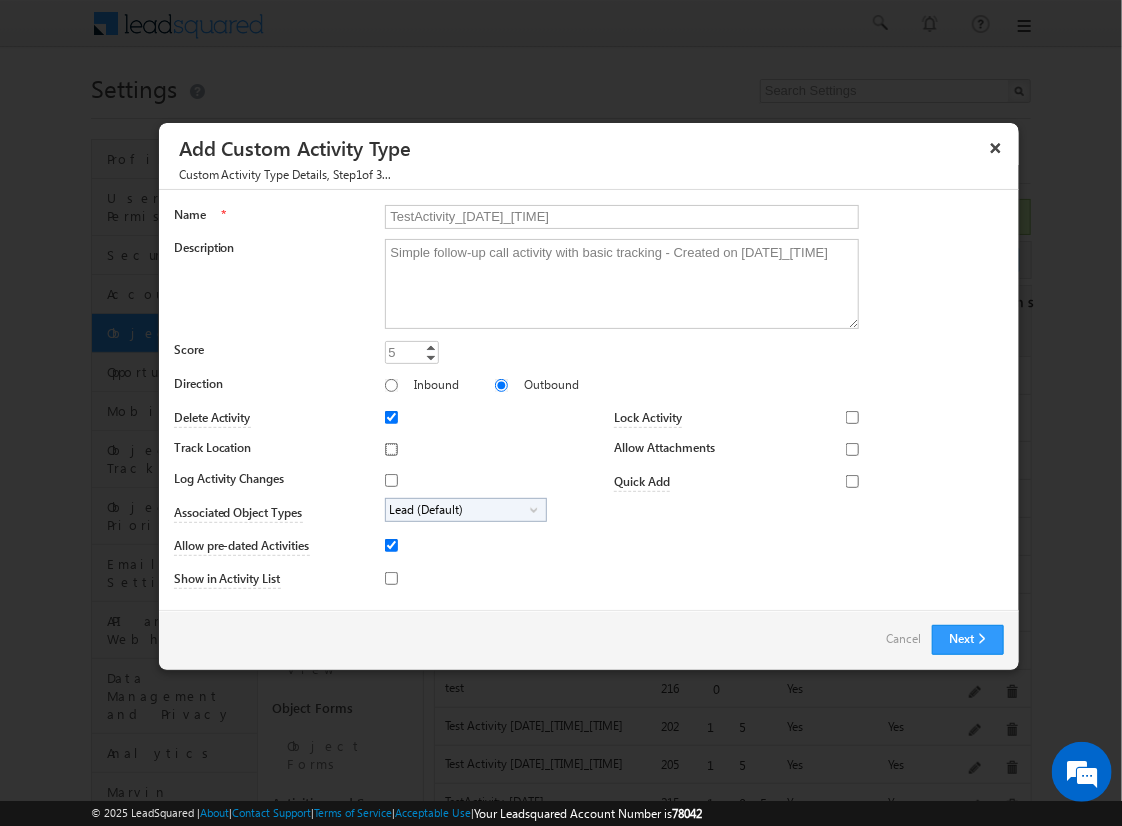 click on "Track Location" at bounding box center [391, 449] 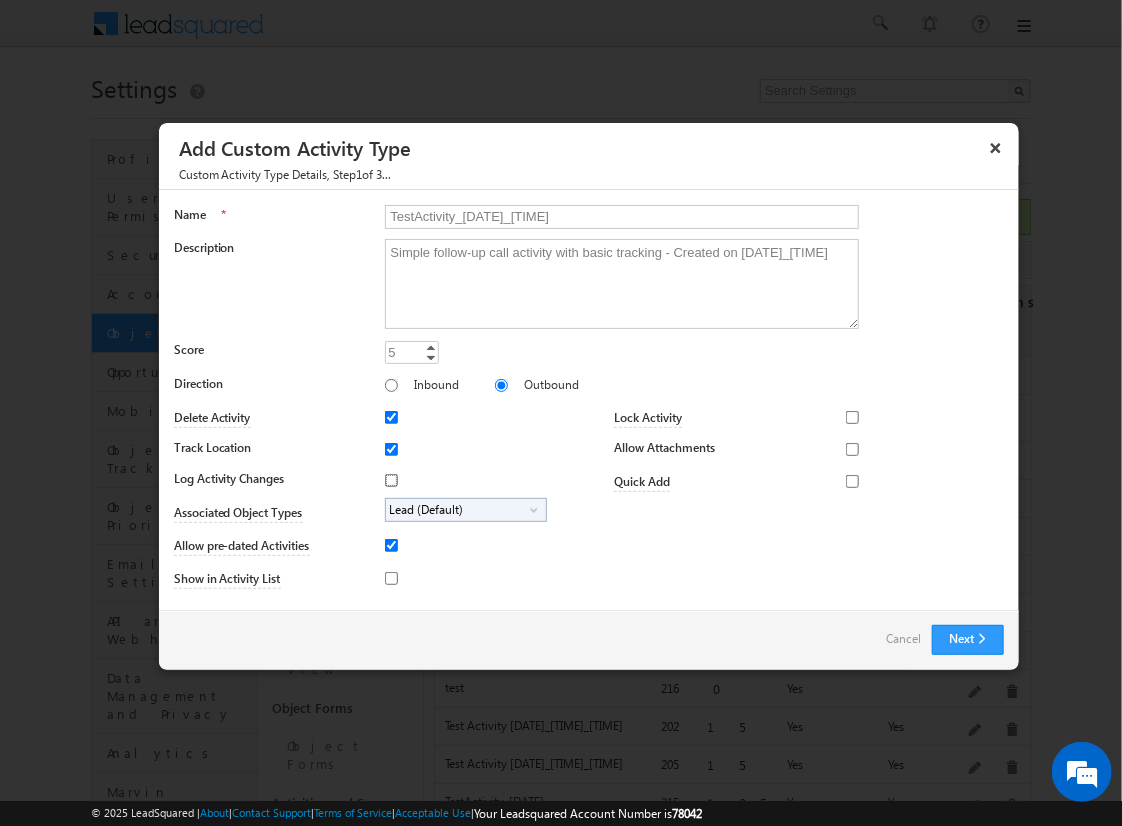 click on "Log Activity Changes" at bounding box center (391, 480) 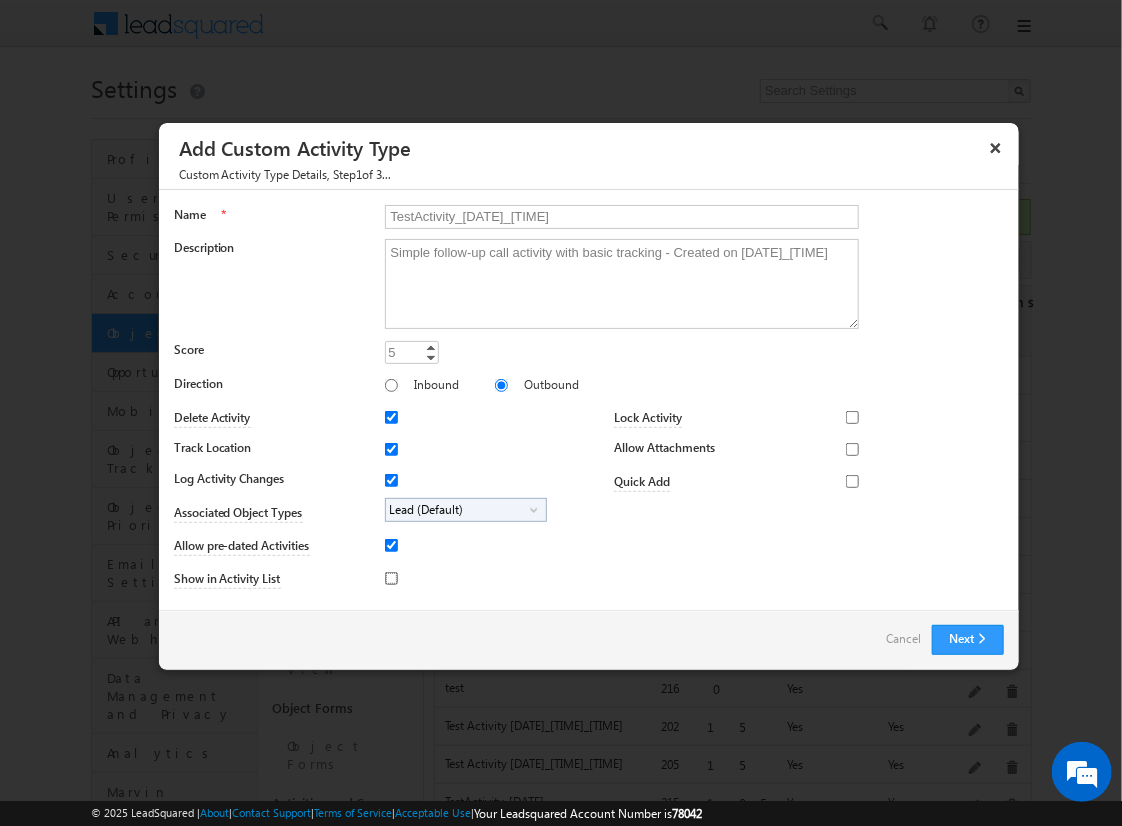 click on "Show in Activity List" at bounding box center [391, 578] 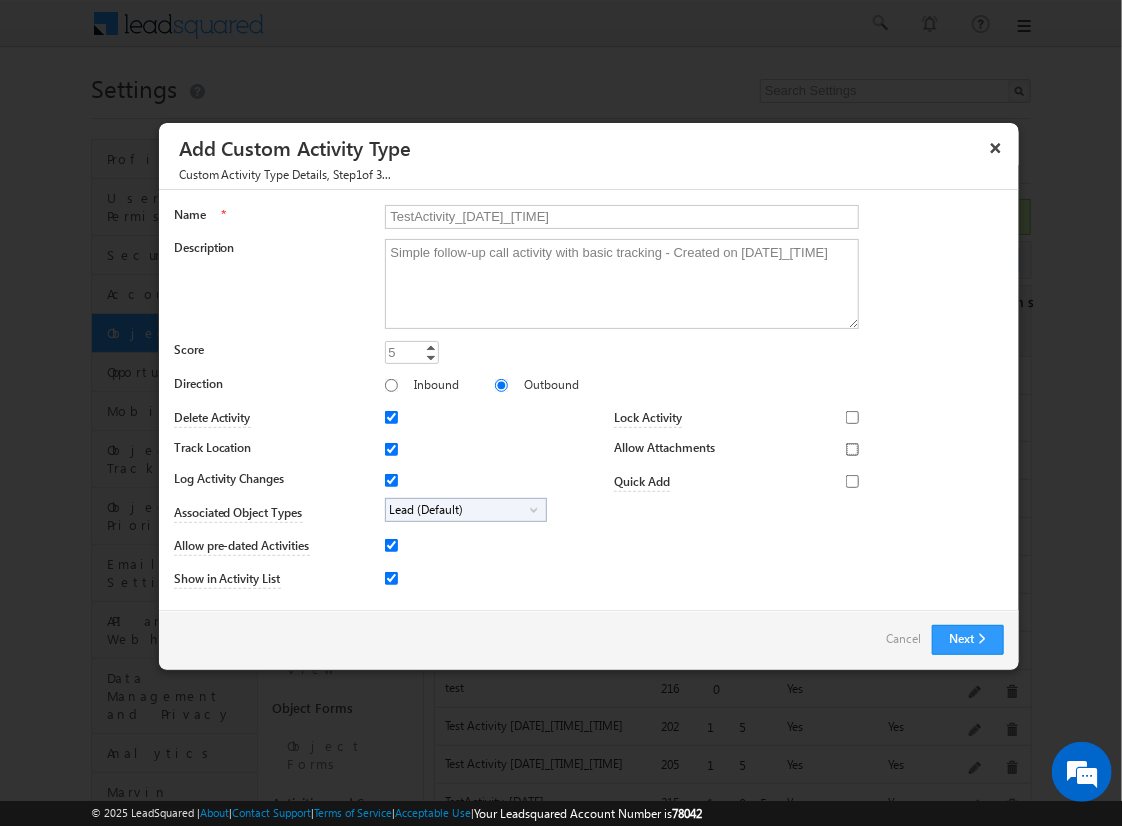 click on "Allow Attachments" at bounding box center (852, 449) 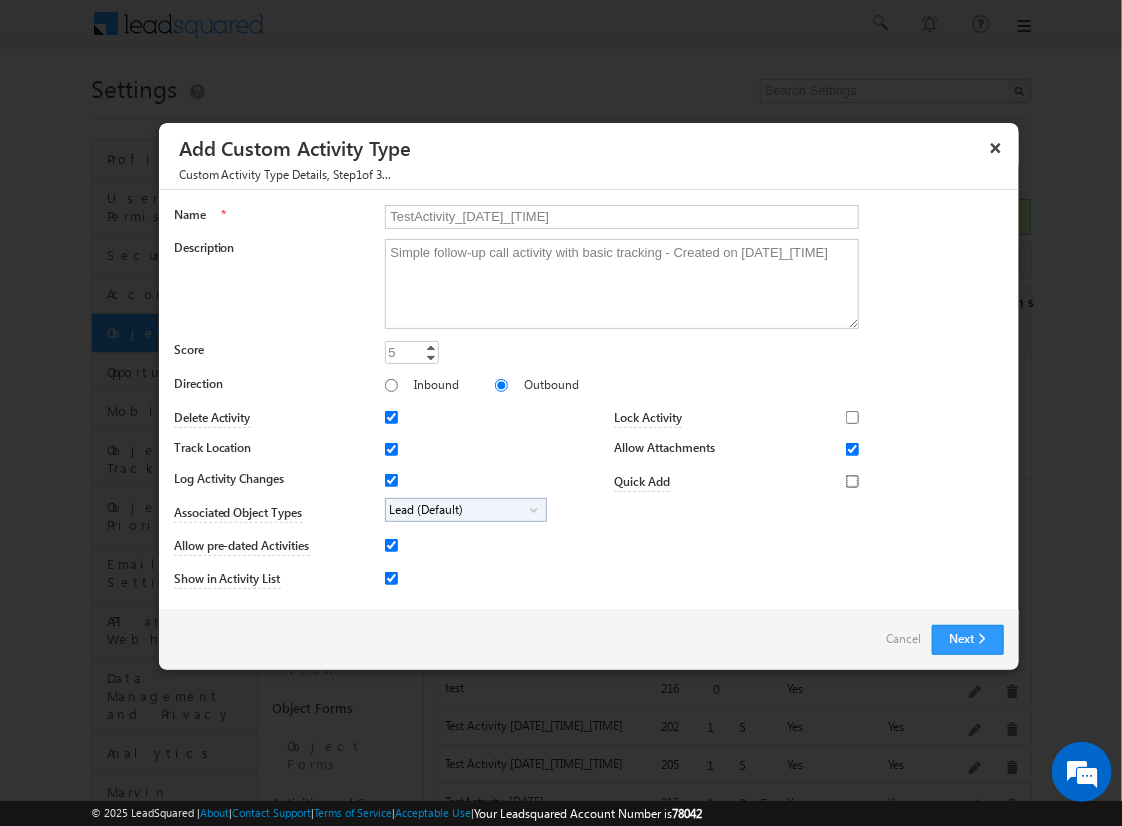 click on "Quick Add" at bounding box center [852, 481] 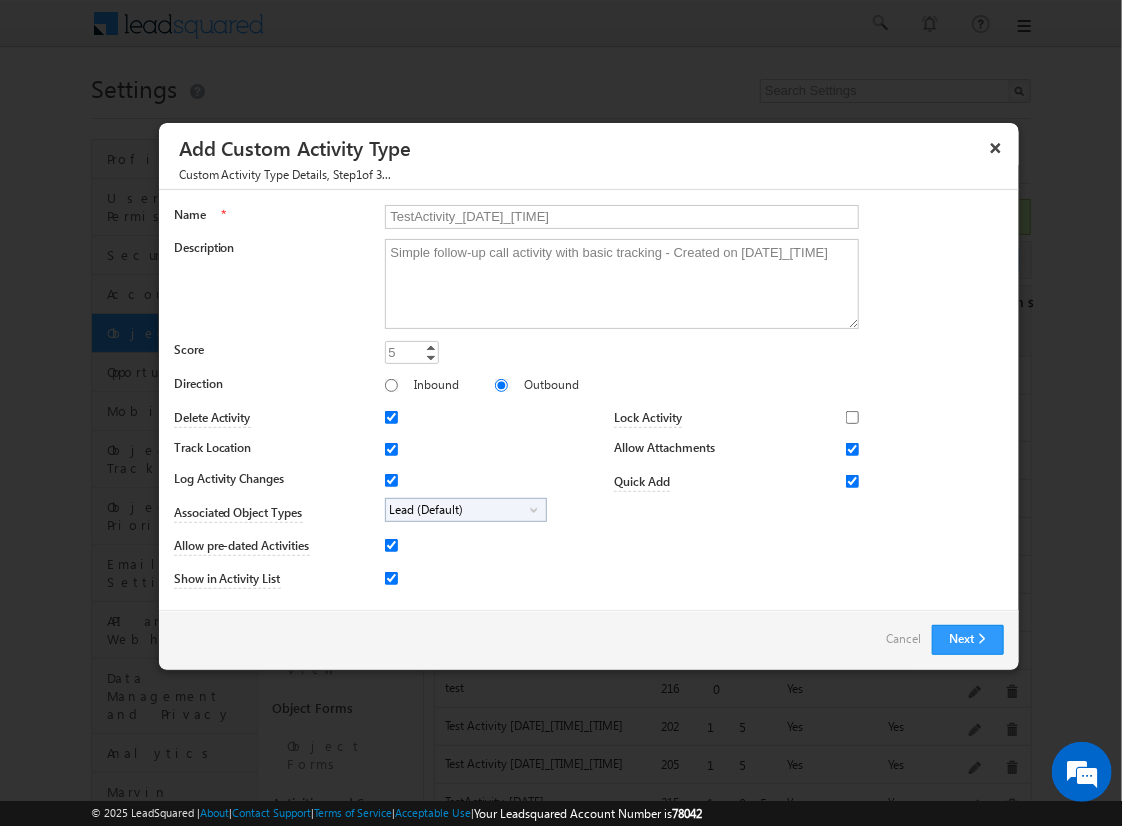 click on "Lead (Default)" at bounding box center [458, 510] 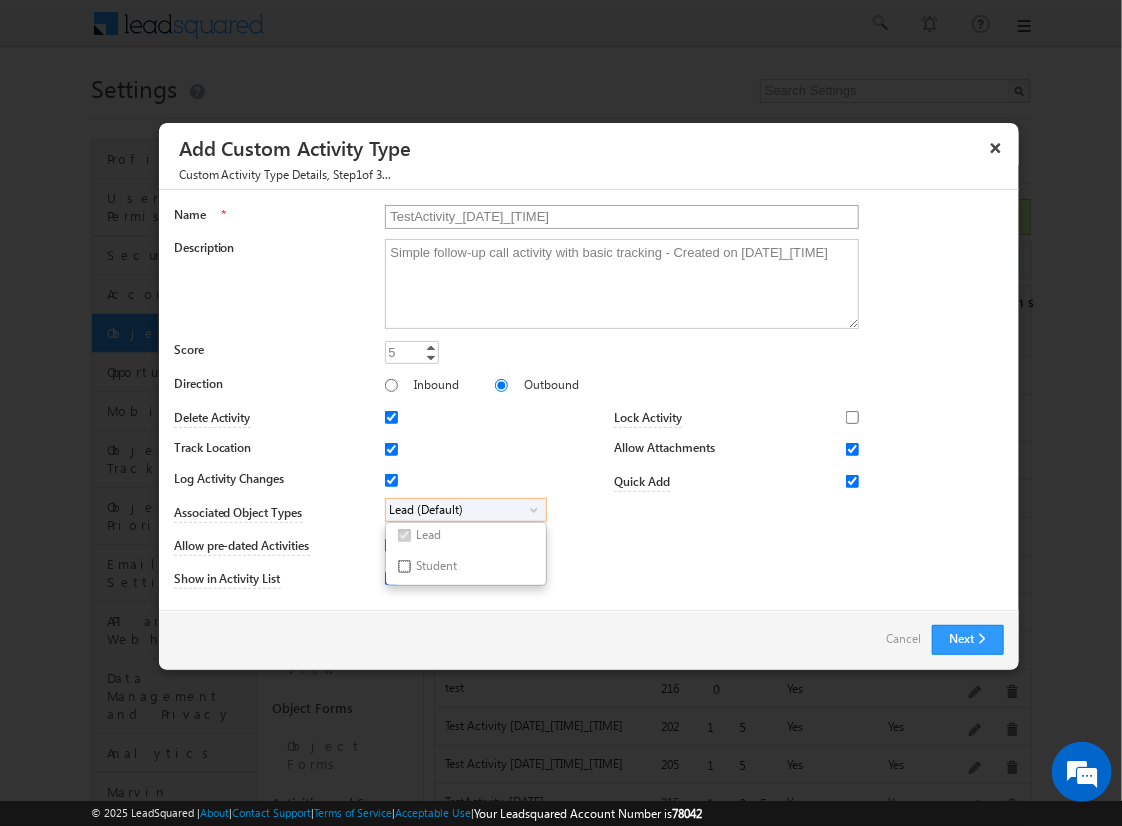 click on "Student" at bounding box center (404, 566) 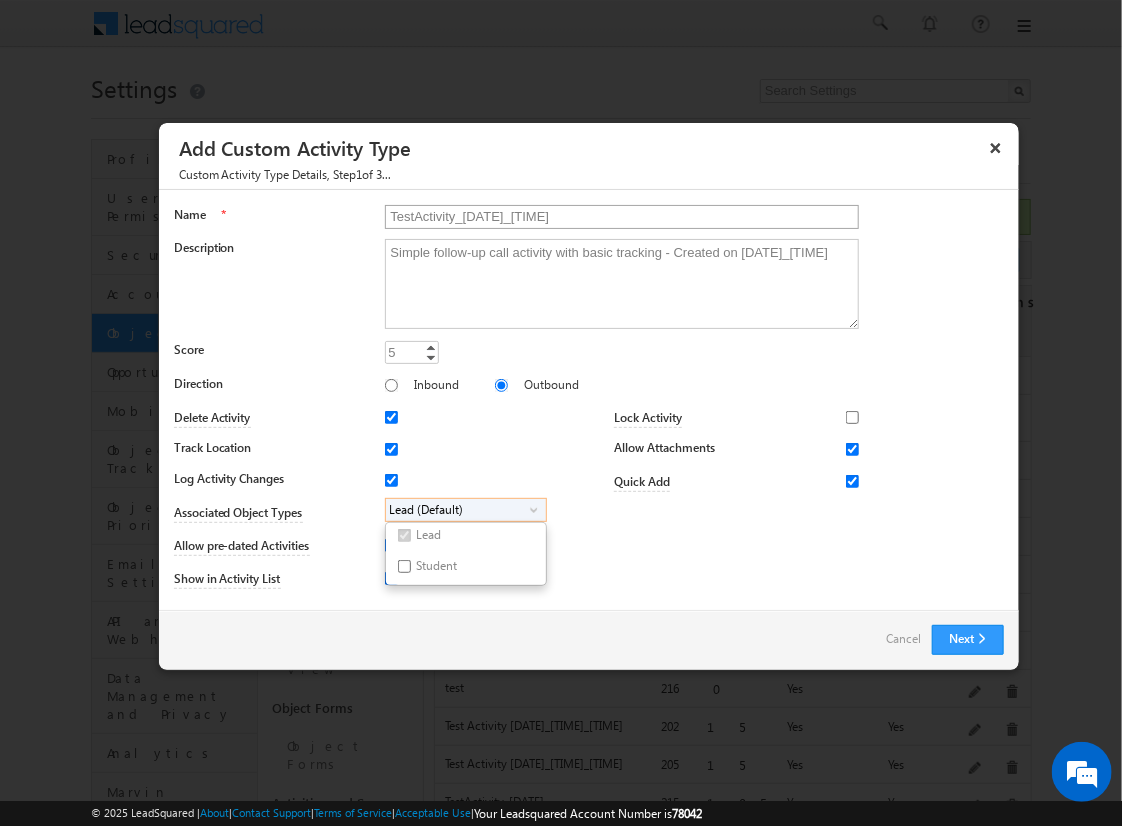 checkbox on "true" 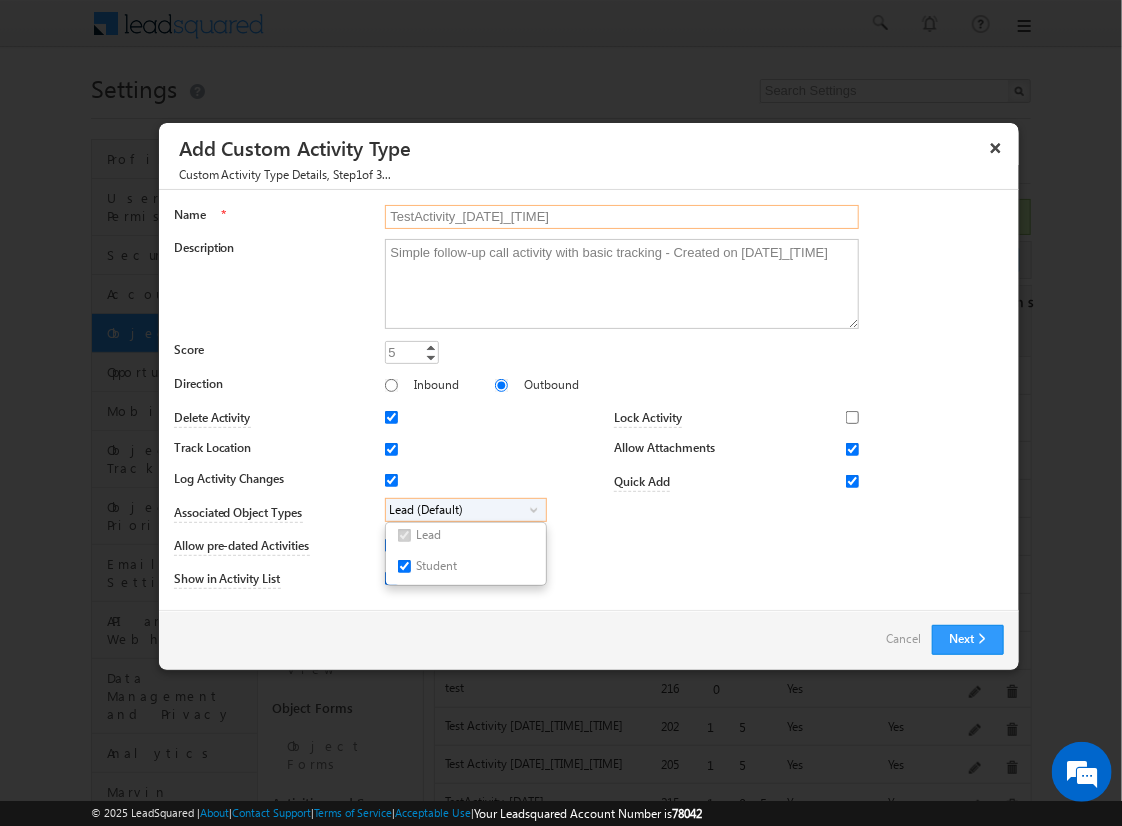 click on "TestActivity_[DATE]_[TIME]" at bounding box center [622, 217] 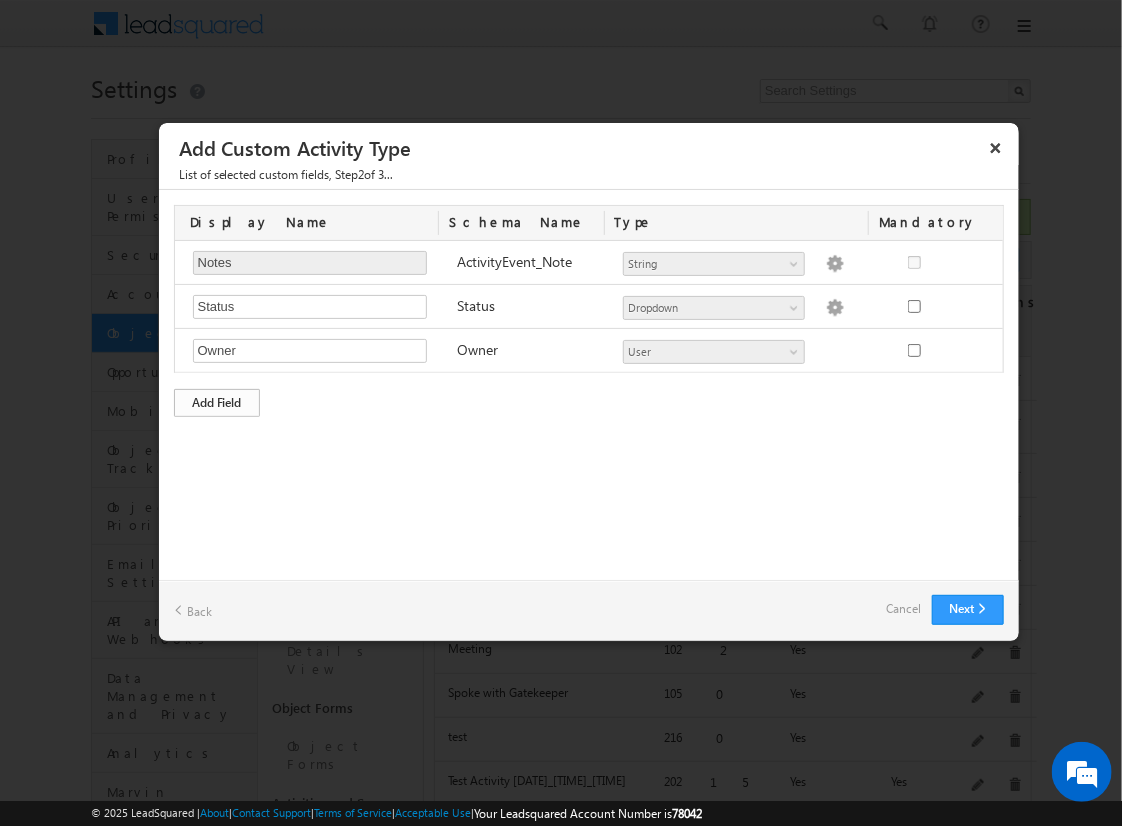 click on "Add Field" at bounding box center (217, 403) 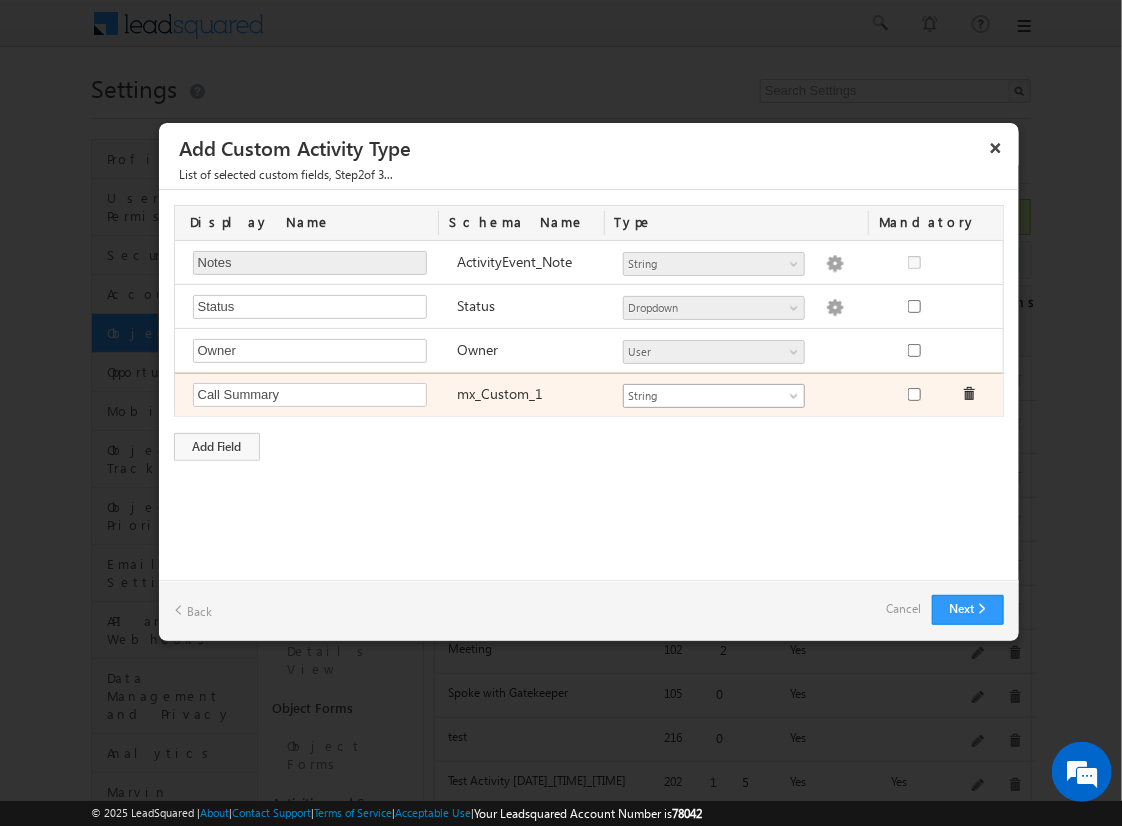 type on "Call Summary" 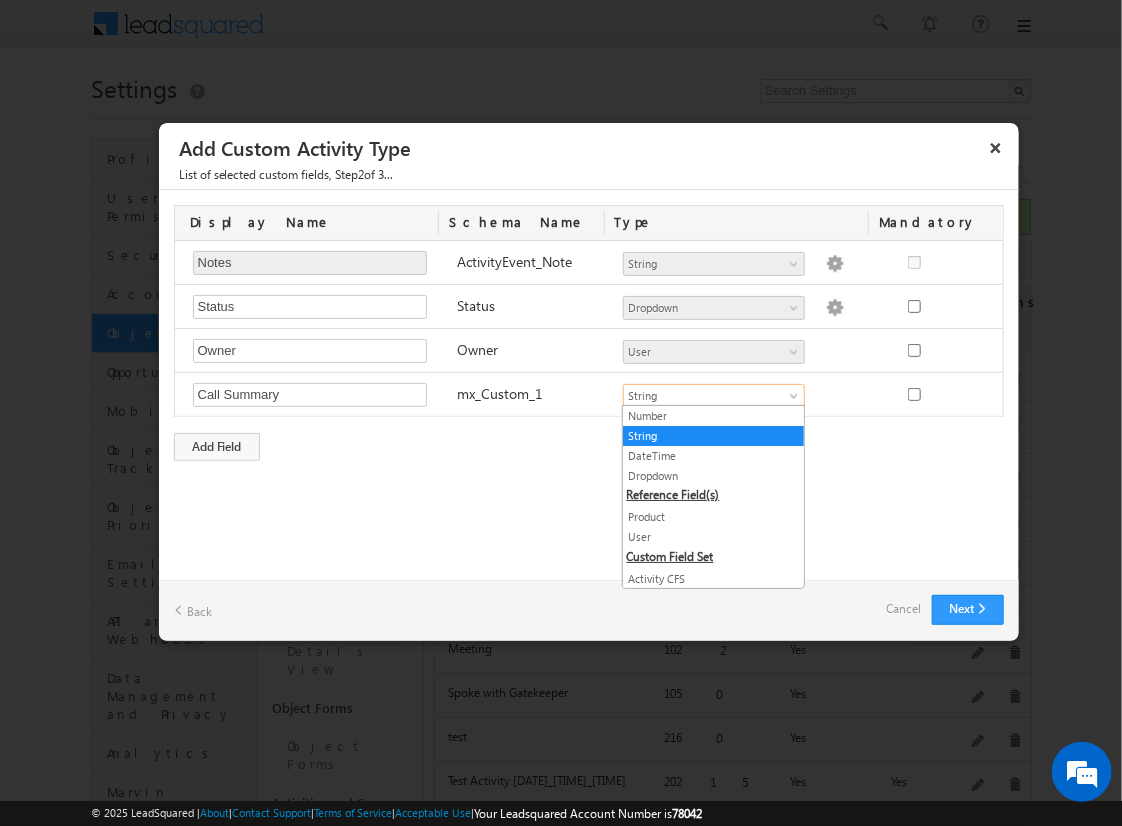 click on "String" at bounding box center [713, 436] 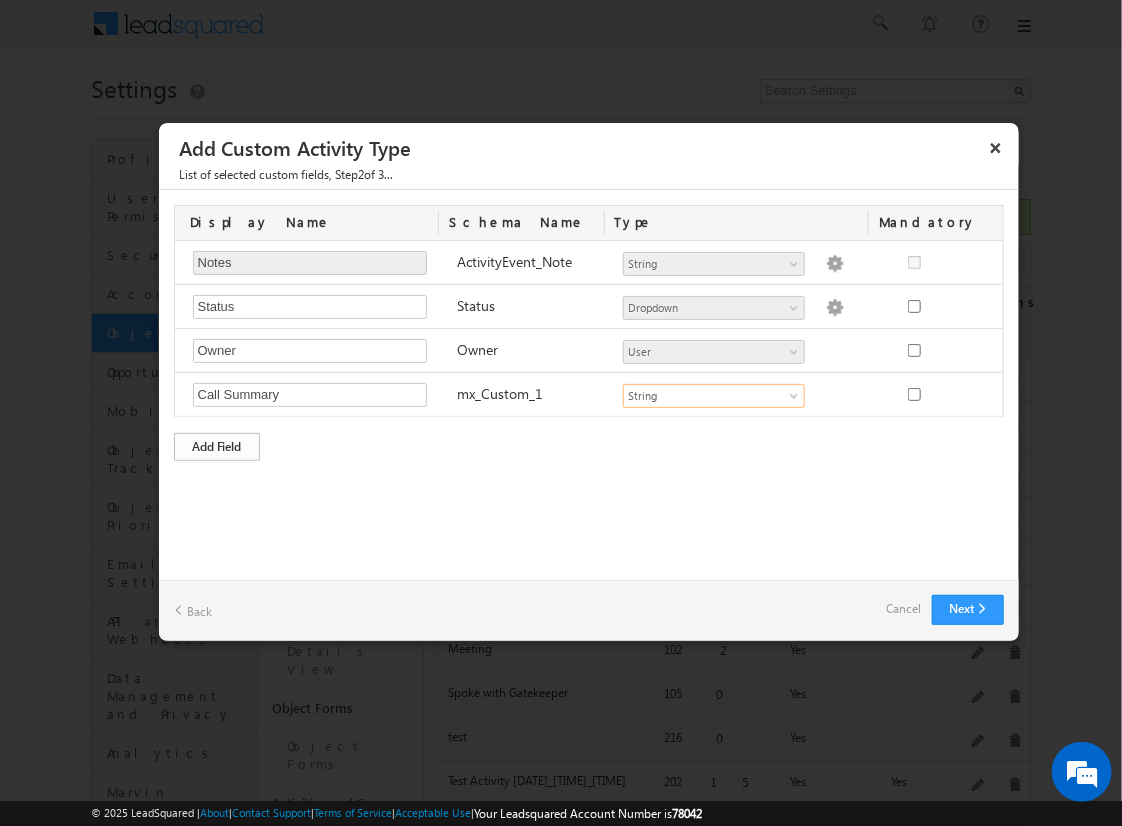 click on "Add Field" at bounding box center [217, 447] 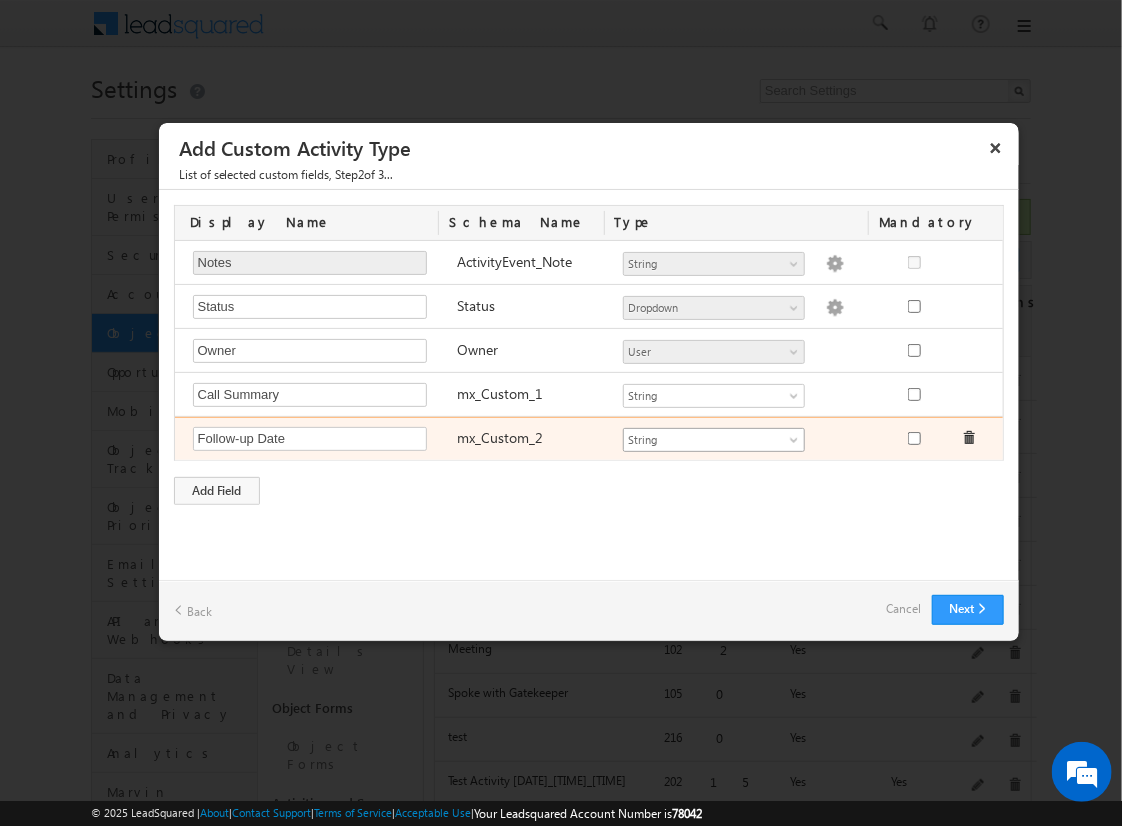 type on "Follow-up Date" 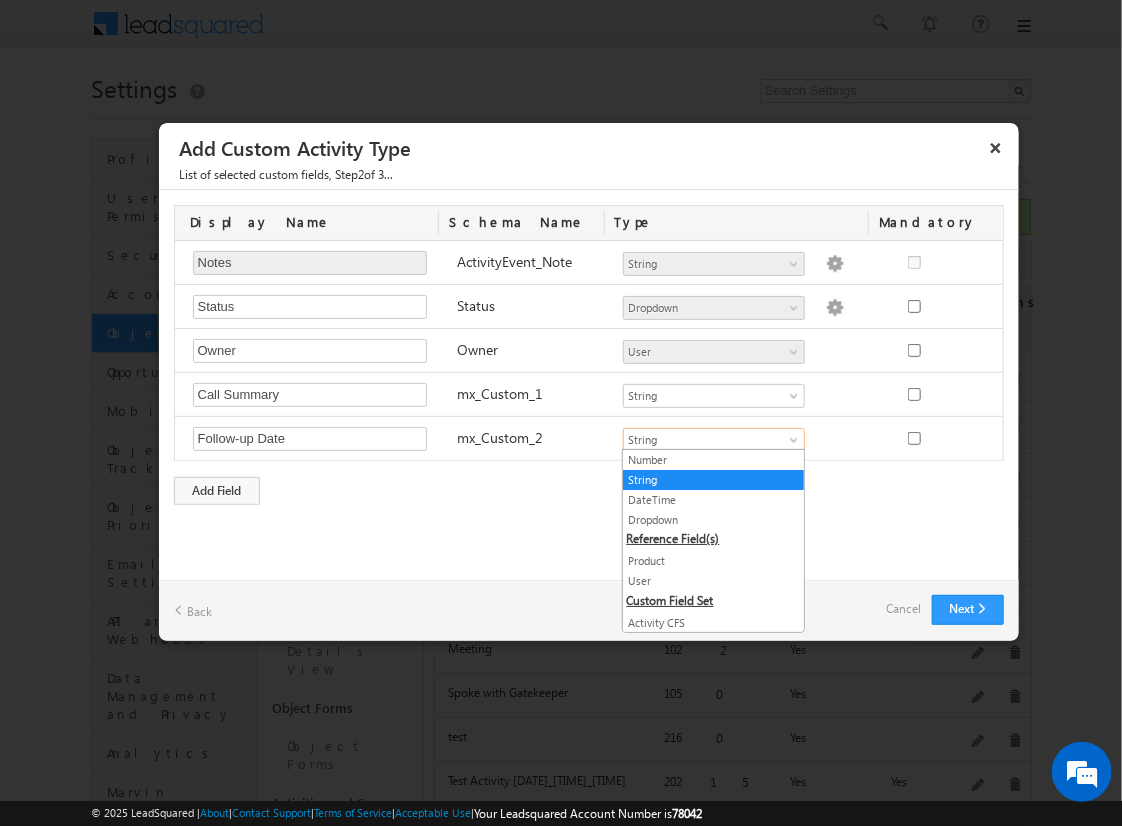 click on "DateTime" at bounding box center [713, 500] 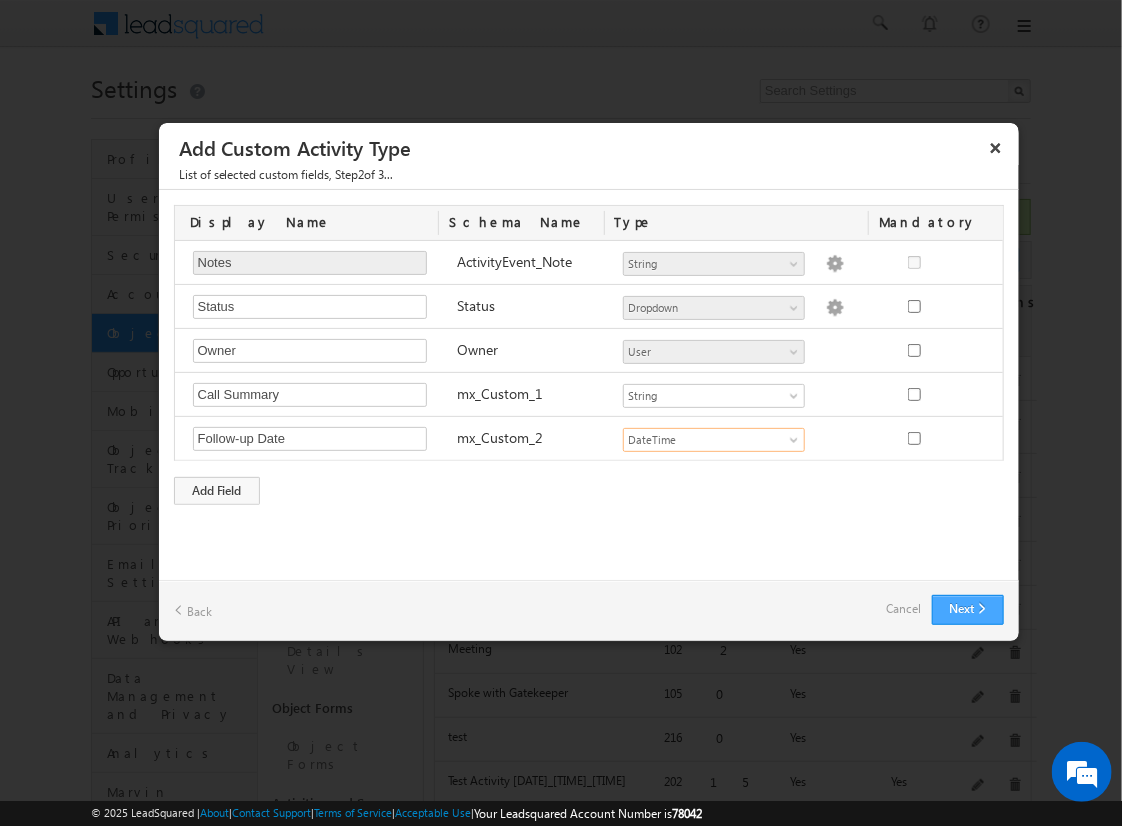 click on "Next" at bounding box center [968, 610] 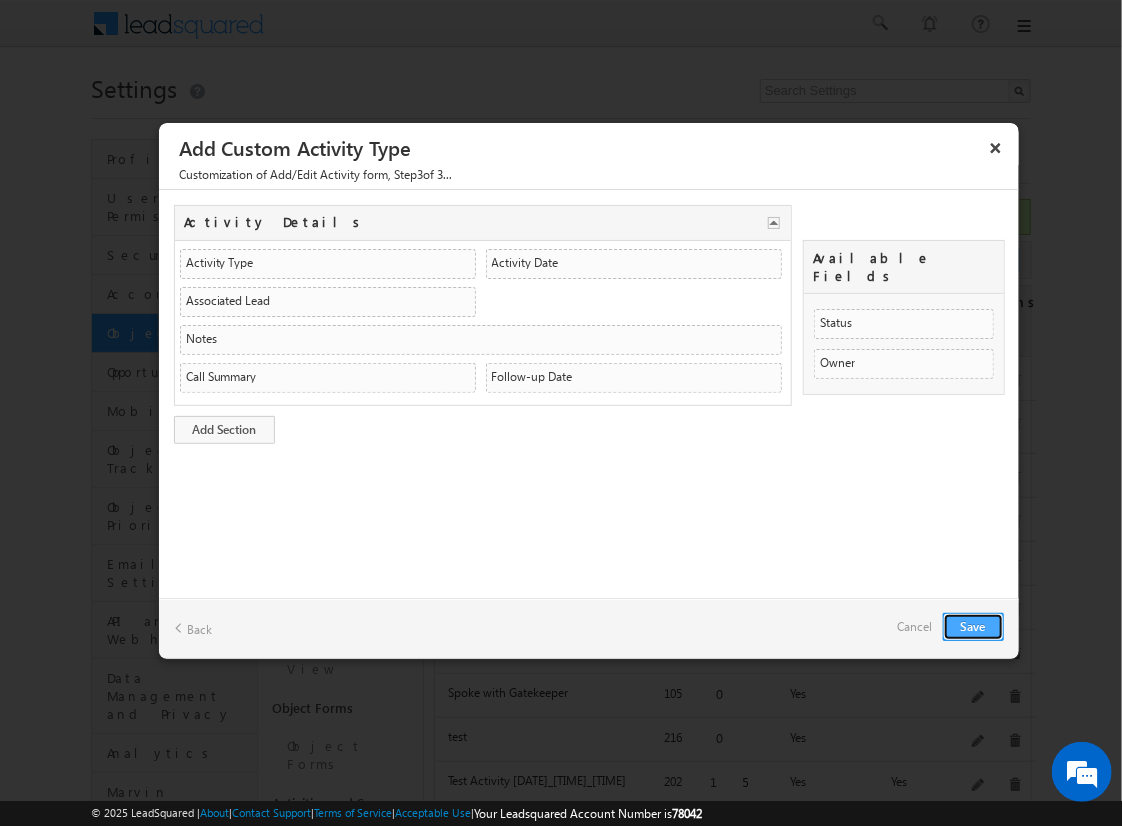 click on "Save" at bounding box center (973, 627) 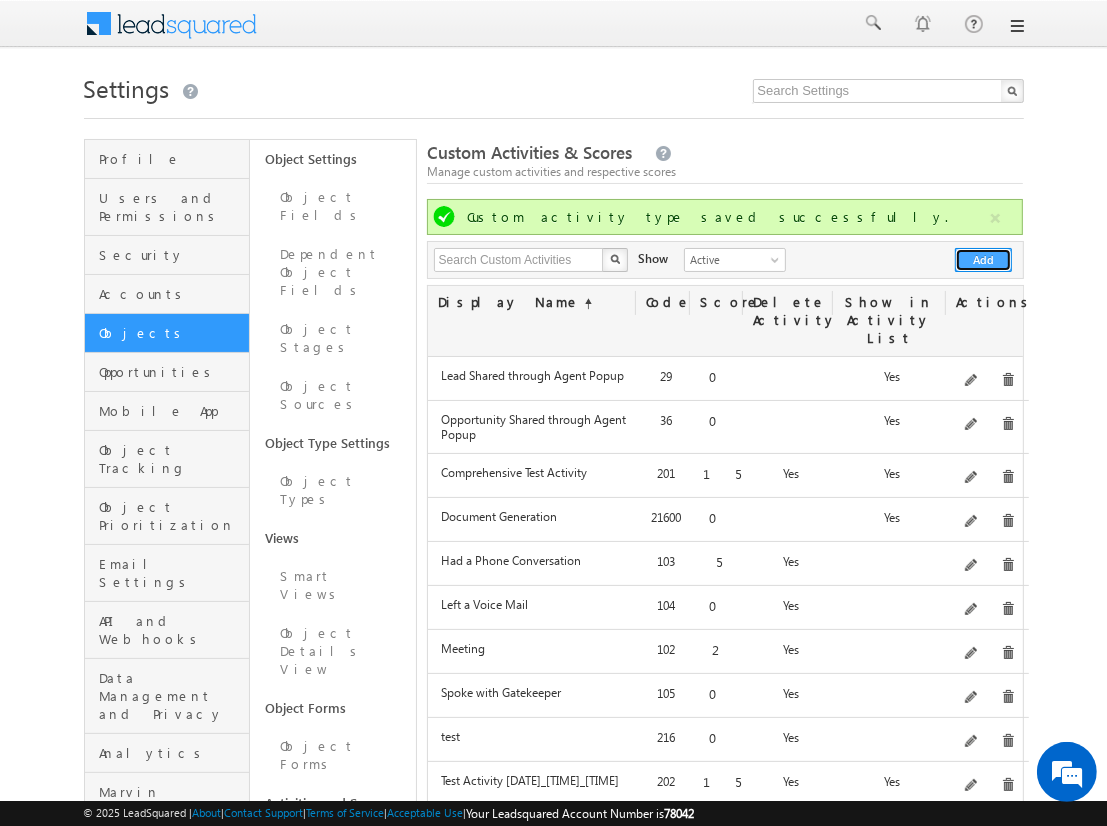 click on "Add" at bounding box center [983, 260] 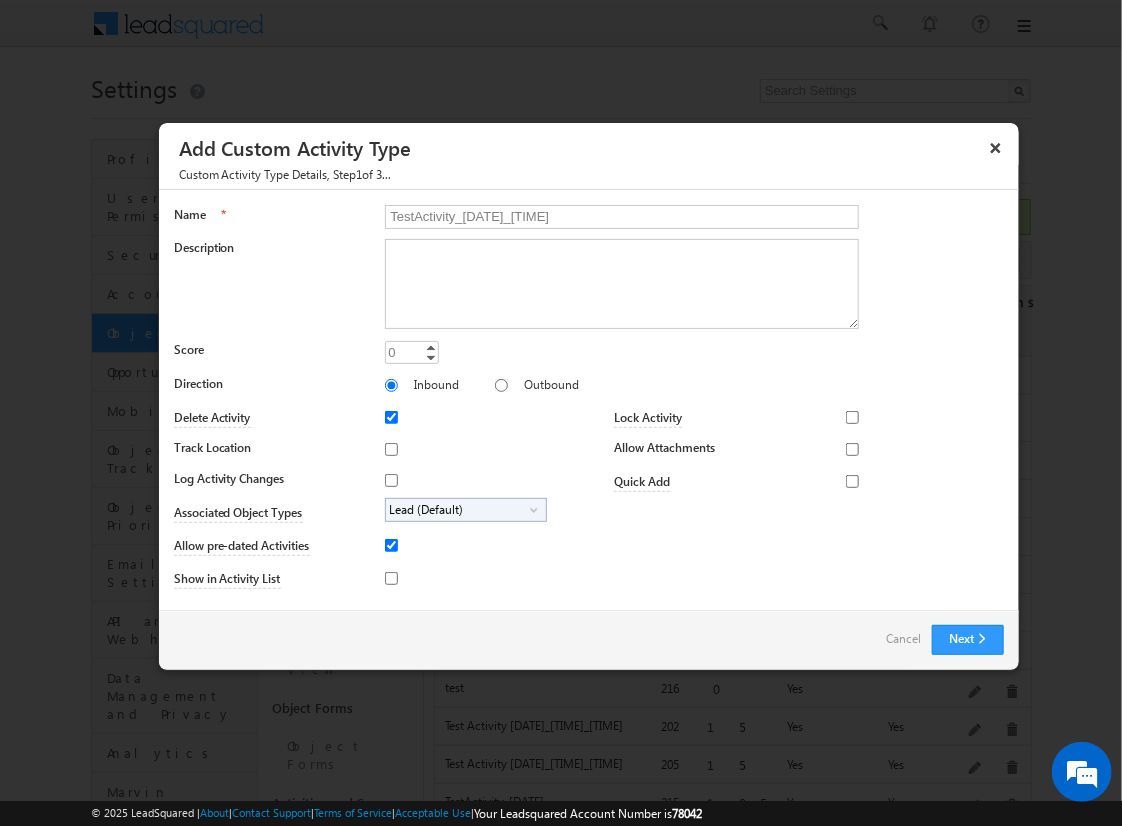 type on "TestActivity_[DATE]_[TIME]" 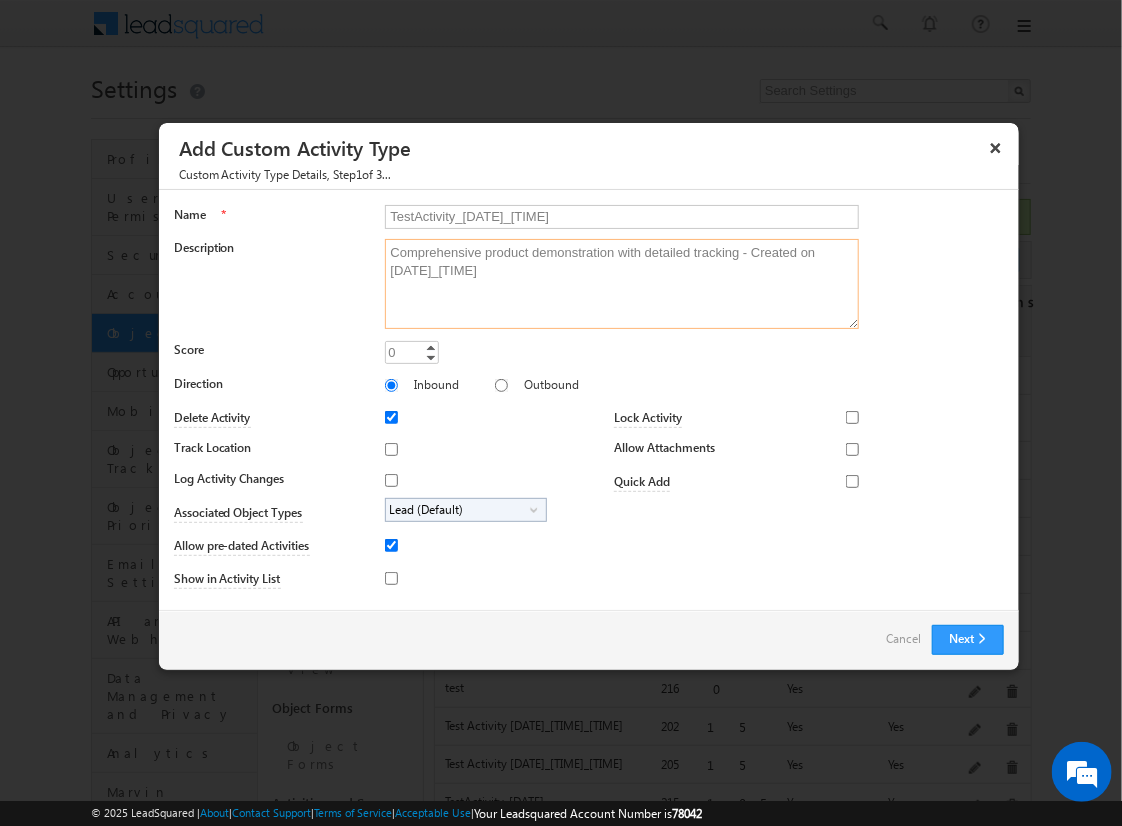 type on "Comprehensive product demonstration with detailed tracking - Created on [DATE]_[TIME]" 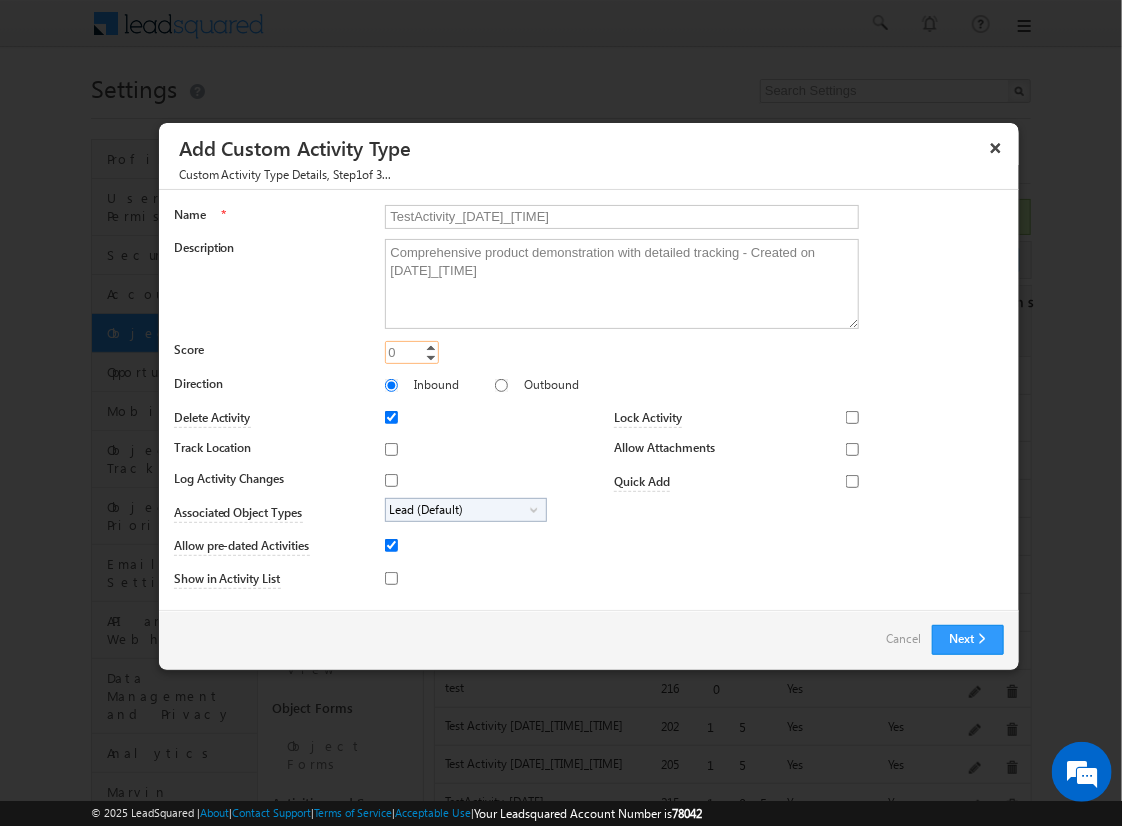 type on "25" 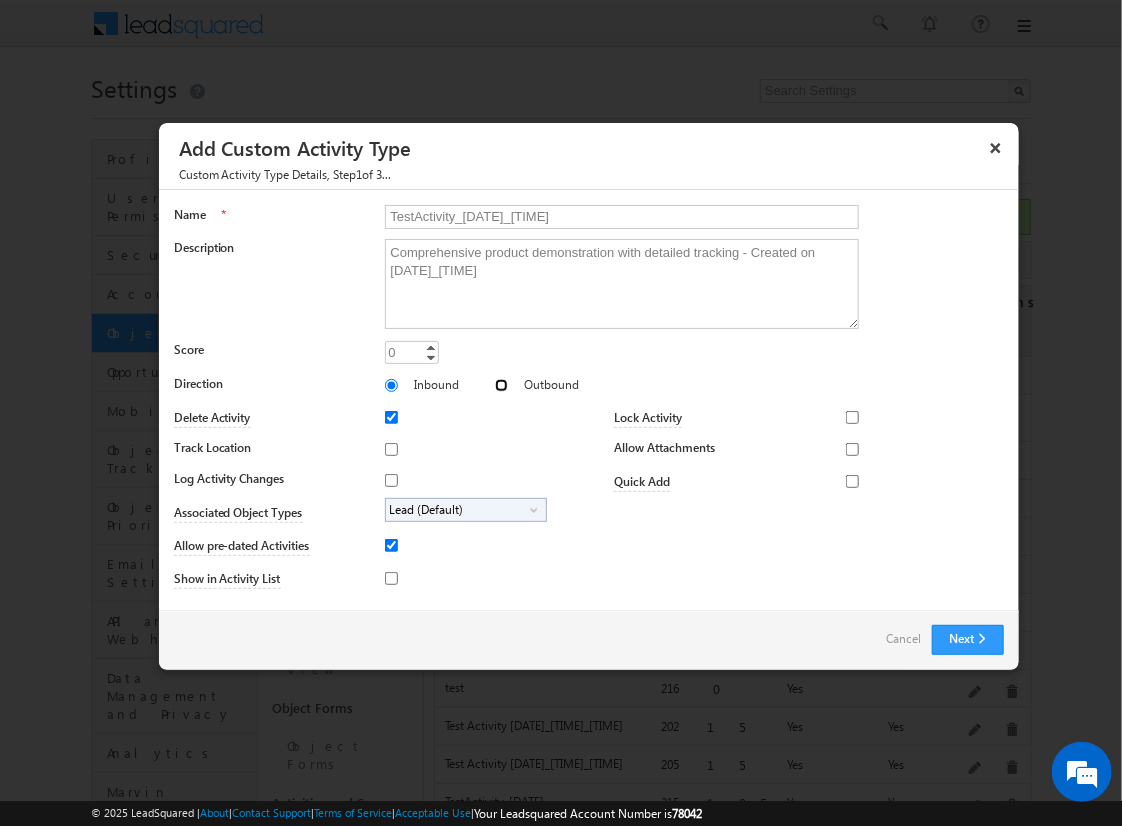 click on "Outbound" at bounding box center (501, 385) 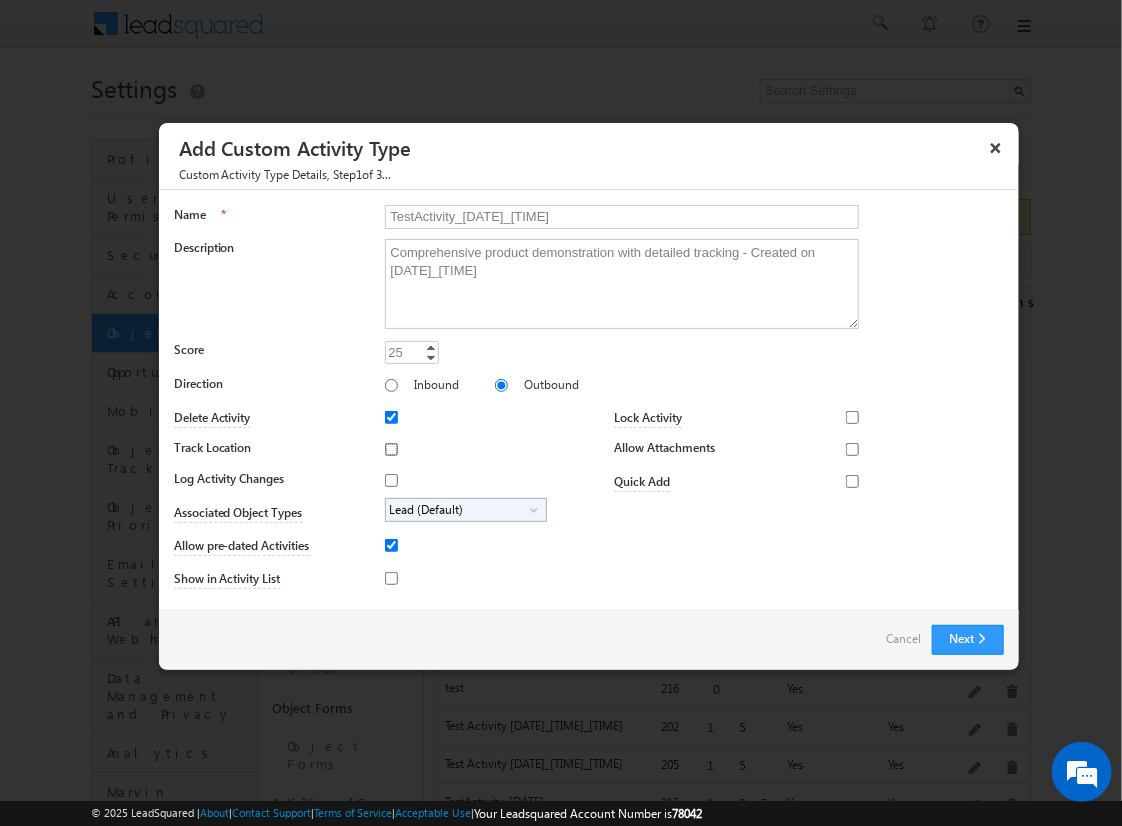 click on "Track Location" at bounding box center [391, 449] 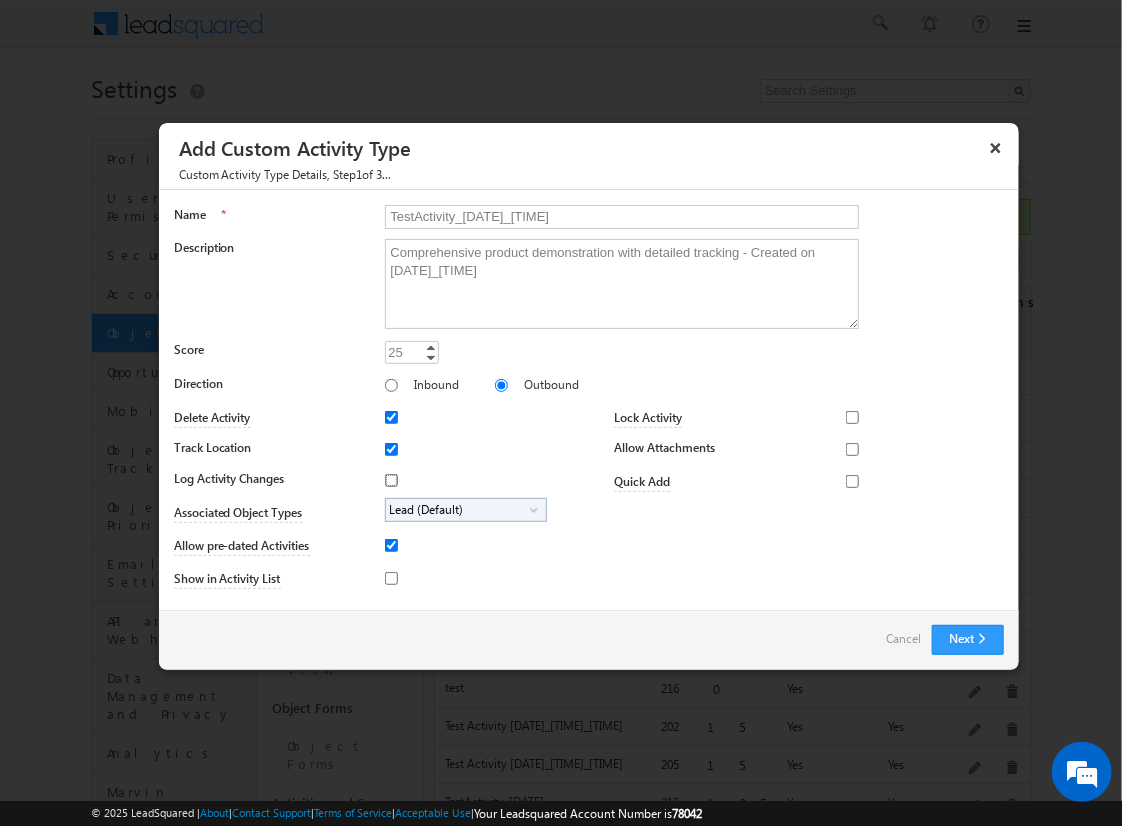 click on "Log Activity Changes" at bounding box center (391, 480) 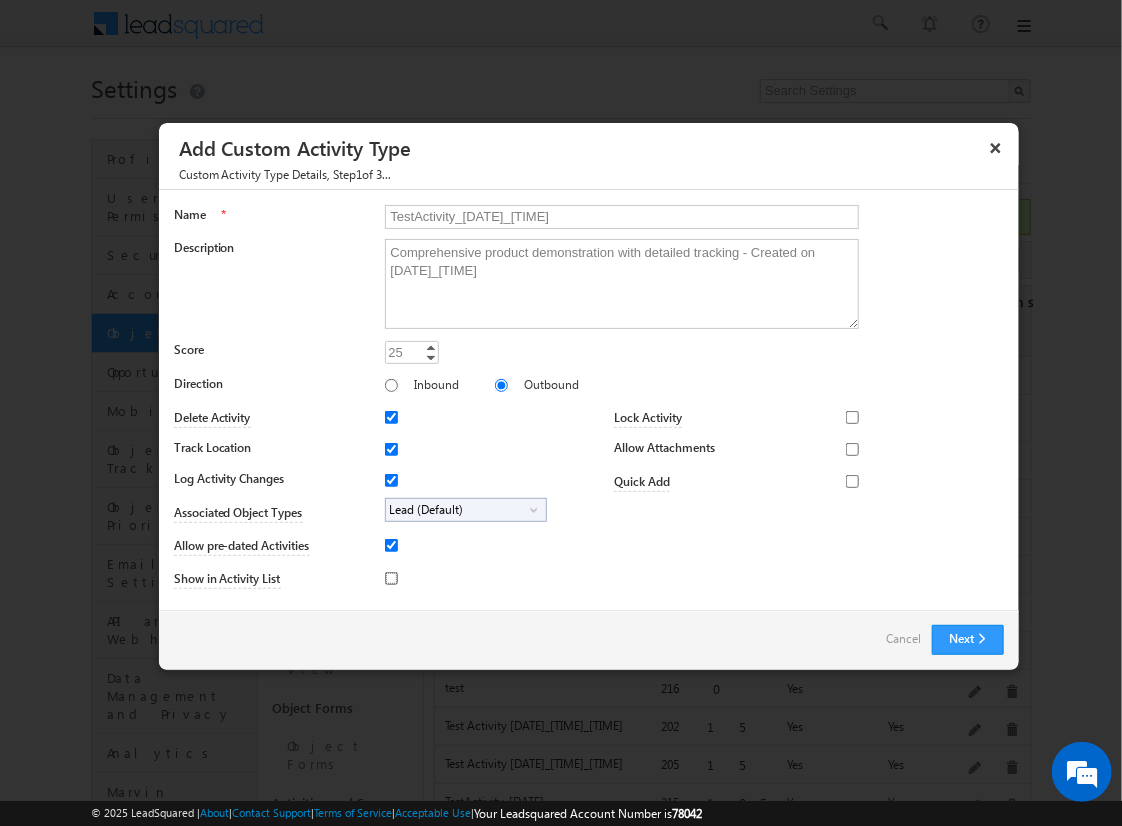 click on "Show in Activity List" at bounding box center (391, 578) 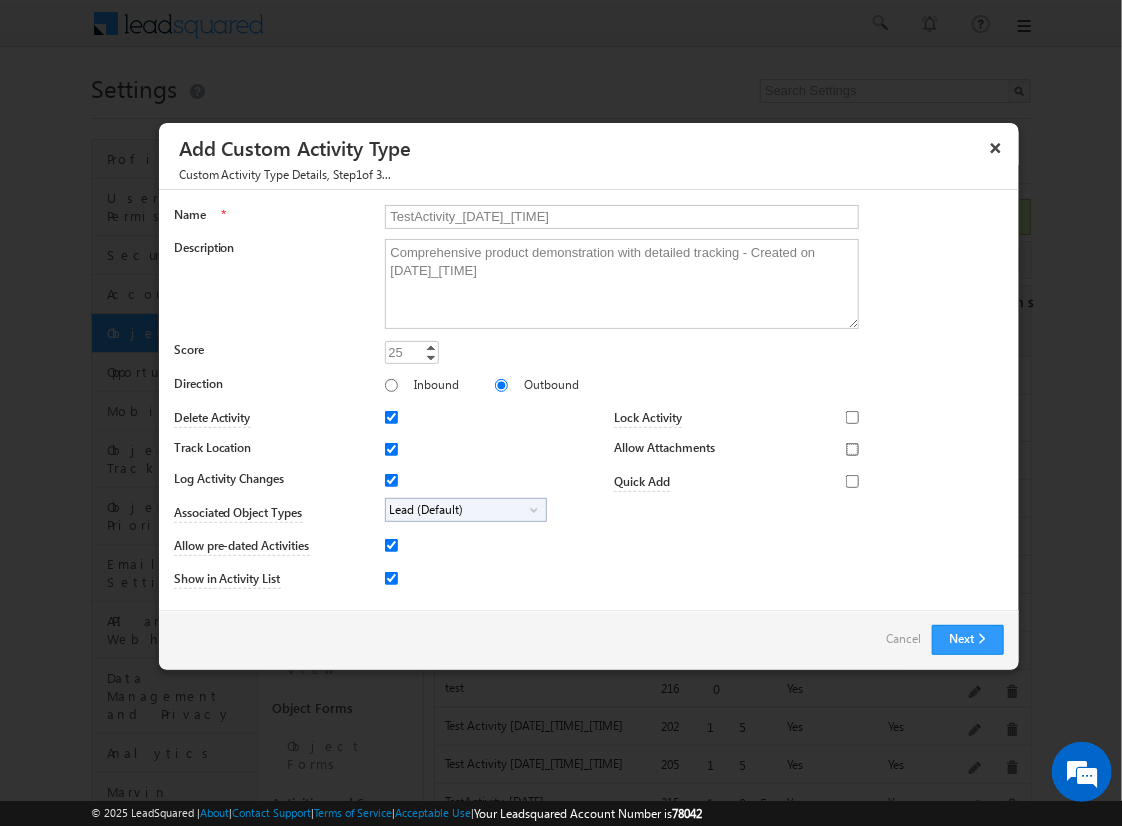 click on "Allow Attachments" at bounding box center (852, 449) 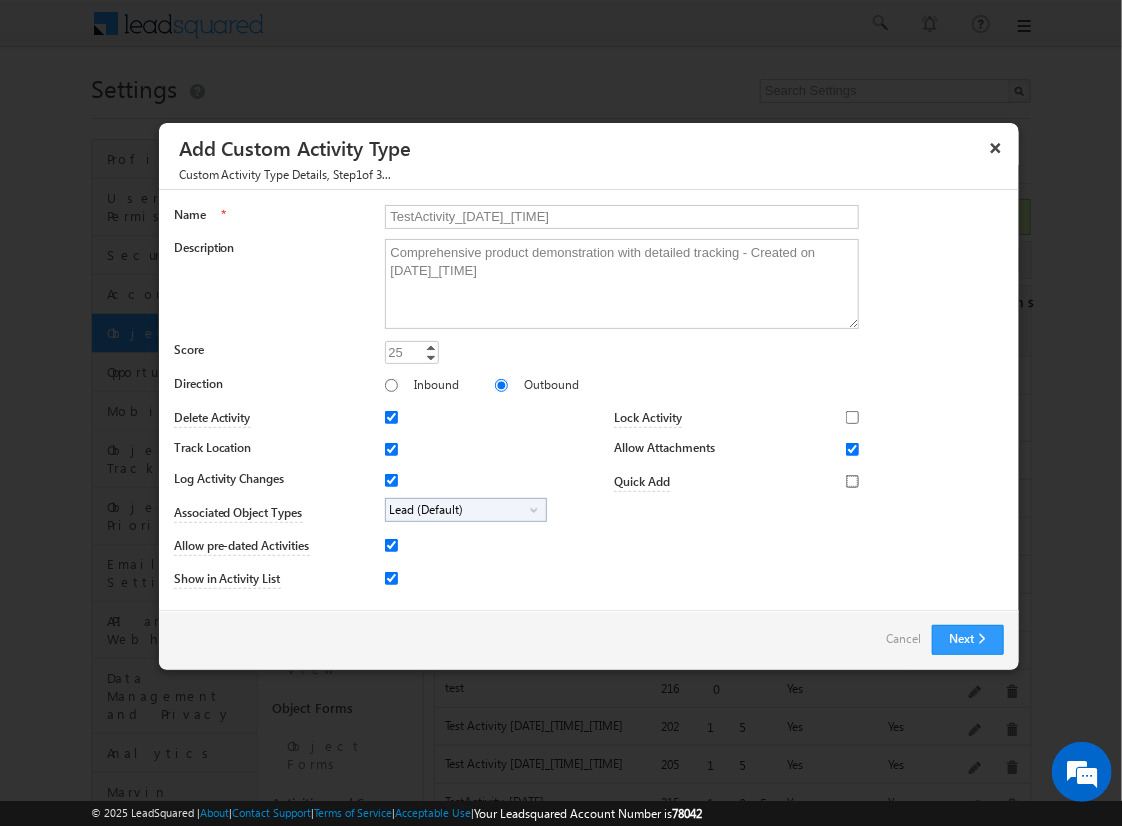 click on "Quick Add" at bounding box center [852, 481] 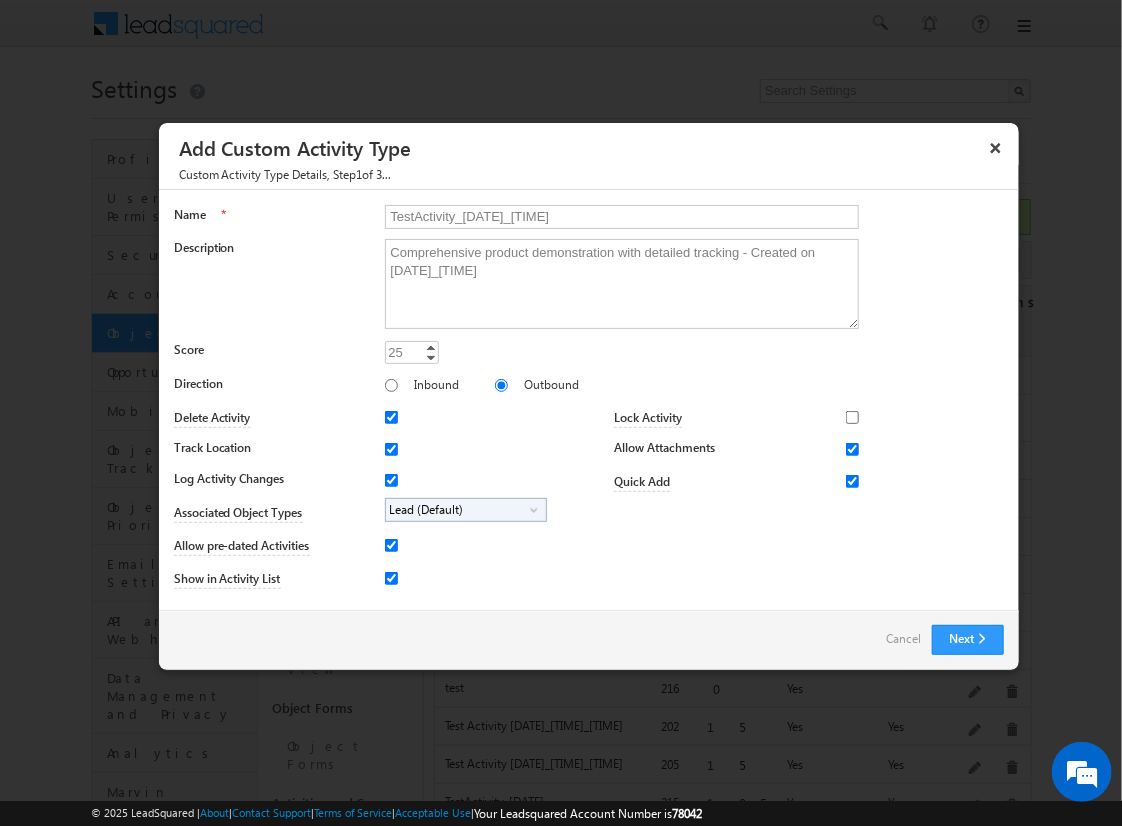 click on "Lead (Default)" at bounding box center (458, 510) 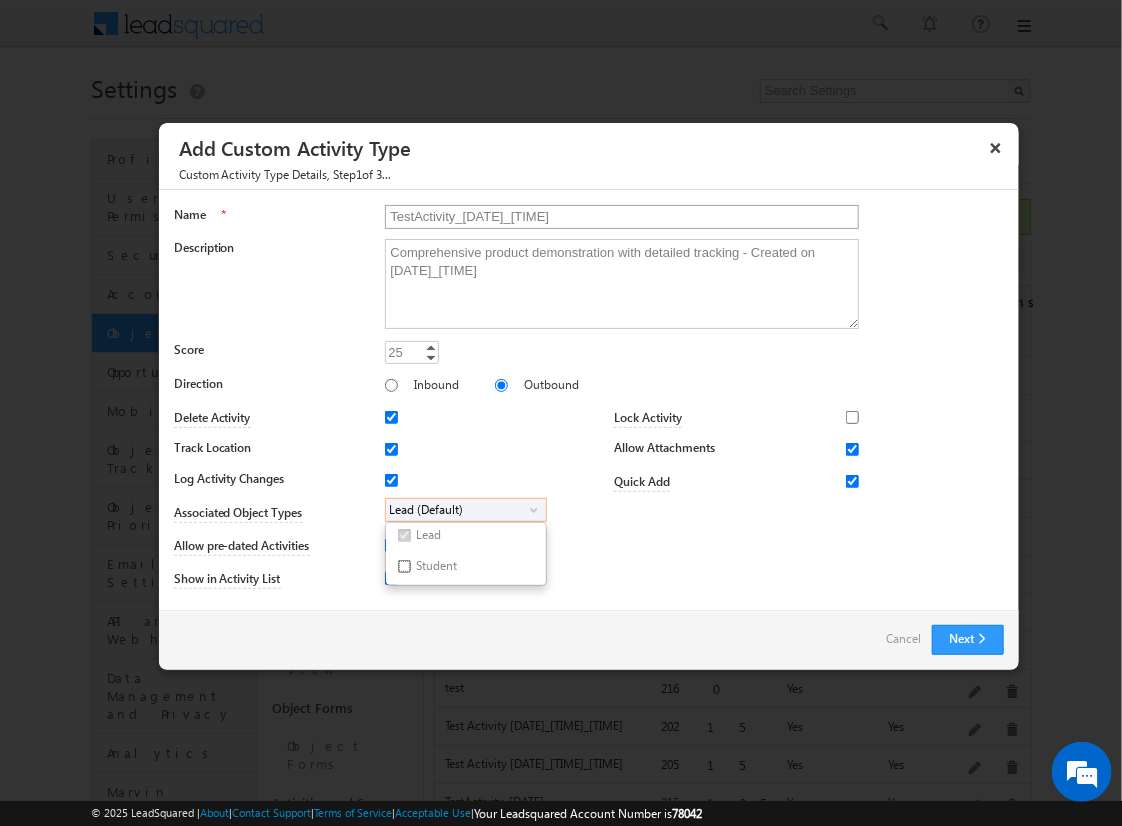 click on "Student" at bounding box center (404, 566) 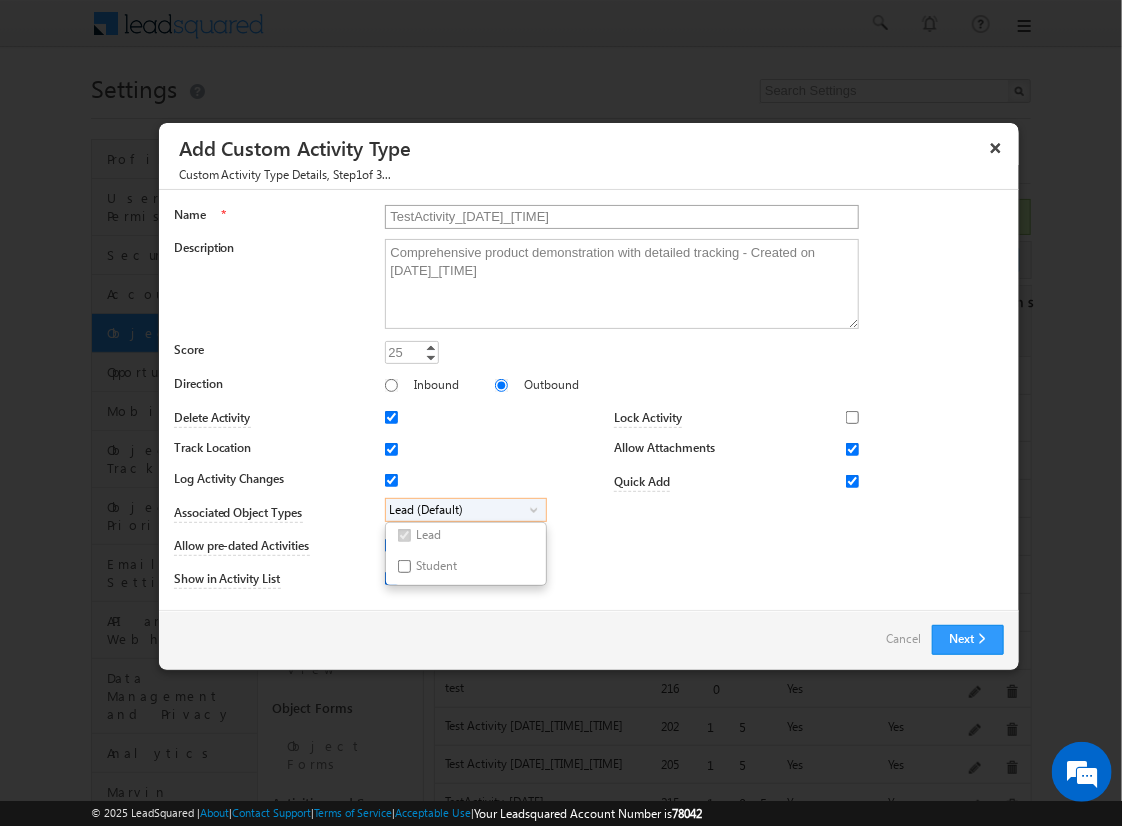 checkbox on "true" 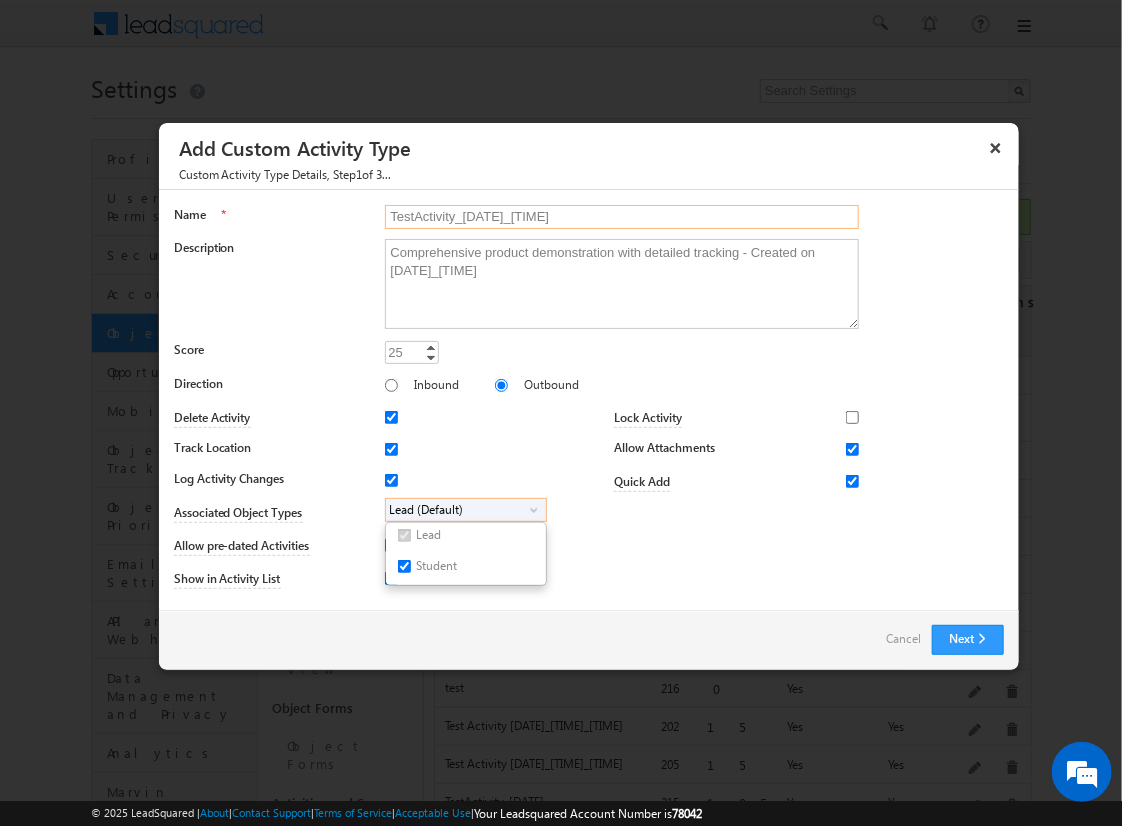 click on "TestActivity_[DATE]_[TIME]" at bounding box center [622, 217] 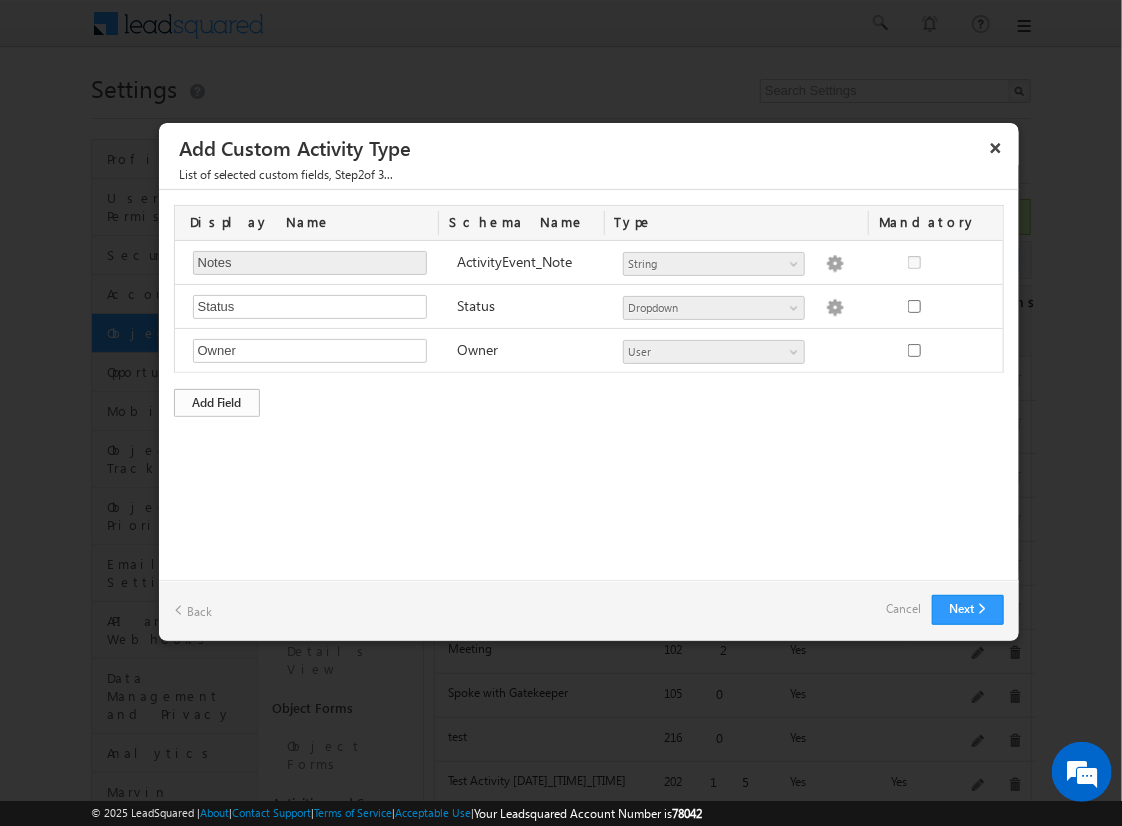 click on "Add Field" at bounding box center [217, 403] 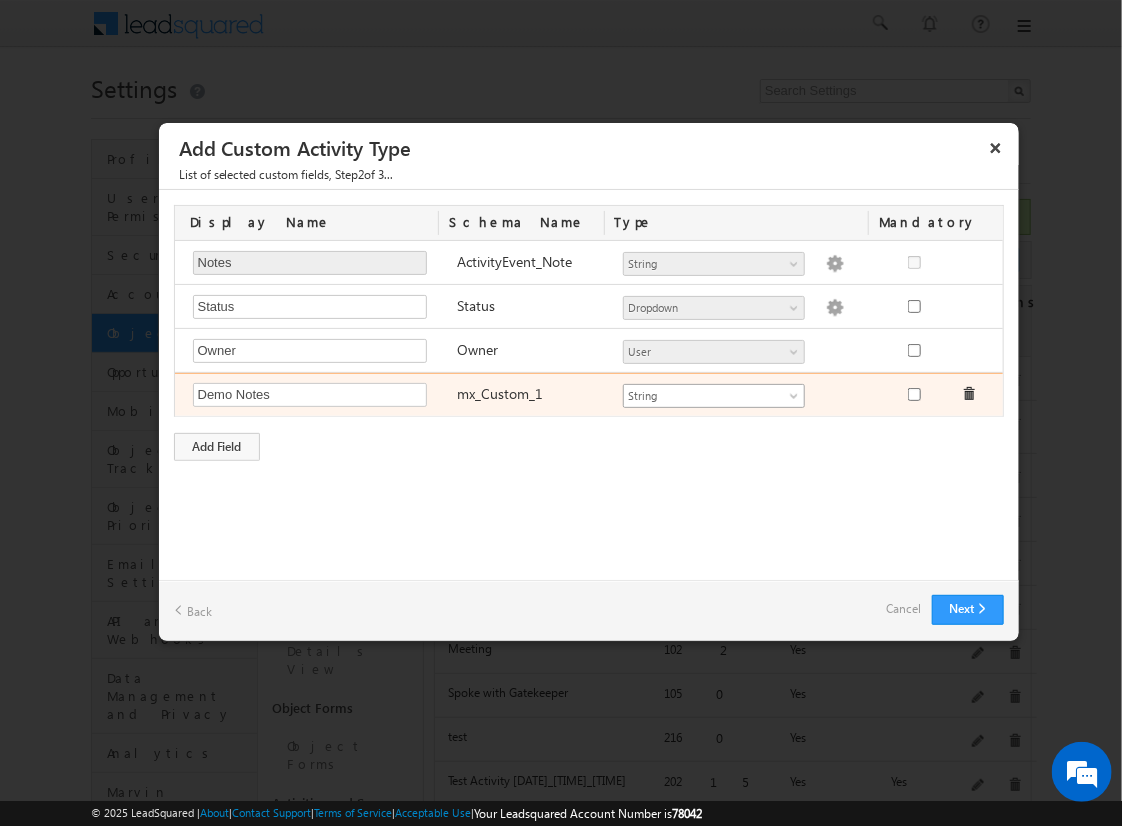 type on "Demo Notes" 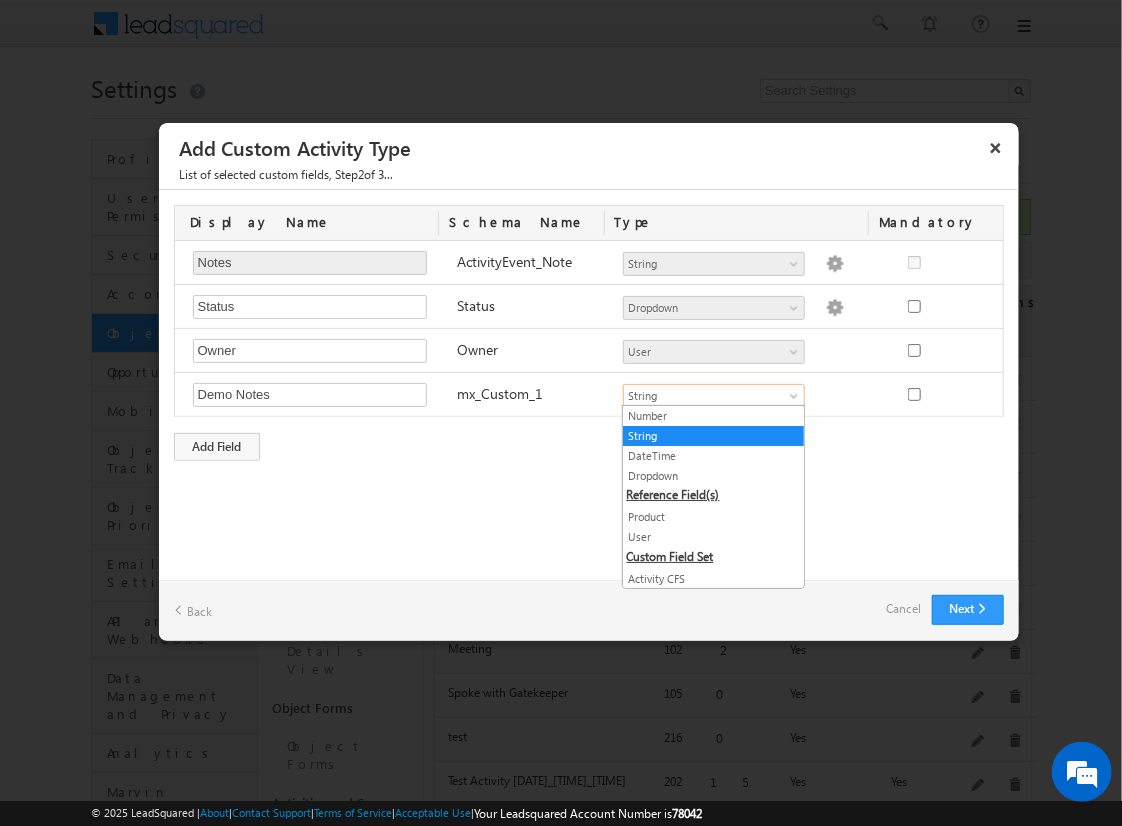 click on "String" at bounding box center (713, 436) 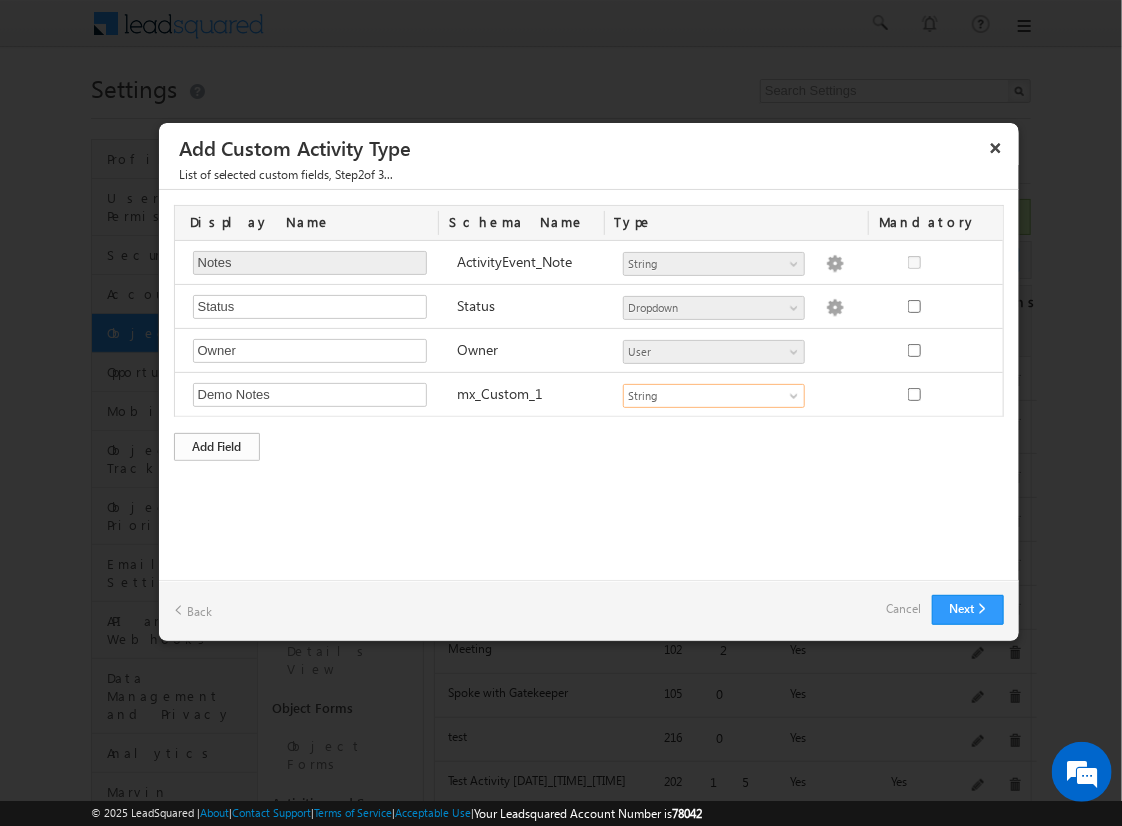 click on "Add Field" at bounding box center (217, 447) 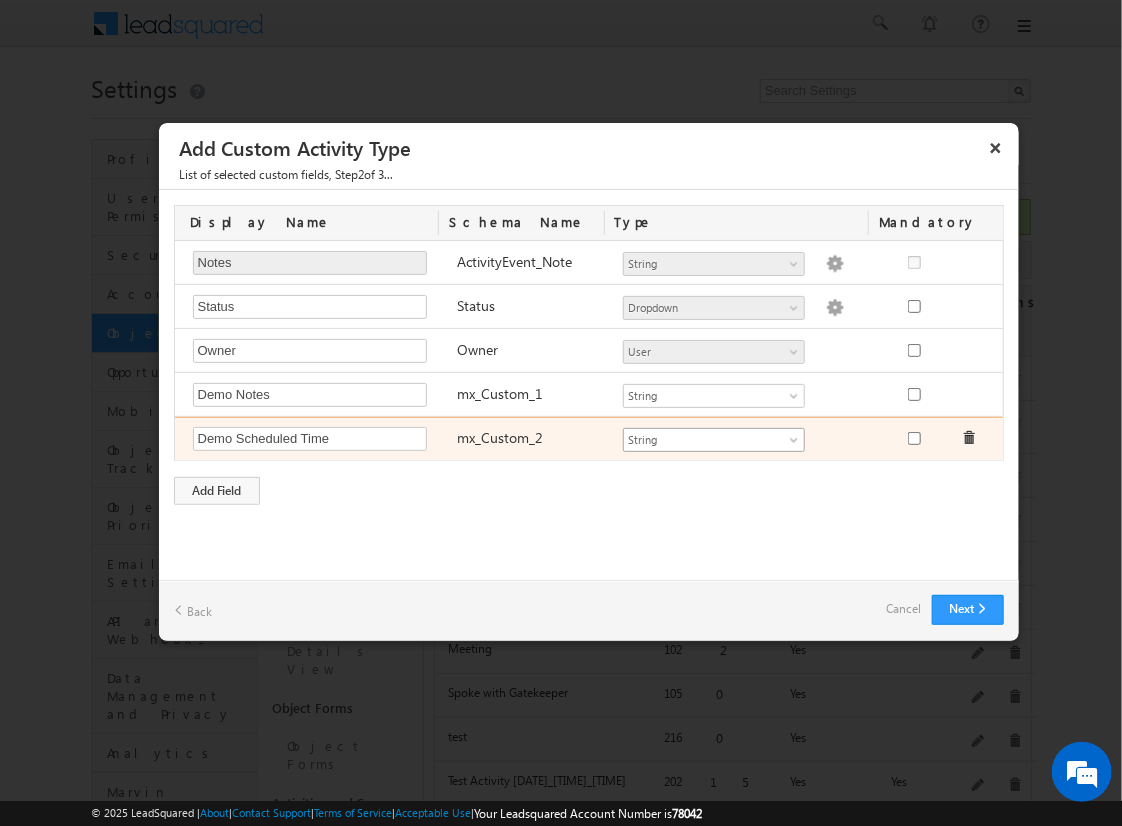 type on "Demo Scheduled Time" 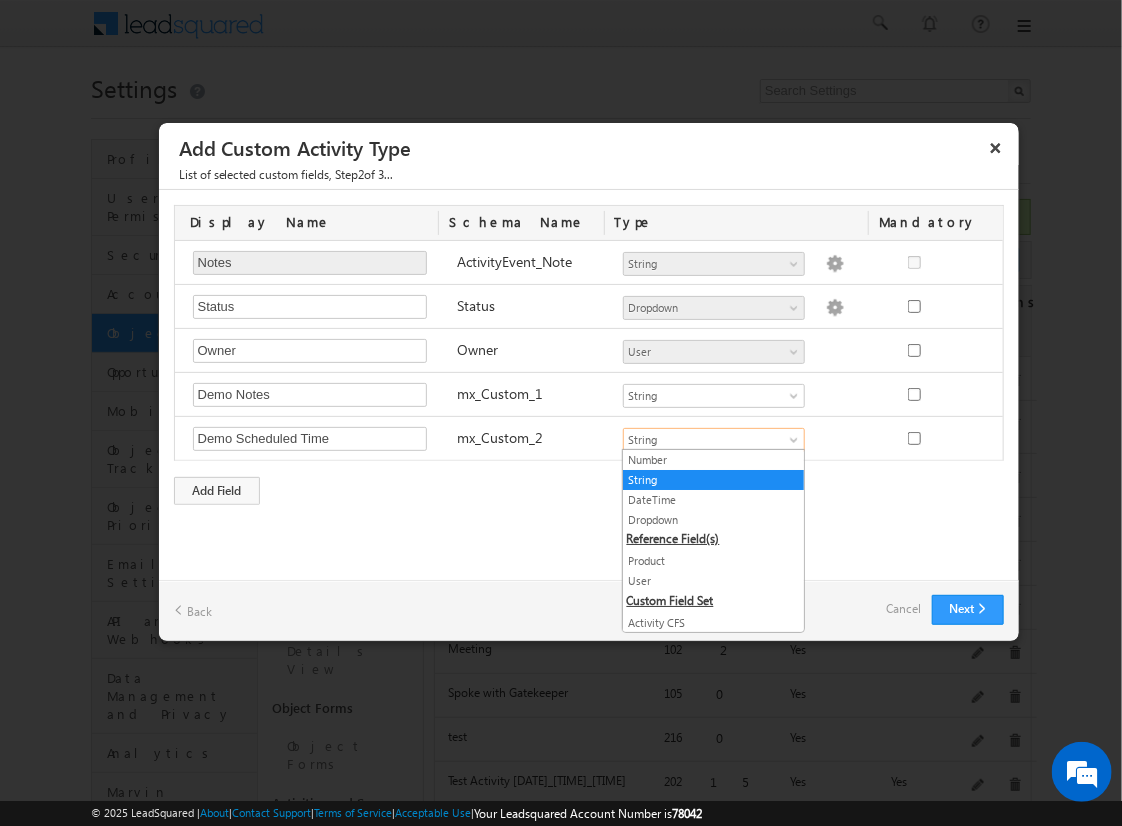 click on "DateTime" at bounding box center [713, 500] 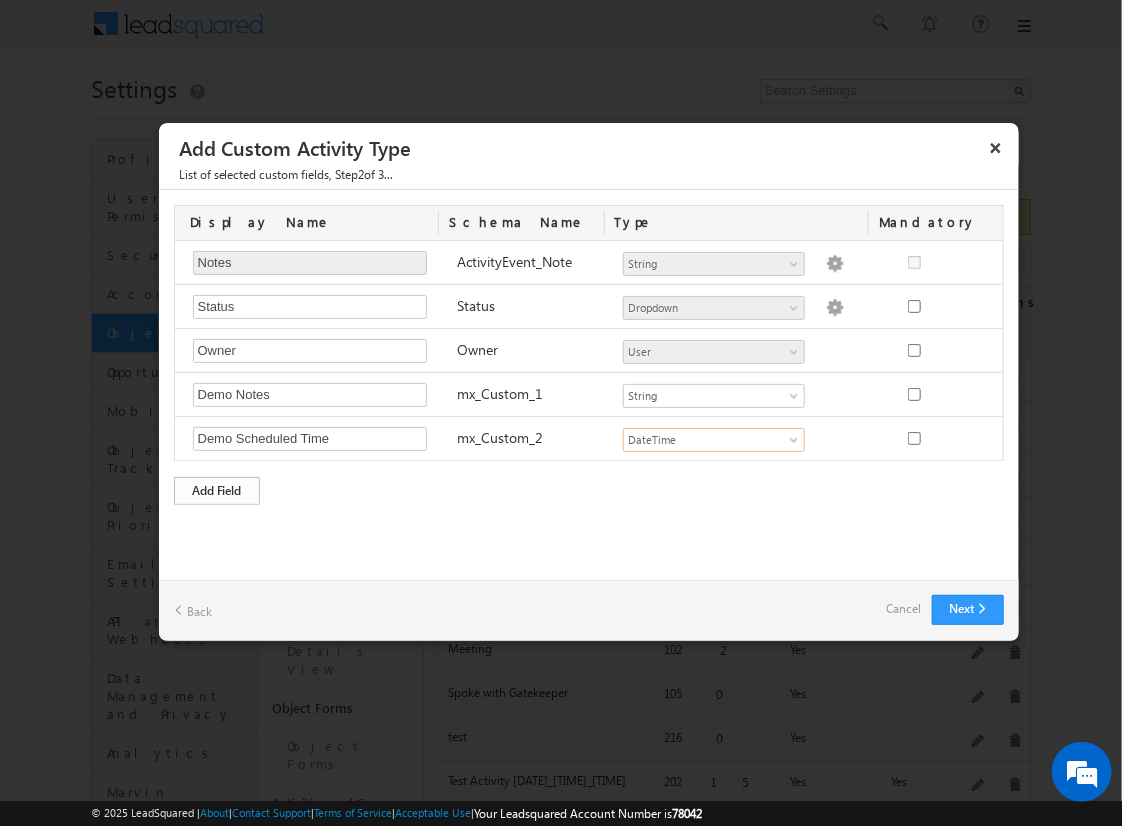 click on "Add Field" at bounding box center [217, 491] 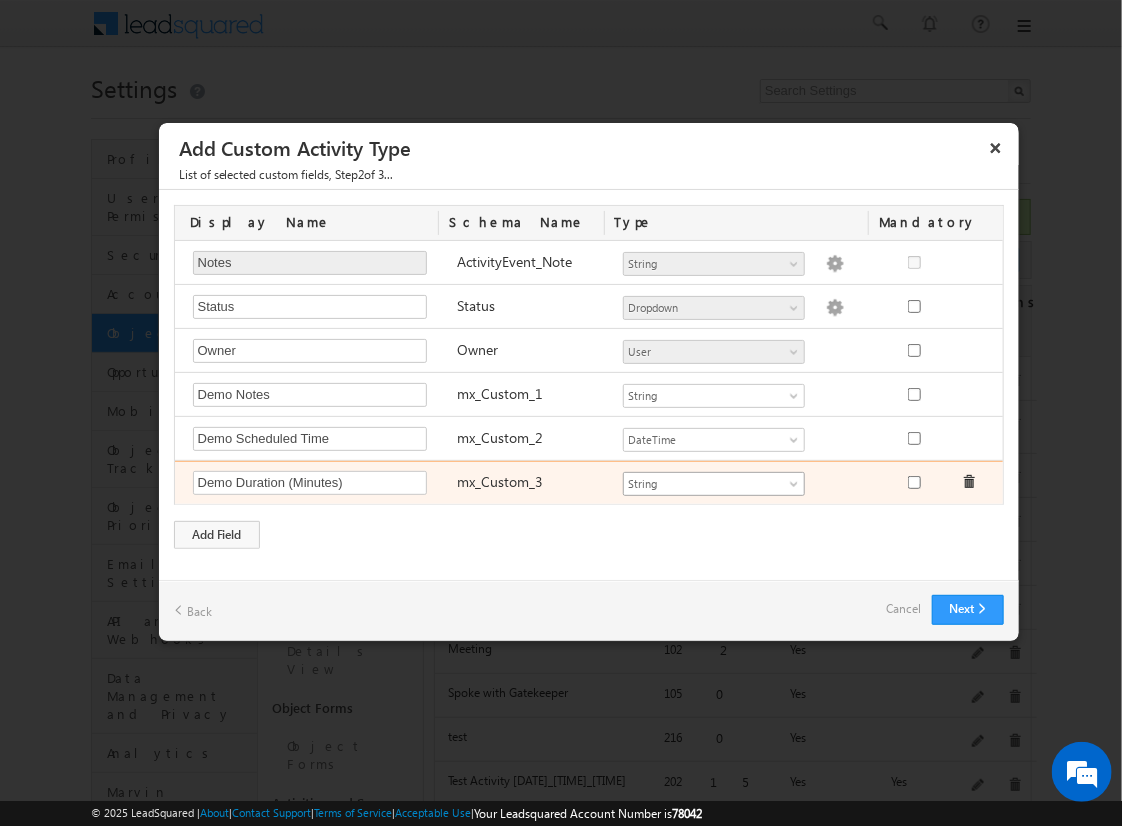 type on "Demo Duration (Minutes)" 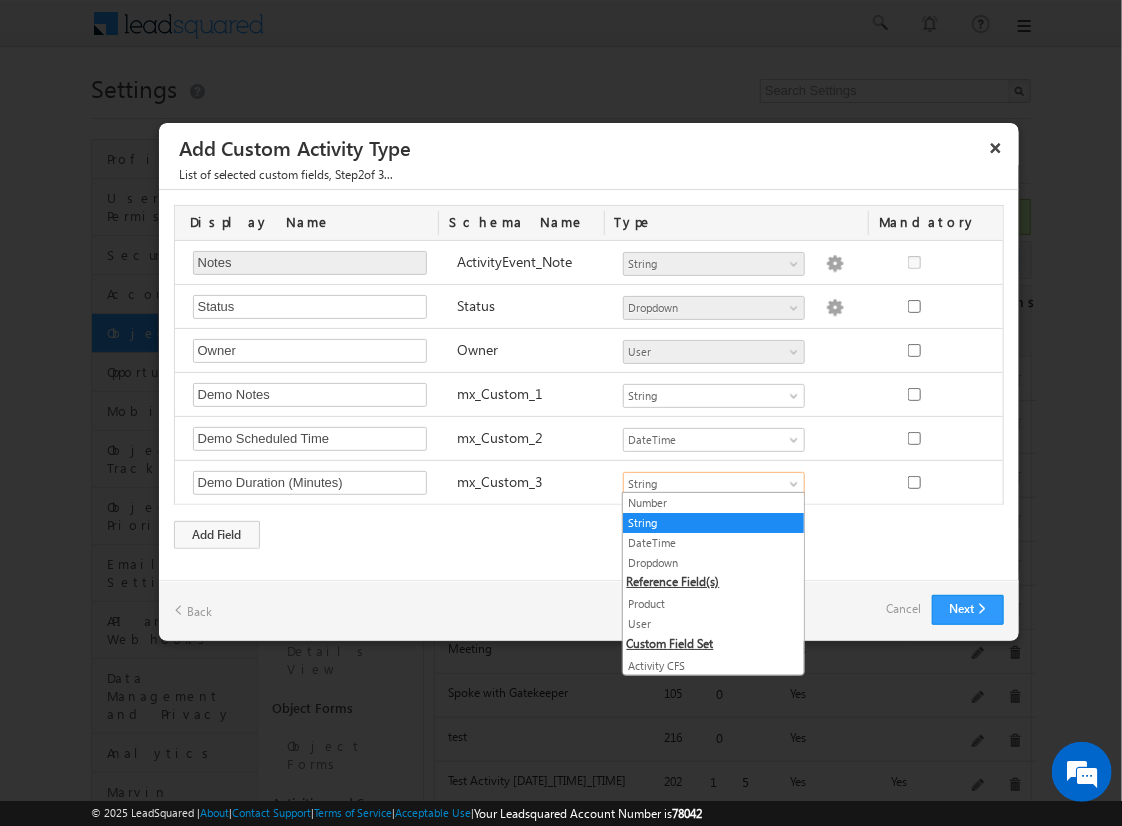 click on "Number" at bounding box center (713, 503) 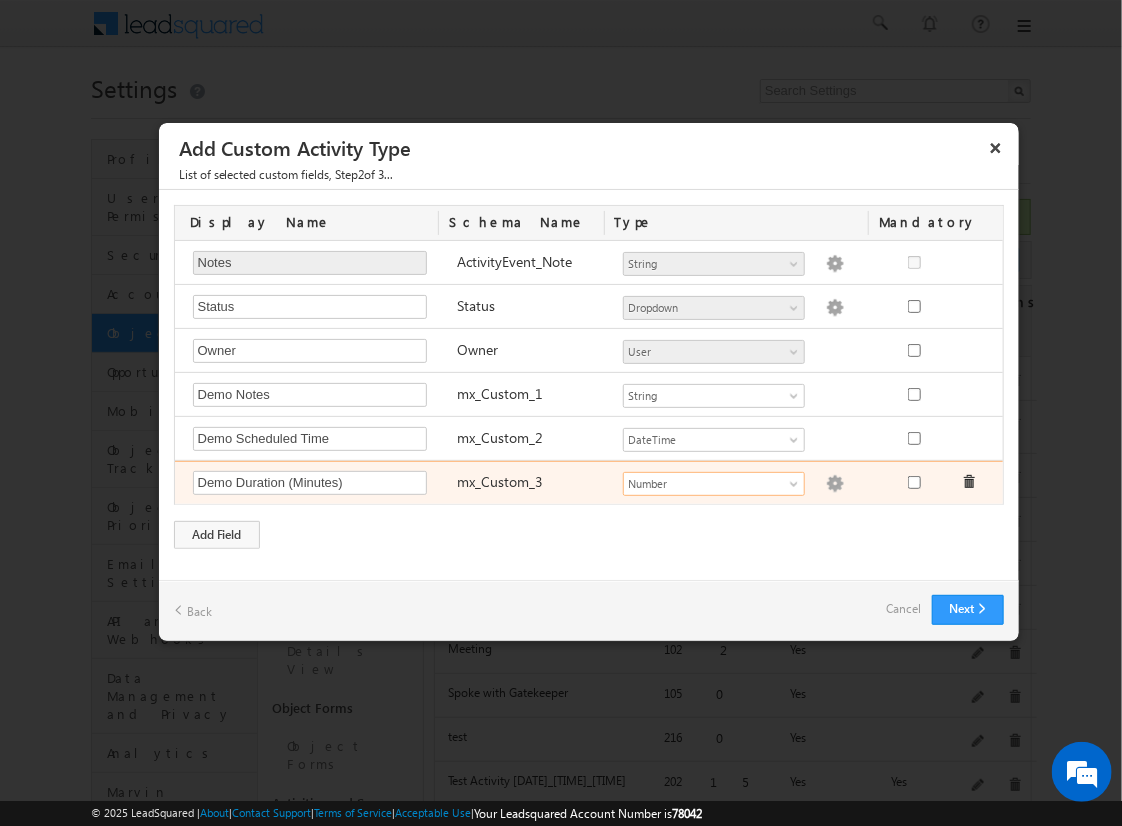 click at bounding box center (835, 484) 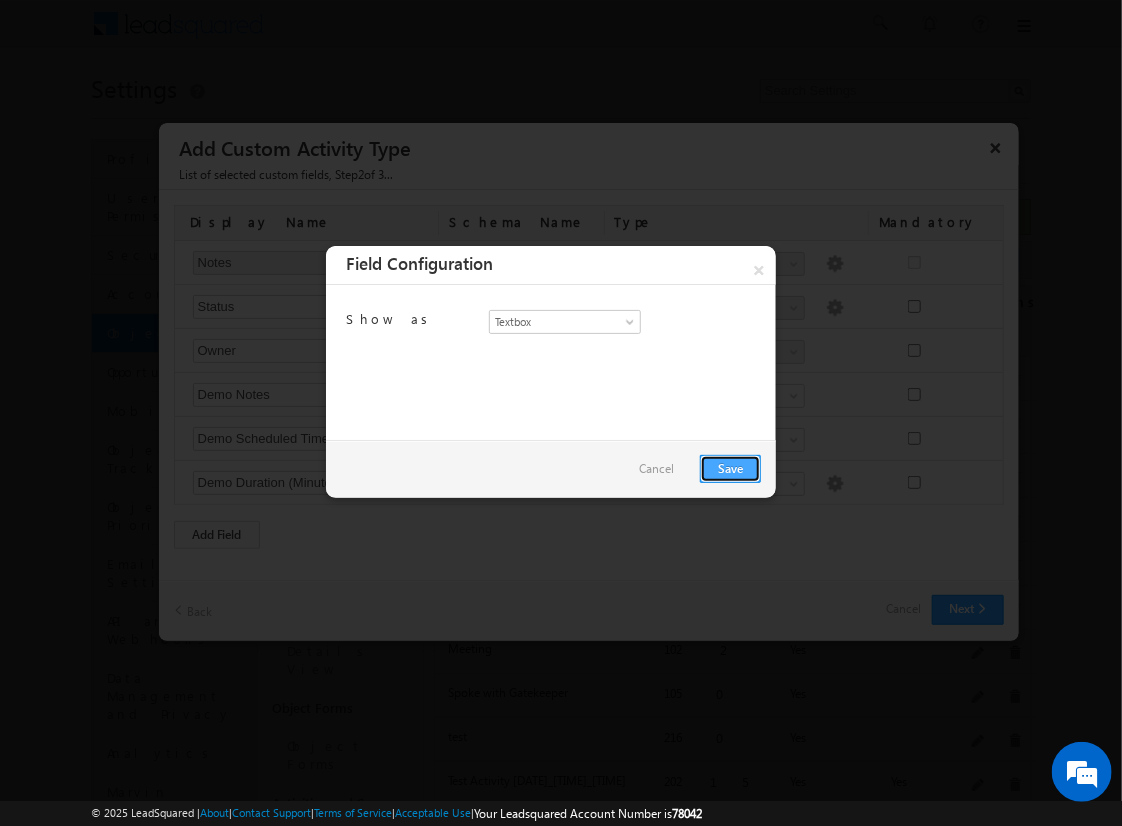 click on "Save" at bounding box center (730, 469) 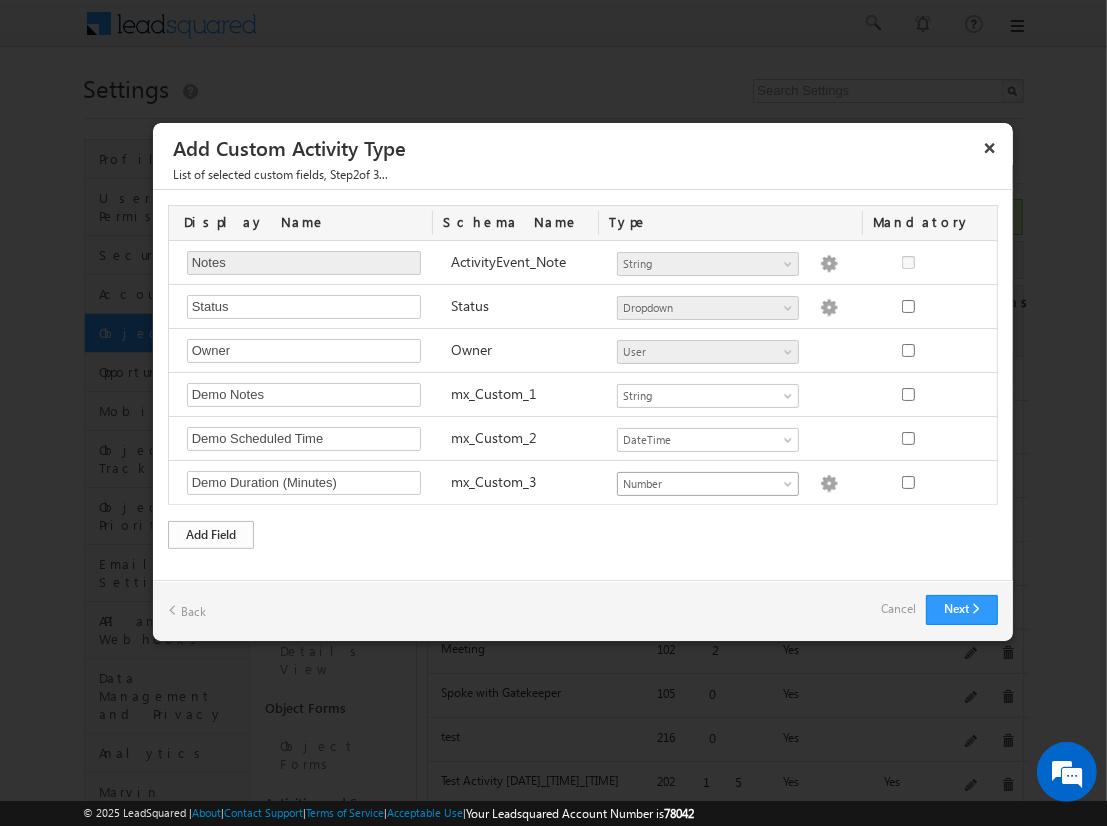 click on "Add Field" at bounding box center [211, 535] 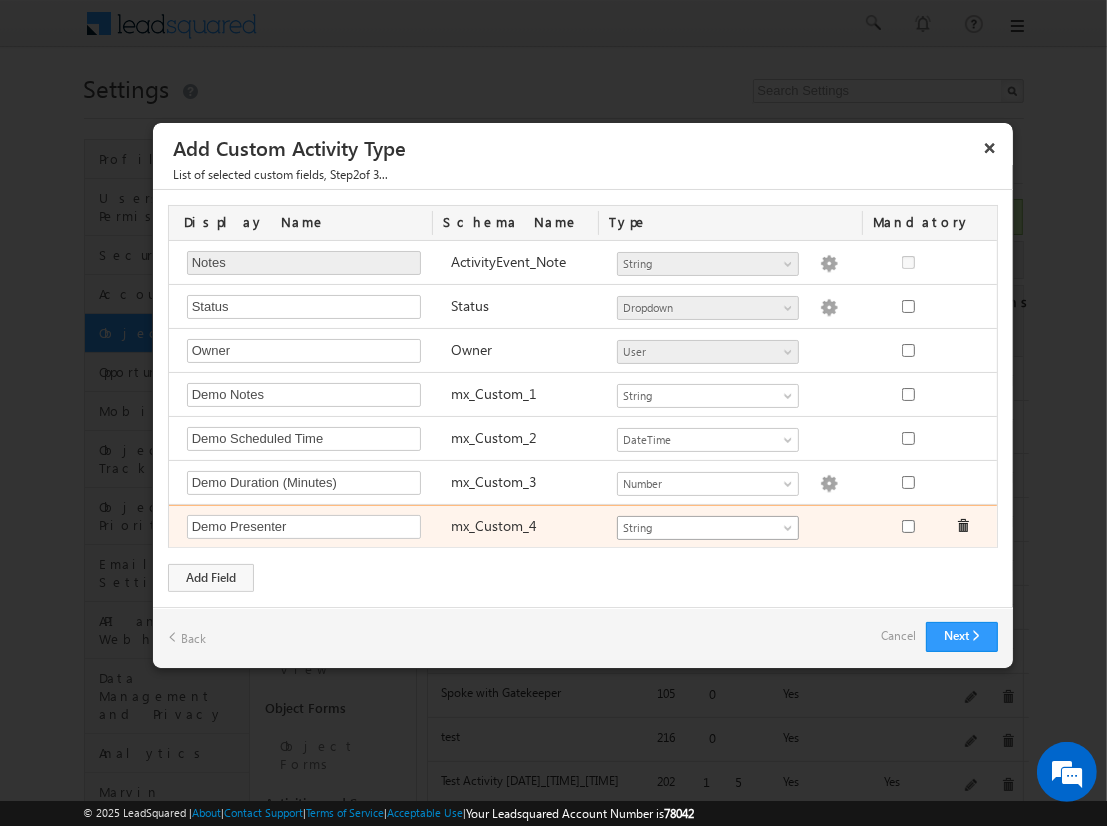type on "Demo Presenter" 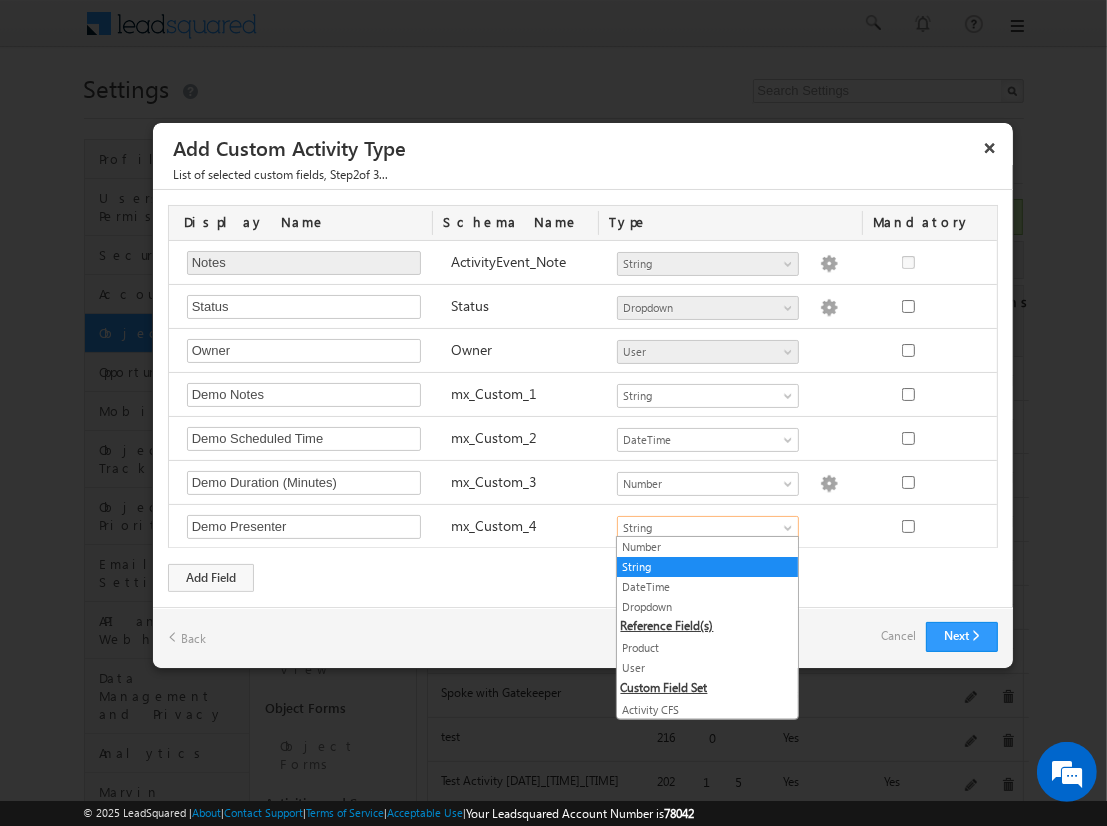 click on "String" at bounding box center [707, 567] 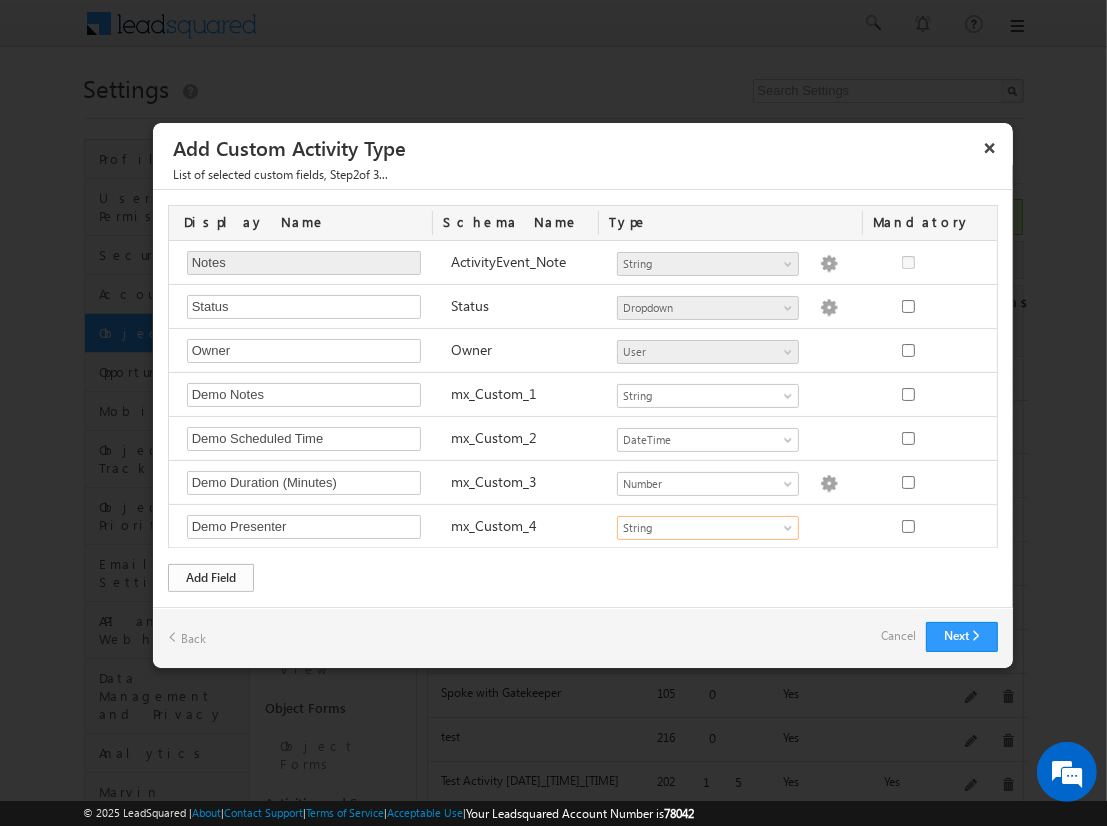 click on "Add Field" at bounding box center (211, 578) 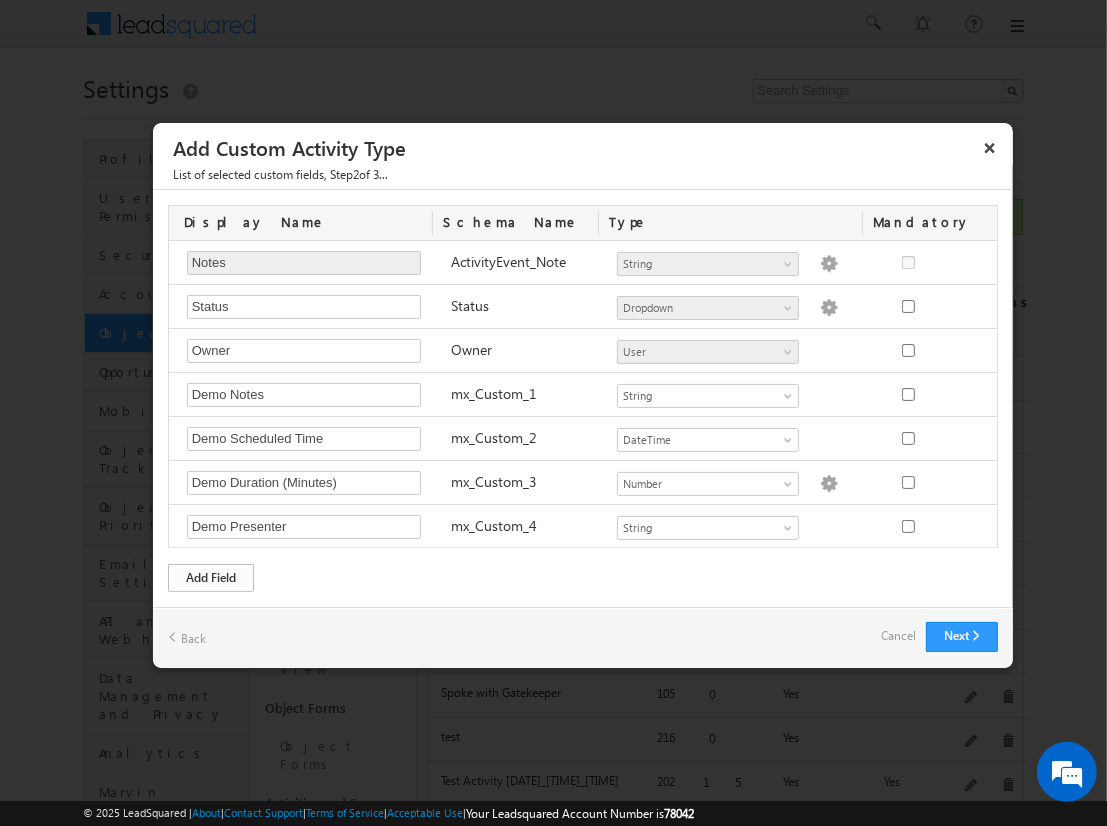 scroll, scrollTop: 41, scrollLeft: 0, axis: vertical 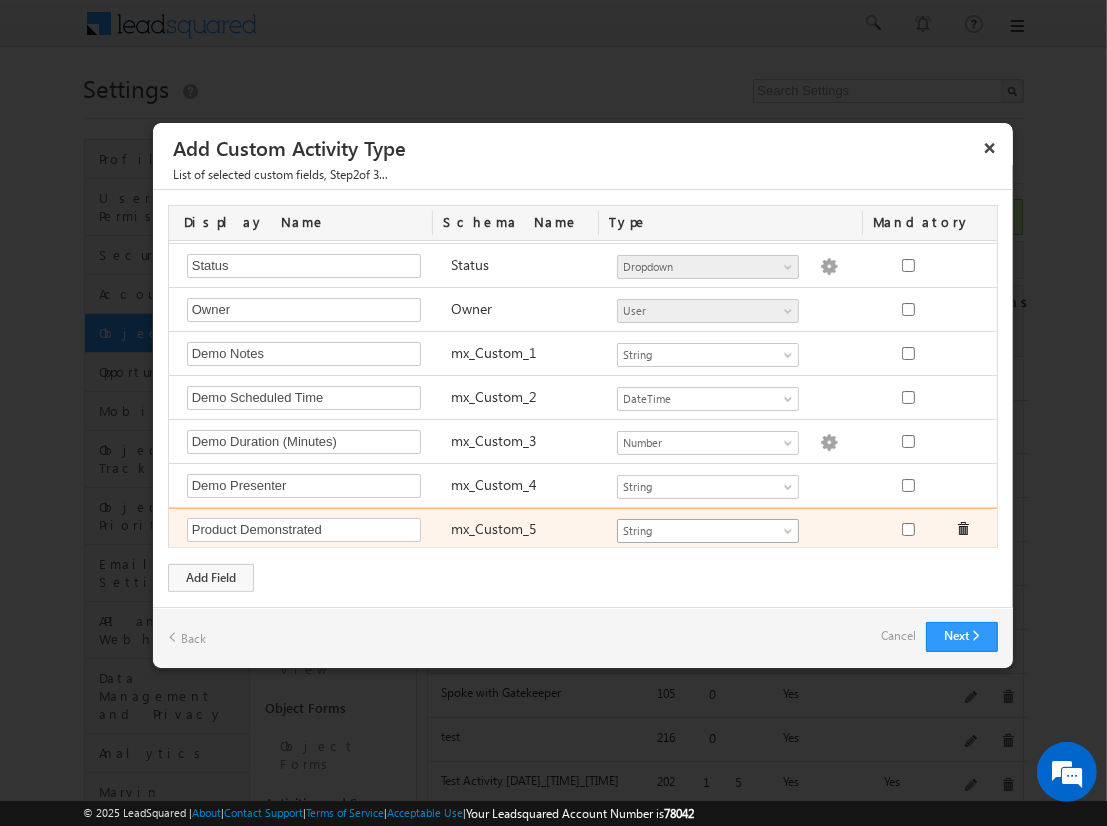 type on "Product Demonstrated" 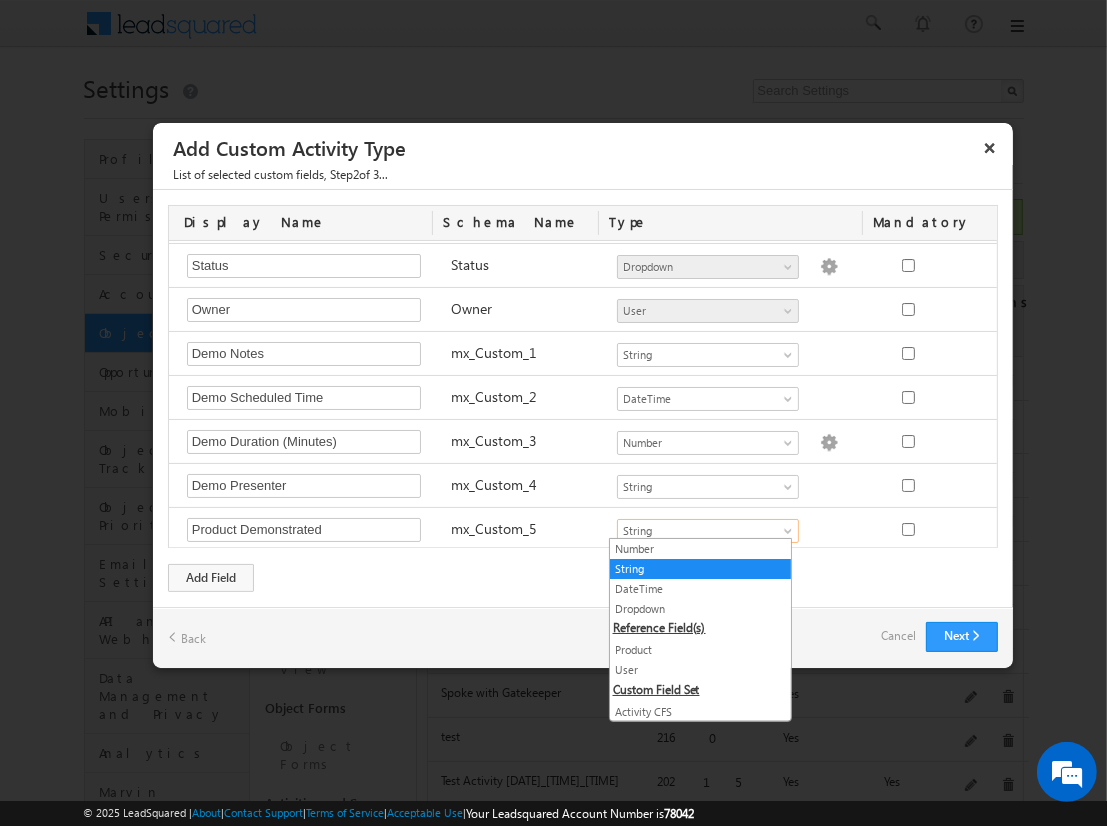 click on "Product" at bounding box center (700, 650) 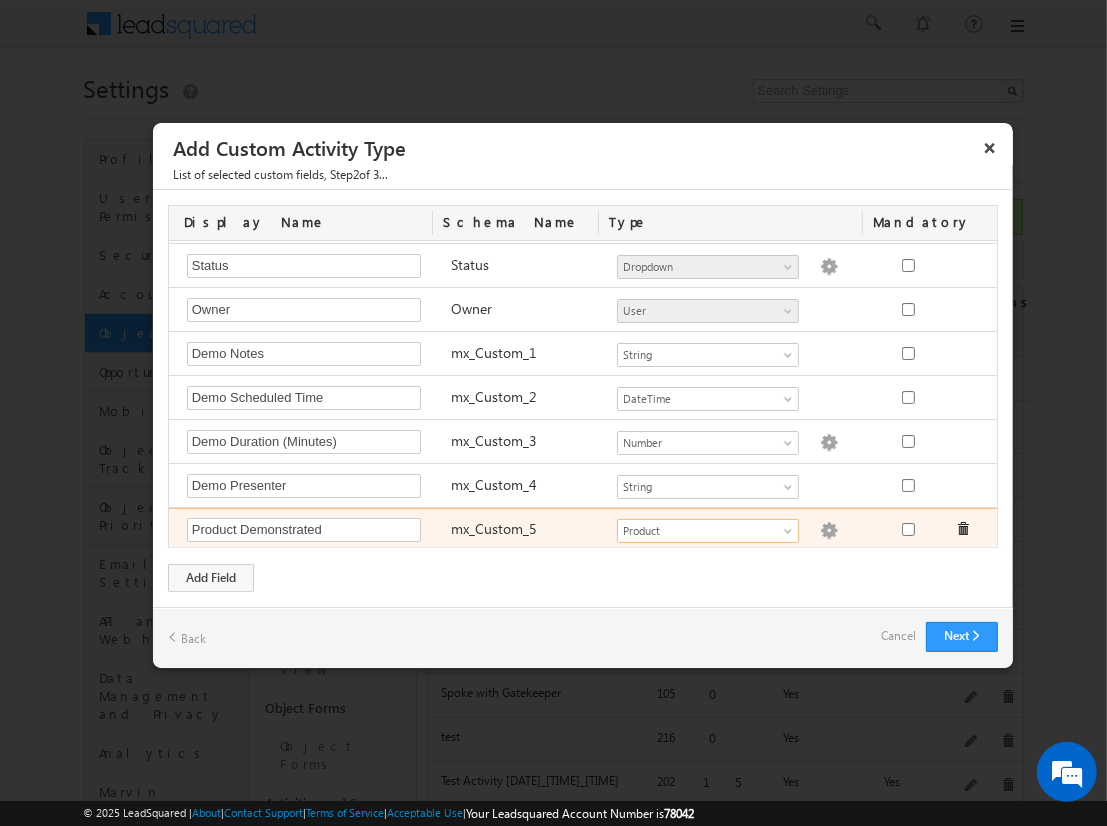 click at bounding box center [829, 531] 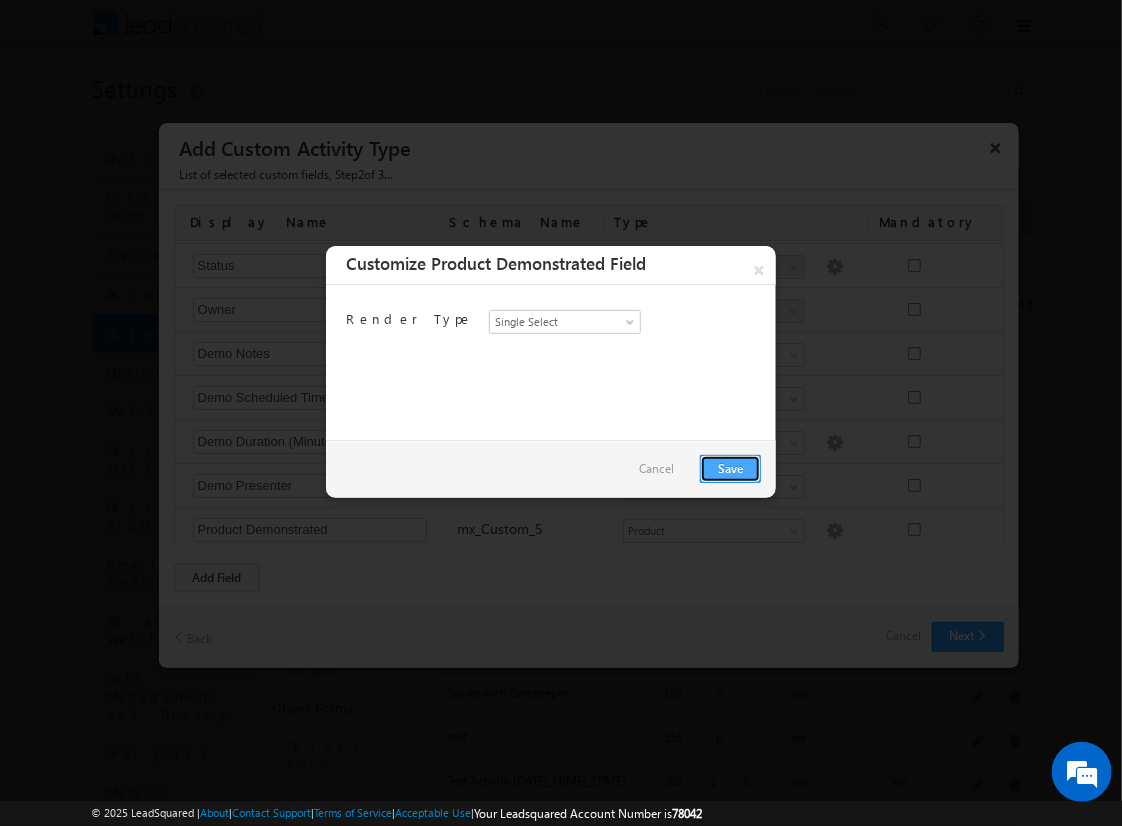click on "Save" at bounding box center [730, 469] 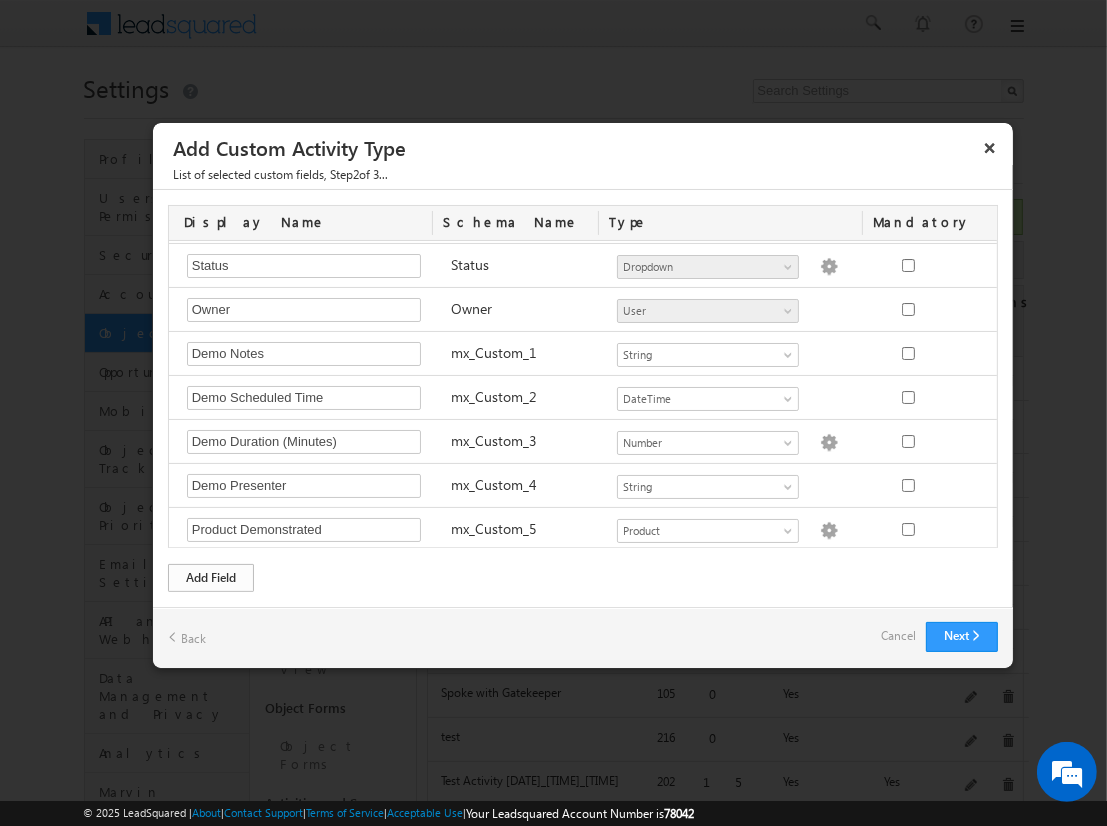 click on "Add Field" at bounding box center [211, 578] 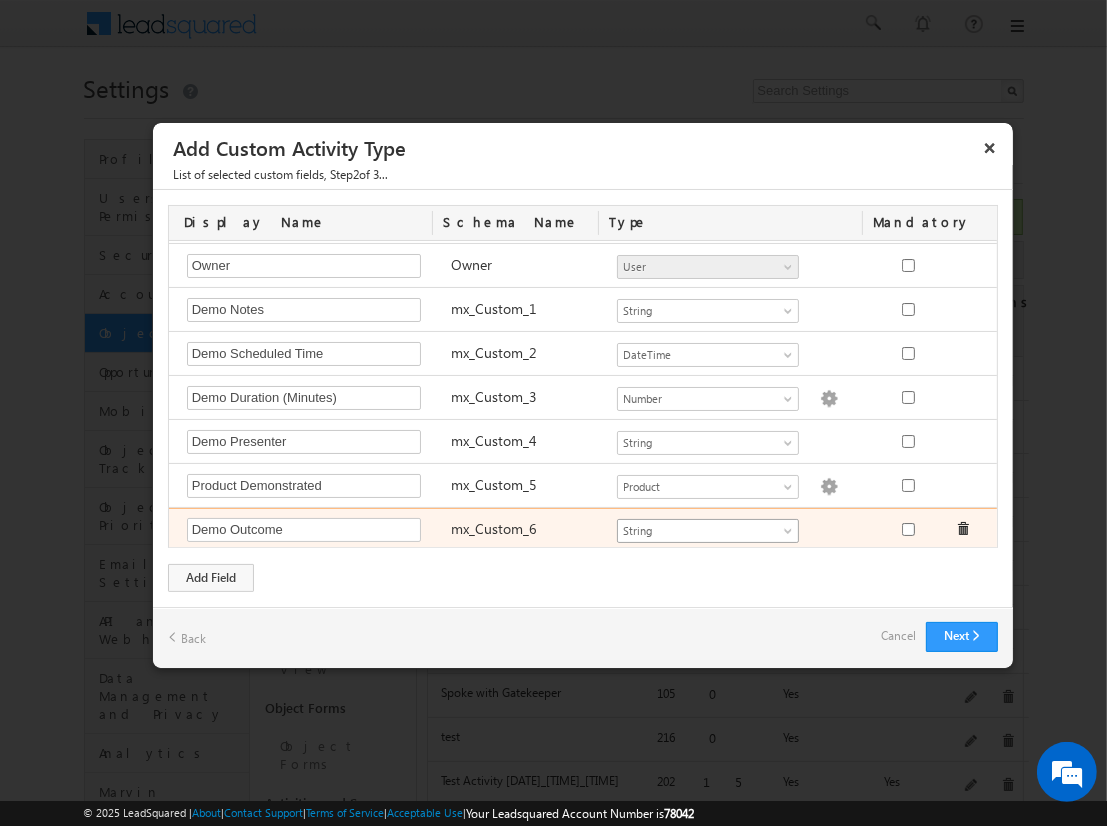 type on "Demo Outcome" 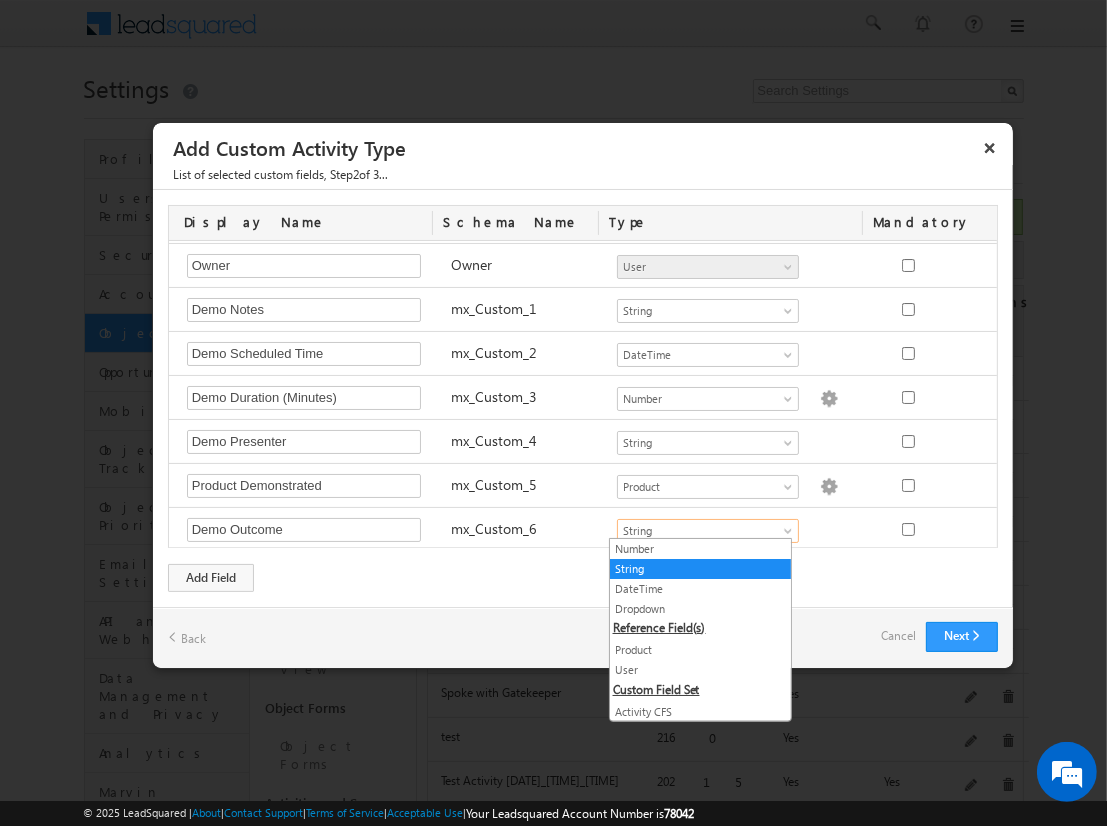 click on "String" at bounding box center (700, 569) 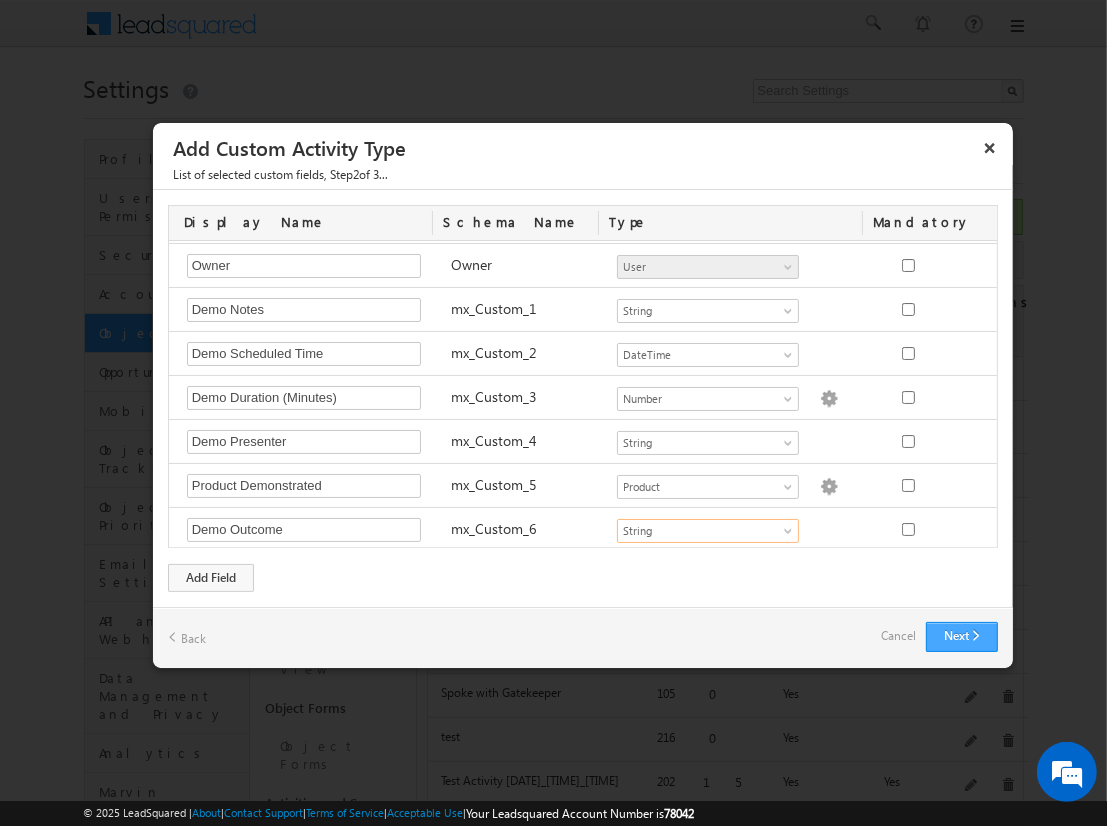 click on "Next" at bounding box center (962, 637) 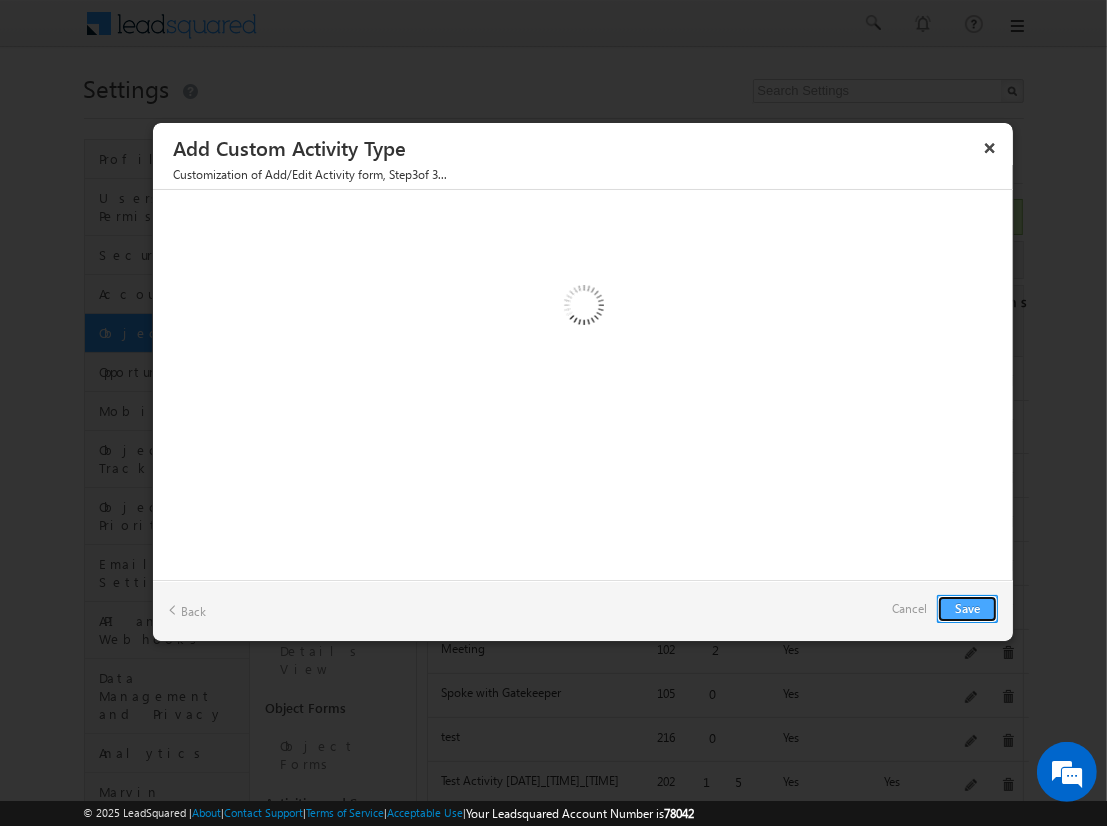 click on "Save" at bounding box center [967, 609] 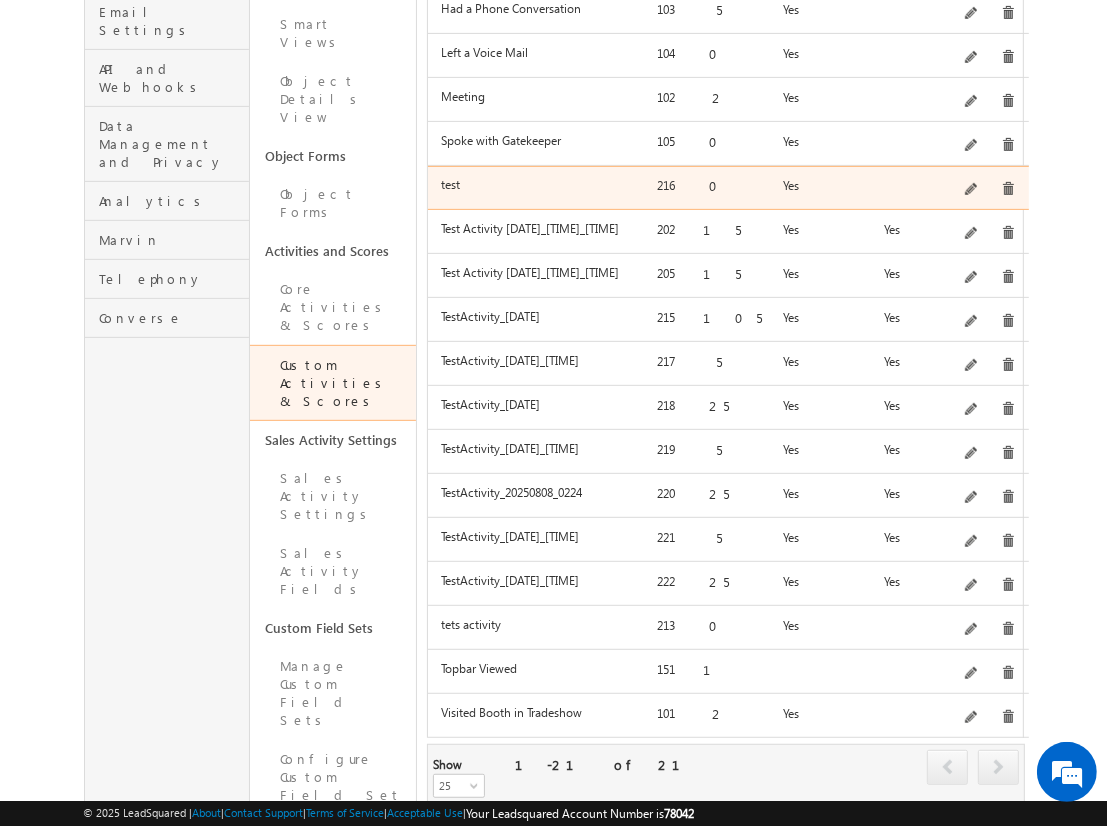 scroll, scrollTop: 580, scrollLeft: 0, axis: vertical 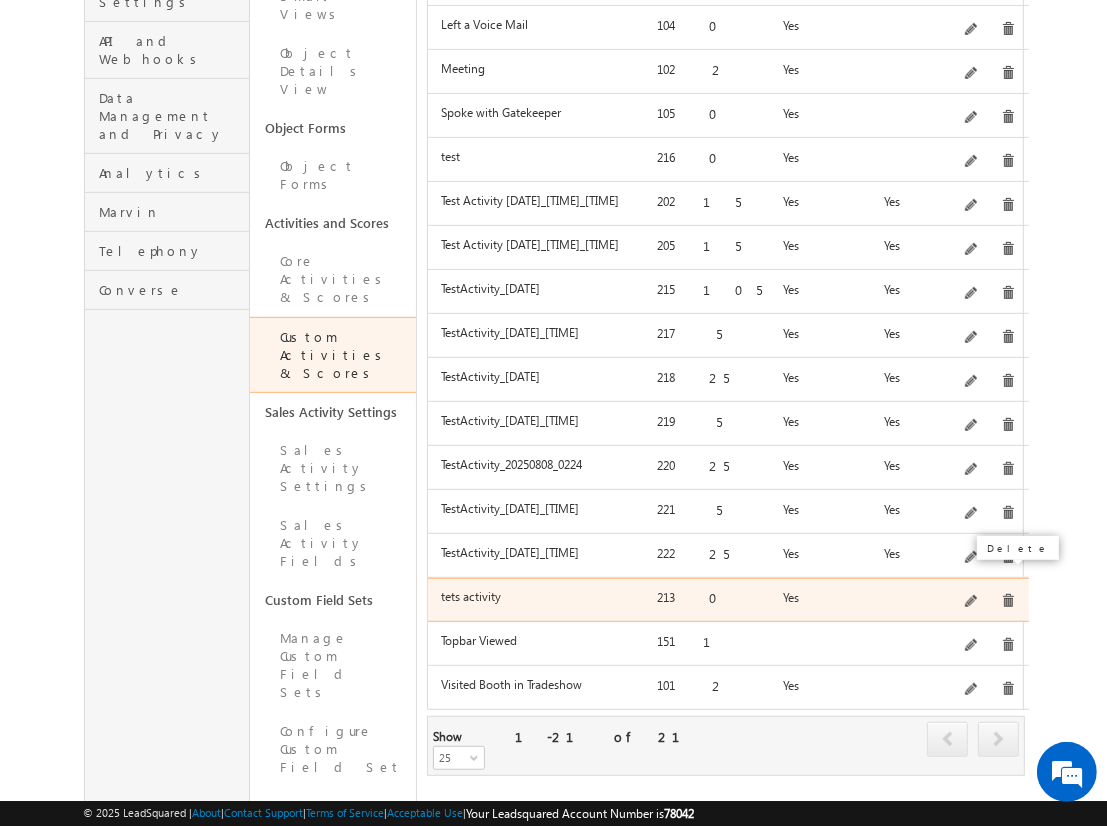 click at bounding box center (1008, 601) 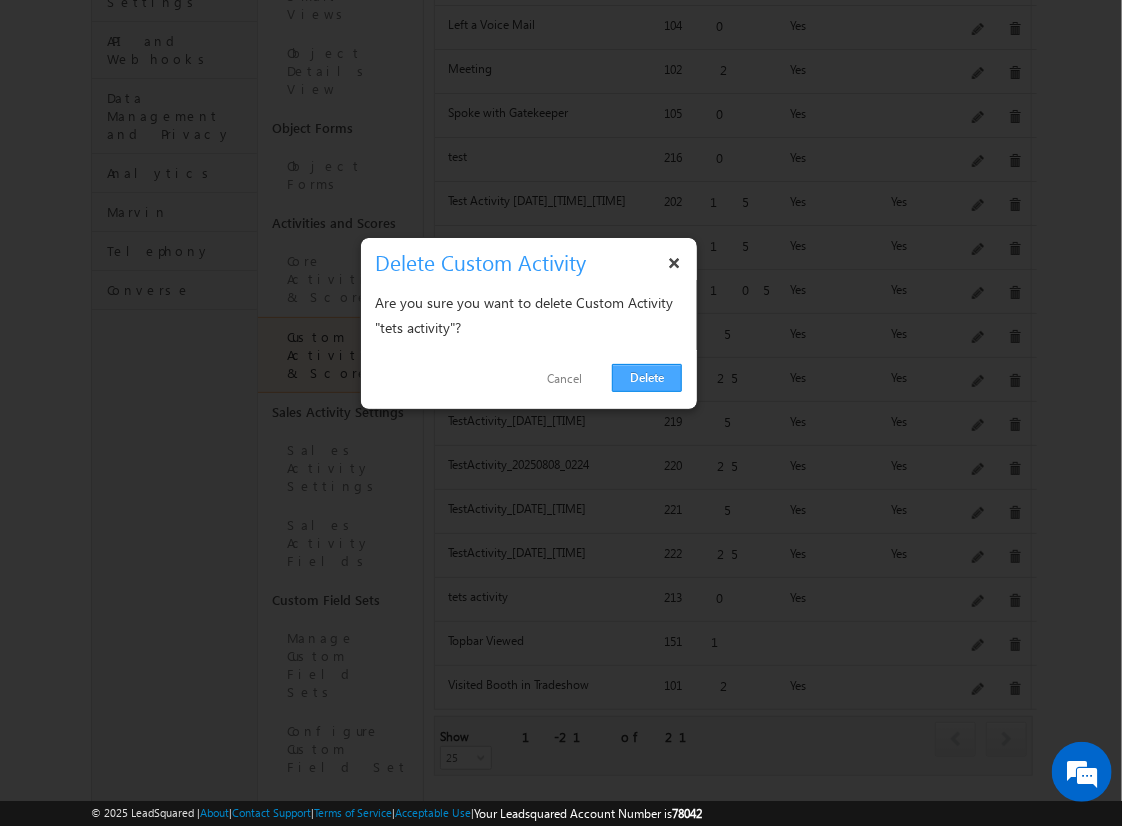 click on "Delete" at bounding box center [647, 378] 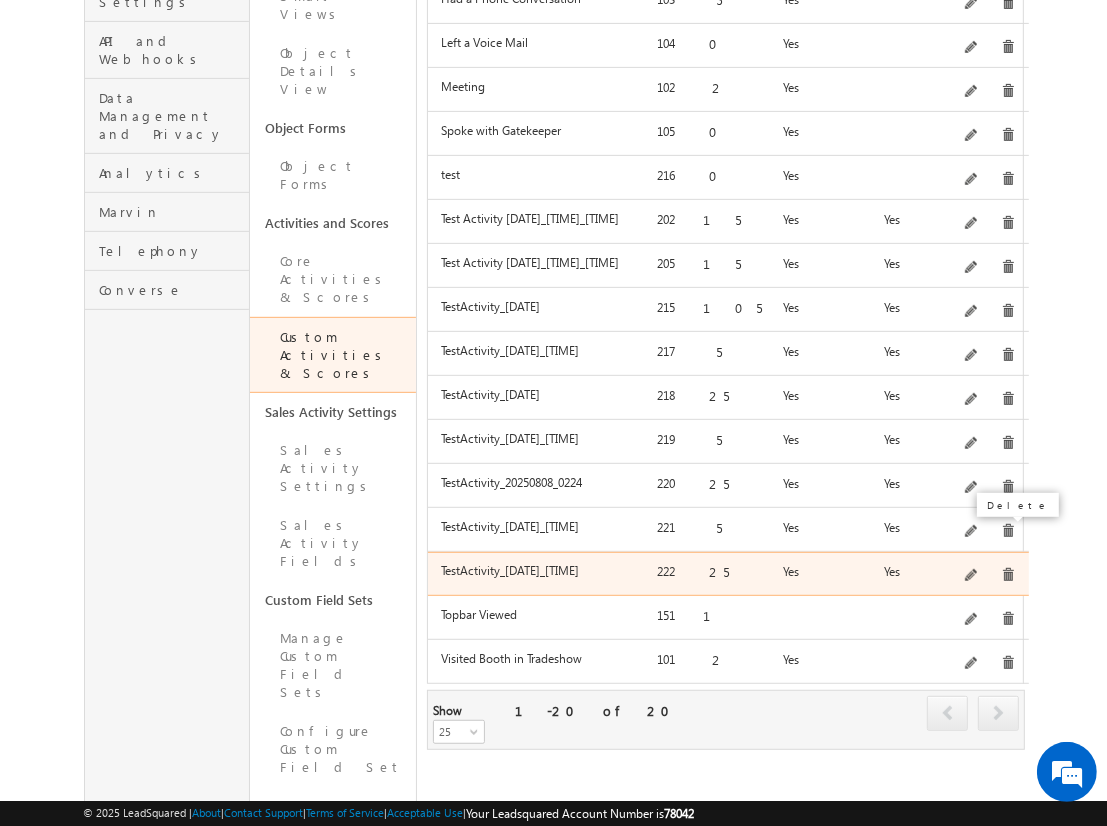 click at bounding box center [1008, 575] 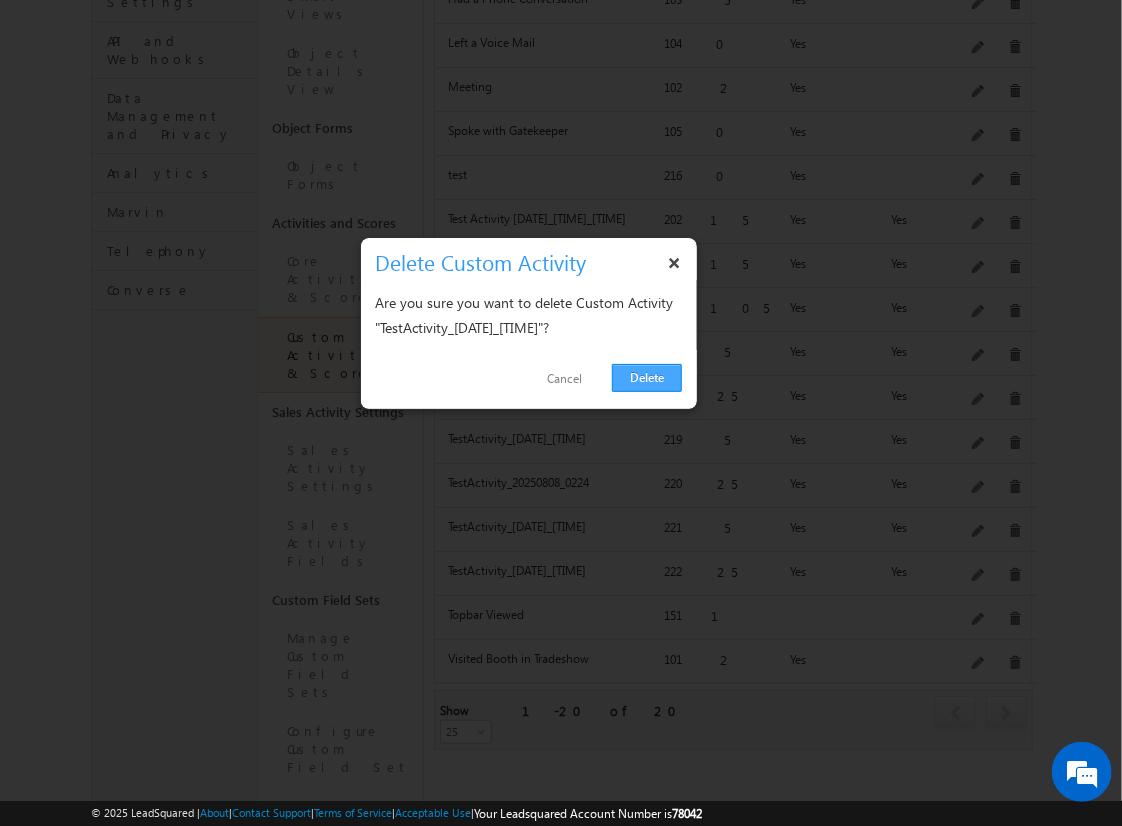 click on "Delete" at bounding box center [647, 378] 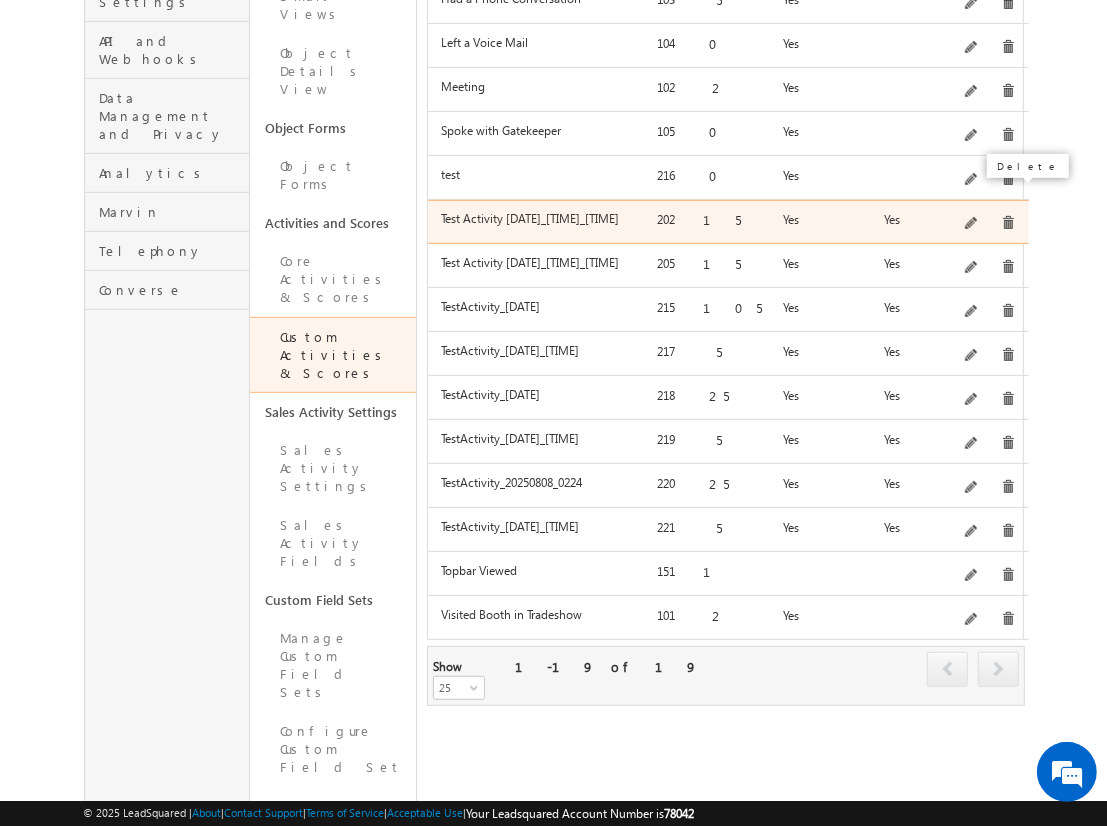 click at bounding box center [1008, 223] 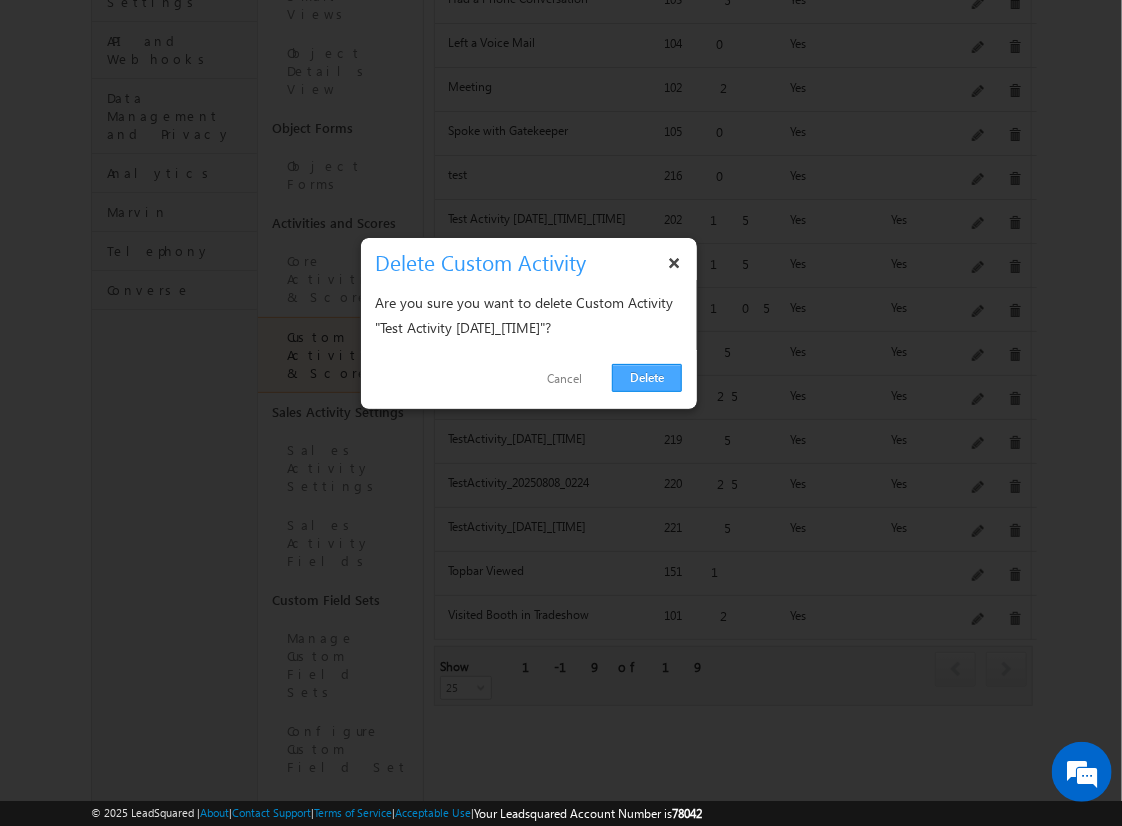 click on "Delete" at bounding box center [647, 378] 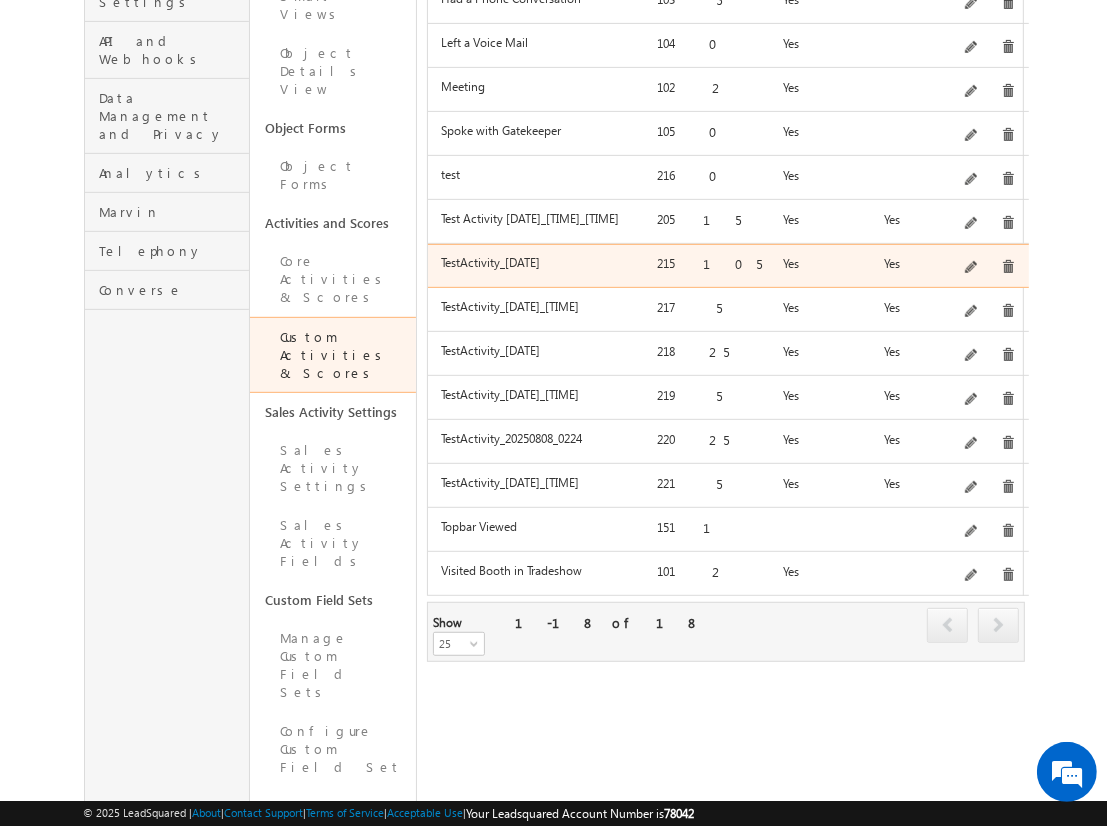 click at bounding box center [1008, 267] 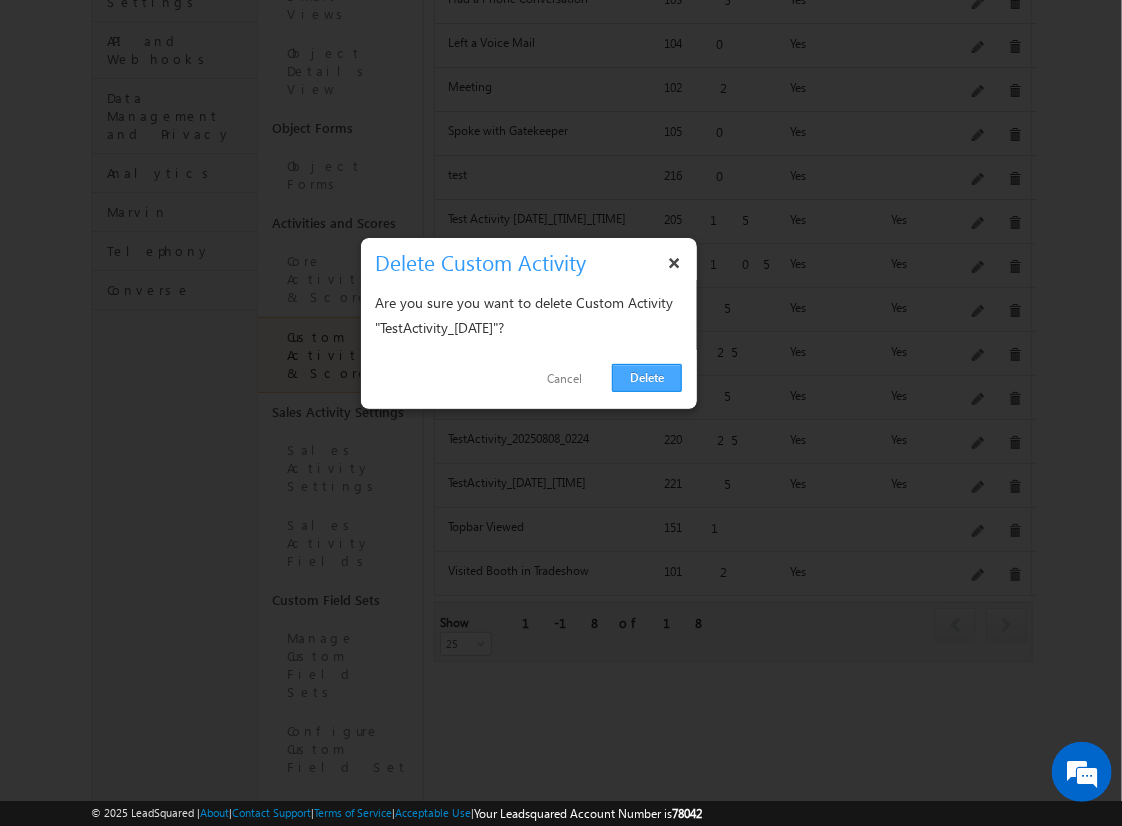 click on "Delete" at bounding box center [647, 378] 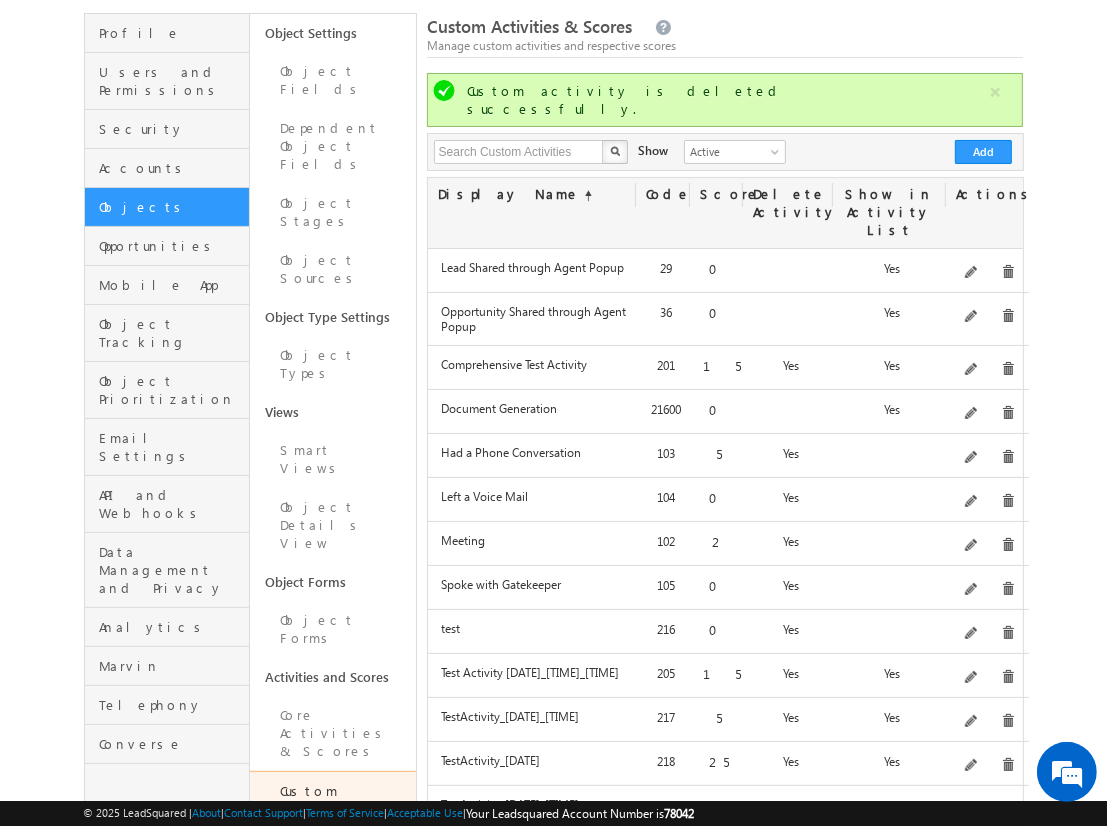 scroll, scrollTop: 124, scrollLeft: 0, axis: vertical 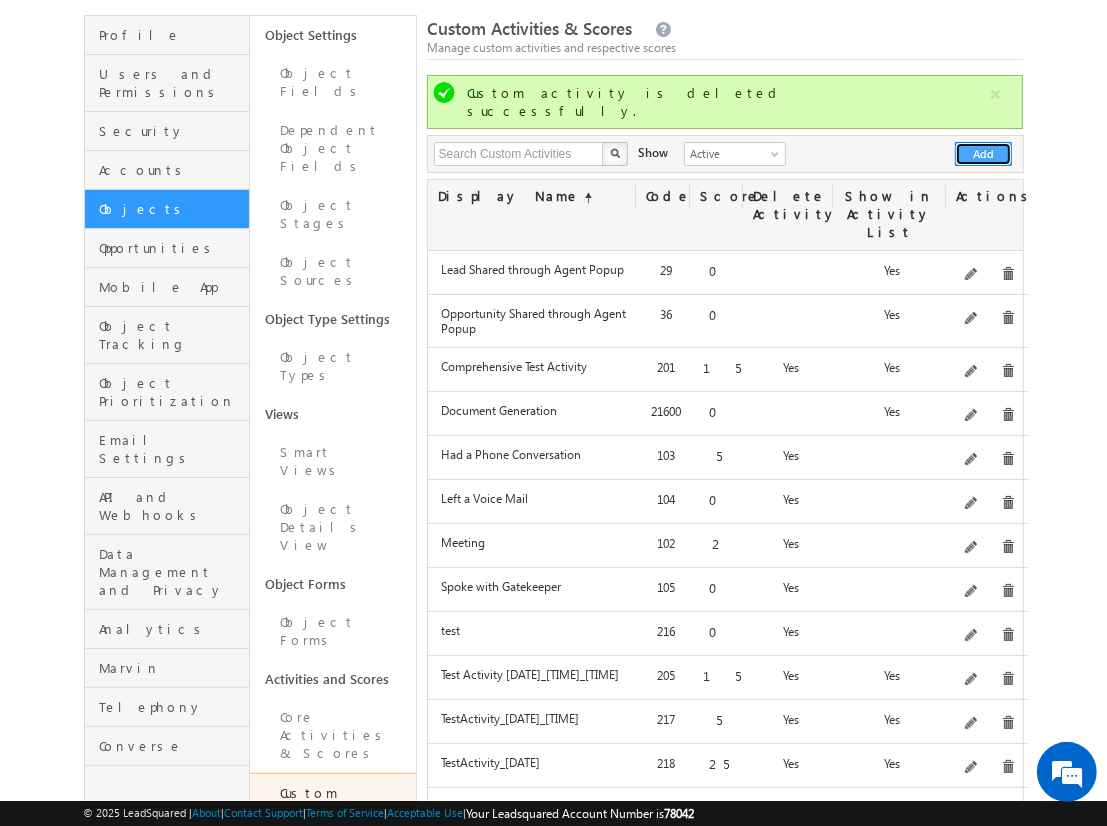 click on "Add" at bounding box center [983, 154] 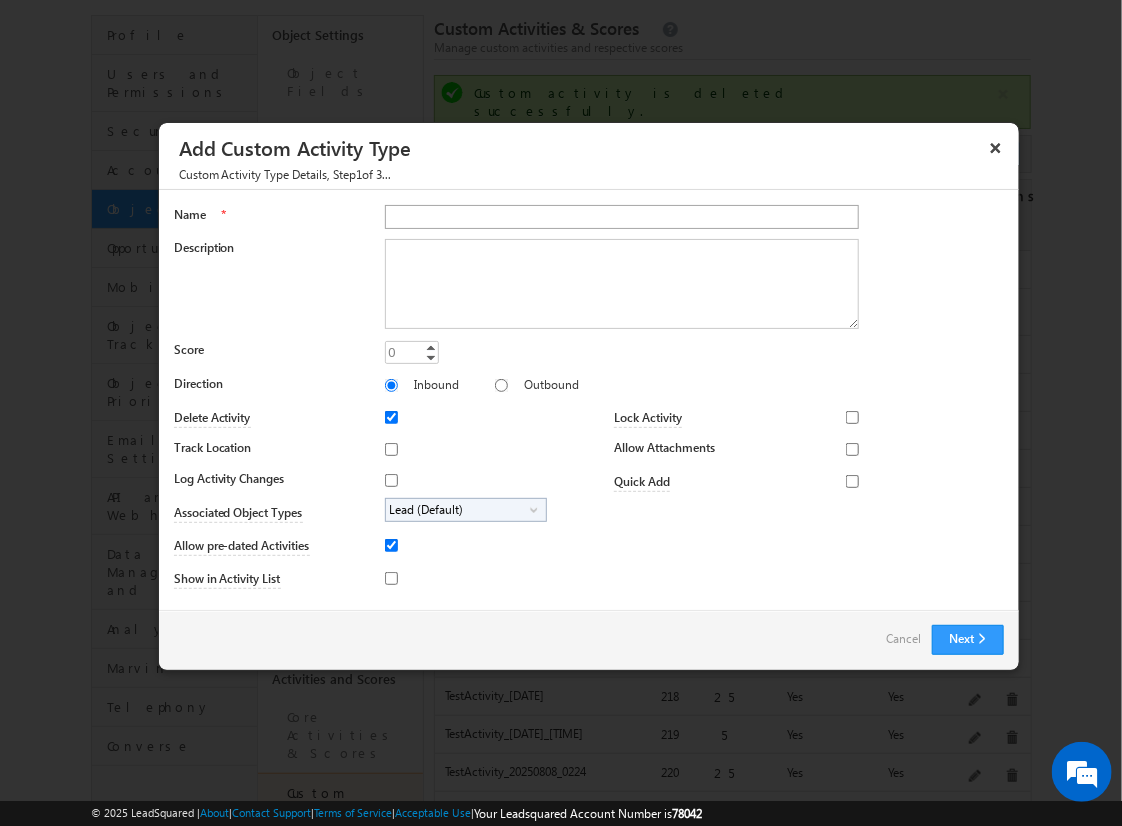 click on "Name" at bounding box center [622, 217] 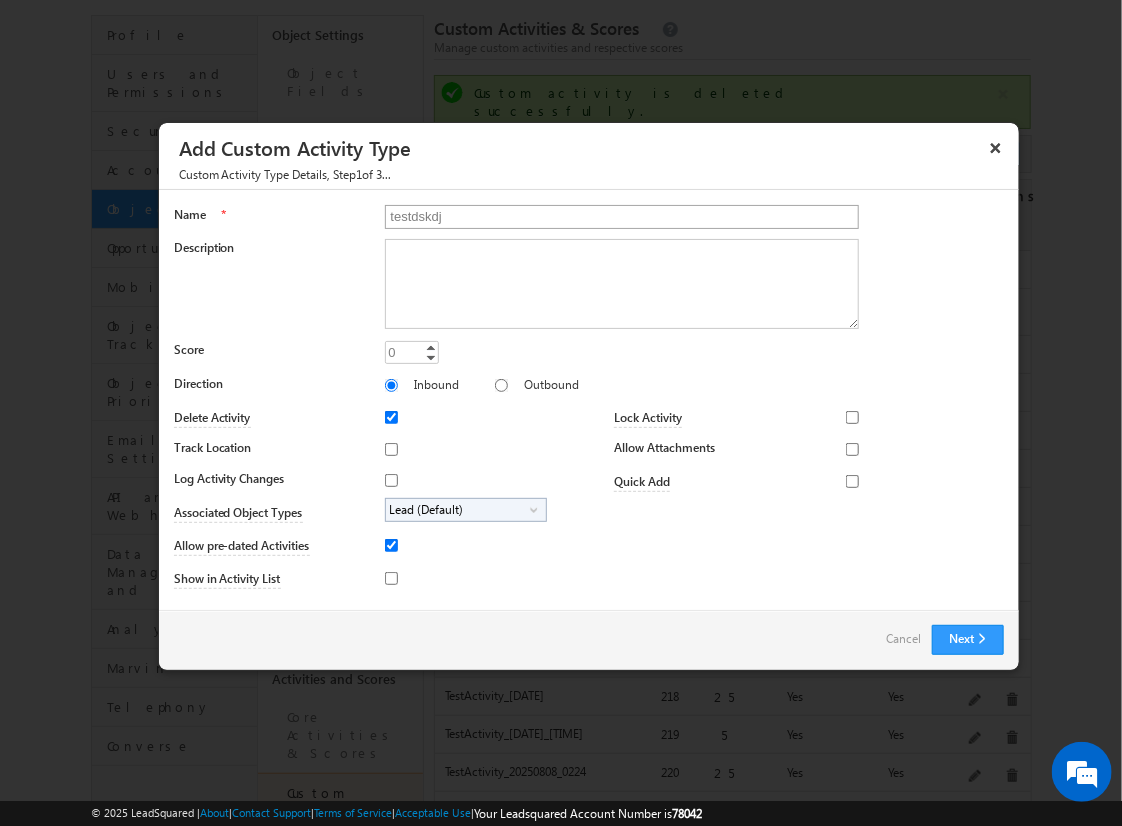 type on "testdskdjs" 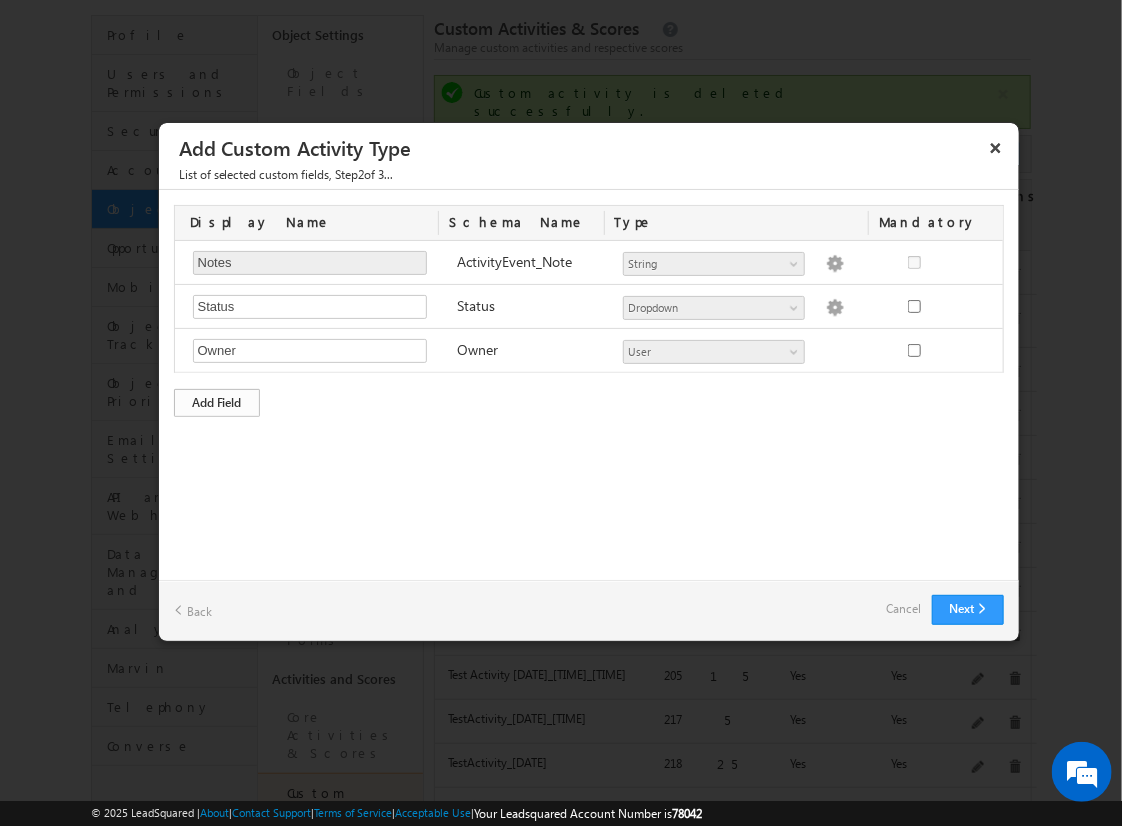 click on "Add Field" at bounding box center (217, 403) 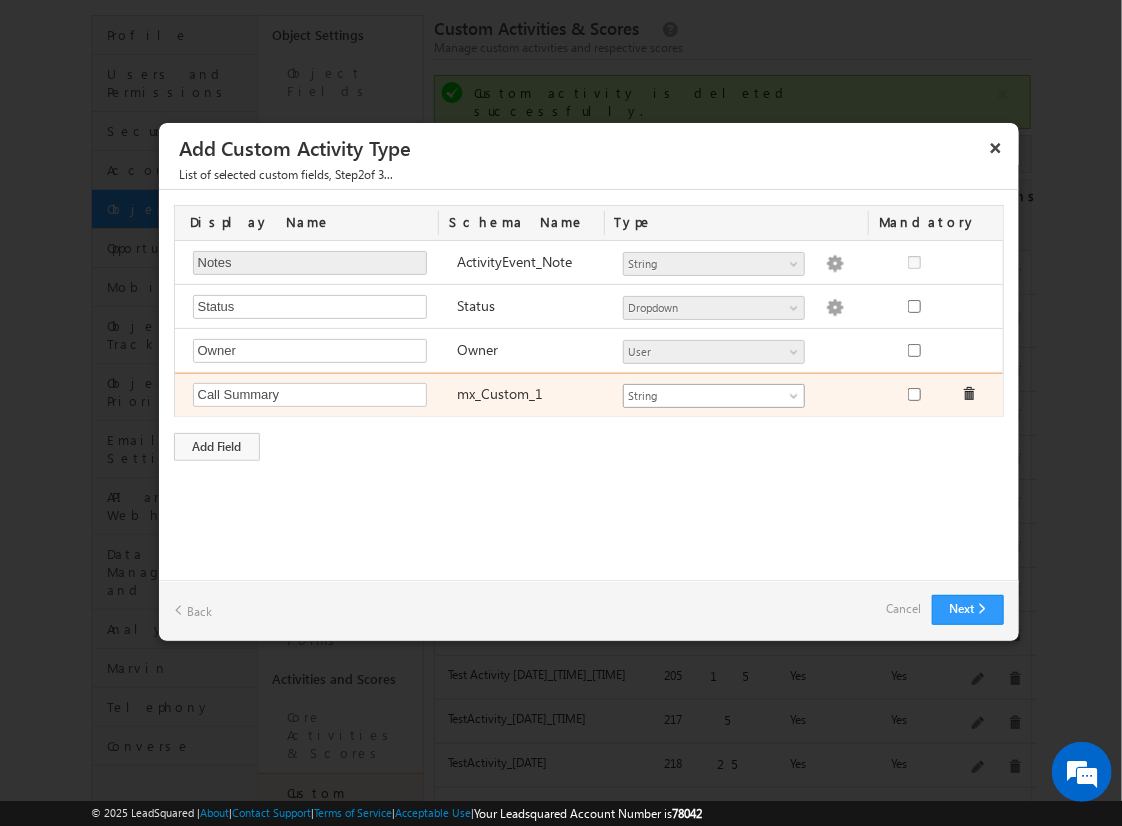 type on "Call Summary" 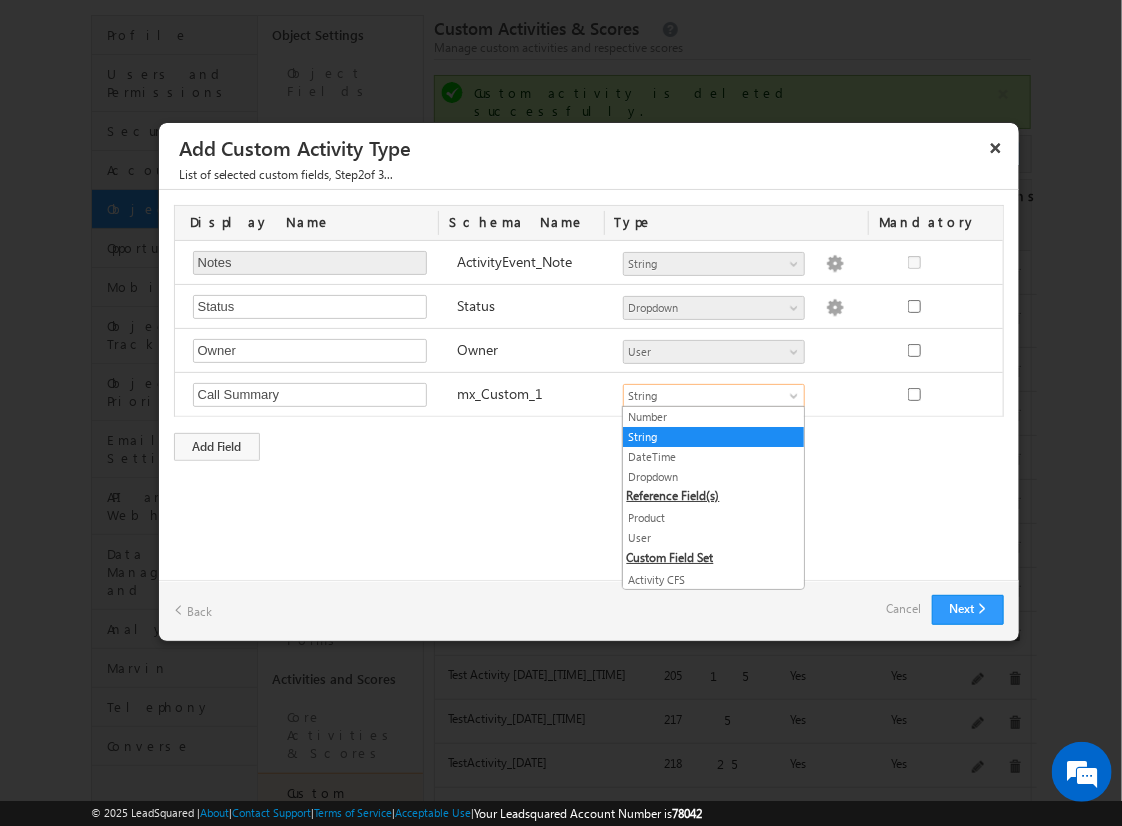 click on "String" at bounding box center (713, 437) 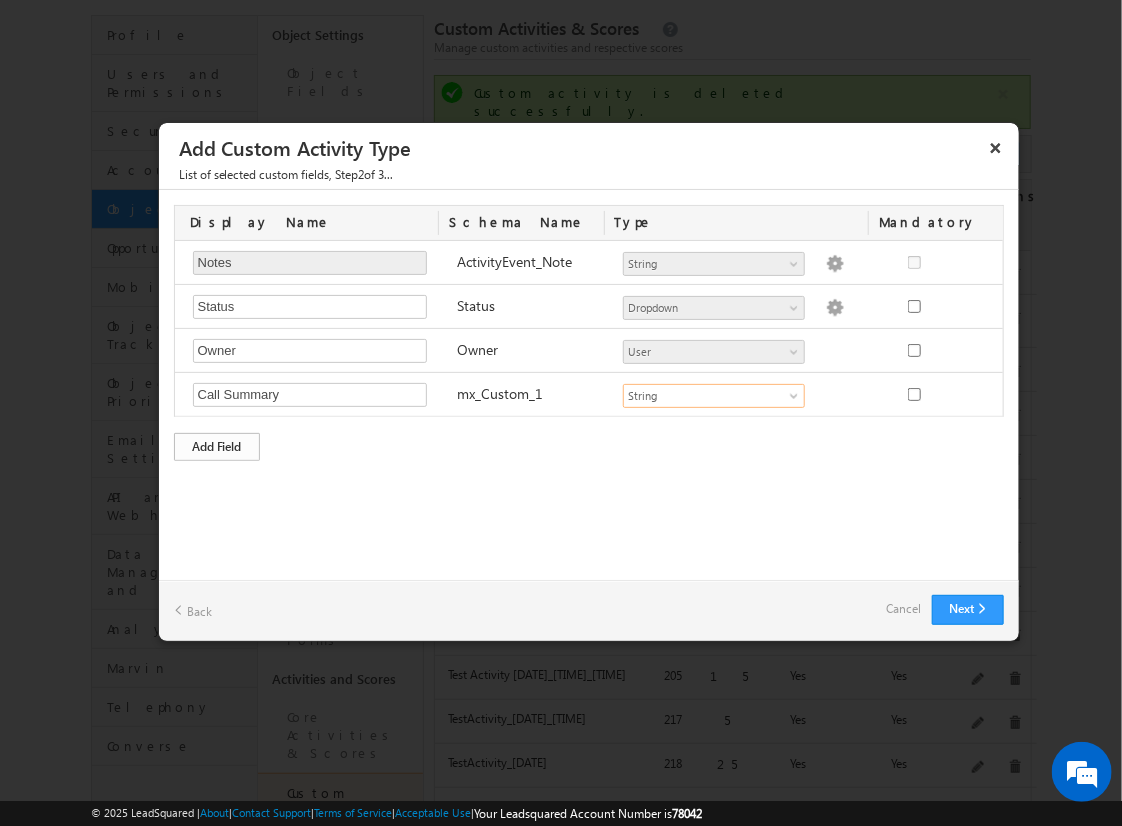 click on "Add Field" at bounding box center [217, 447] 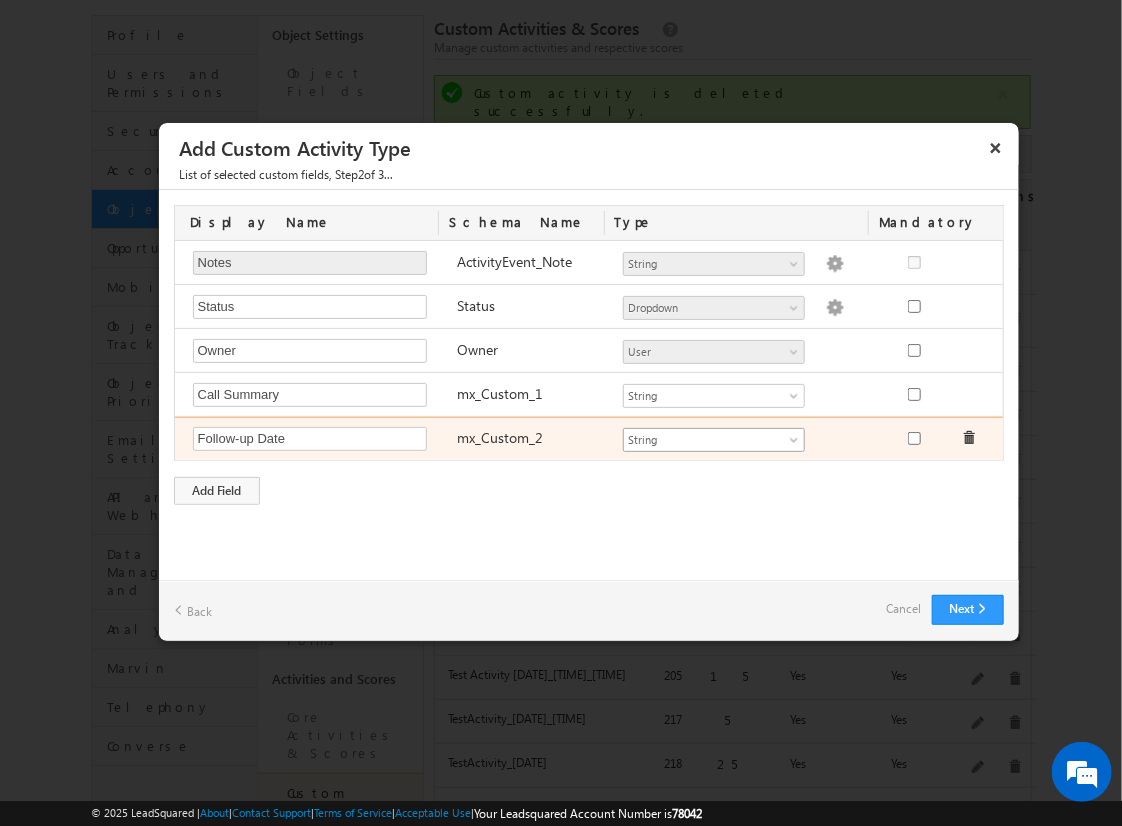 type on "Follow-up Date" 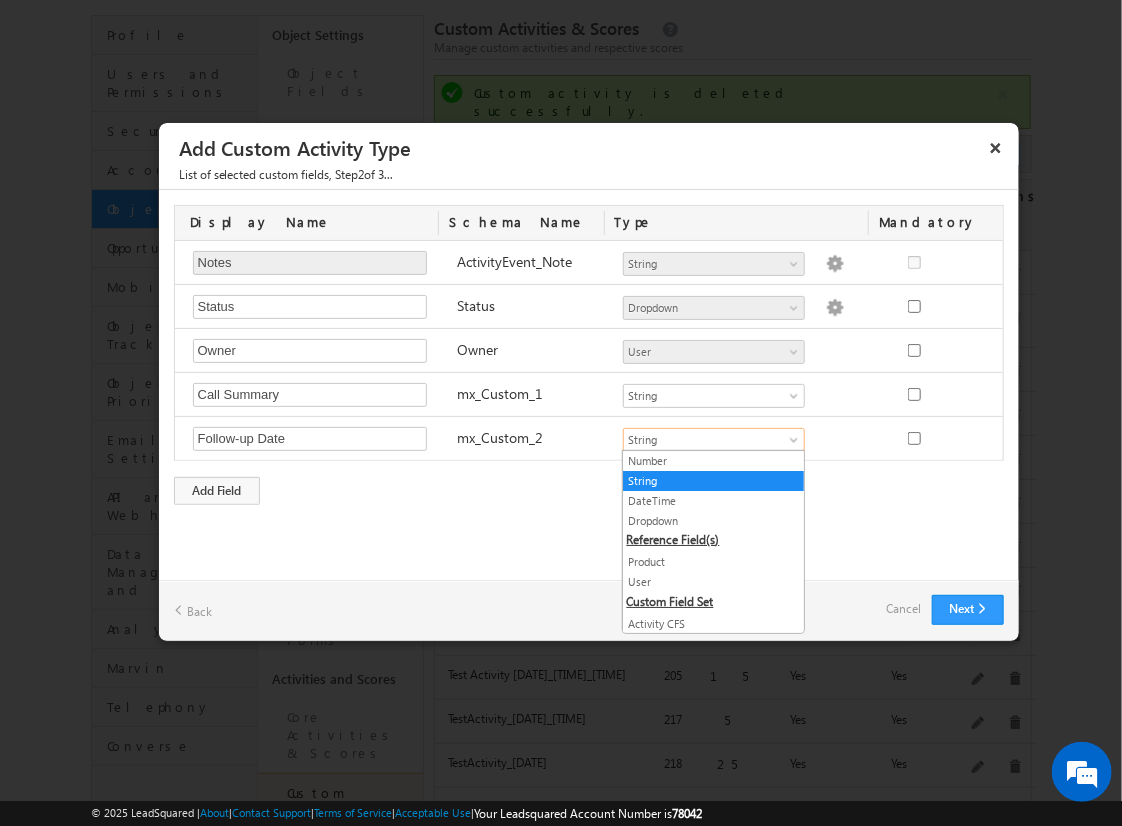 click on "DateTime" at bounding box center (713, 501) 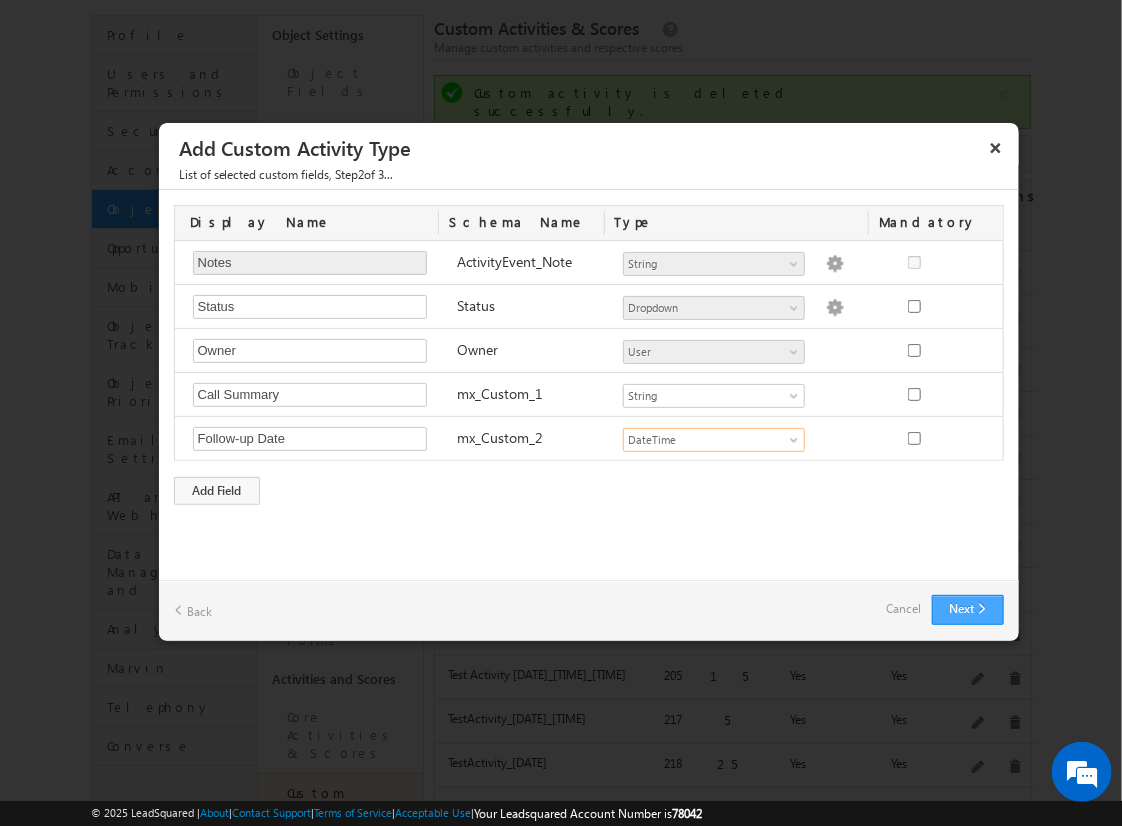 click on "Next" at bounding box center [968, 610] 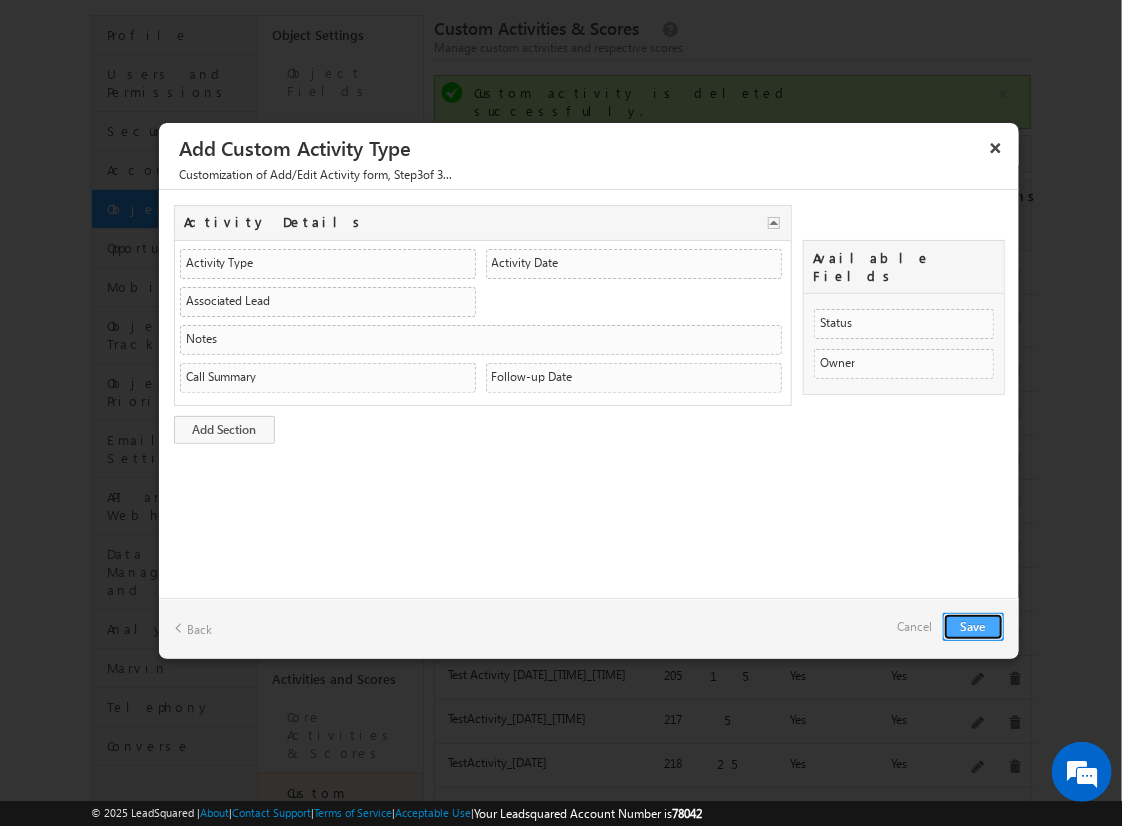 click on "Save" at bounding box center [973, 627] 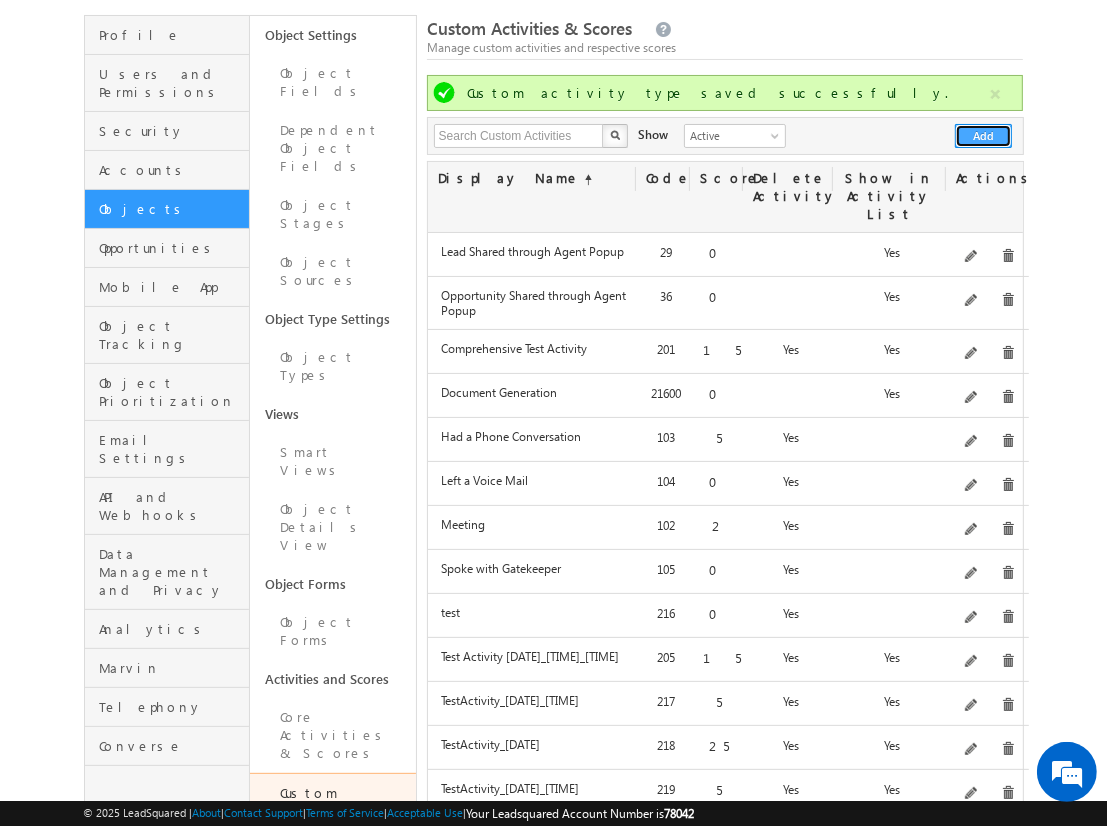 click on "Add" at bounding box center (983, 136) 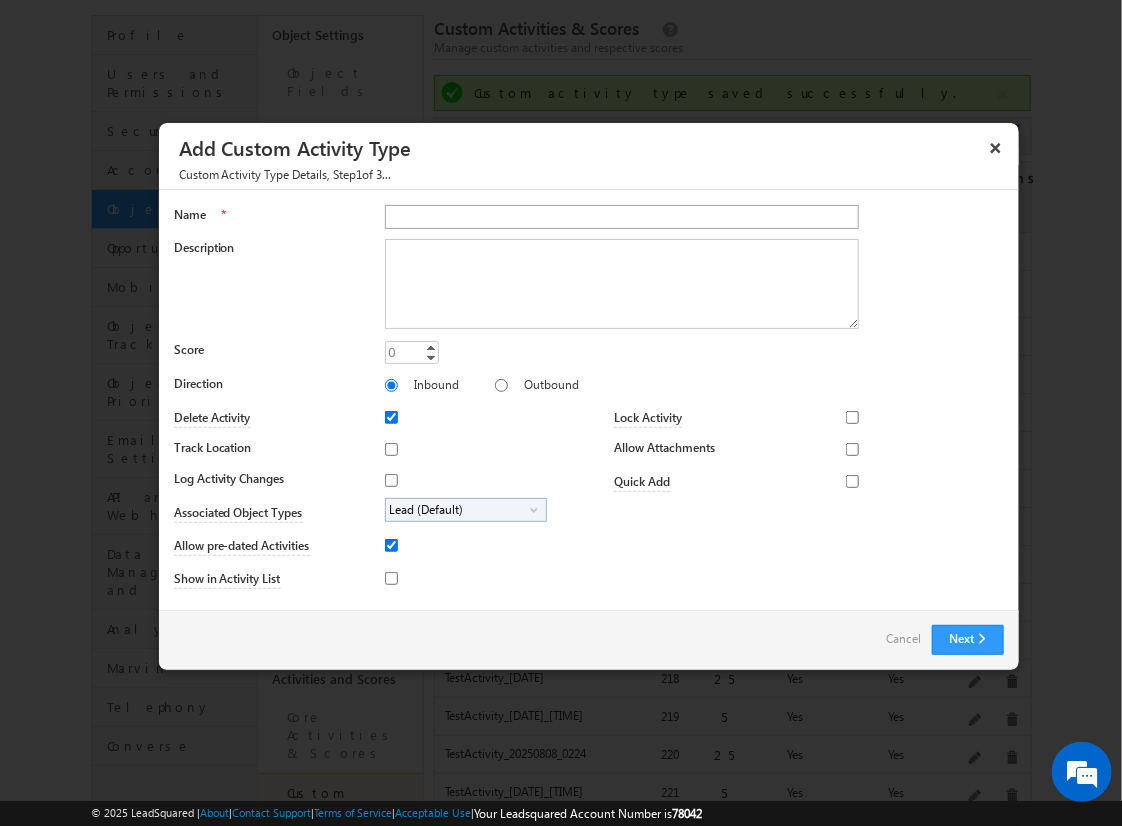 click on "Name" at bounding box center (622, 217) 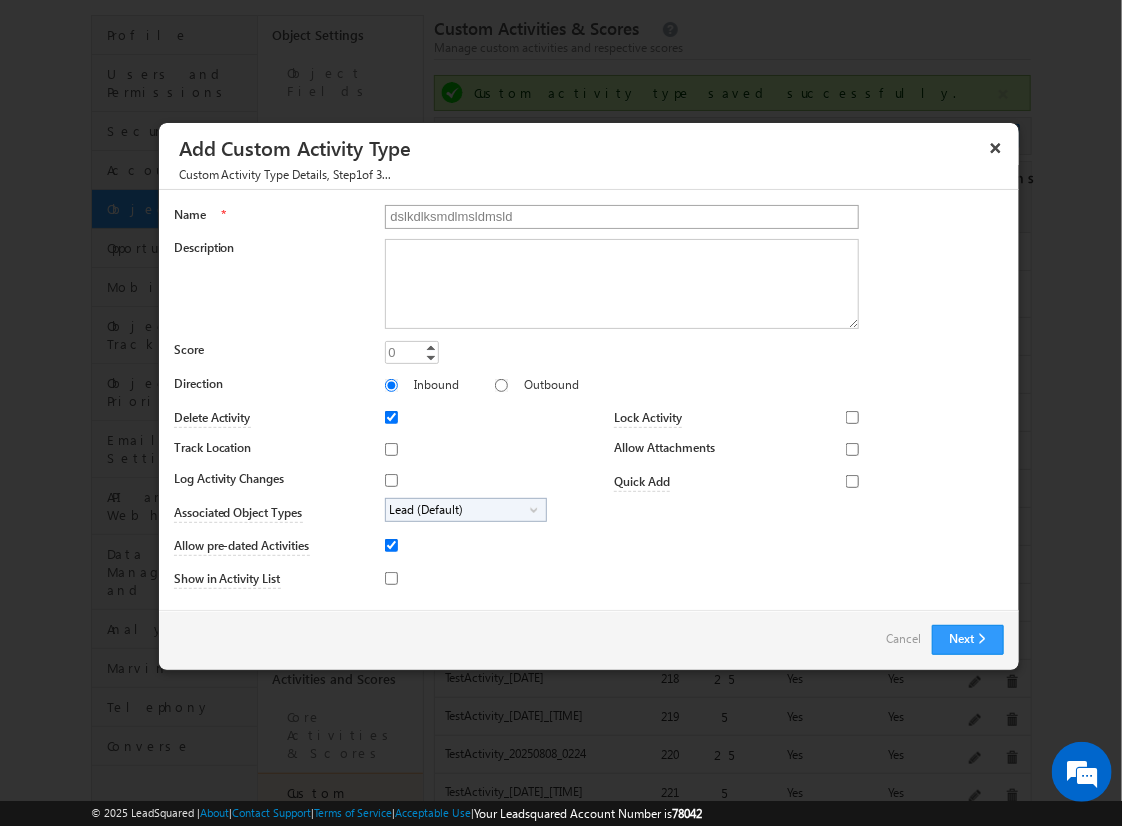 type on "dslkdlksmdlmsldmslds" 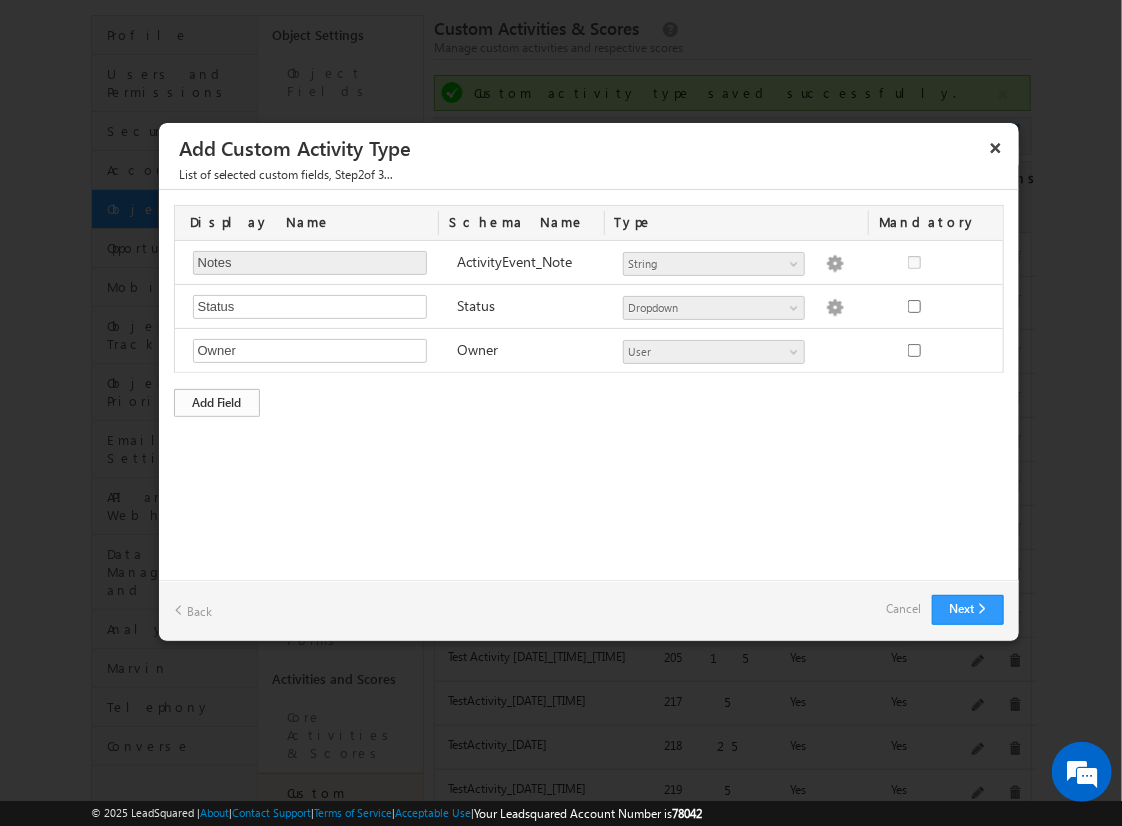 click on "Add Field" at bounding box center (217, 403) 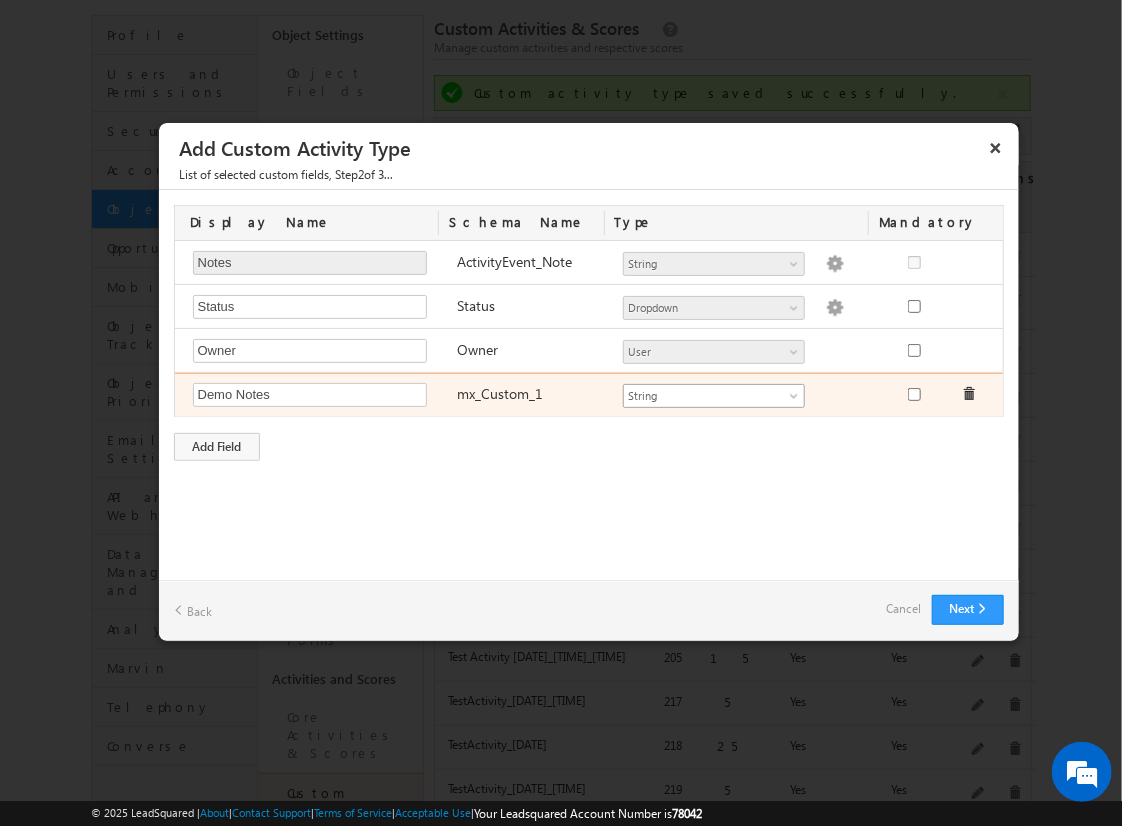 type on "Demo Notes" 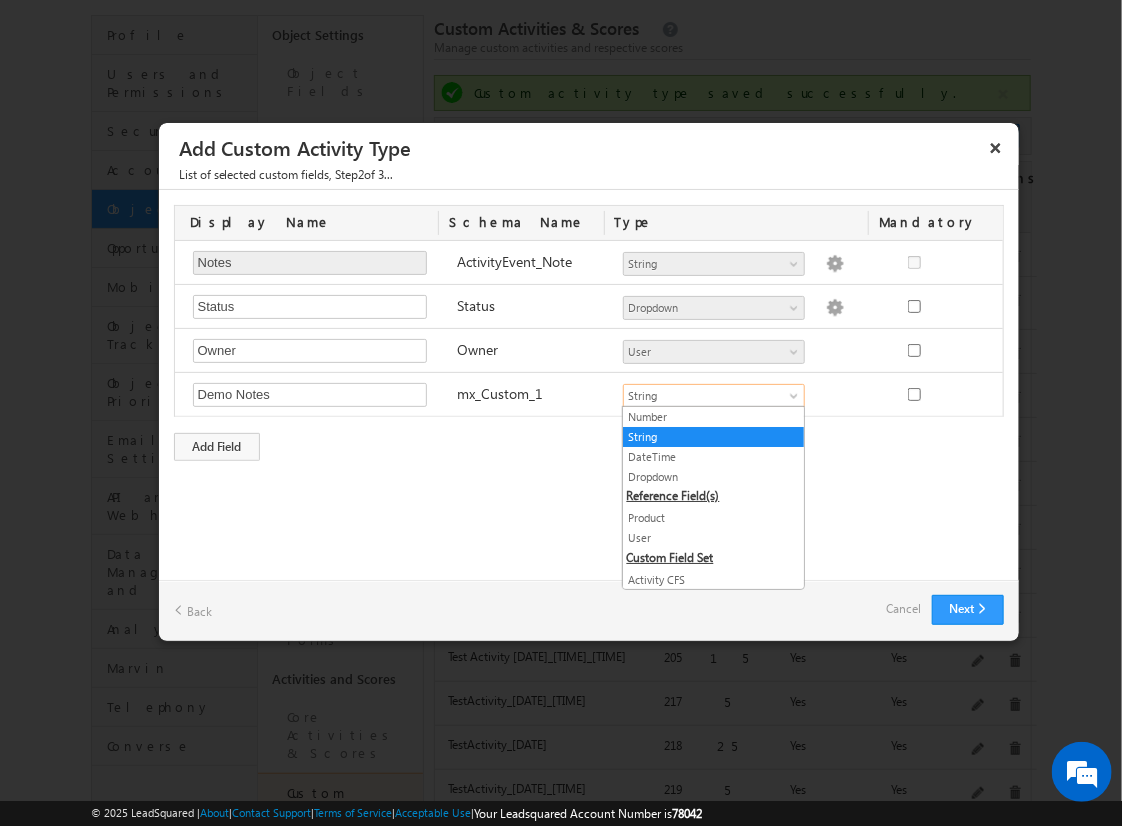 click on "String" at bounding box center (713, 437) 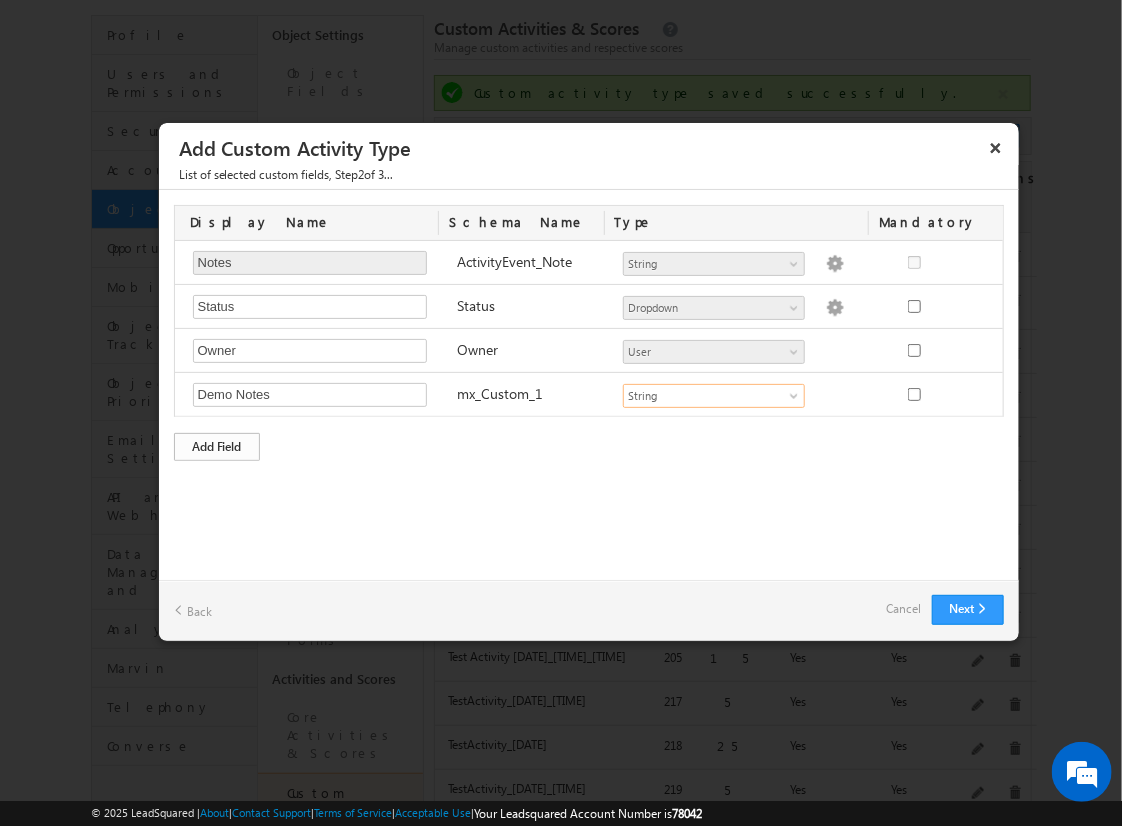 click on "Add Field" at bounding box center [217, 447] 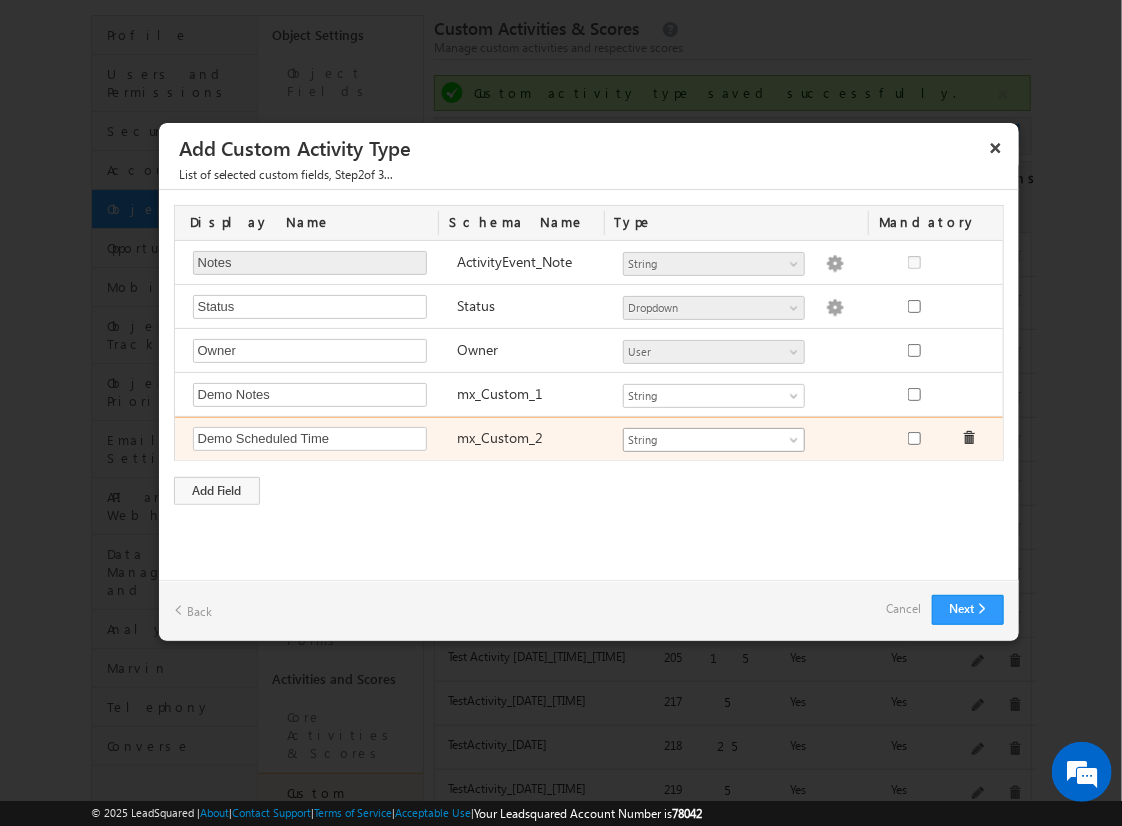 type on "Demo Scheduled Time" 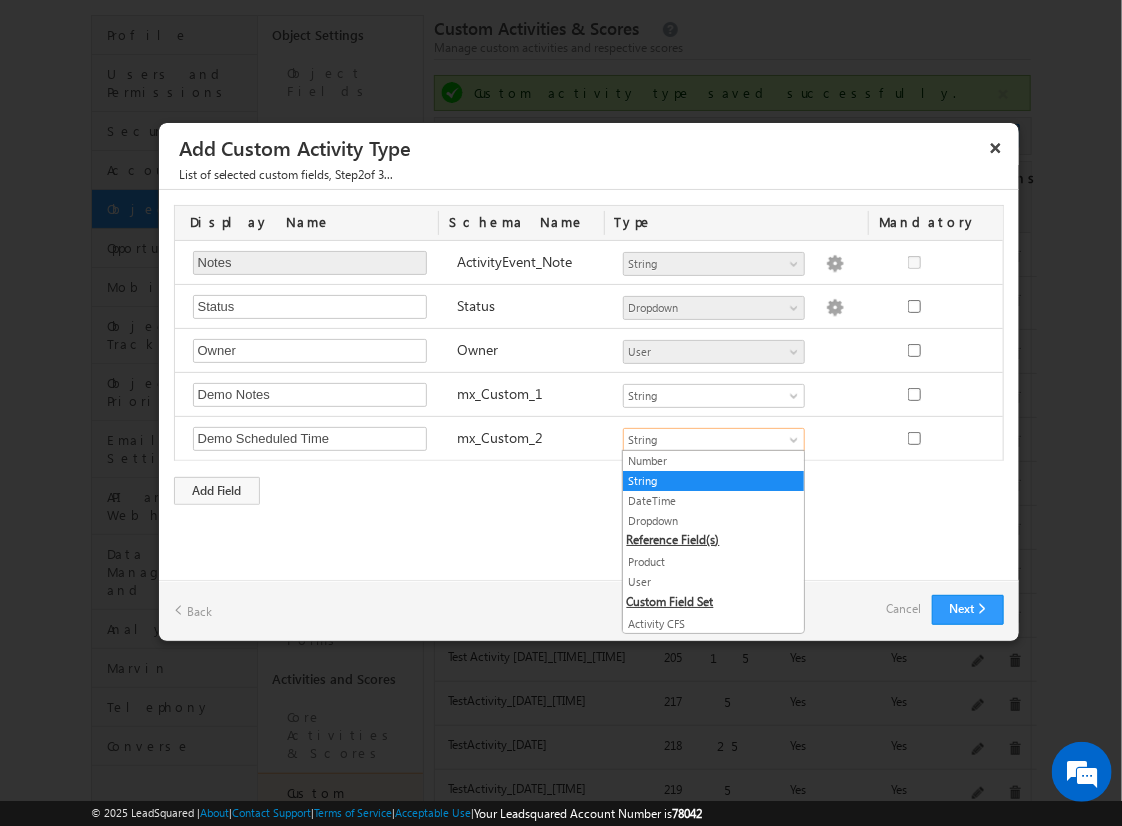 click on "DateTime" at bounding box center [713, 501] 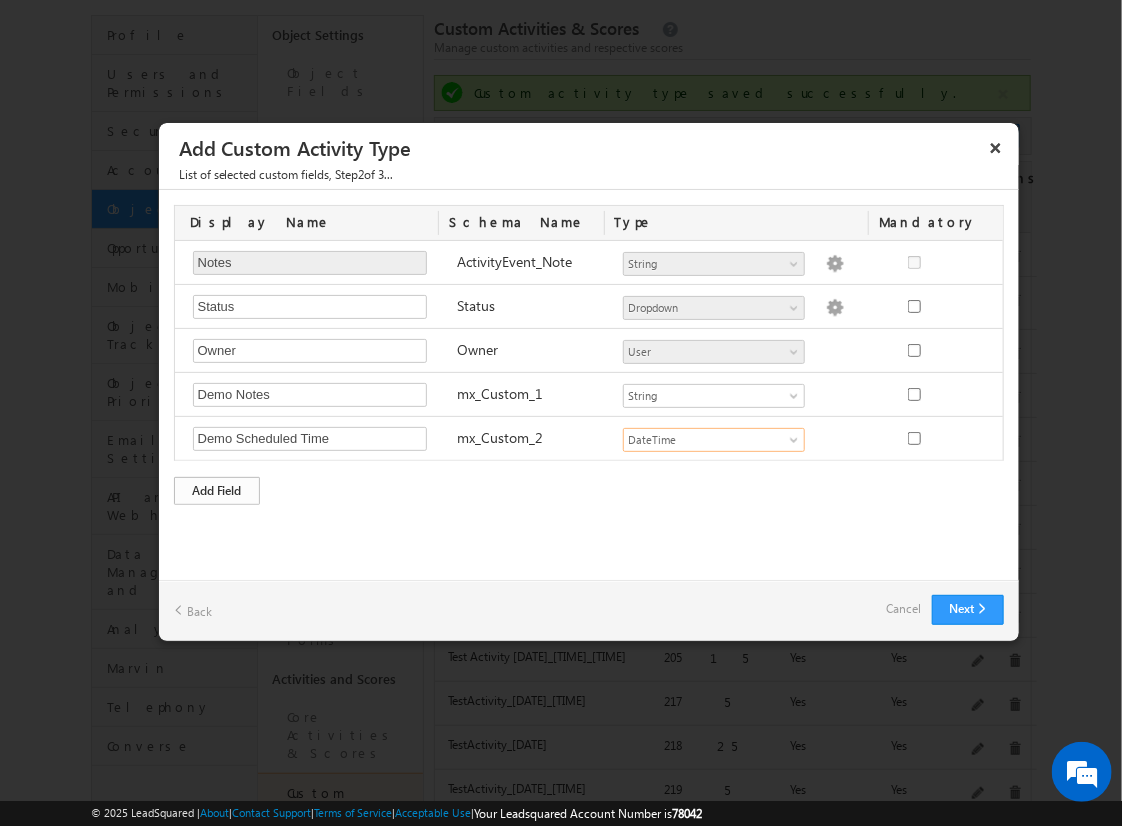 click on "Add Field" at bounding box center (217, 491) 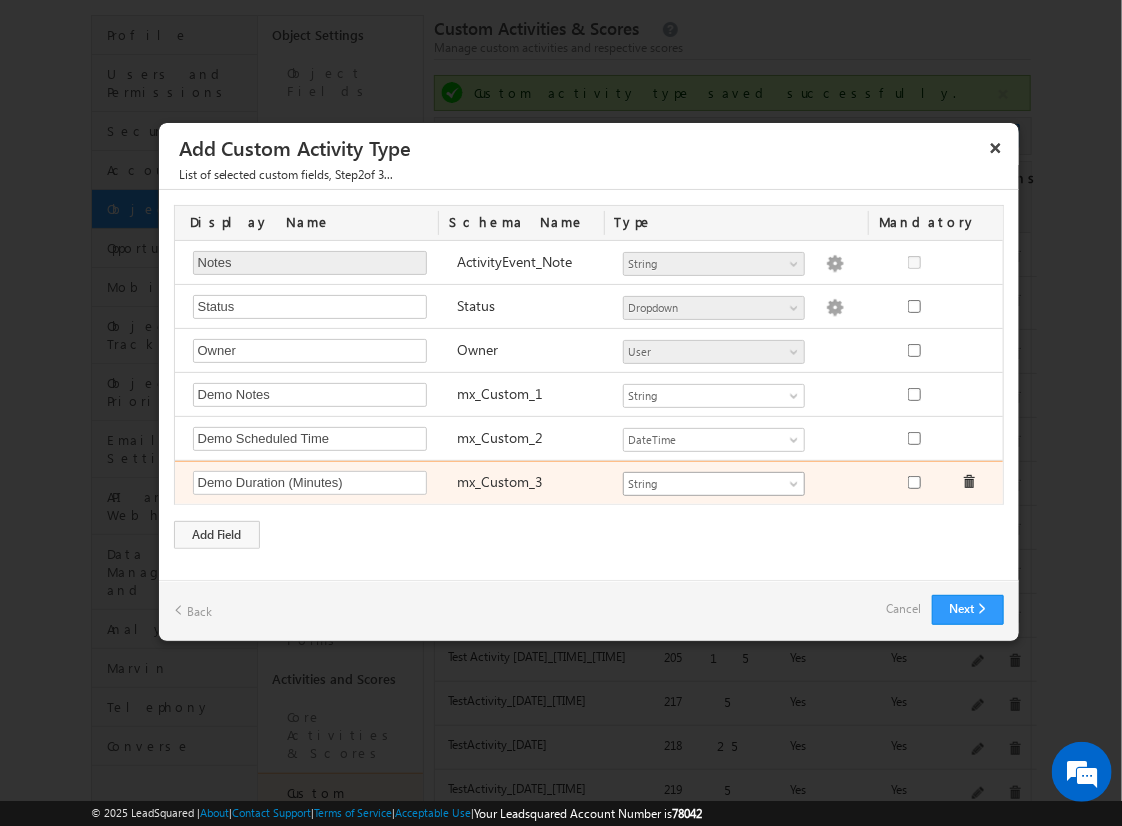 type on "Demo Duration (Minutes)" 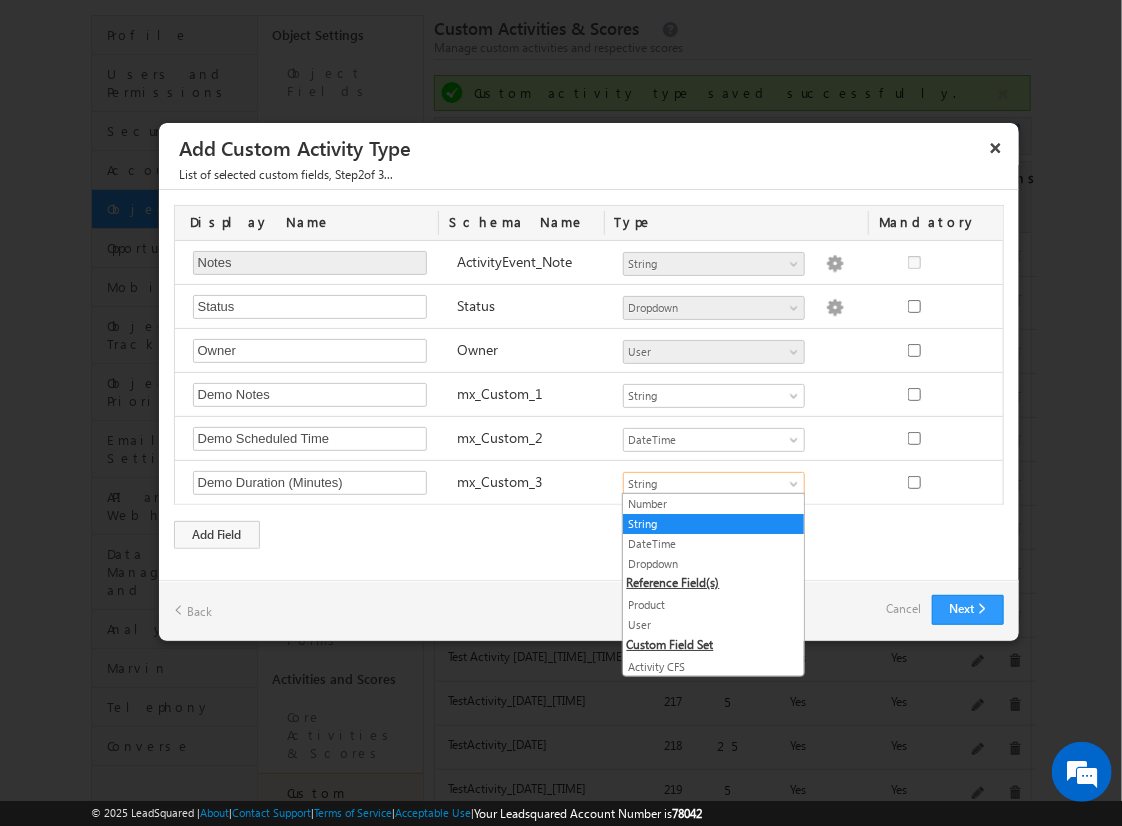 click on "Number" at bounding box center [713, 504] 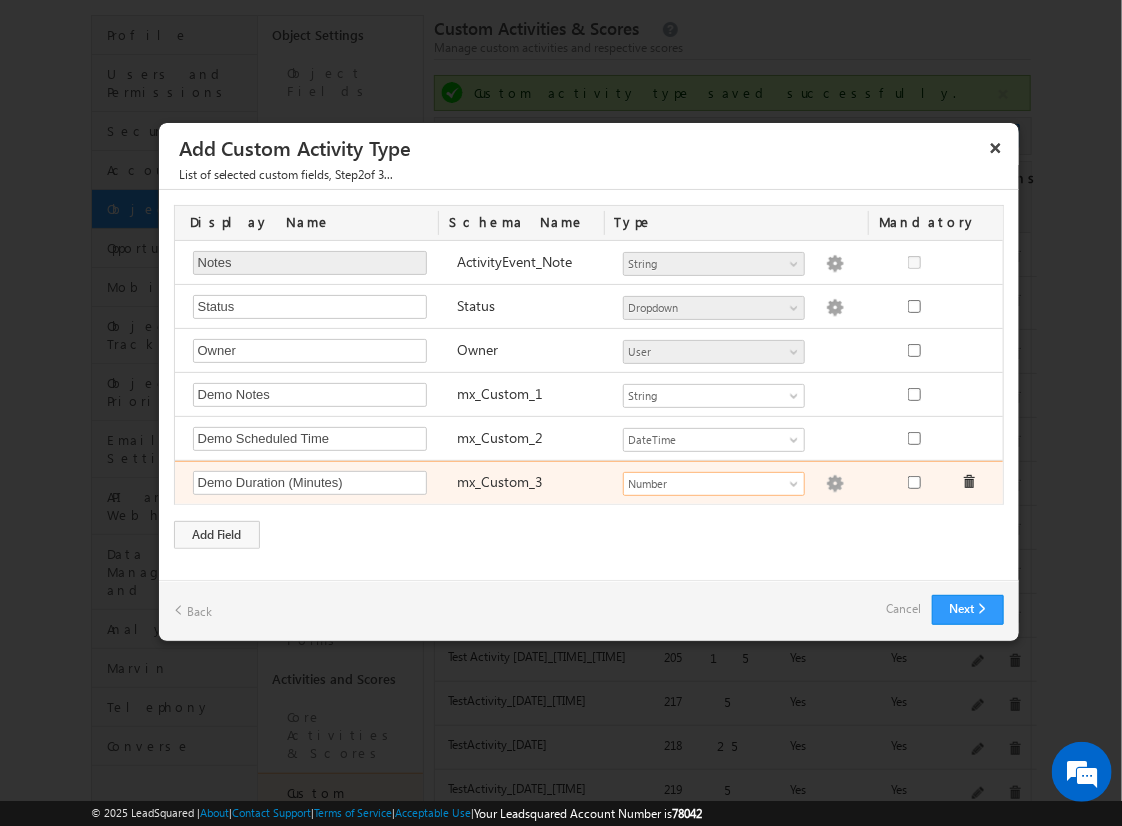 click at bounding box center (835, 484) 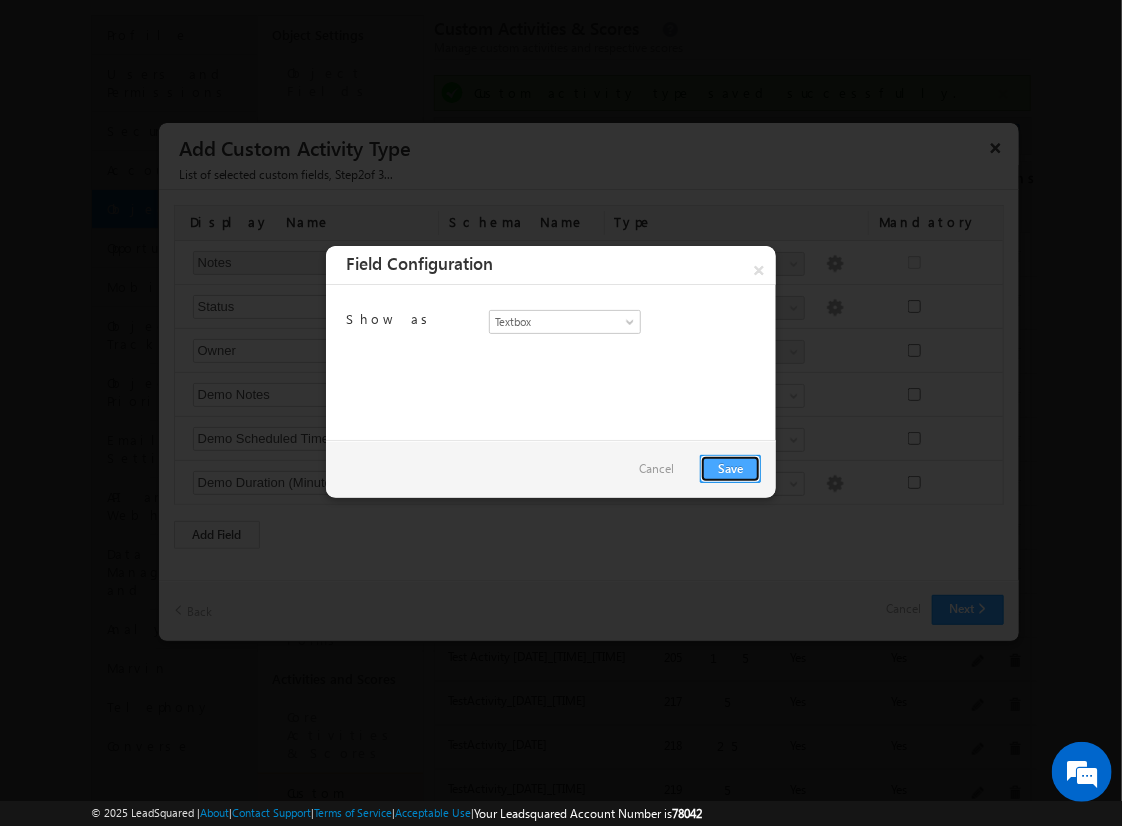 click on "Save" at bounding box center [730, 469] 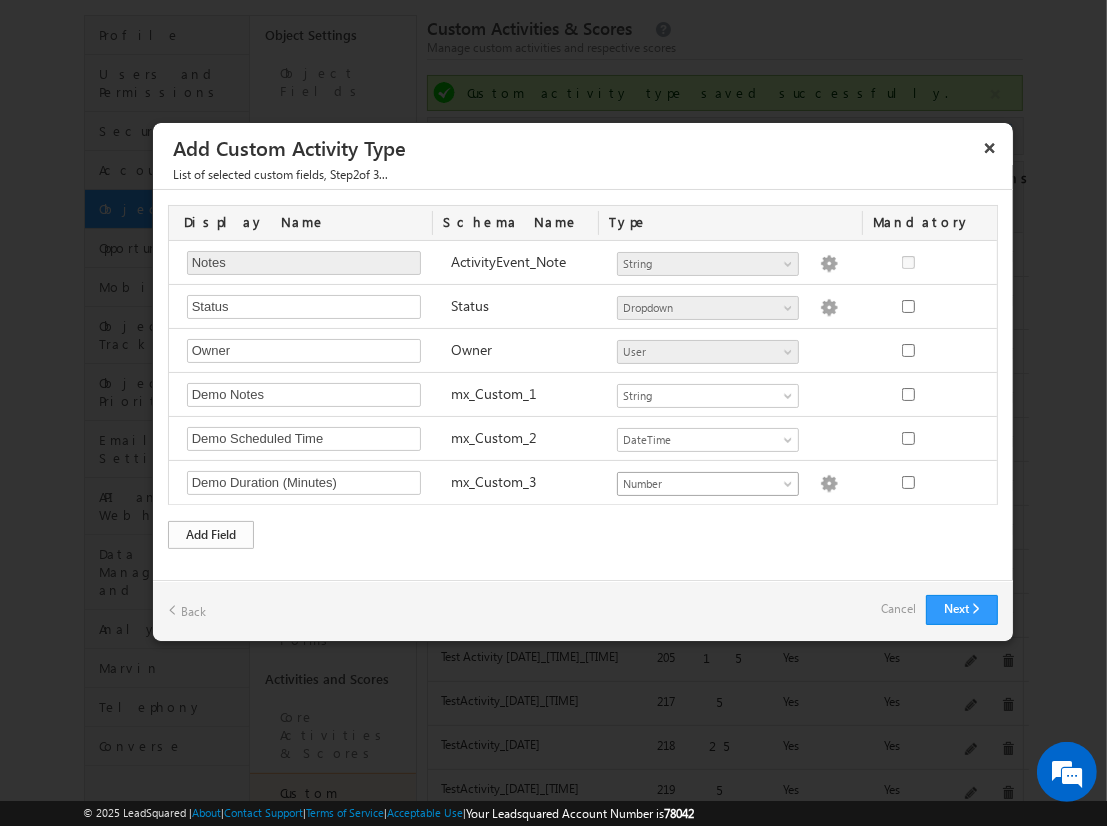 click on "Add Field" at bounding box center (211, 535) 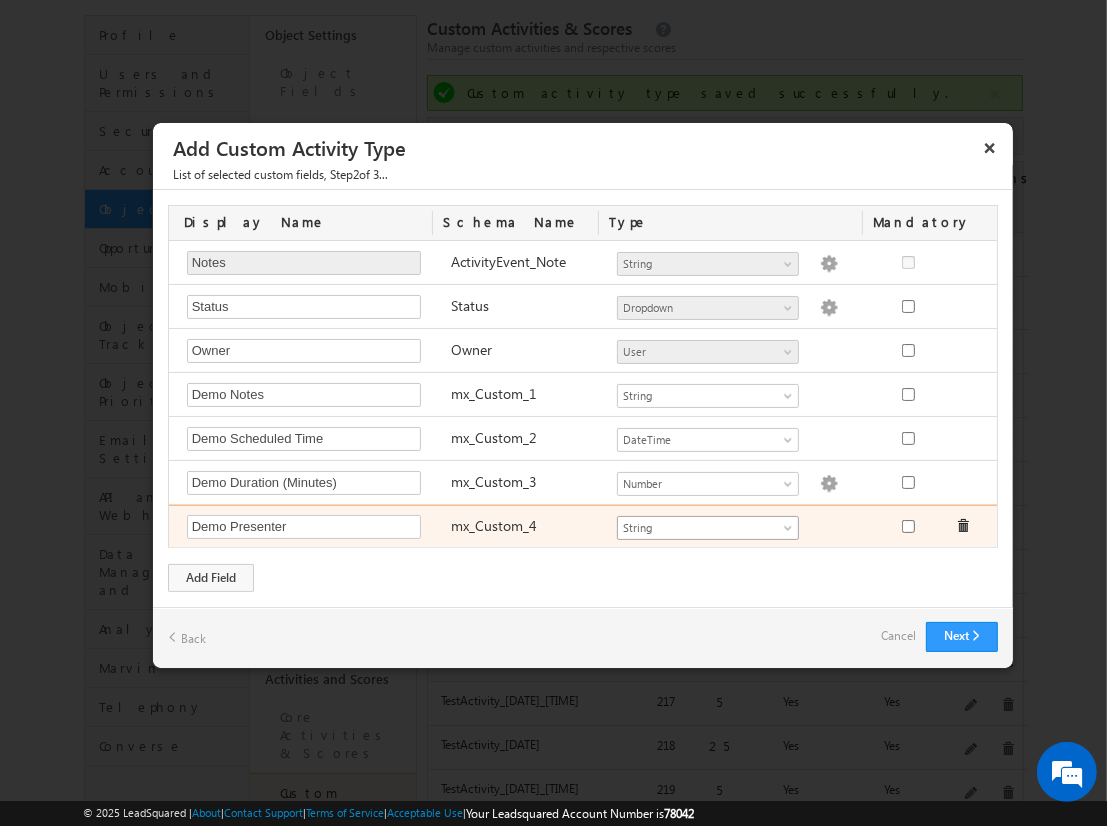 type on "Demo Presenter" 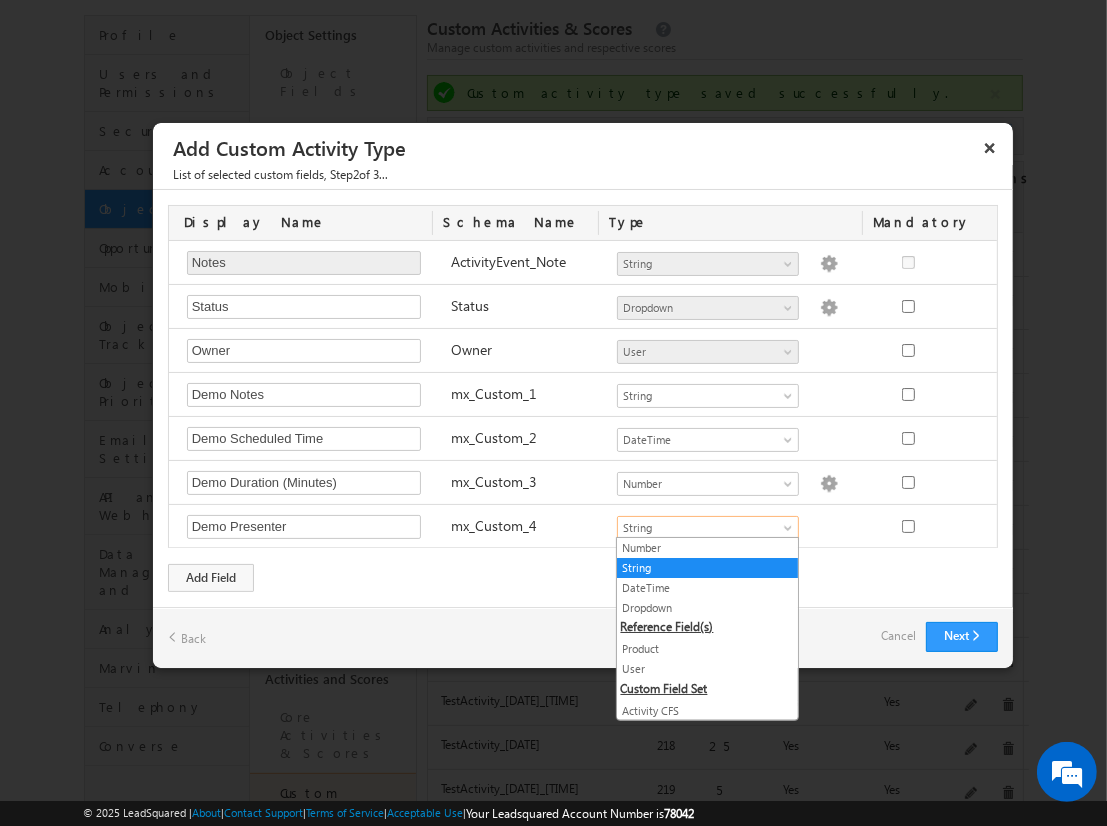 click on "User" at bounding box center [707, 669] 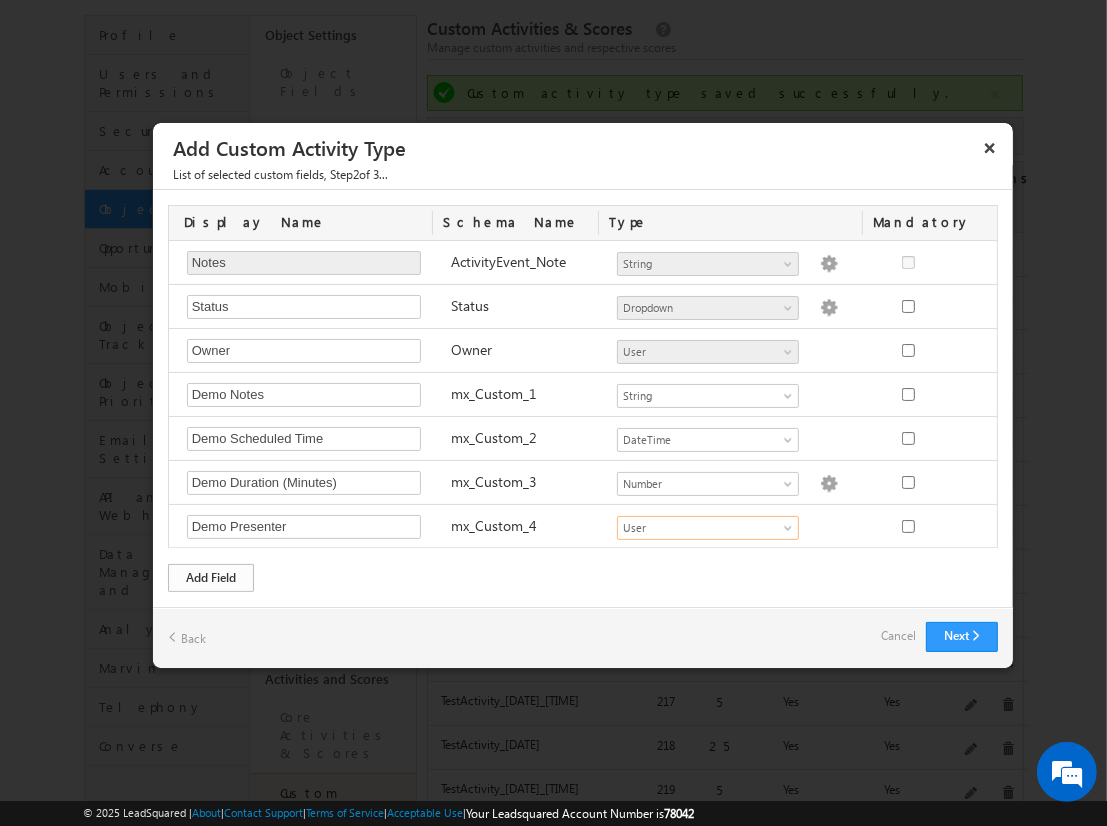 click on "Add Field" at bounding box center (211, 578) 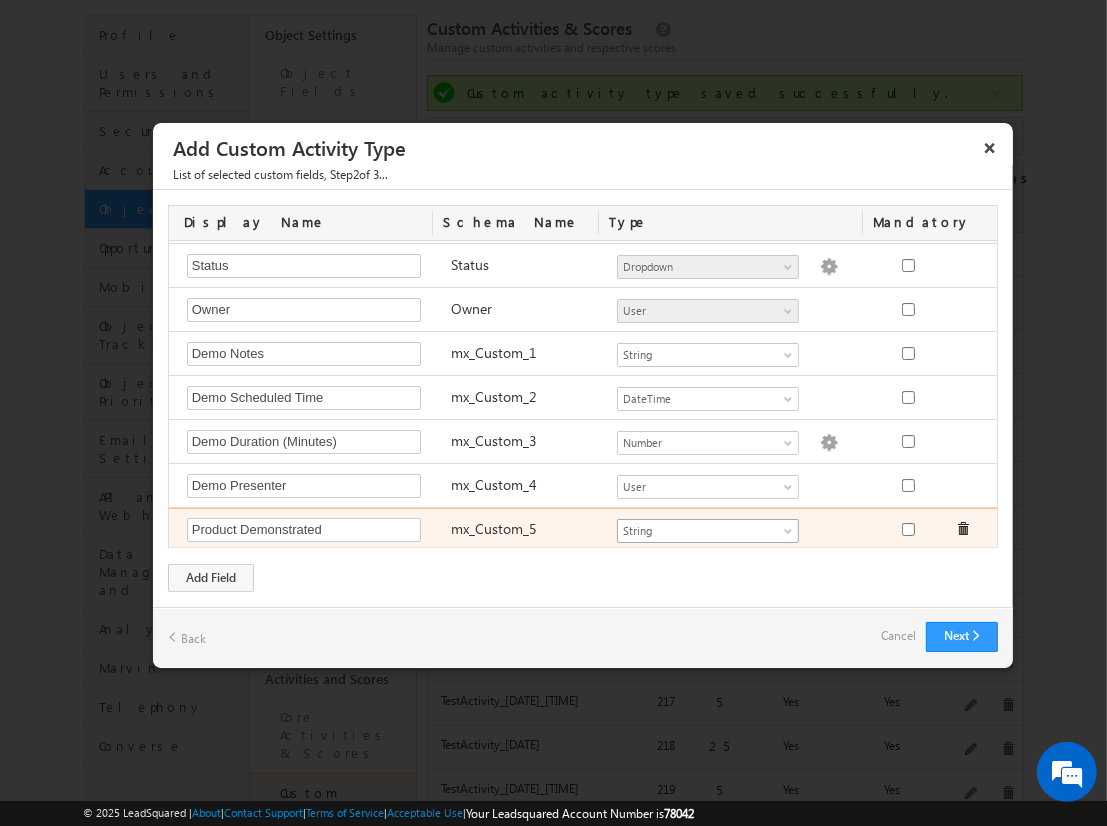 type on "Product Demonstrated" 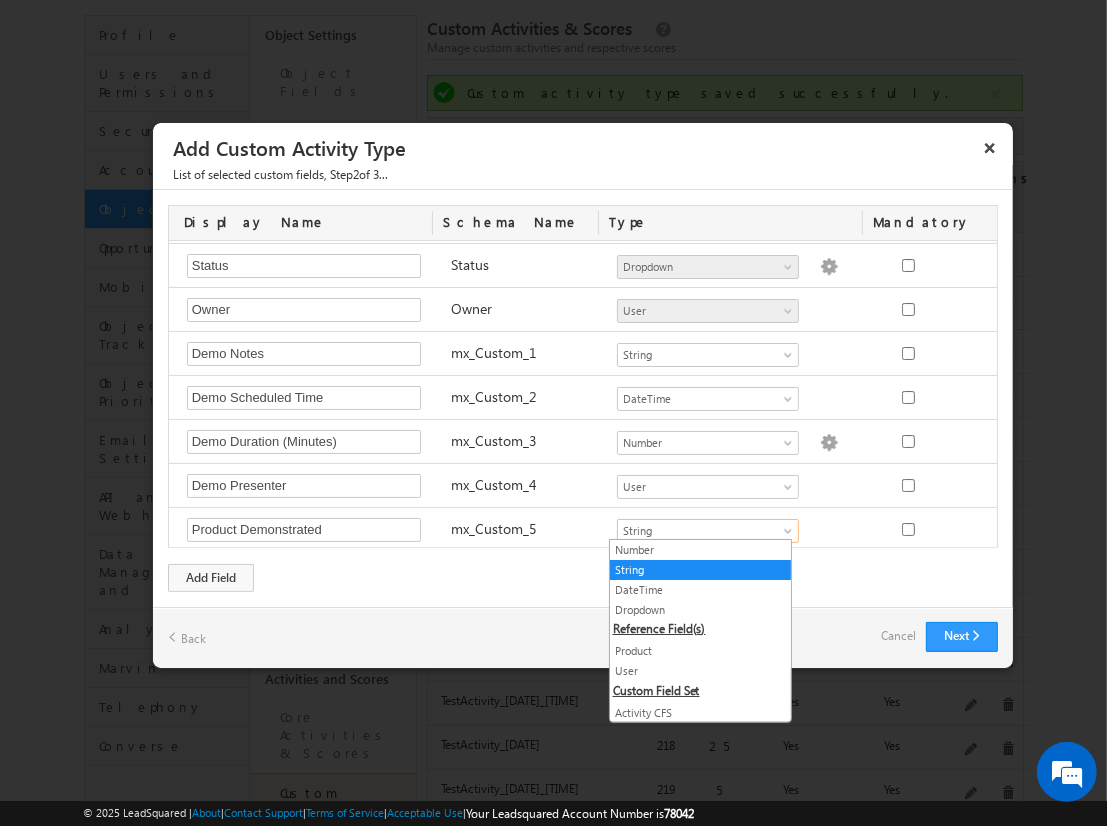 click on "Product" at bounding box center [700, 651] 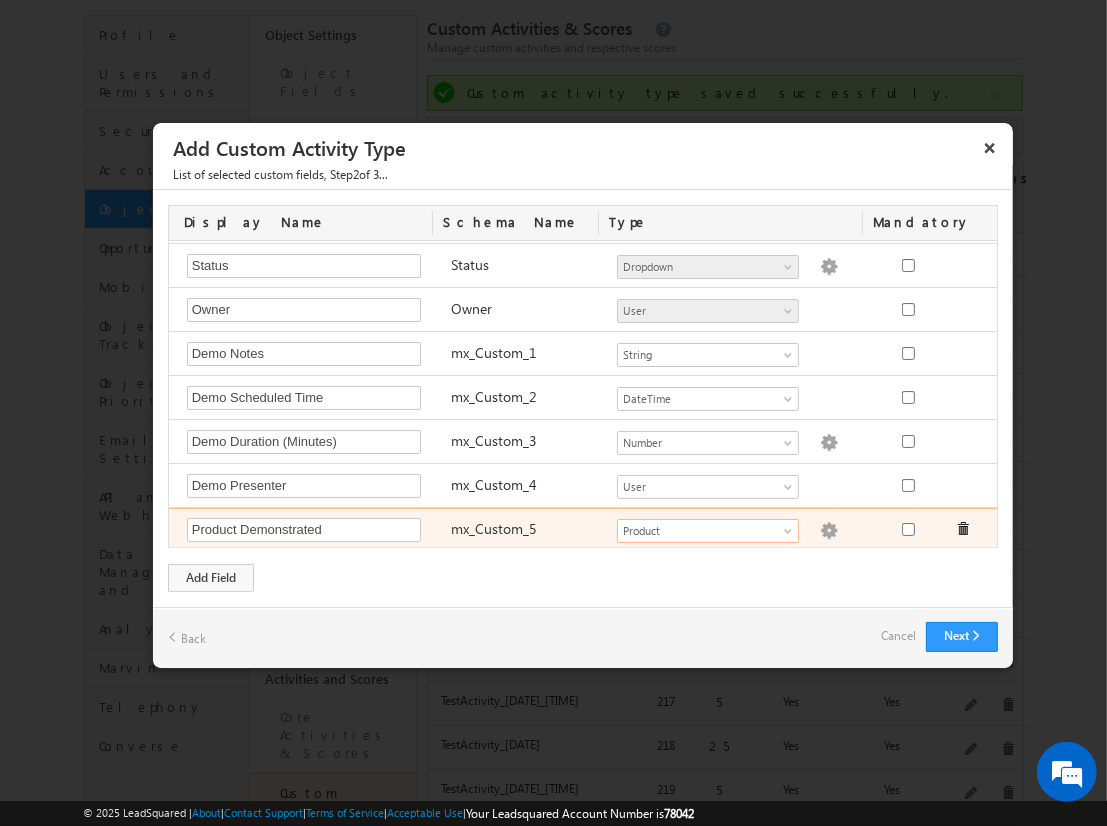 click at bounding box center (829, 531) 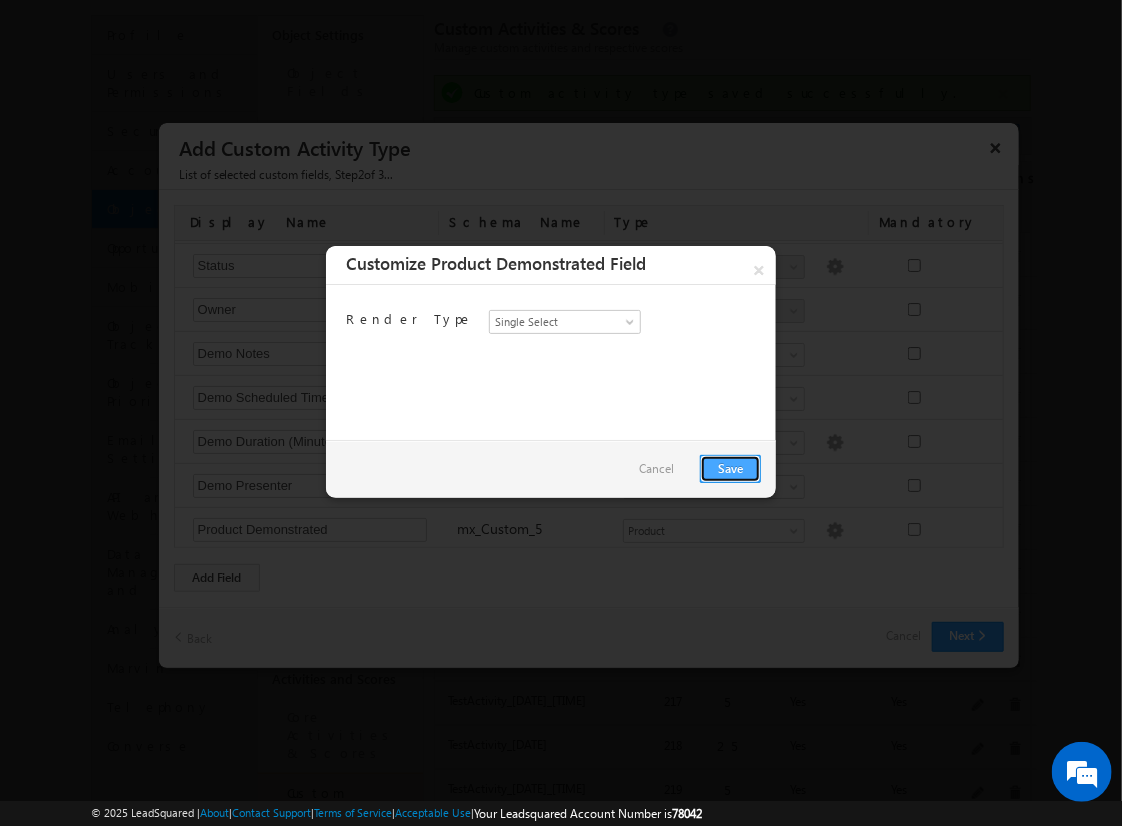 click on "Save" at bounding box center [730, 469] 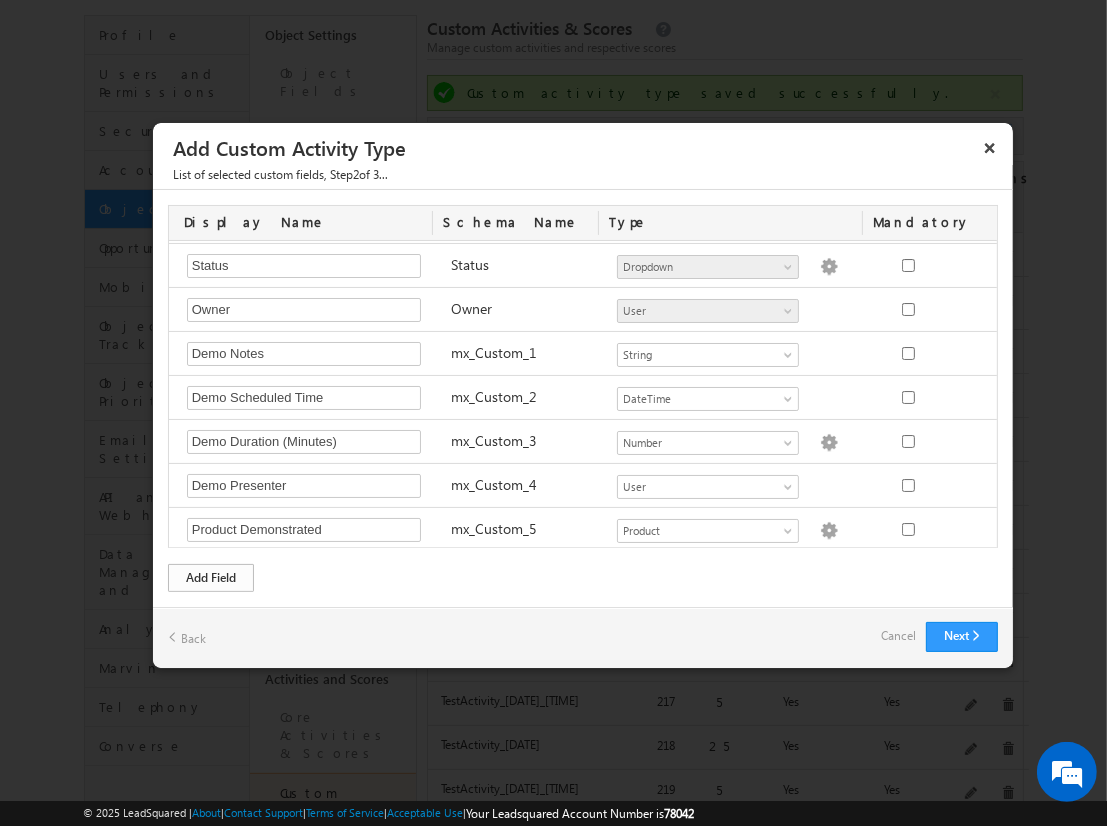 click on "Add Field" at bounding box center [211, 578] 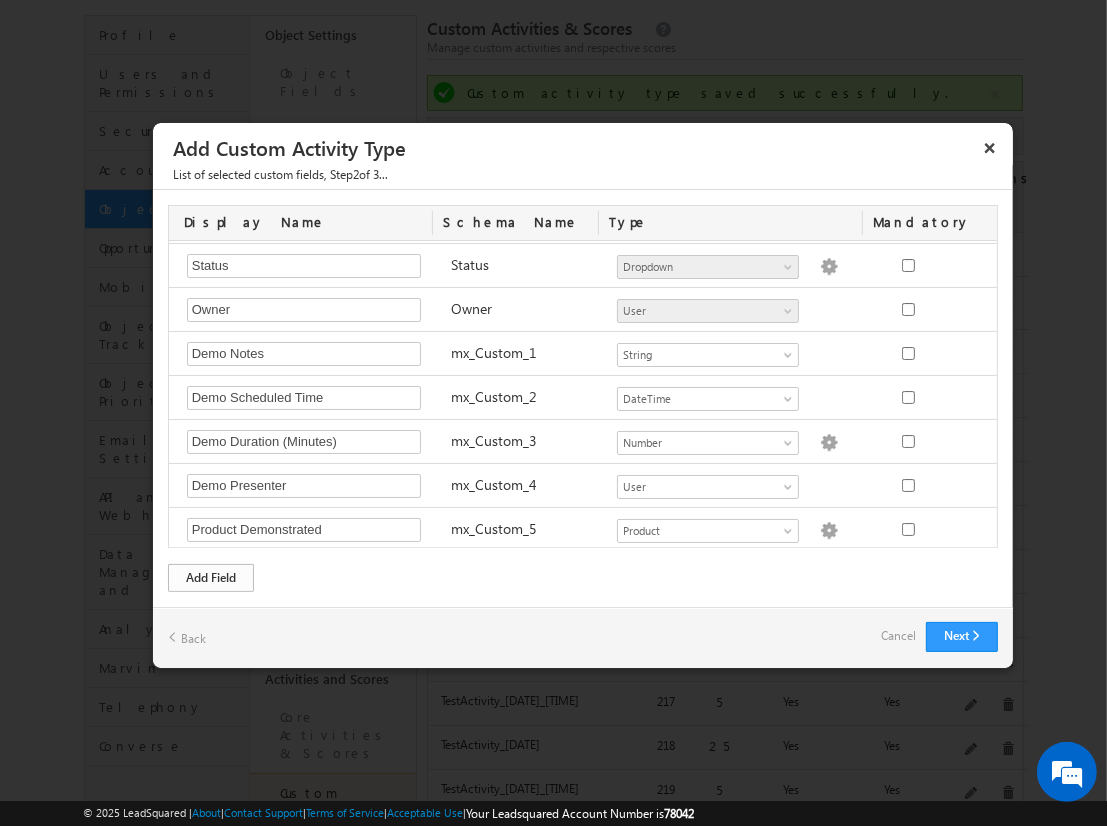scroll, scrollTop: 85, scrollLeft: 0, axis: vertical 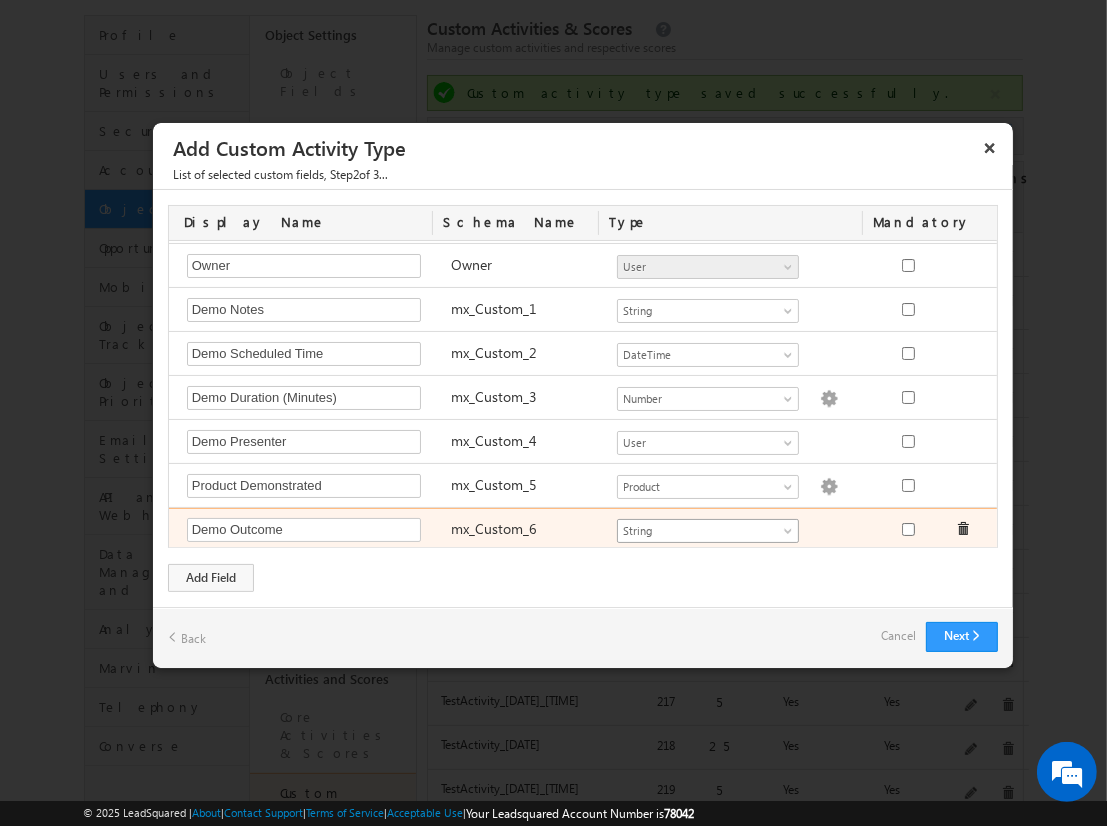 type on "Demo Outcome" 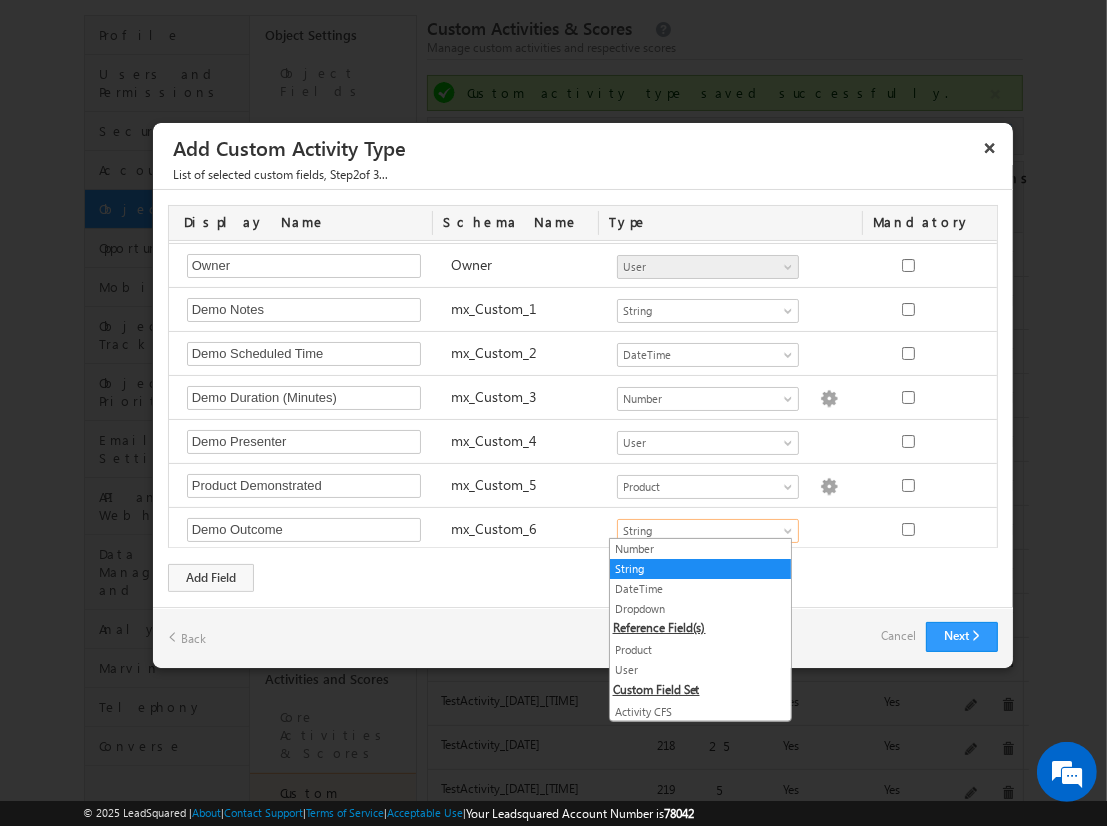 click on "String" at bounding box center [700, 569] 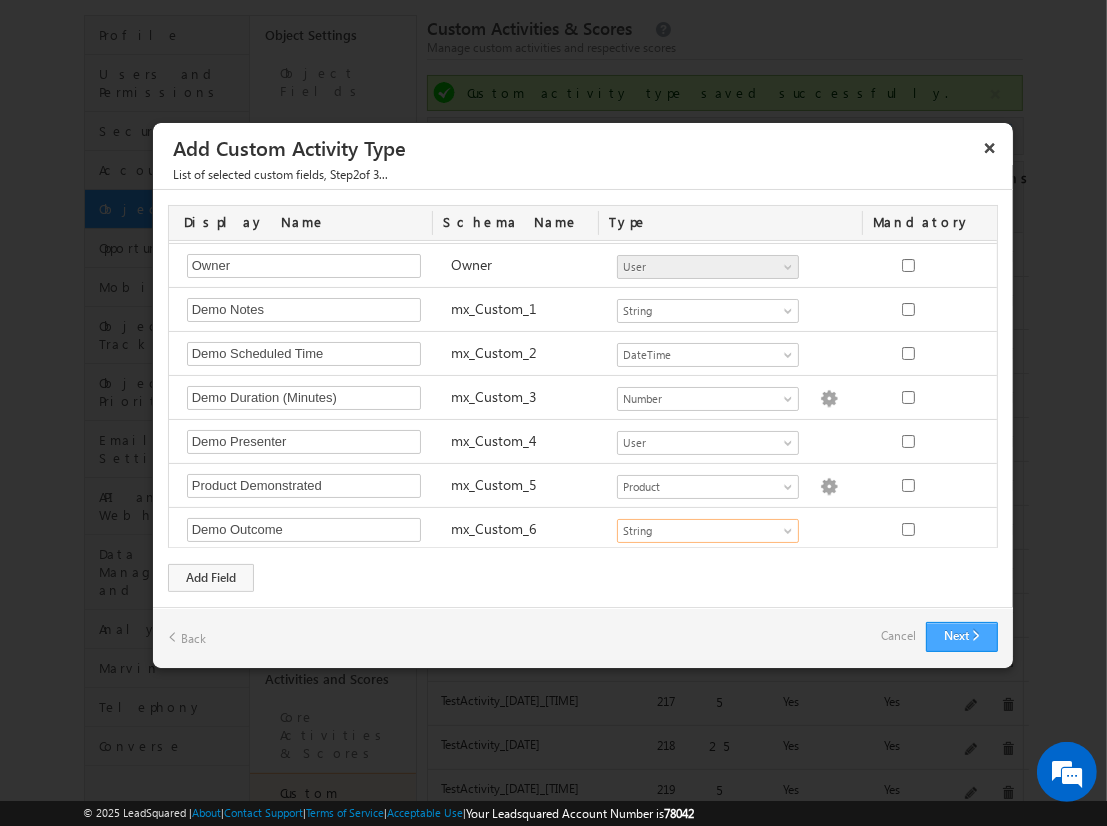 click on "Next" at bounding box center (962, 637) 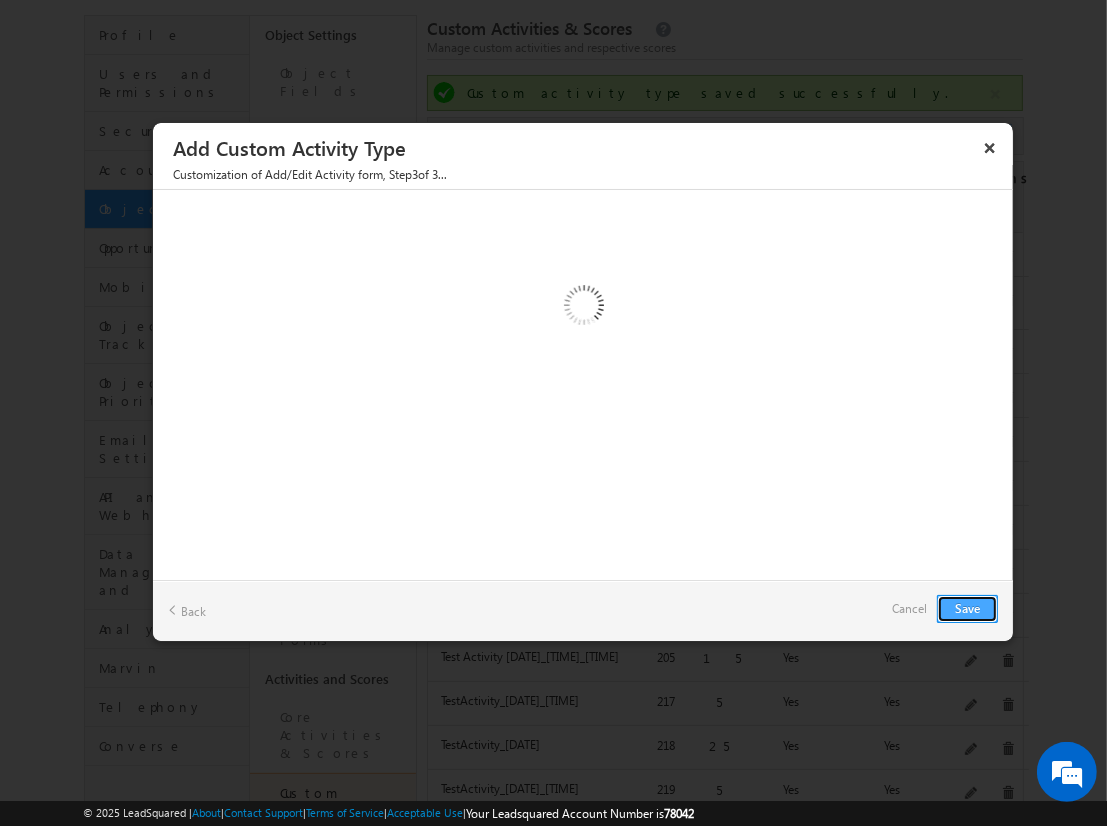 click on "Save" at bounding box center (967, 609) 